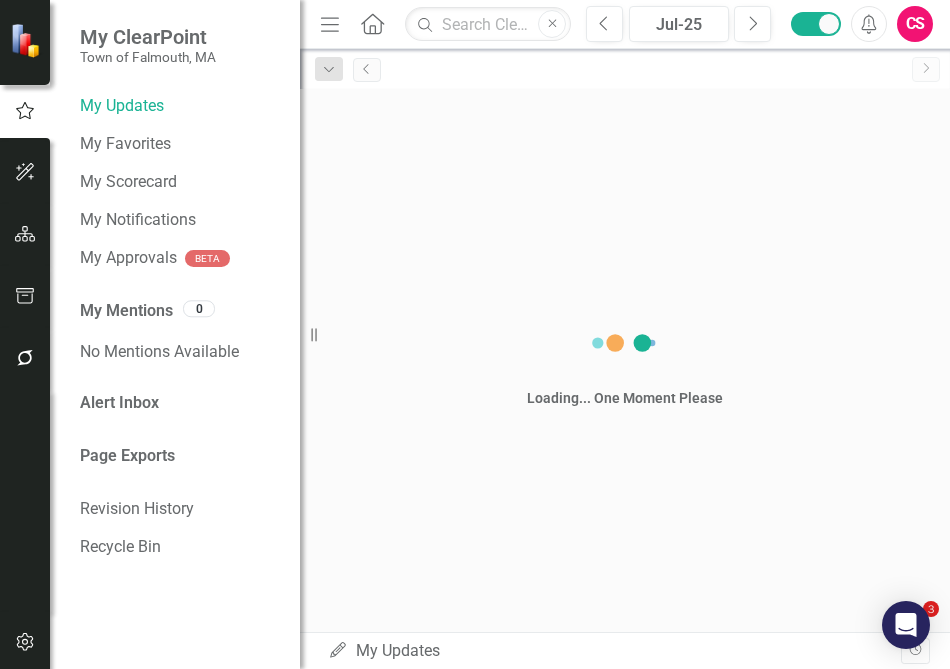 scroll, scrollTop: 0, scrollLeft: 0, axis: both 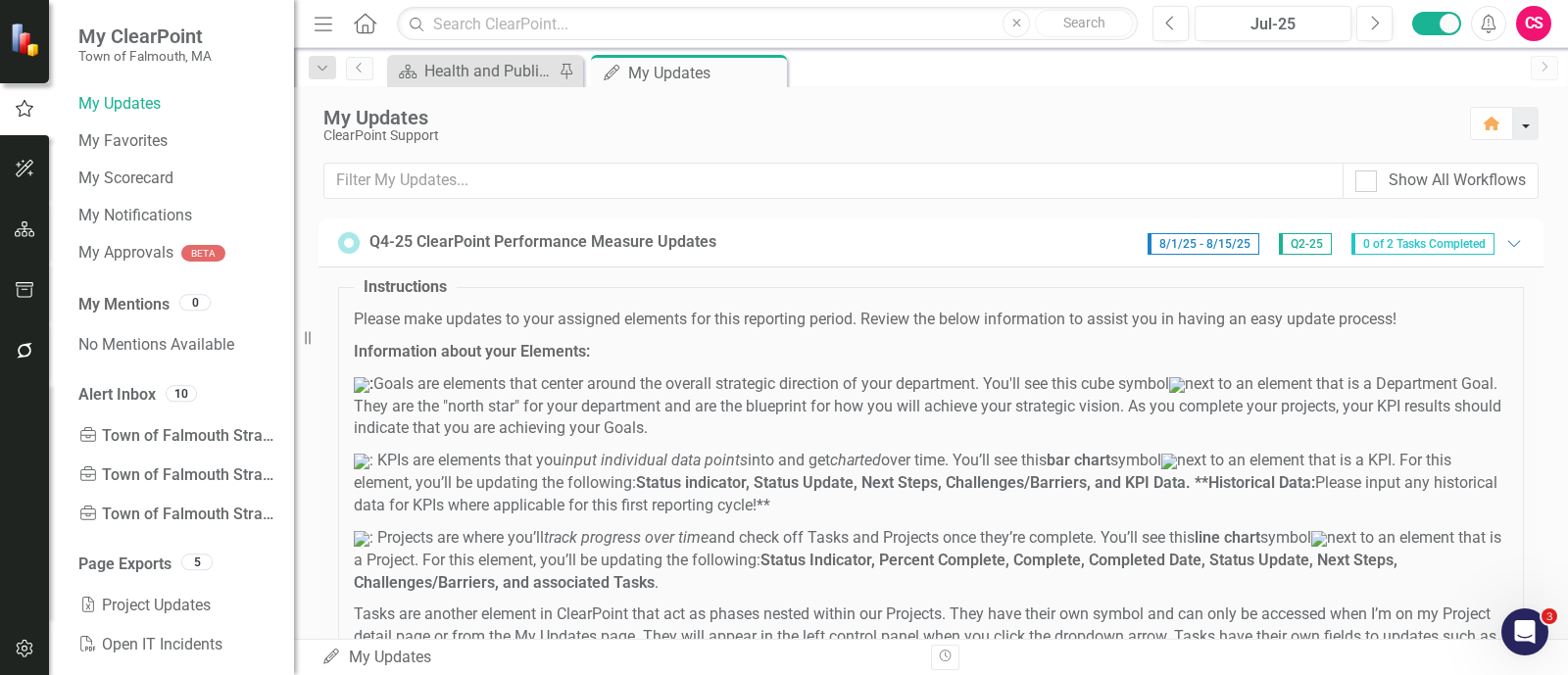 click at bounding box center (1526, 123) 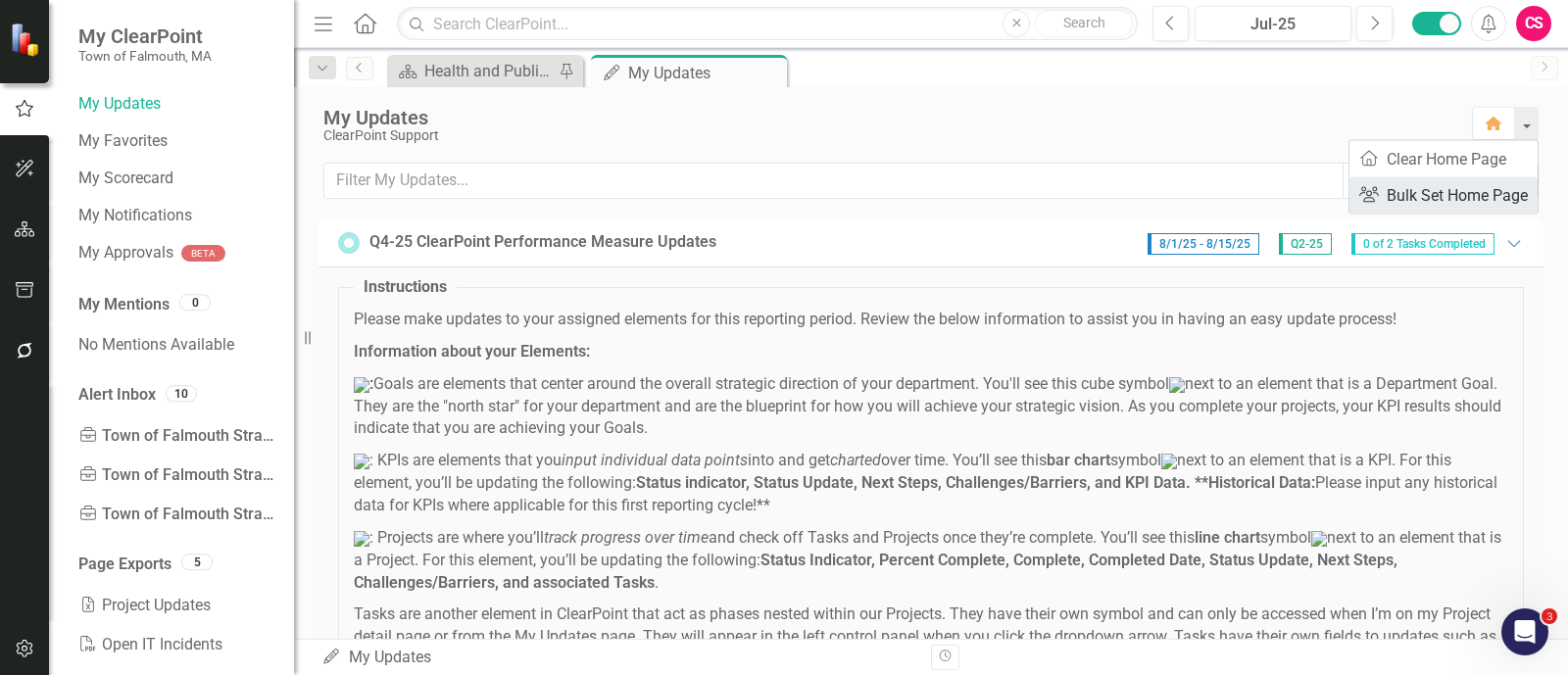 click on "Group Bulk Set Home Page" at bounding box center (1444, 195) 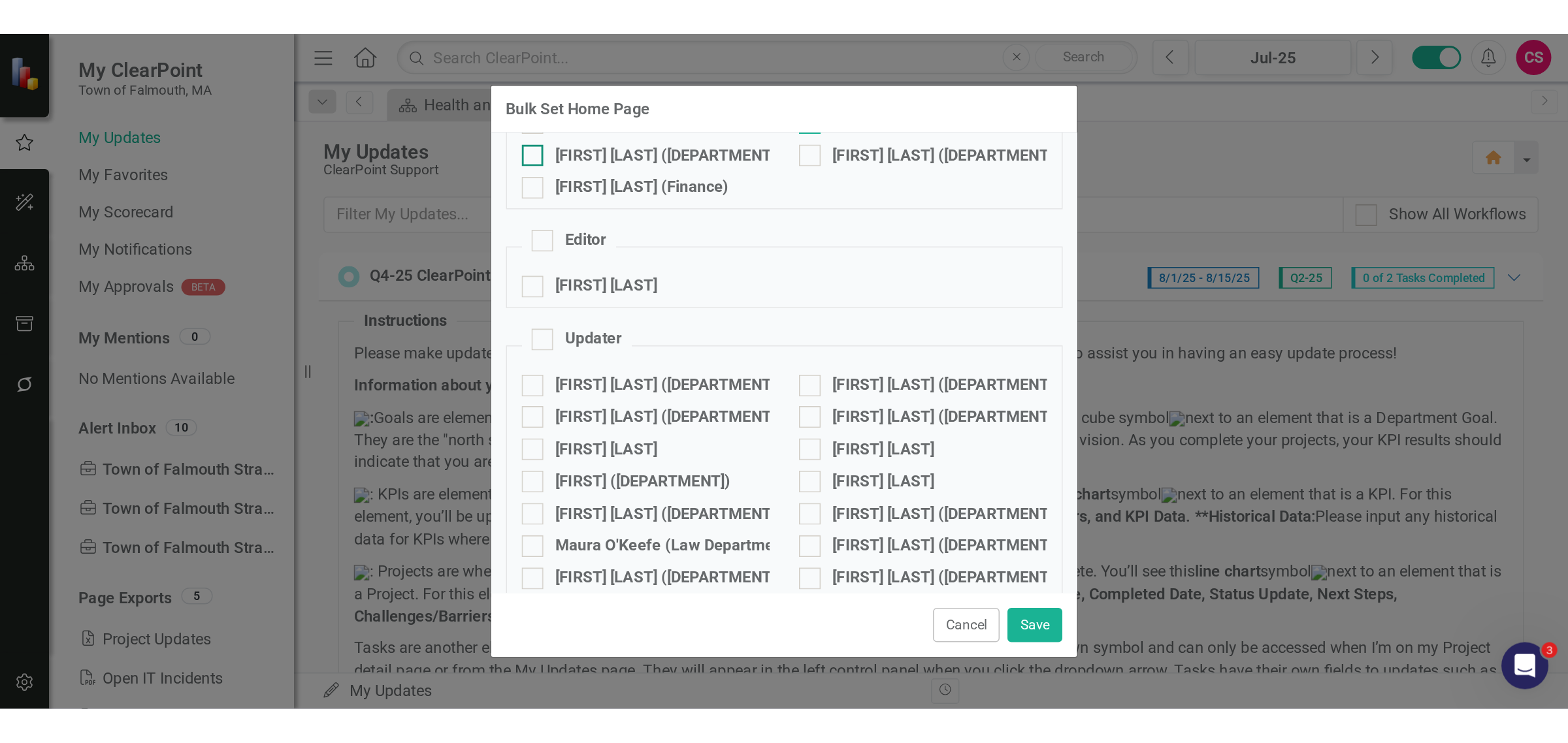 scroll, scrollTop: 310, scrollLeft: 0, axis: vertical 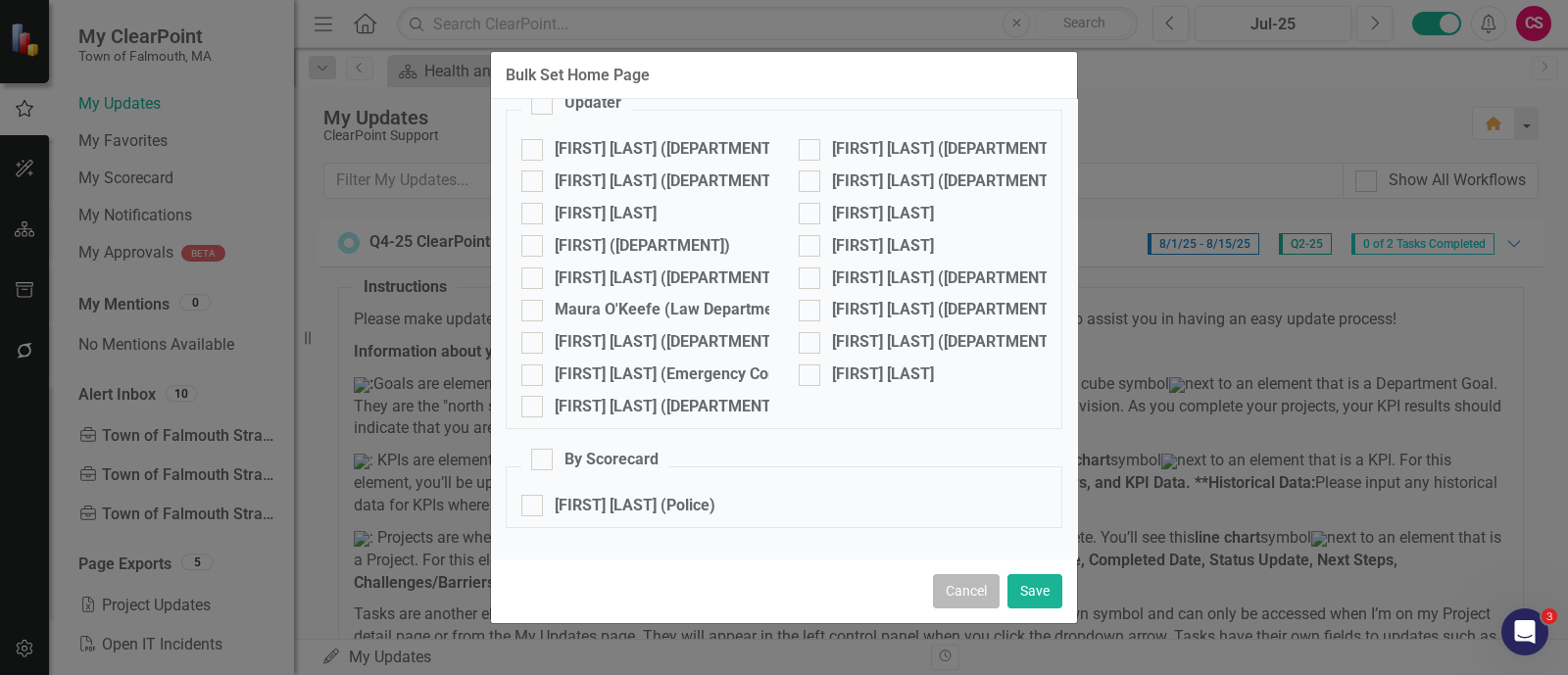 click on "Cancel" at bounding box center [966, 591] 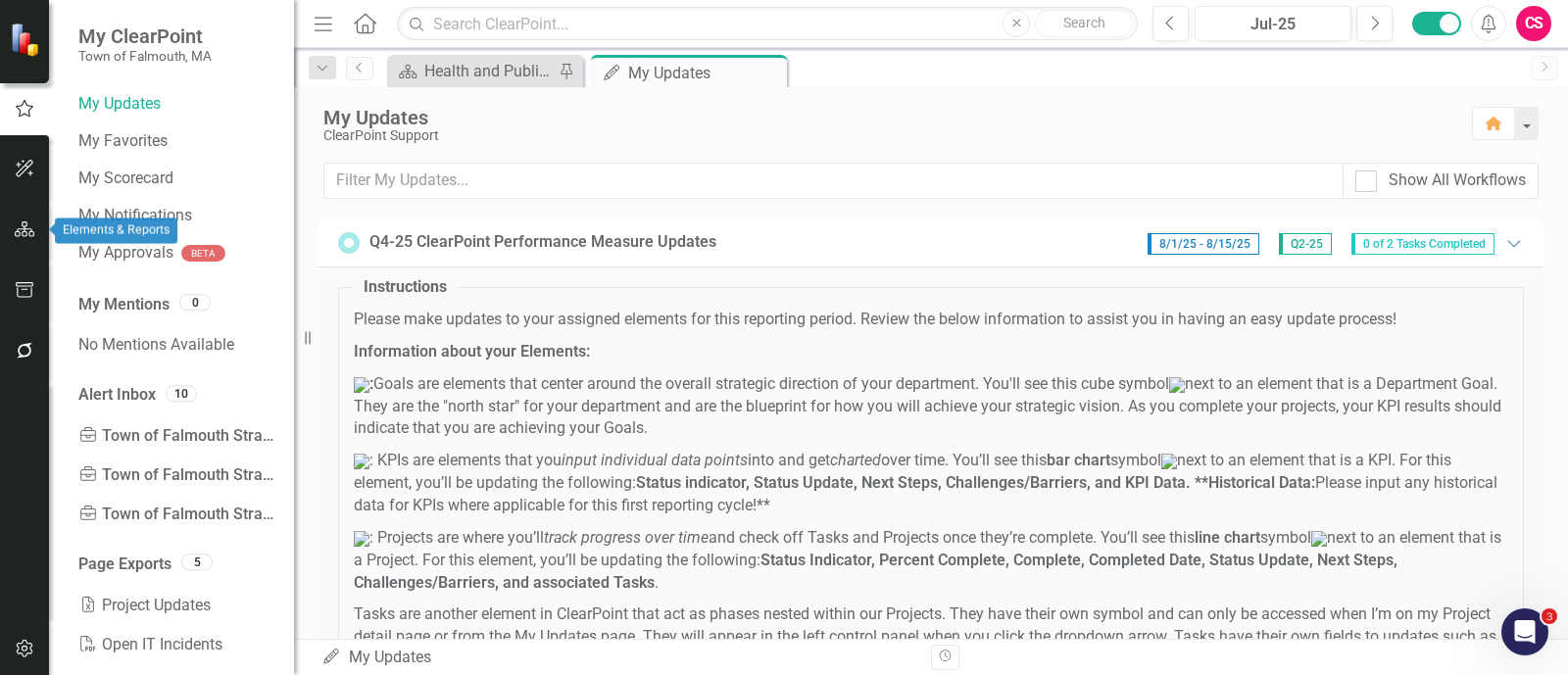click at bounding box center (24, 230) 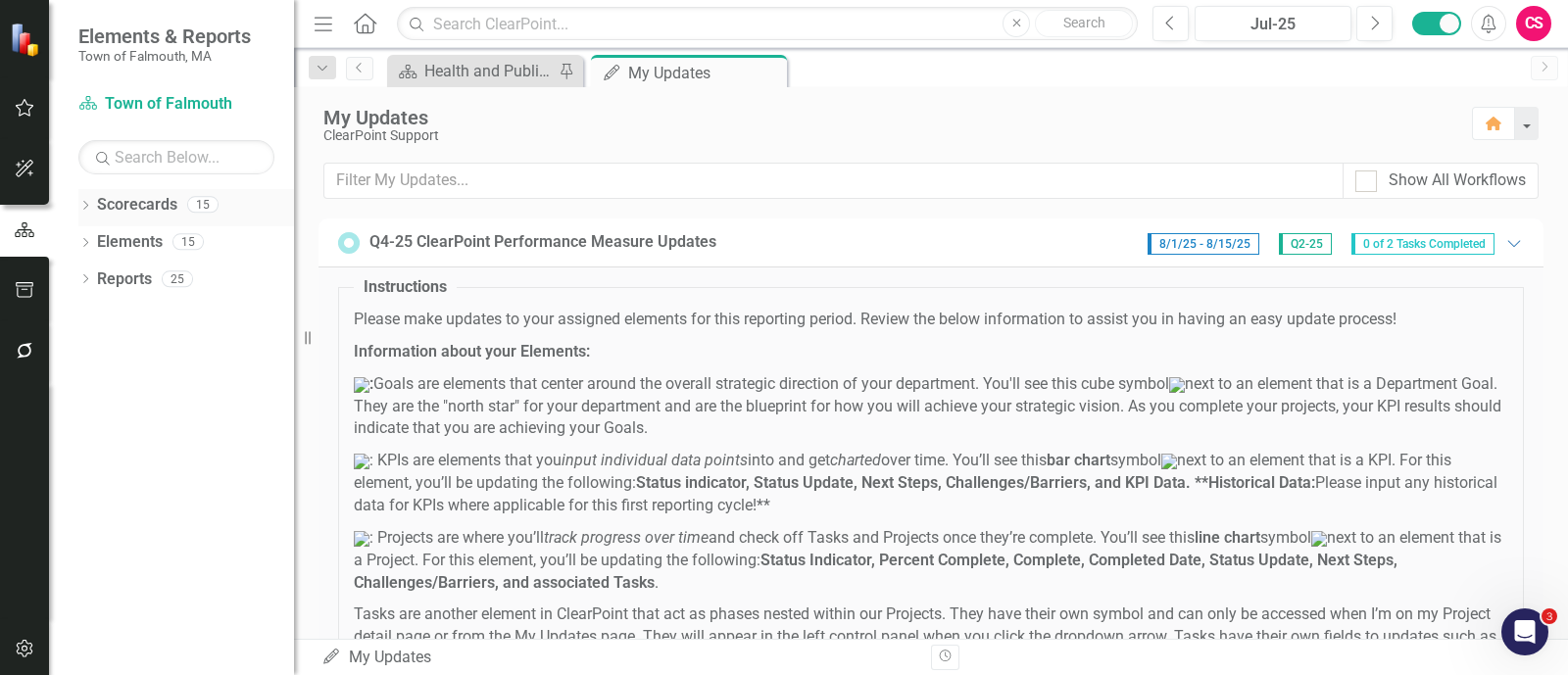 click on "Dropdown" 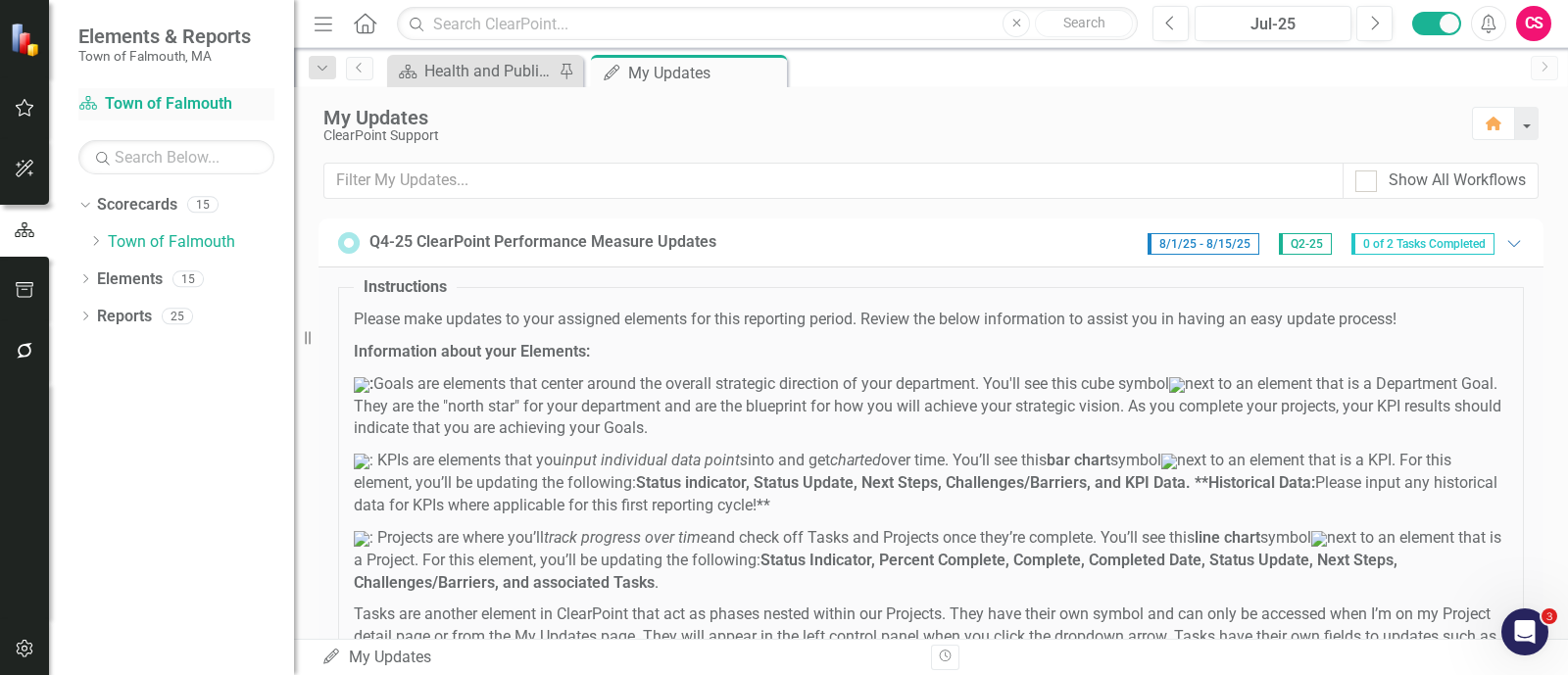 click on "Scorecard Town of Falmouth" at bounding box center (176, 104) 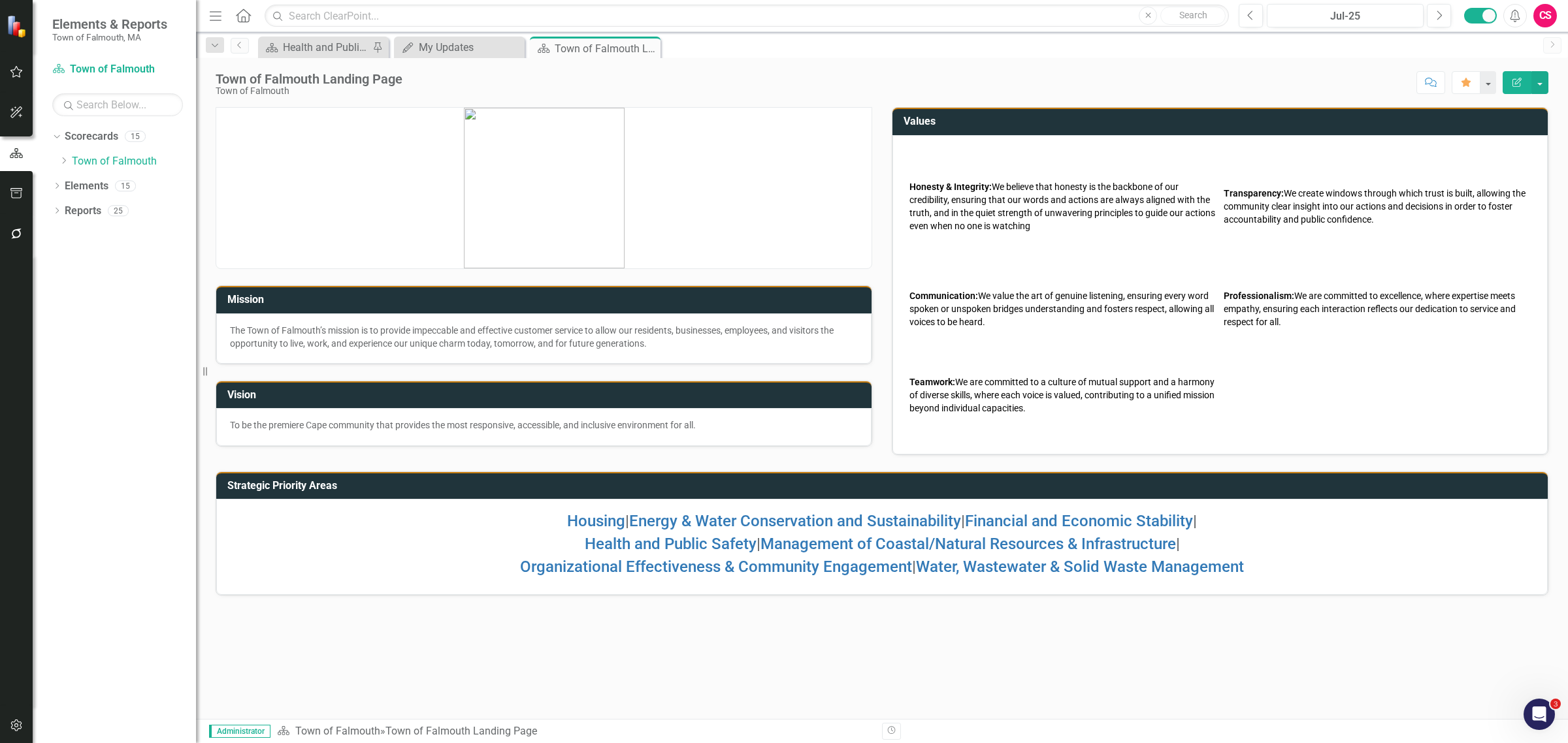 click 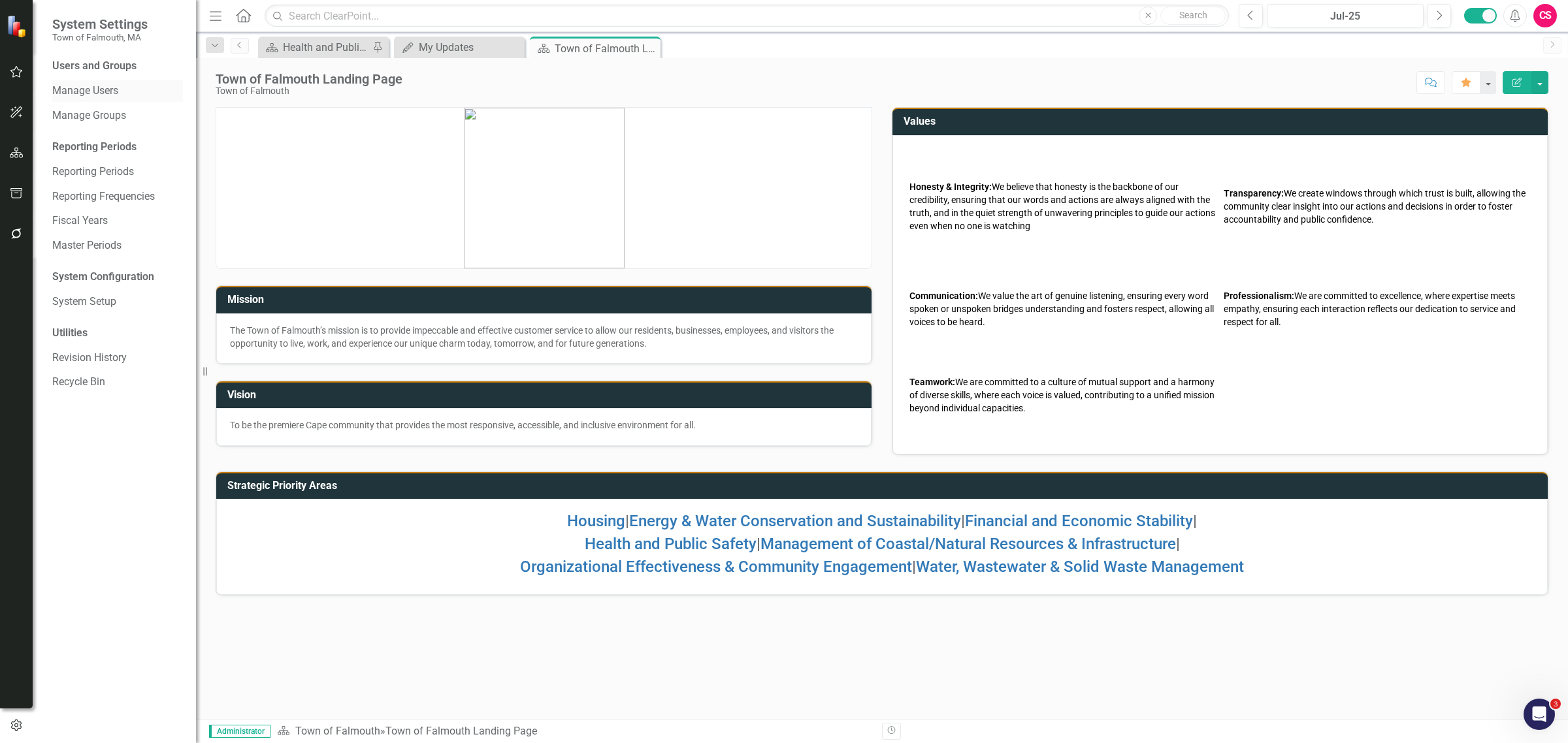 click on "Manage Users" at bounding box center (118, 91) 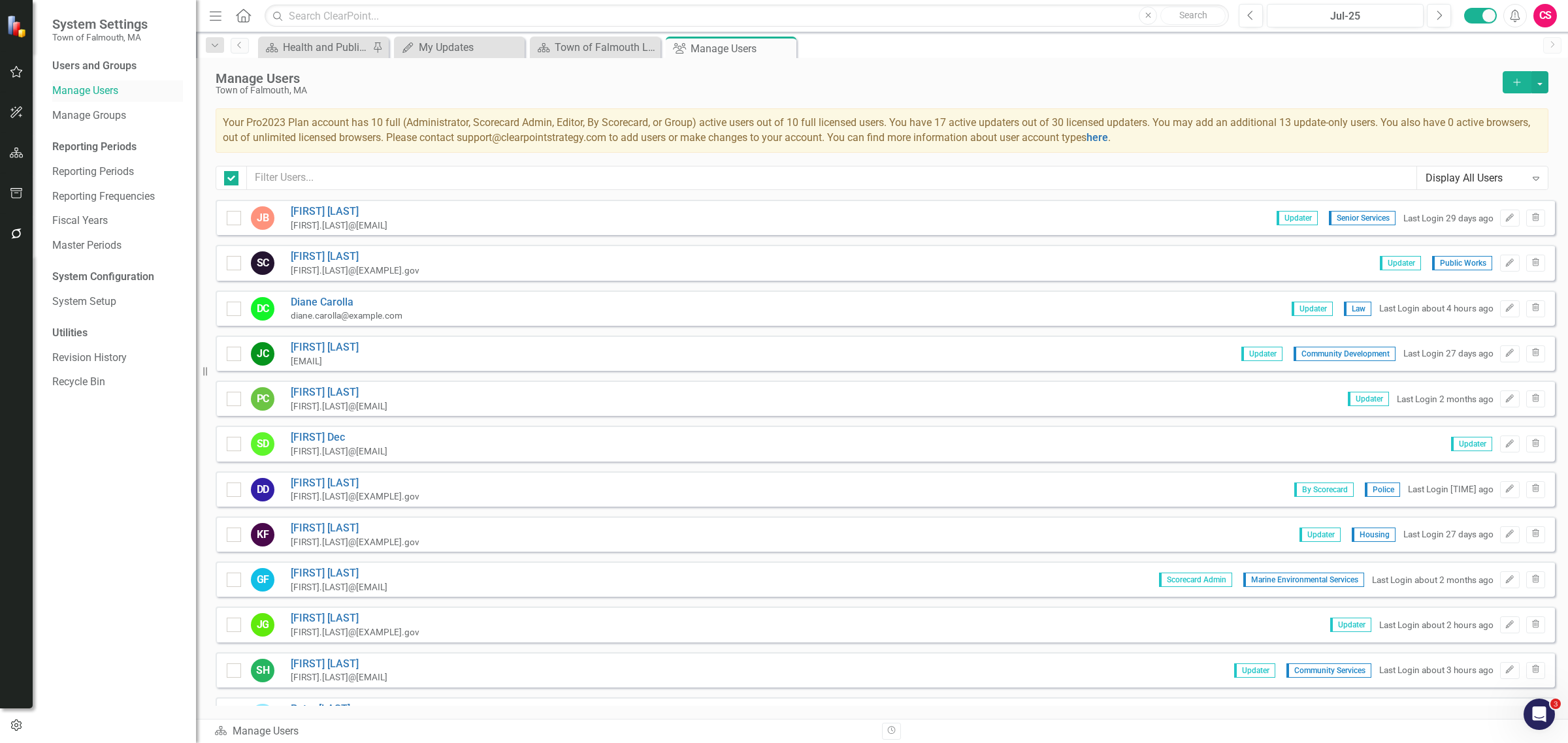 checkbox on "false" 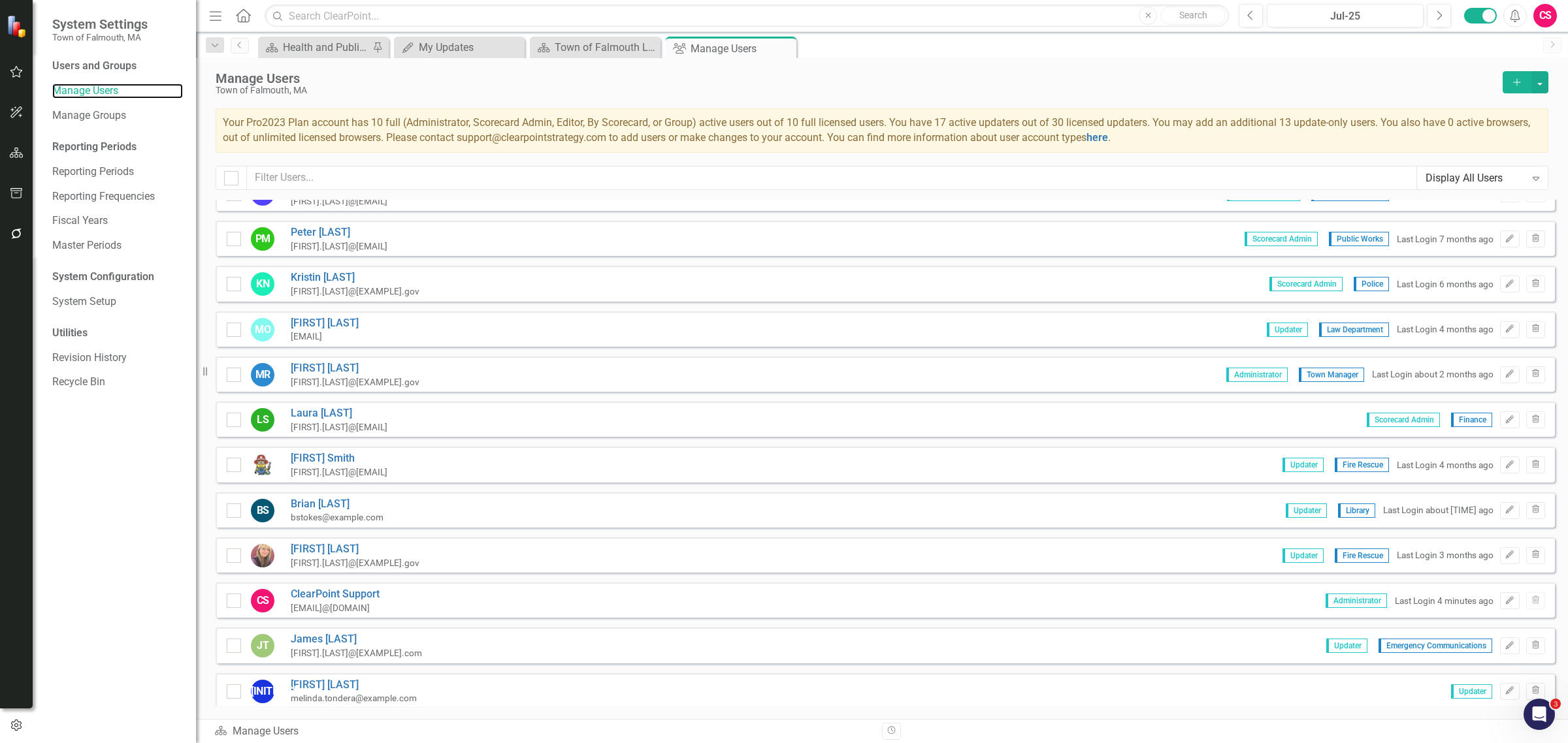 scroll, scrollTop: 735, scrollLeft: 0, axis: vertical 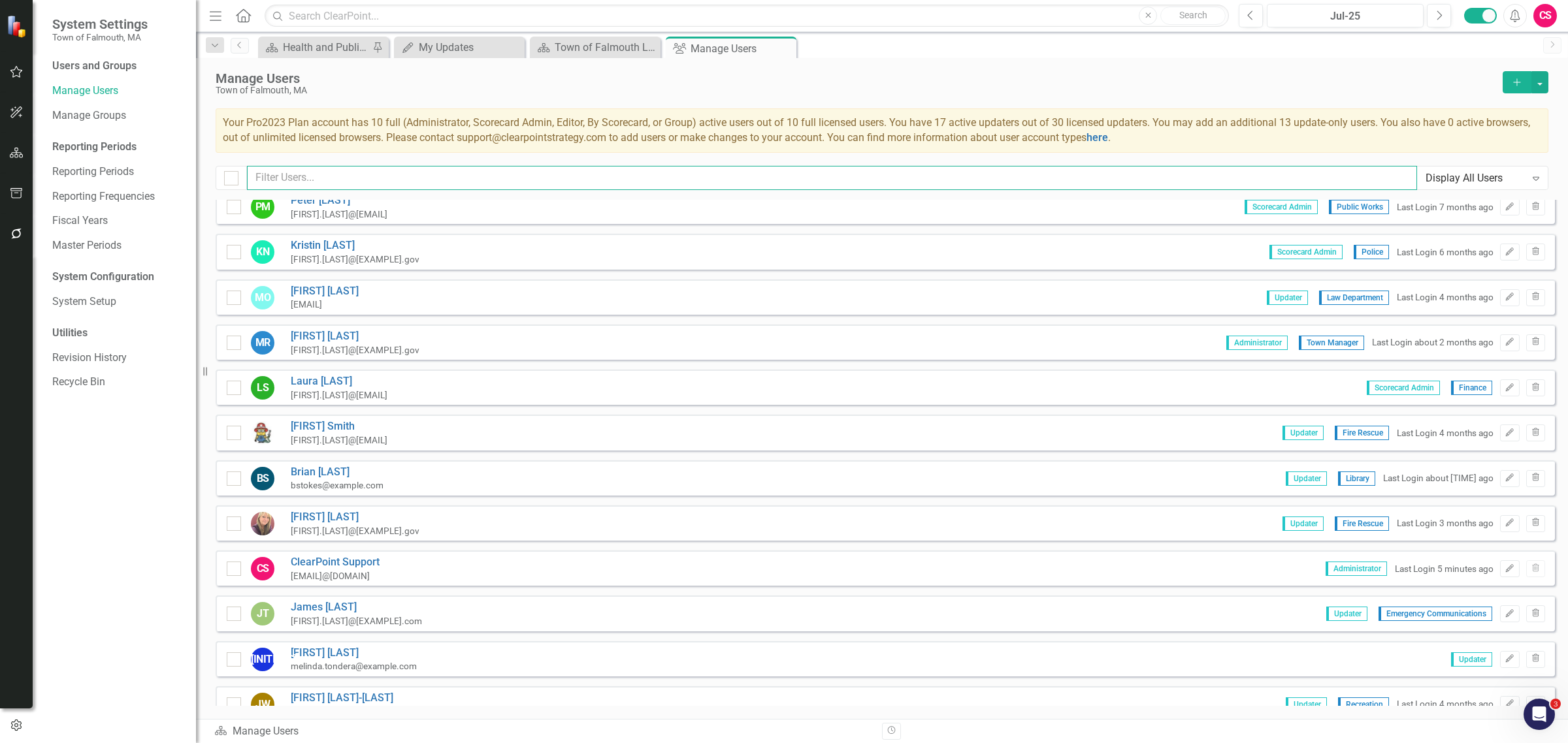 click at bounding box center [832, 178] 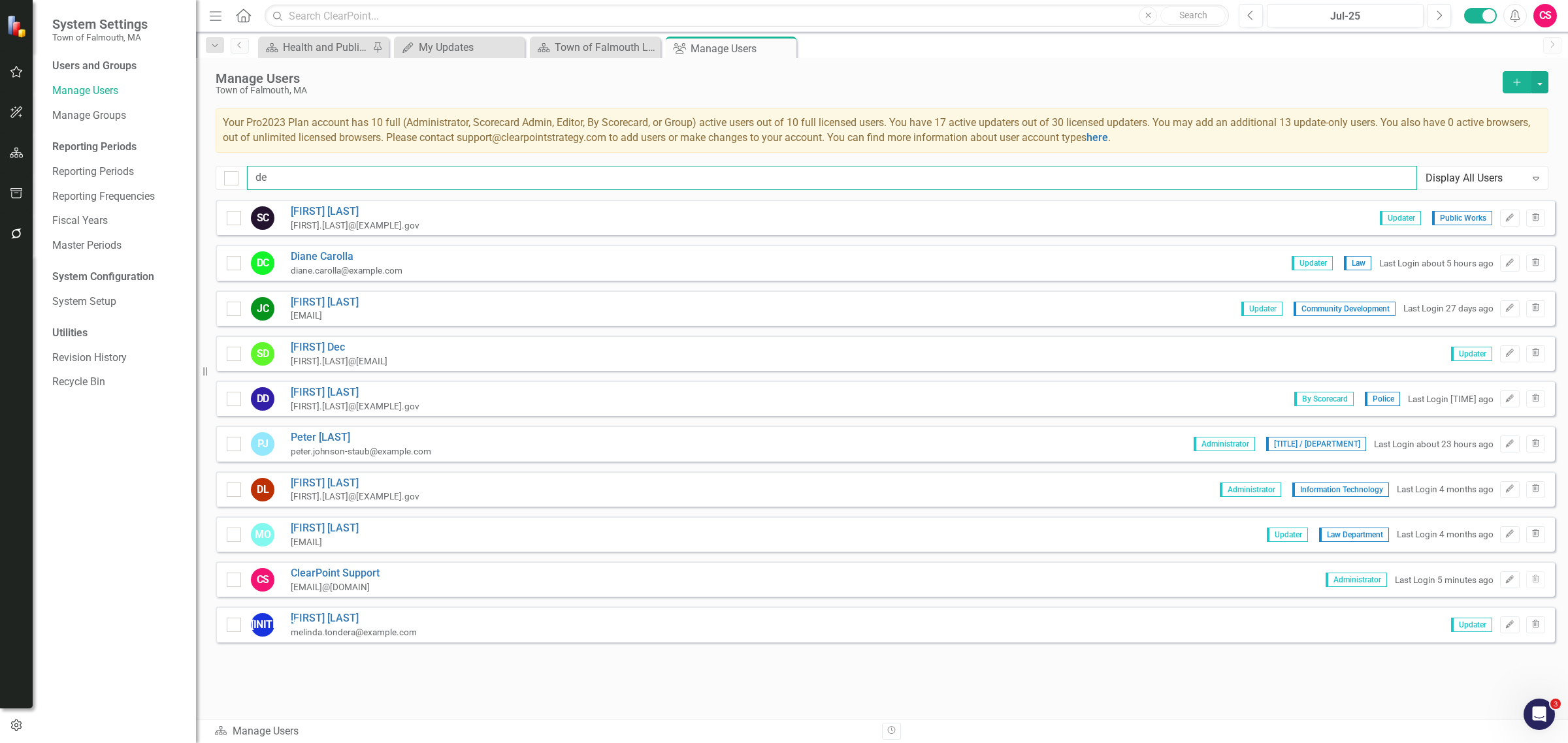scroll, scrollTop: 0, scrollLeft: 0, axis: both 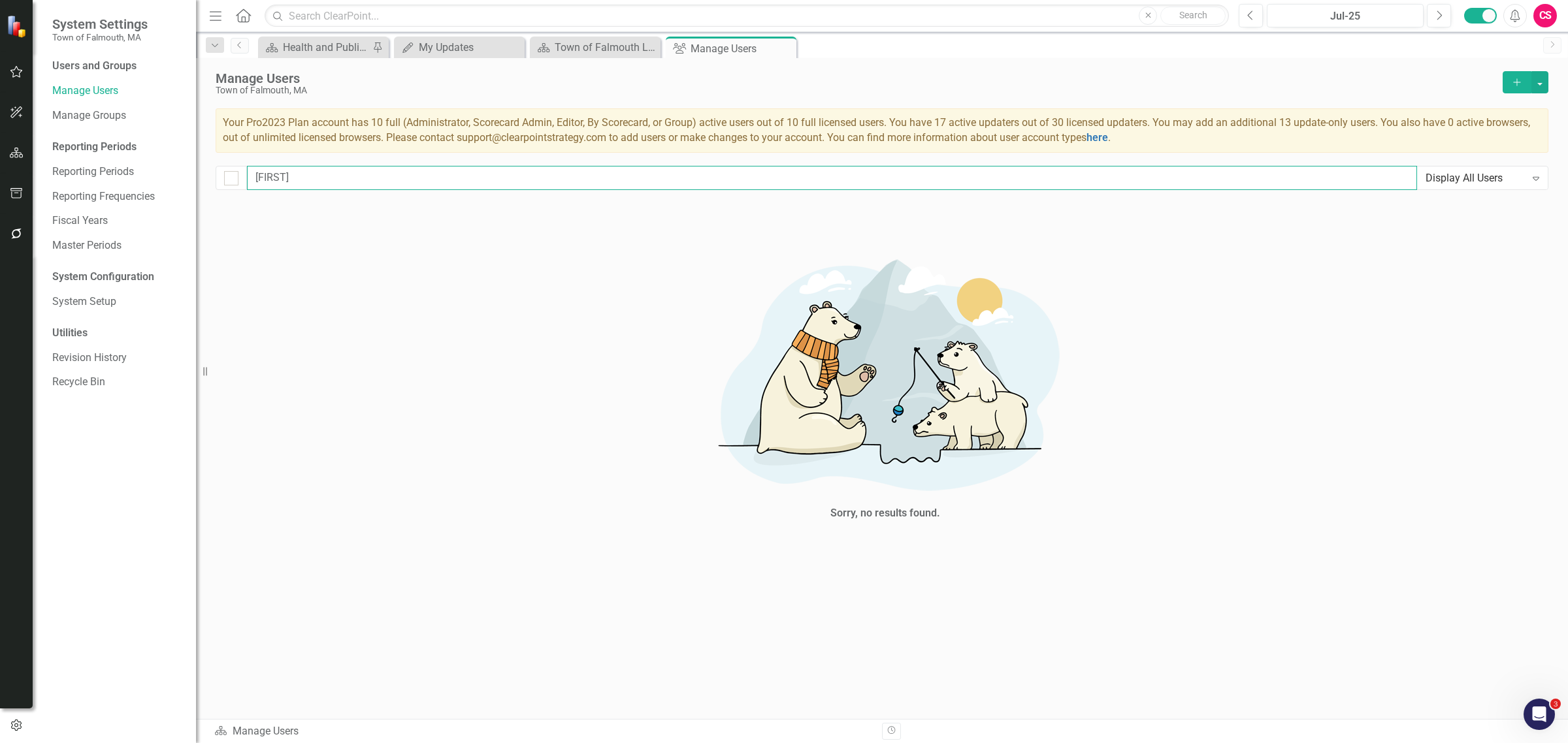 type on "de" 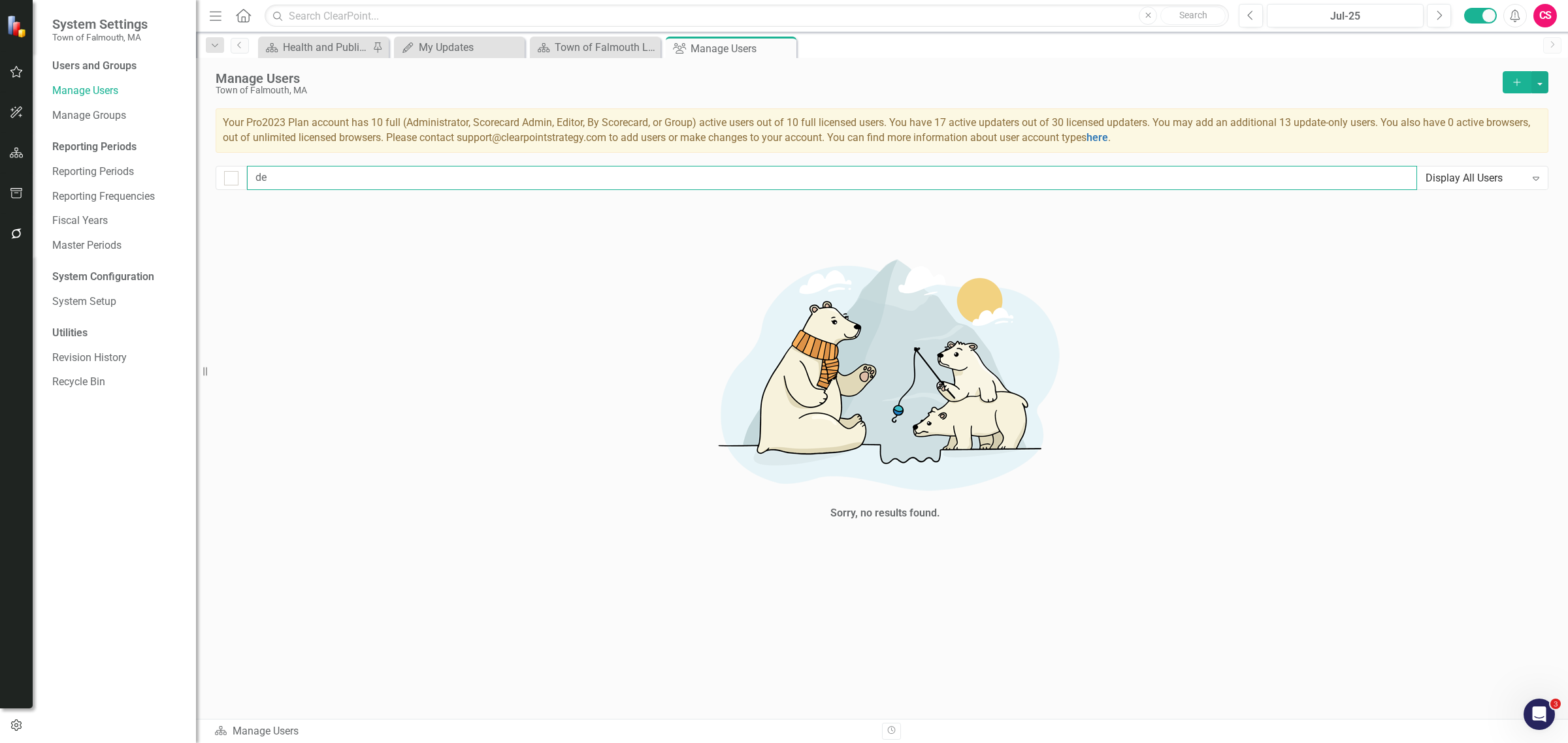 checkbox on "false" 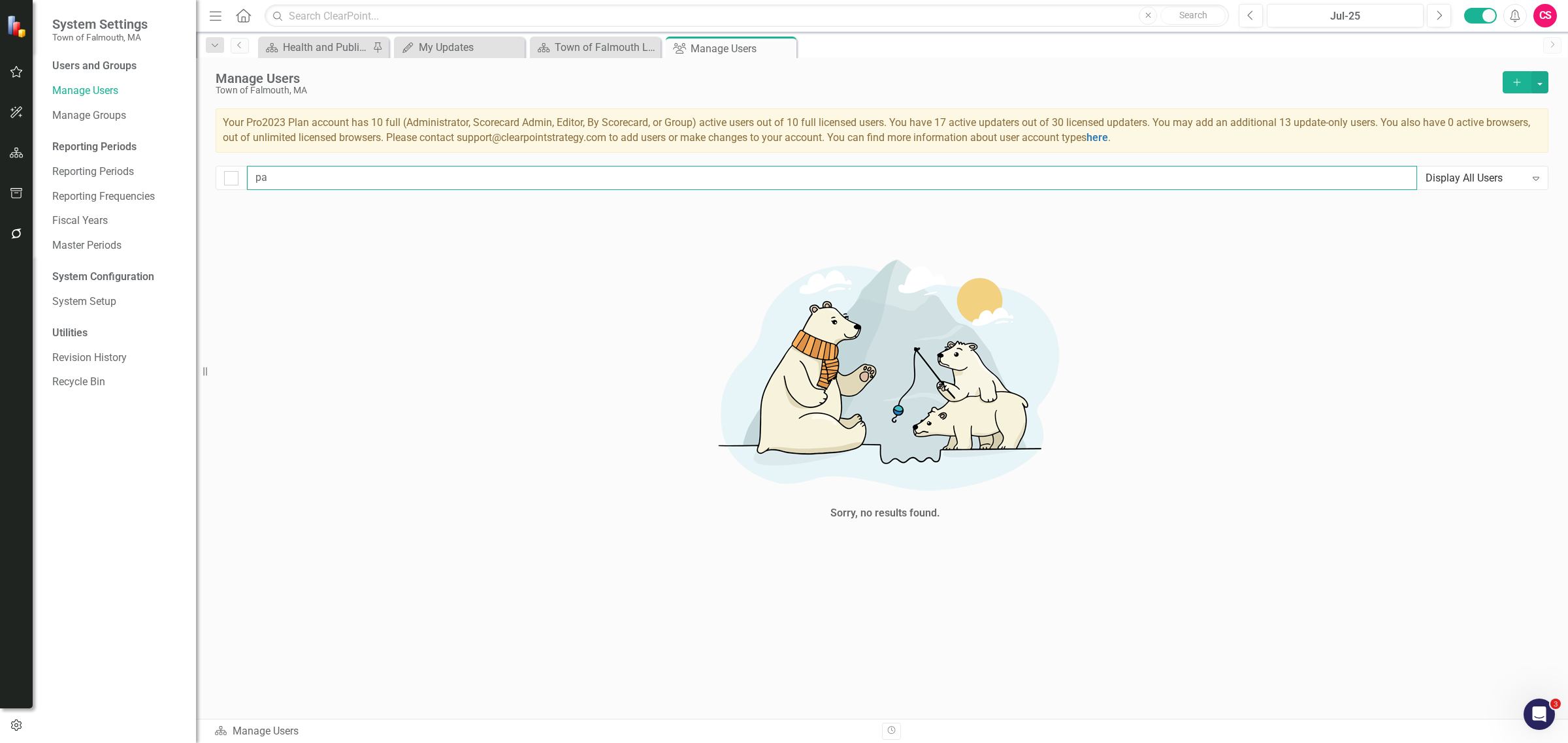 type on "p" 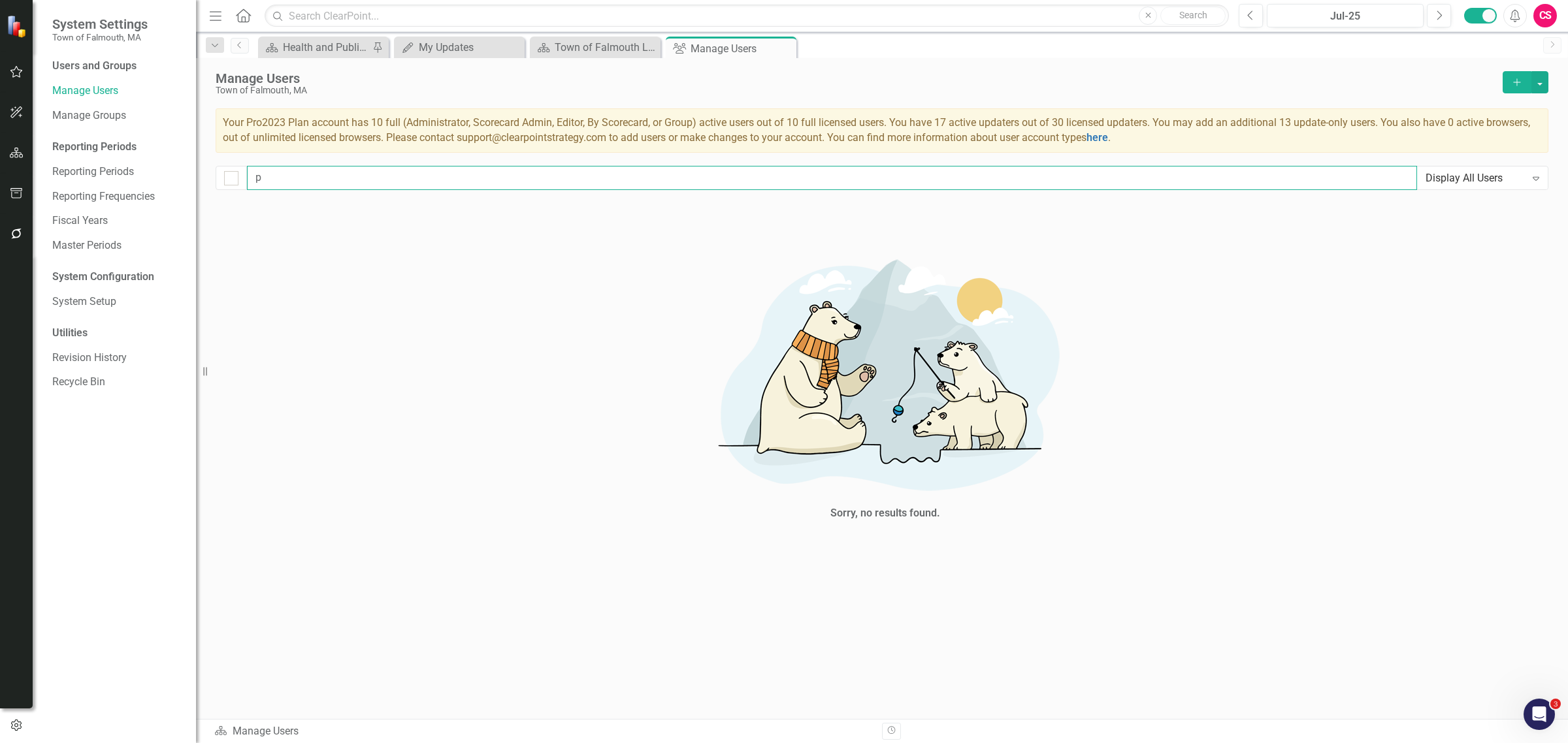 type 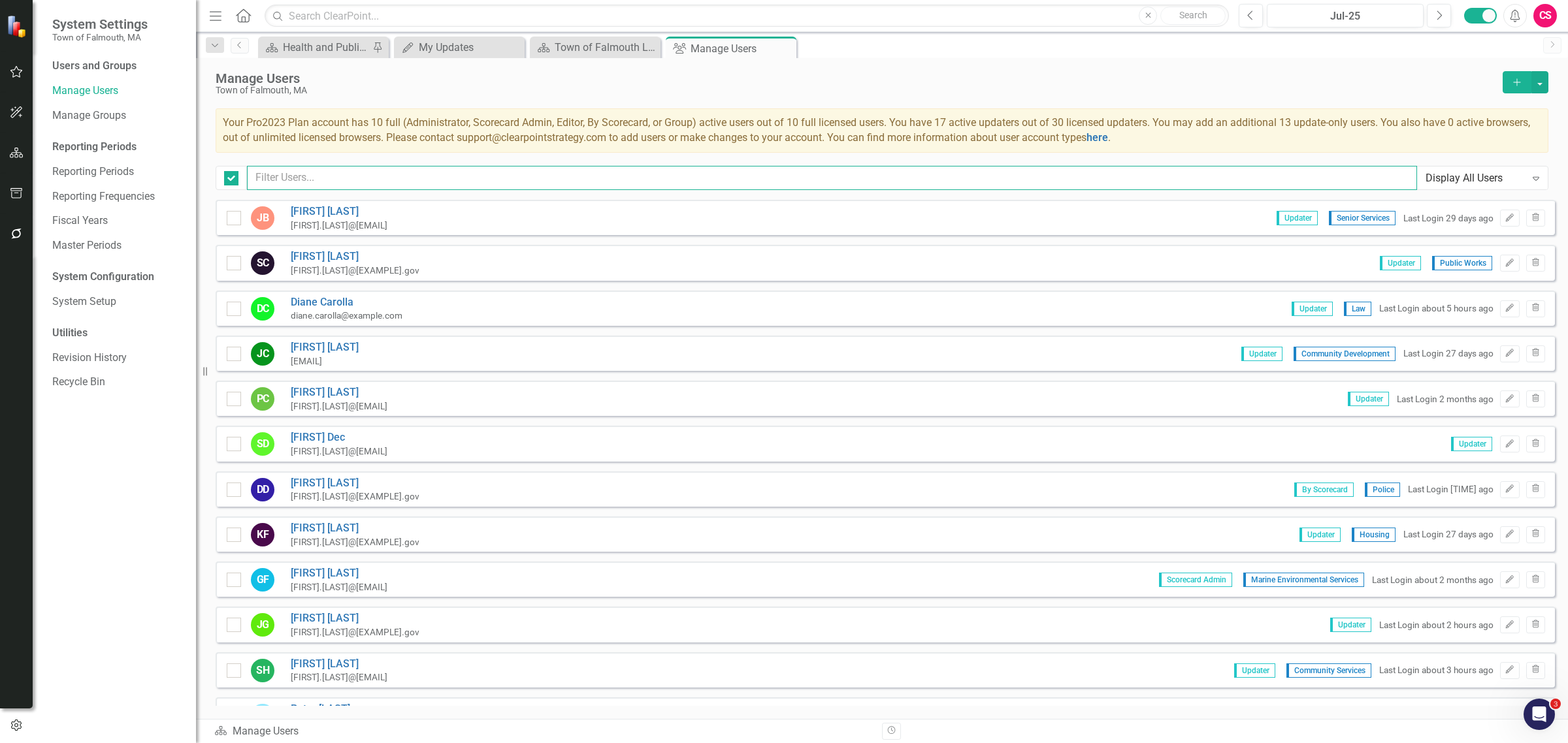 checkbox on "false" 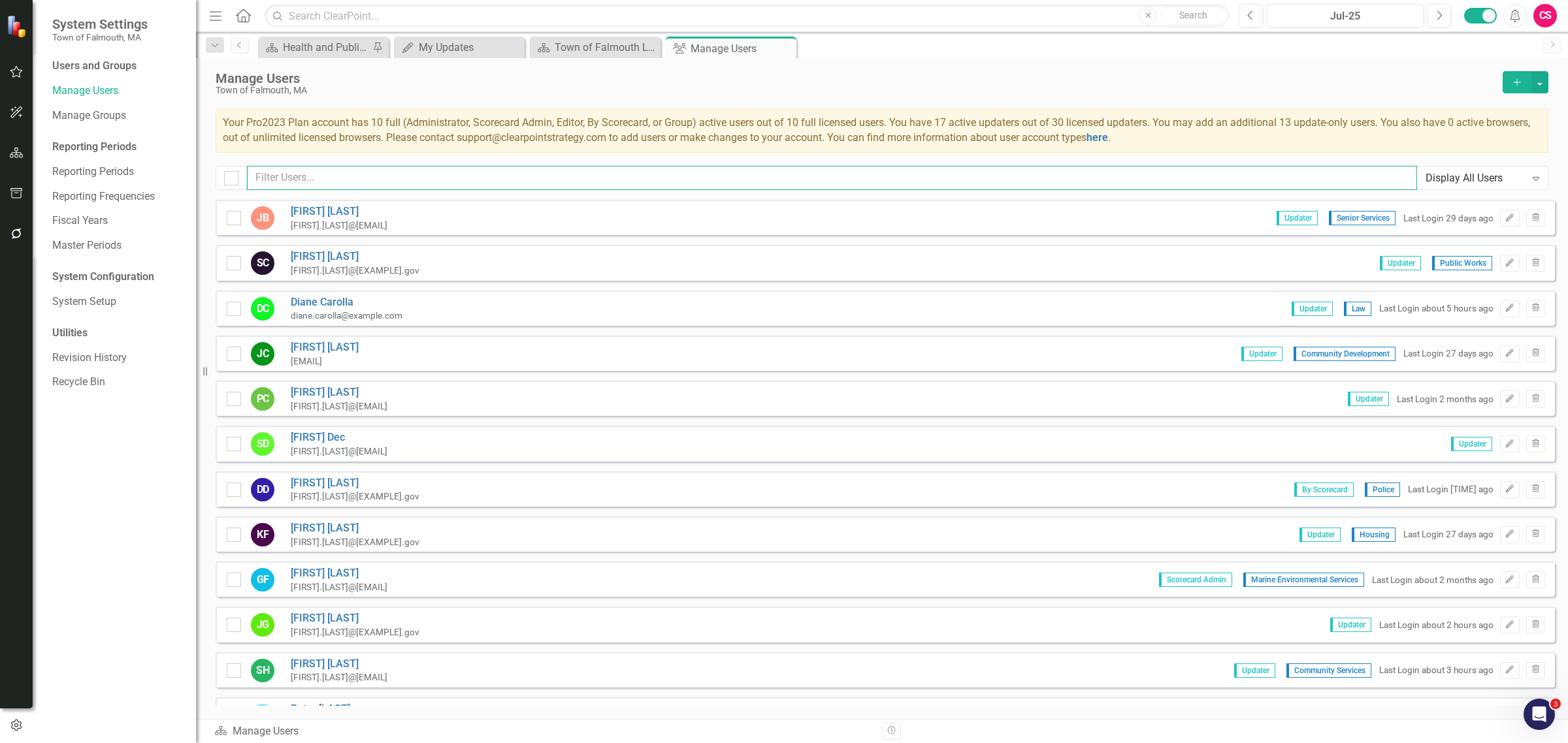 click at bounding box center (832, 178) 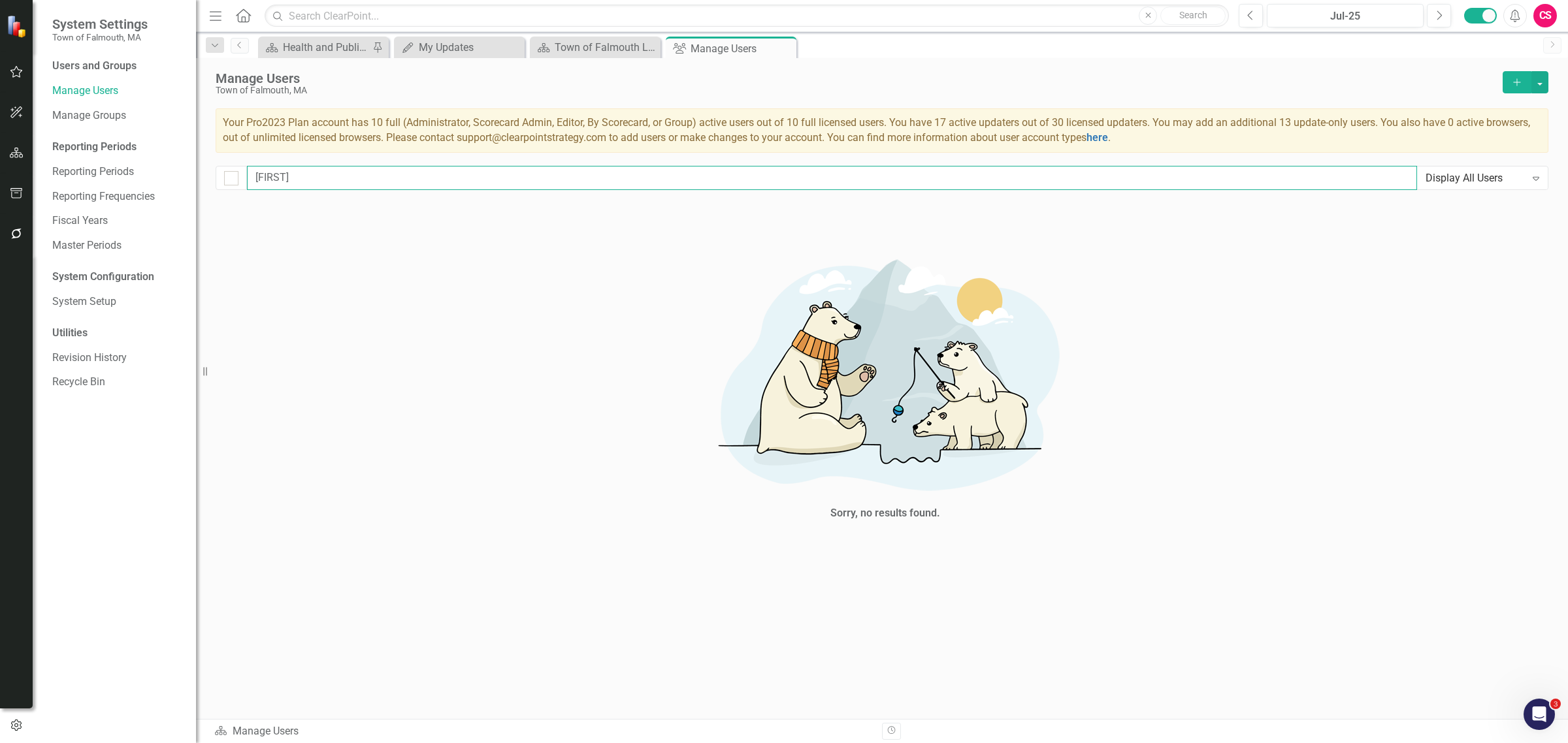 type on "de" 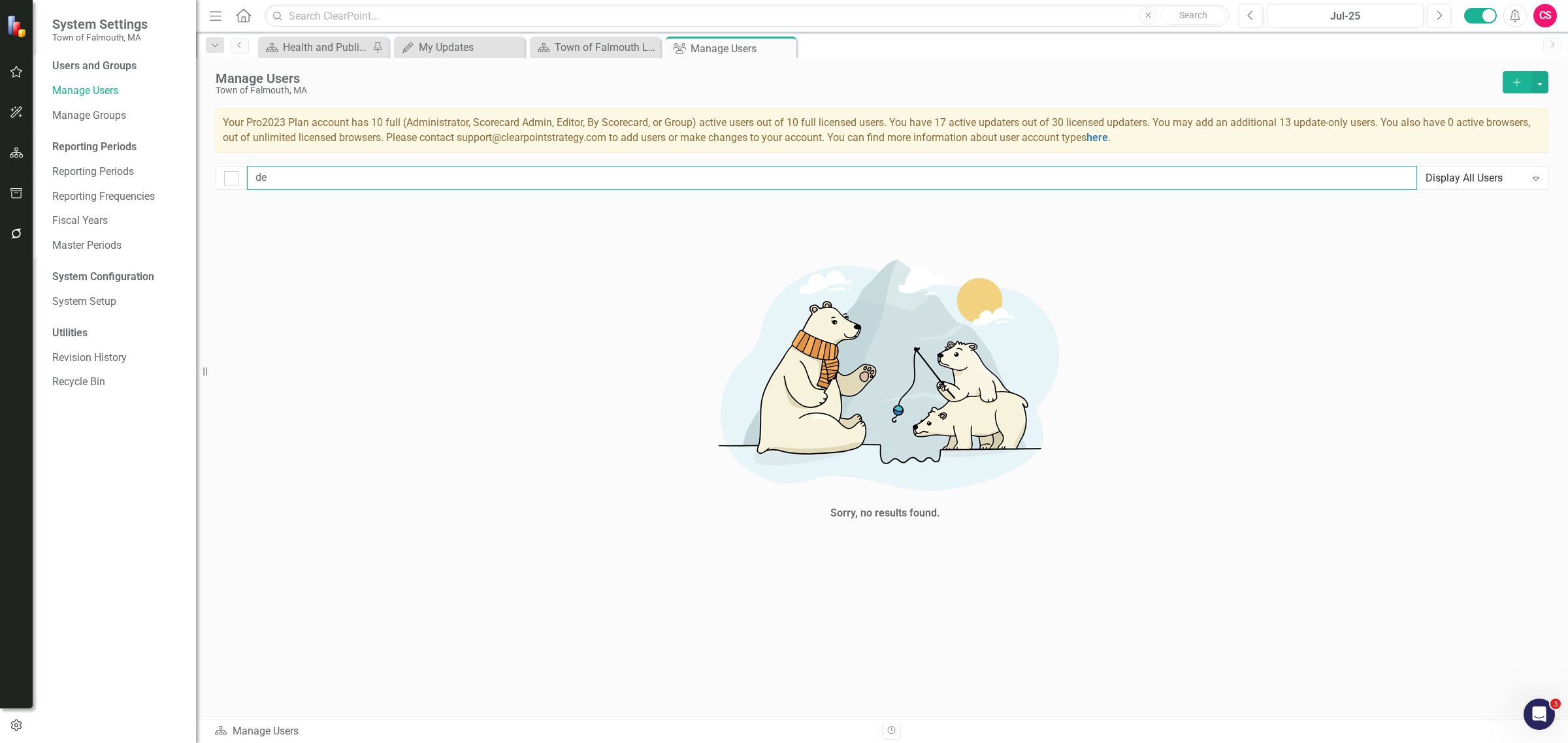 checkbox on "false" 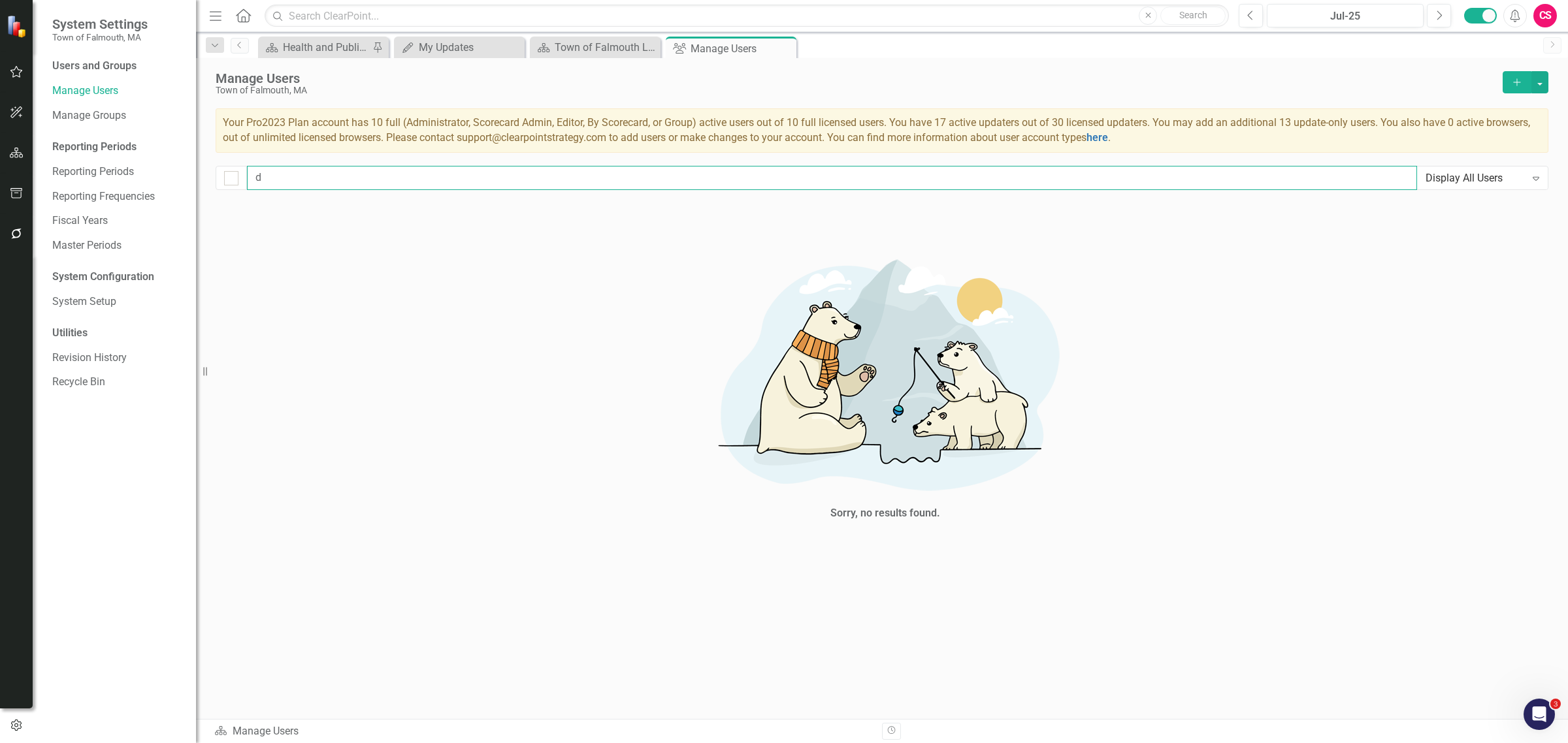 type 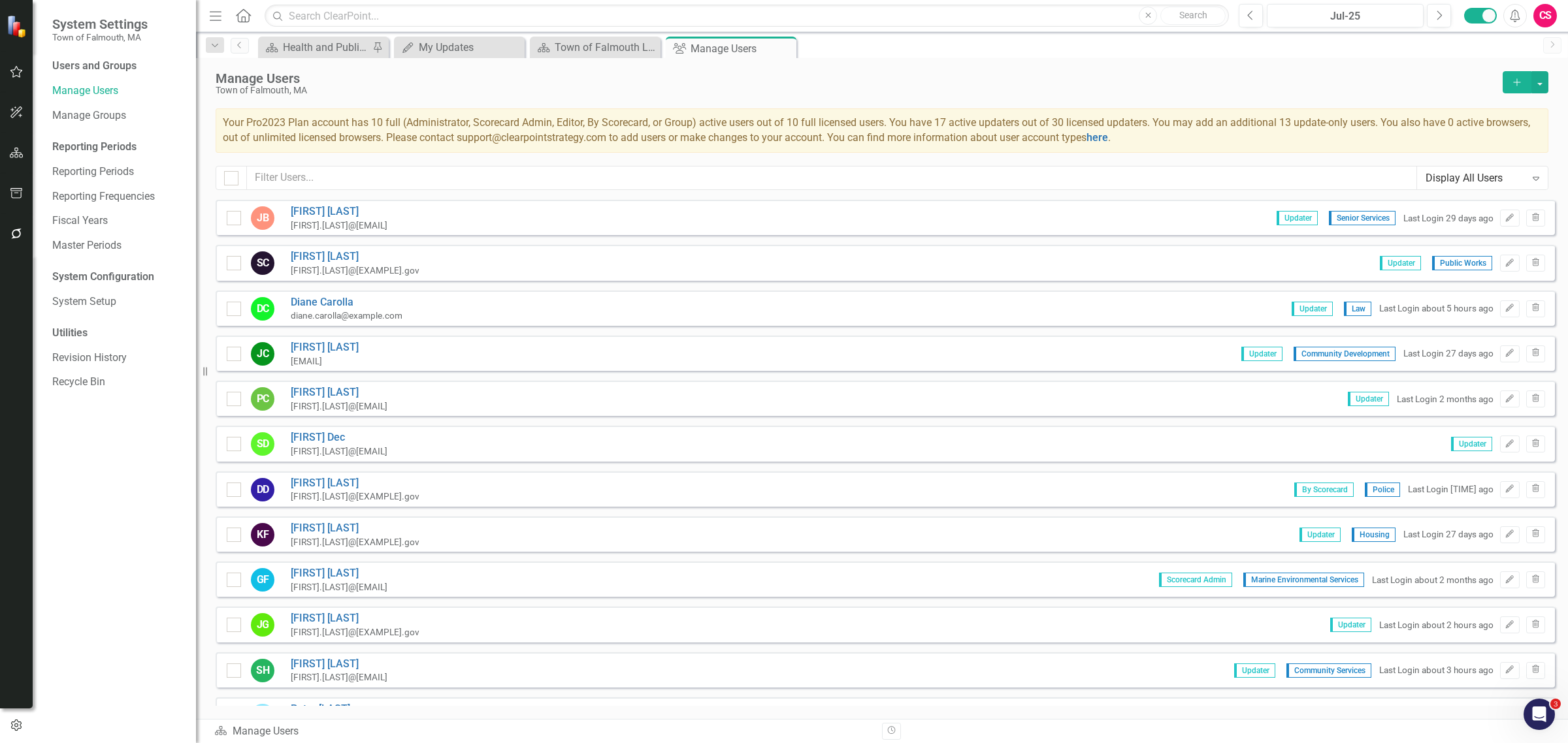 click on "Add" at bounding box center (1517, 82) 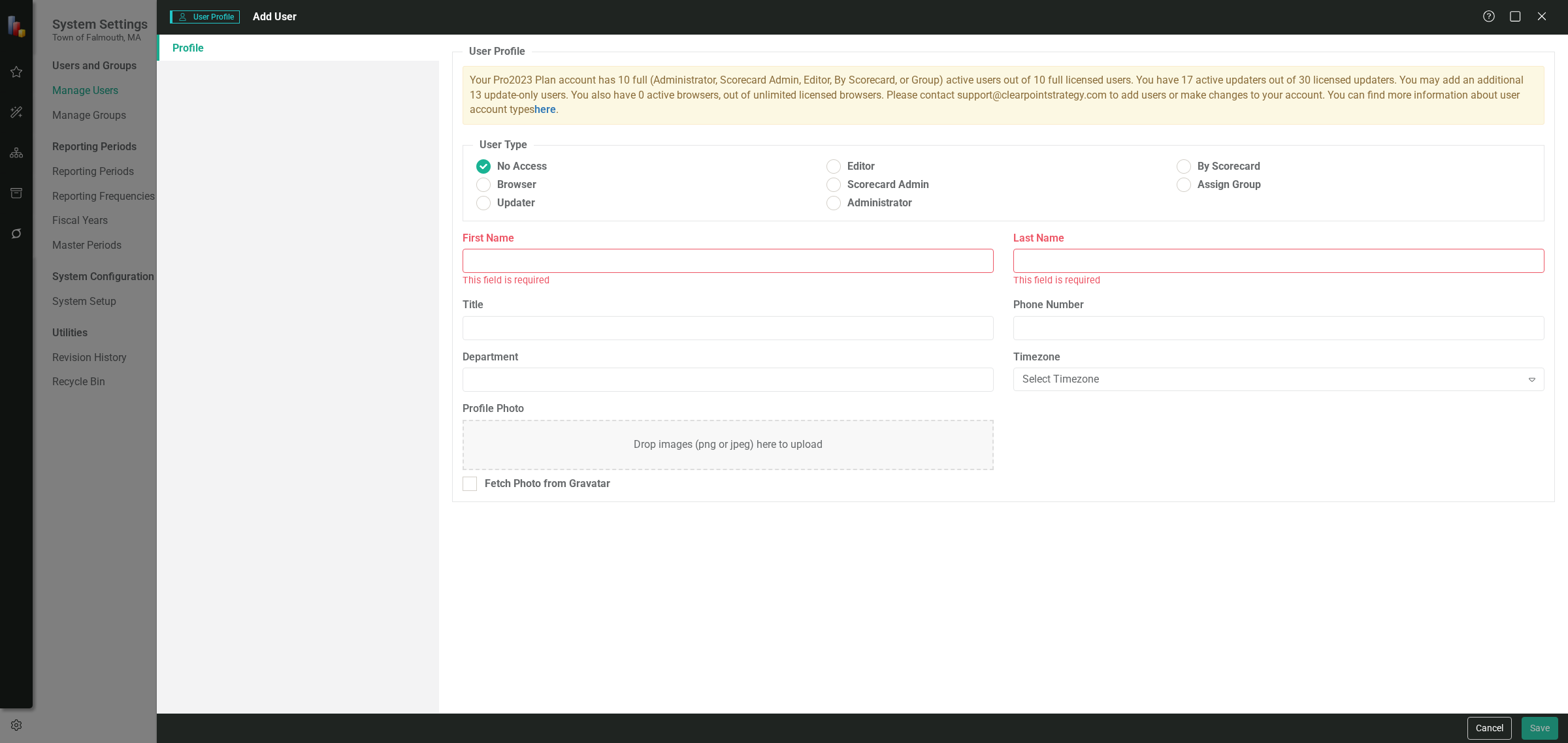 click on "First Name" at bounding box center [728, 261] 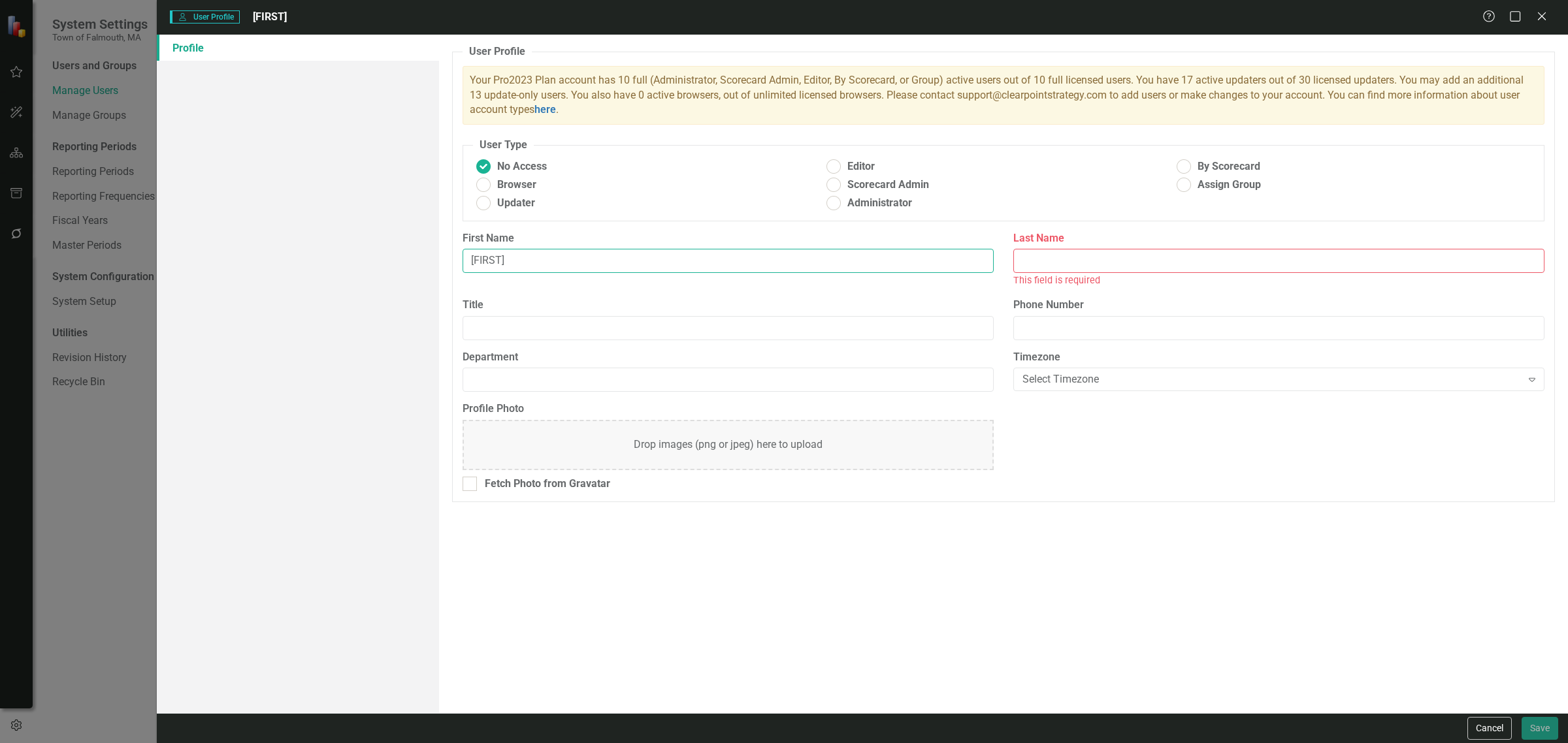 type on "[FIRST]" 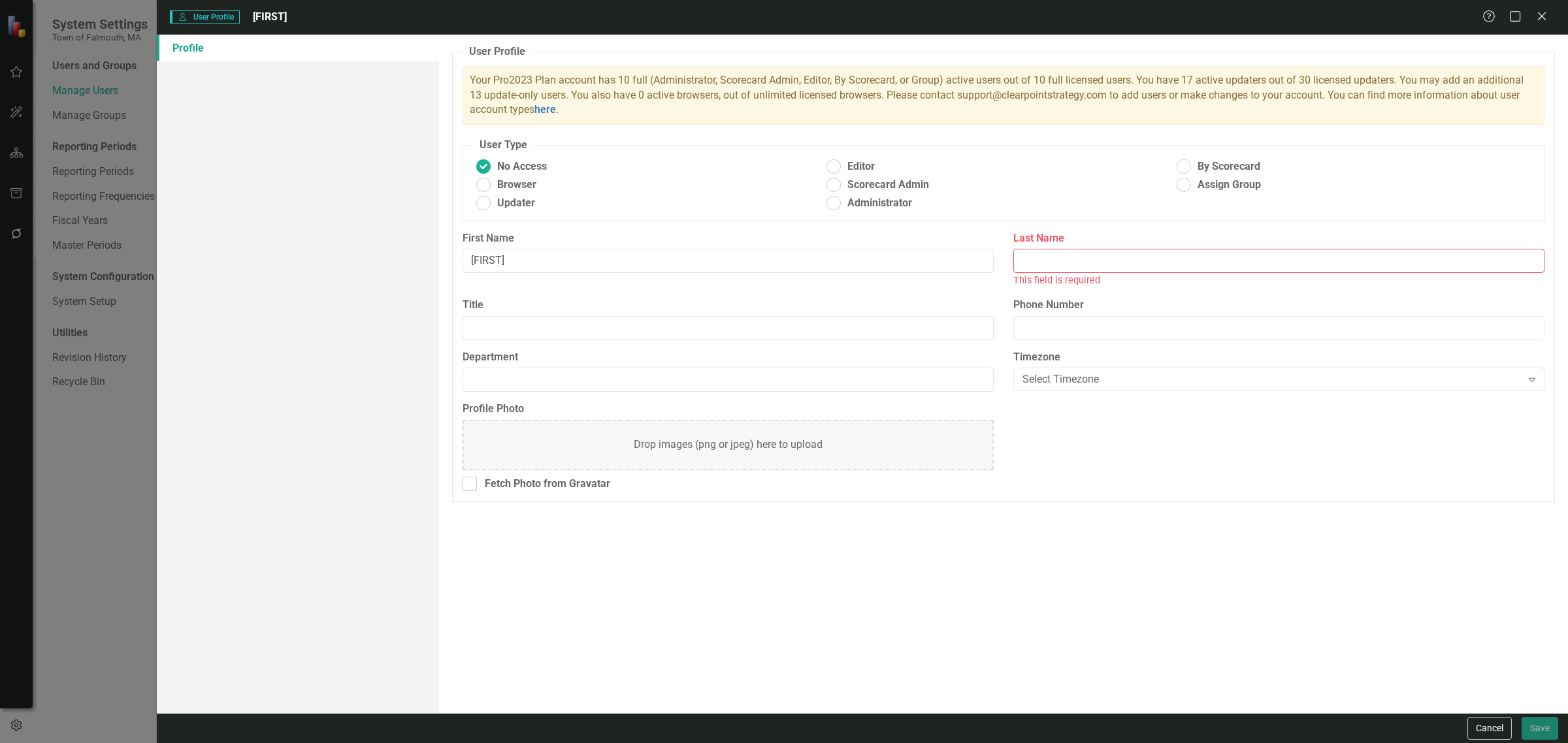 click on "Last Name" at bounding box center [1279, 261] 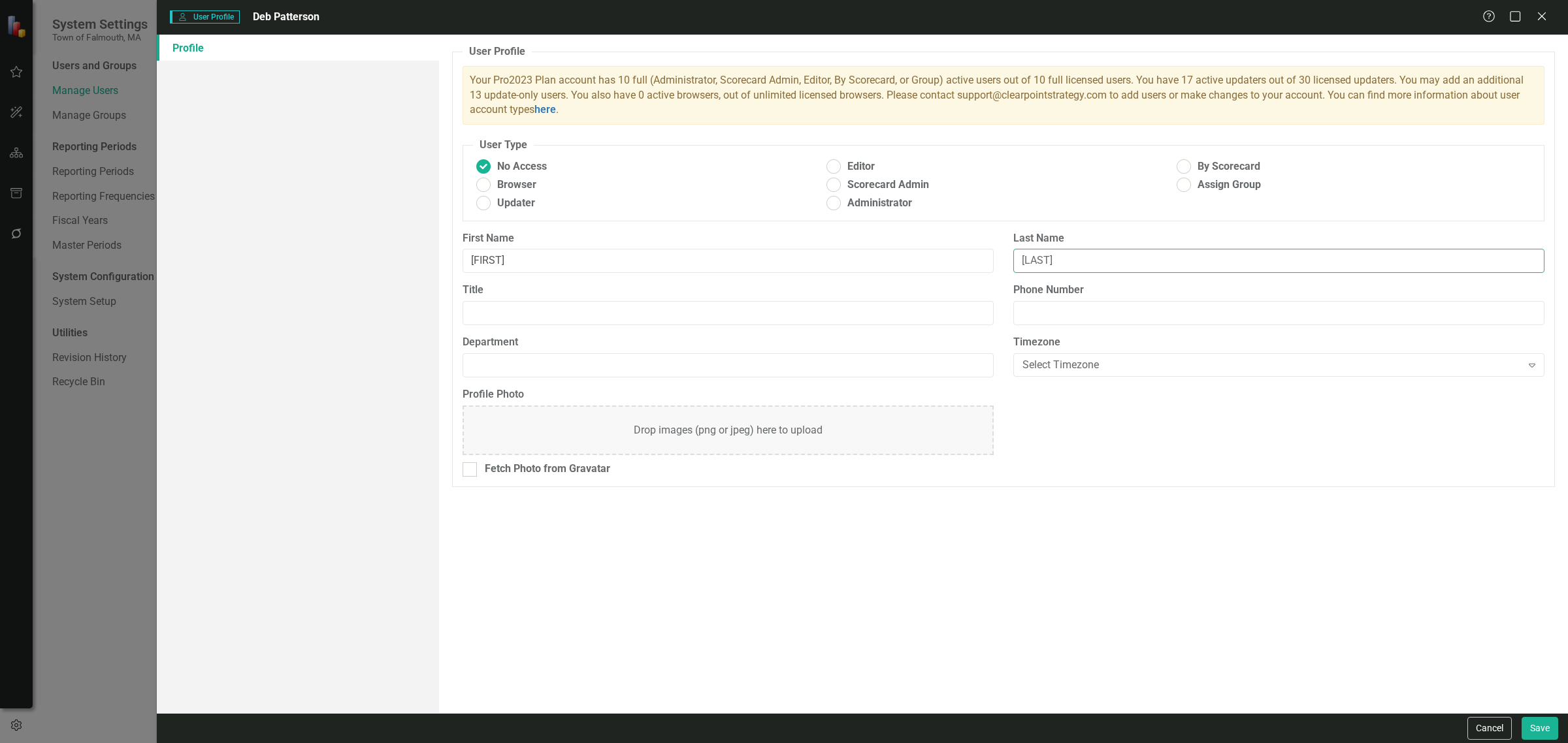 type on "[LAST]" 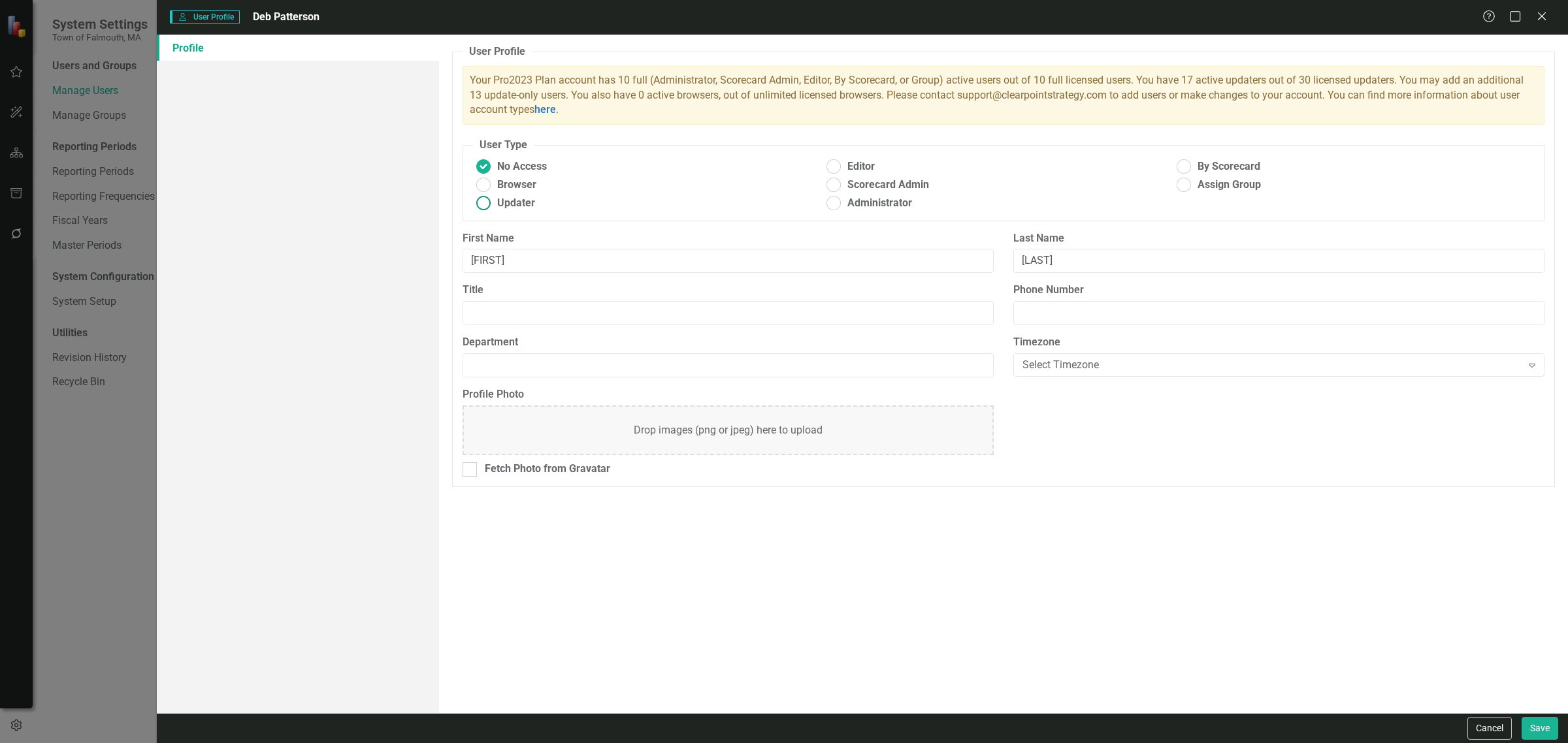 click on "Updater" at bounding box center [516, 203] 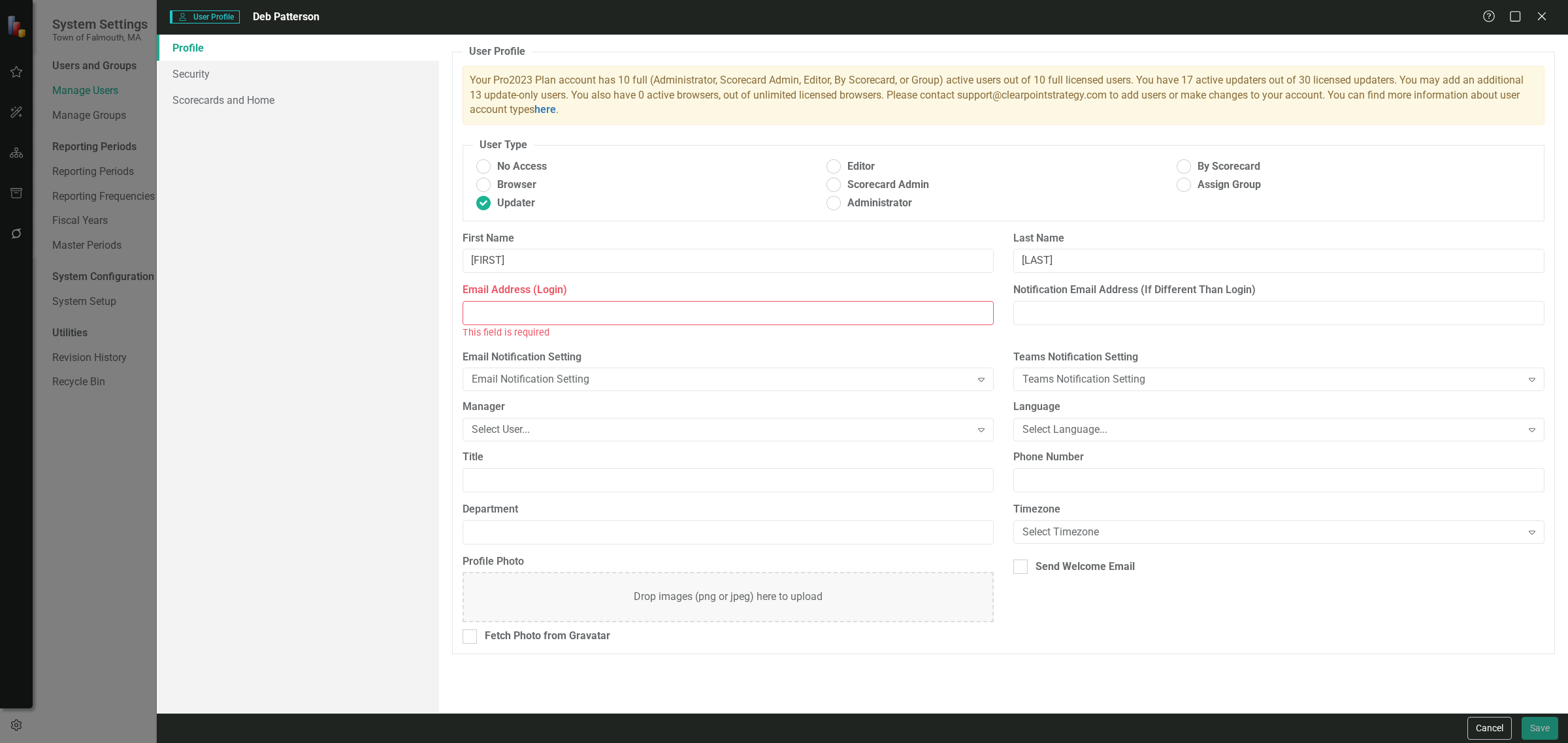 click on "Email Address (Login)" at bounding box center (728, 313) 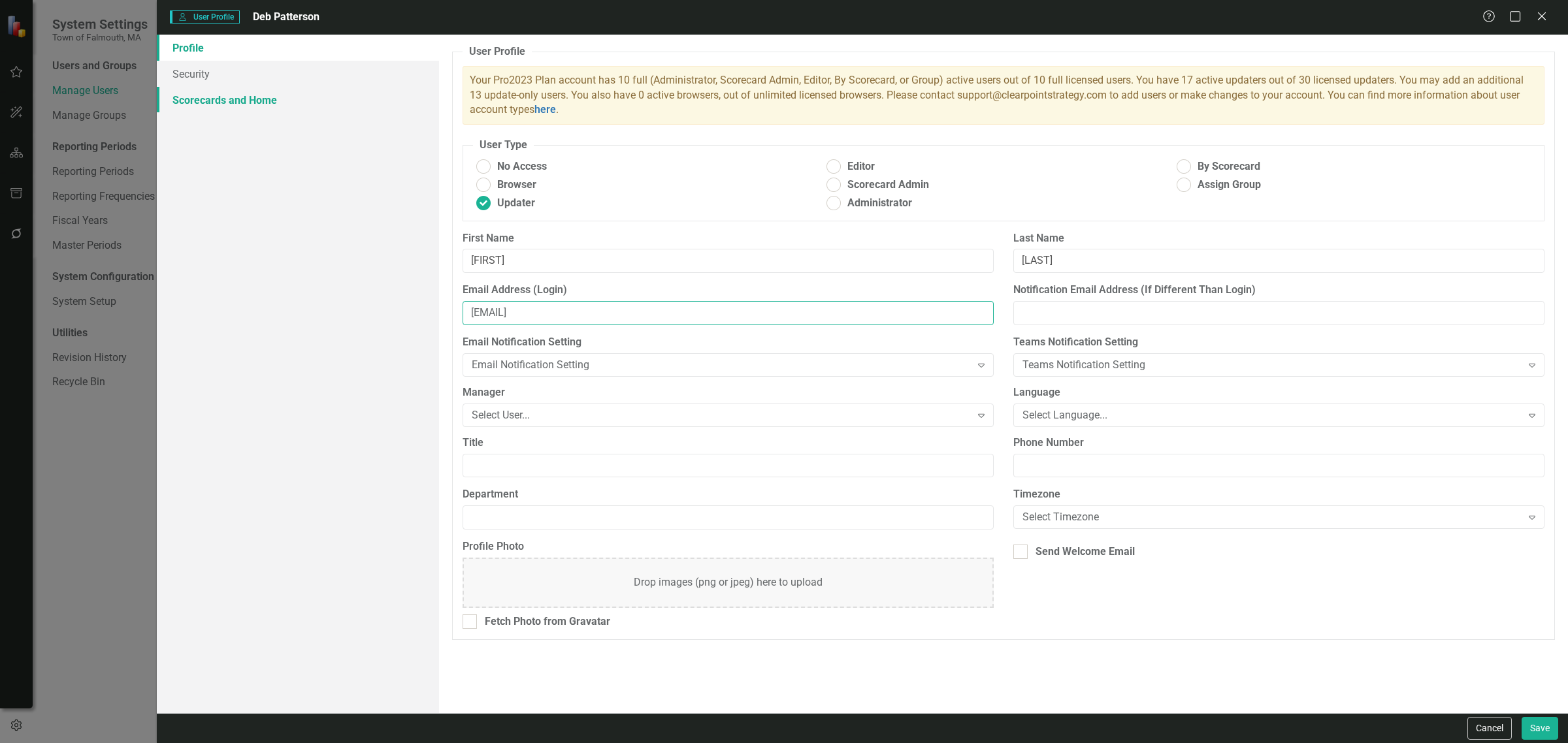 type on "[EMAIL]" 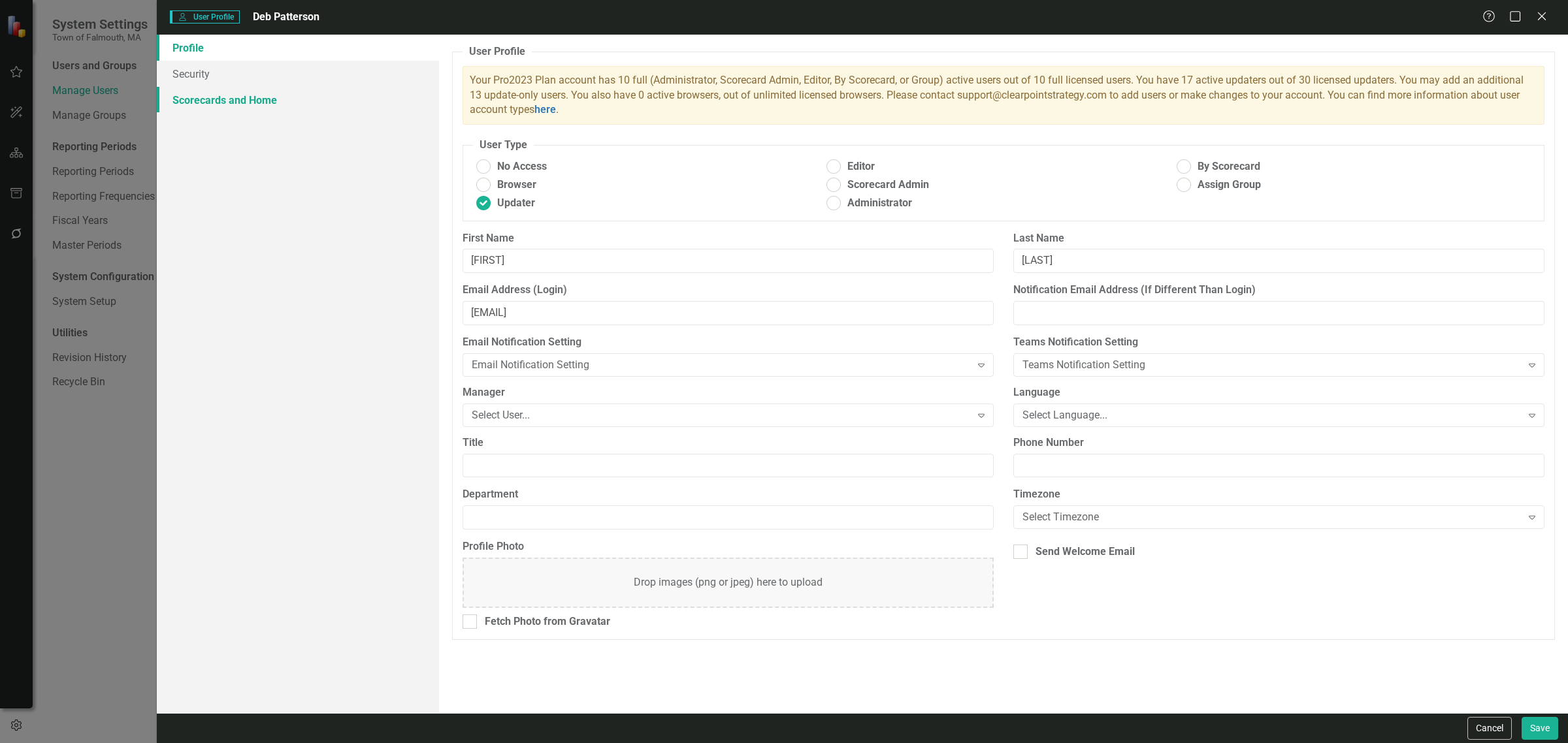 click on "Scorecards and Home" at bounding box center [298, 100] 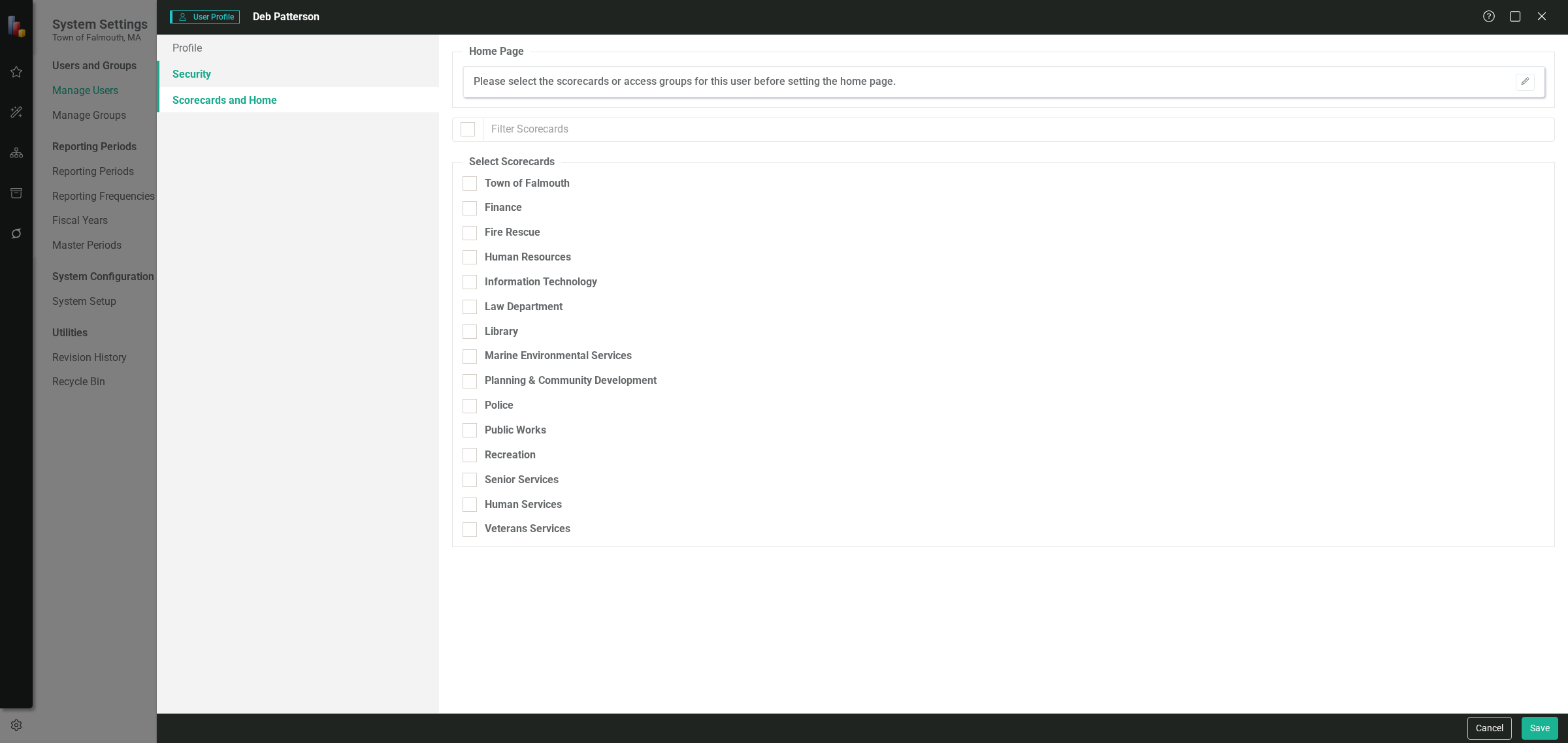 drag, startPoint x: 468, startPoint y: 127, endPoint x: 284, endPoint y: 72, distance: 192.04427 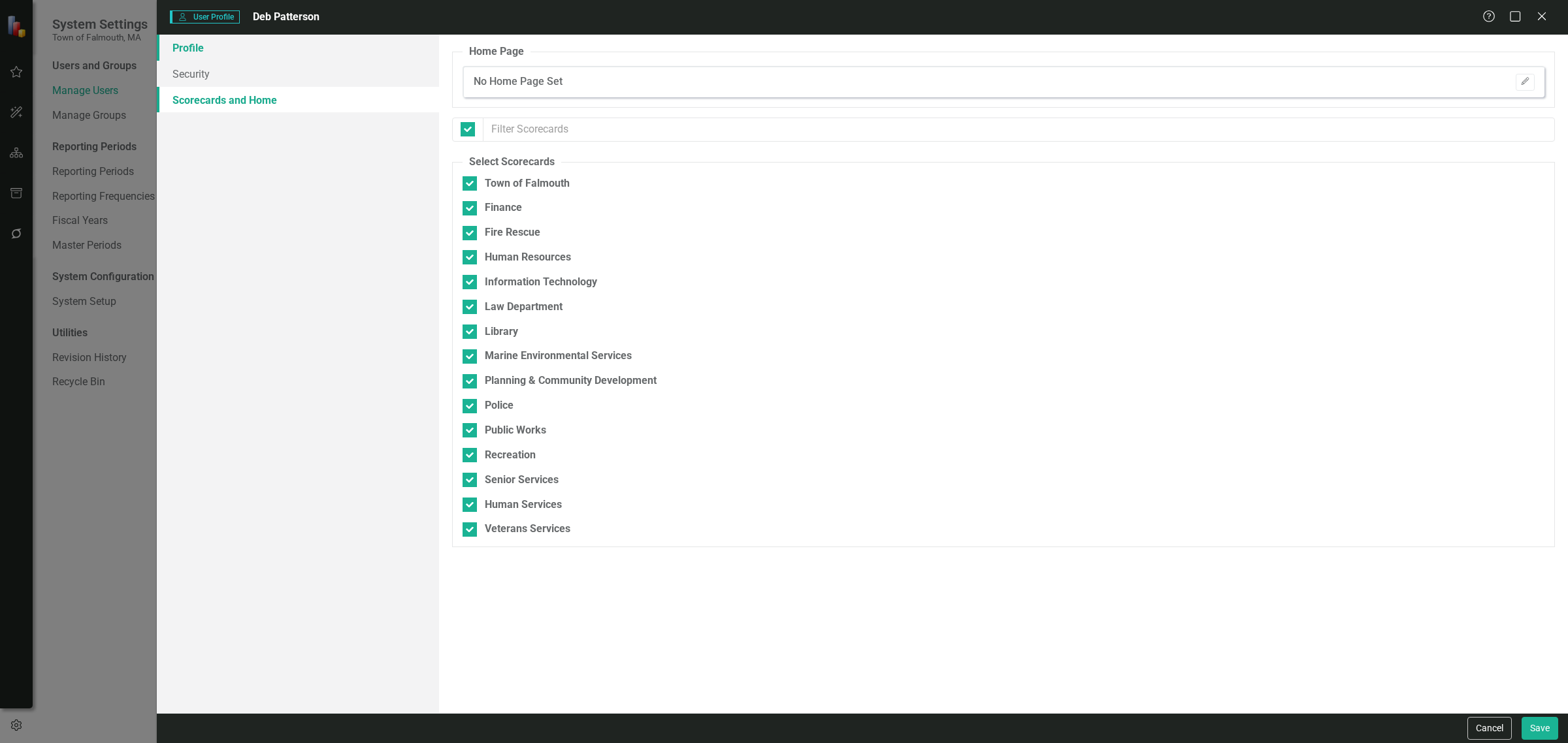 click on "Profile" at bounding box center [298, 48] 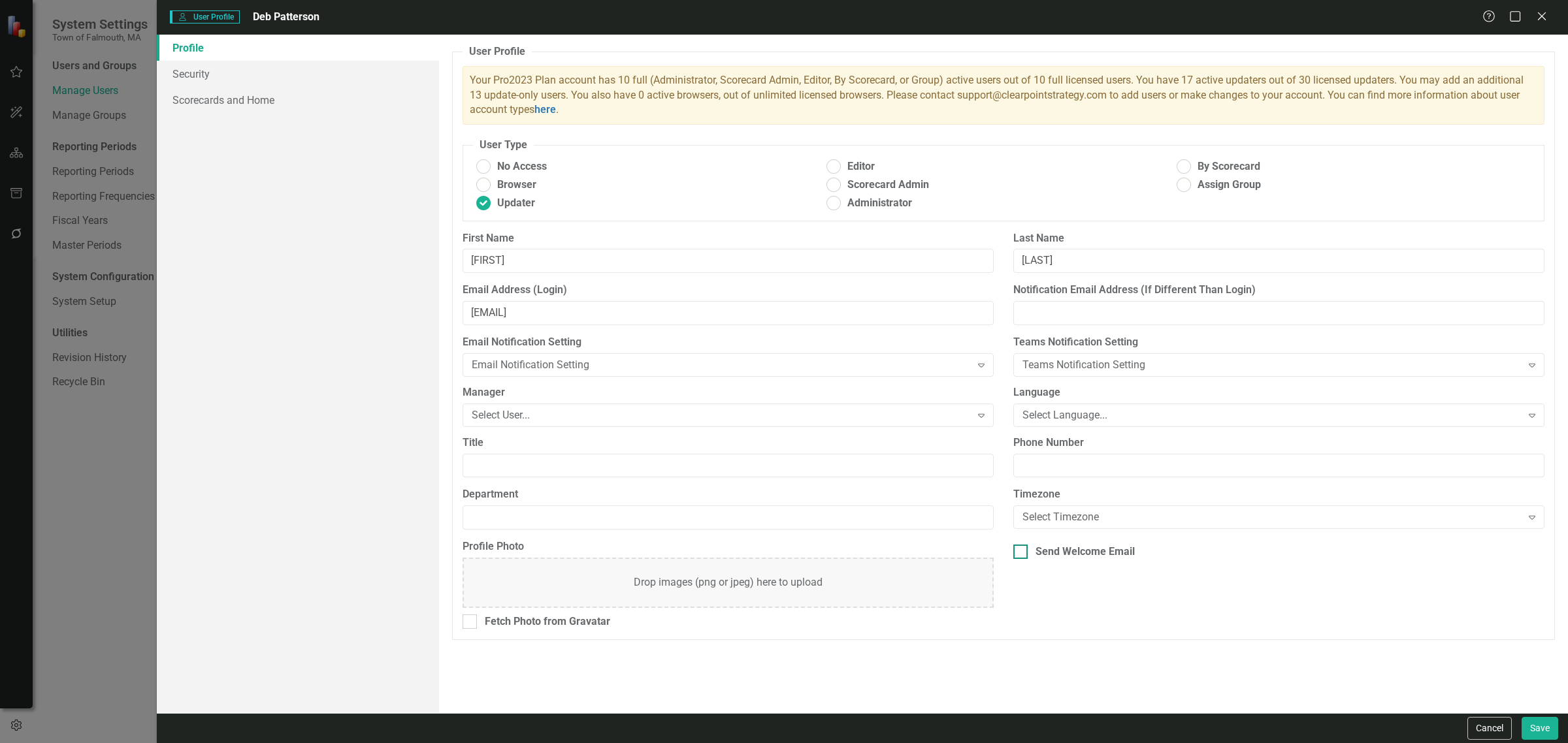 click on "Send Welcome Email" at bounding box center (1085, 552) 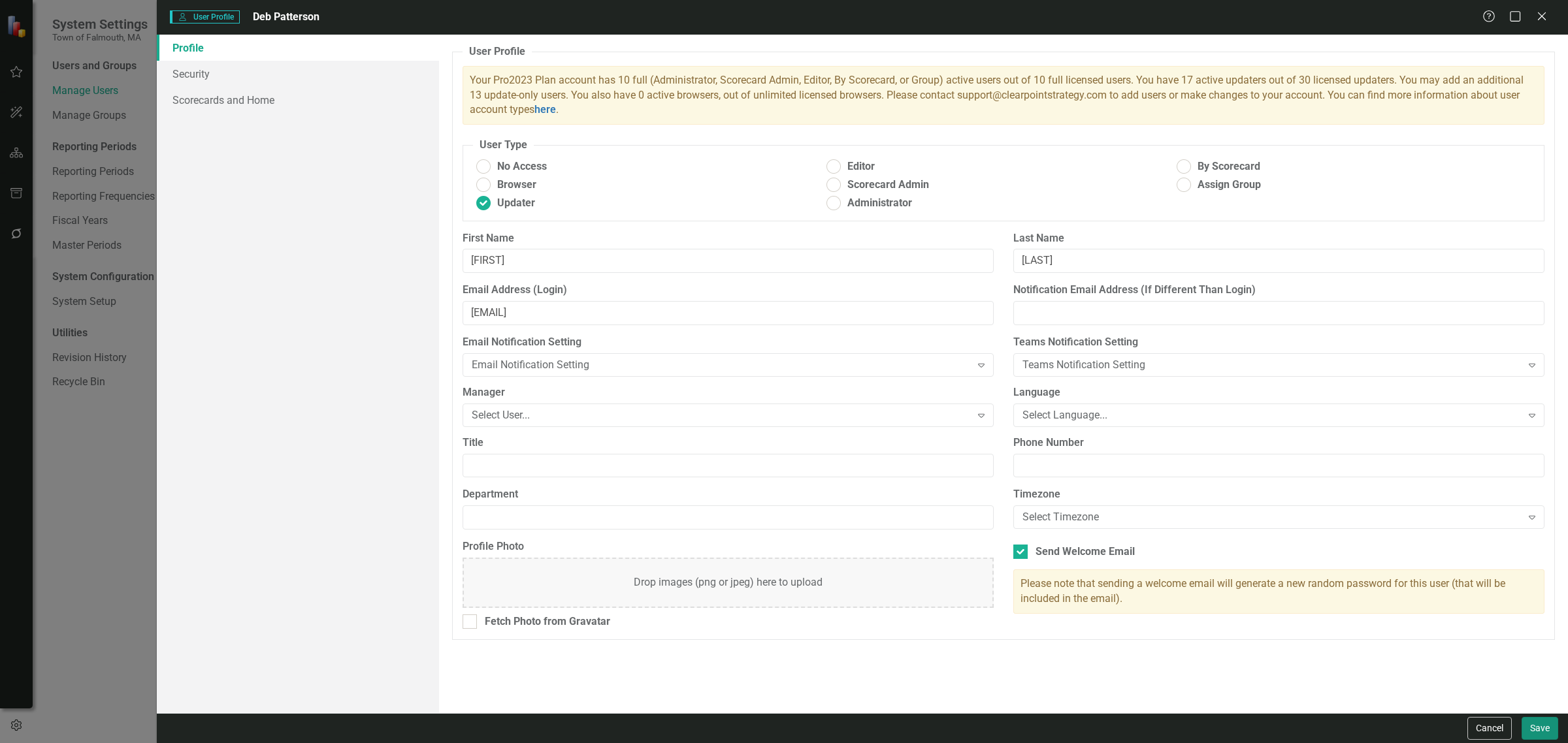 click on "Save" at bounding box center [1540, 728] 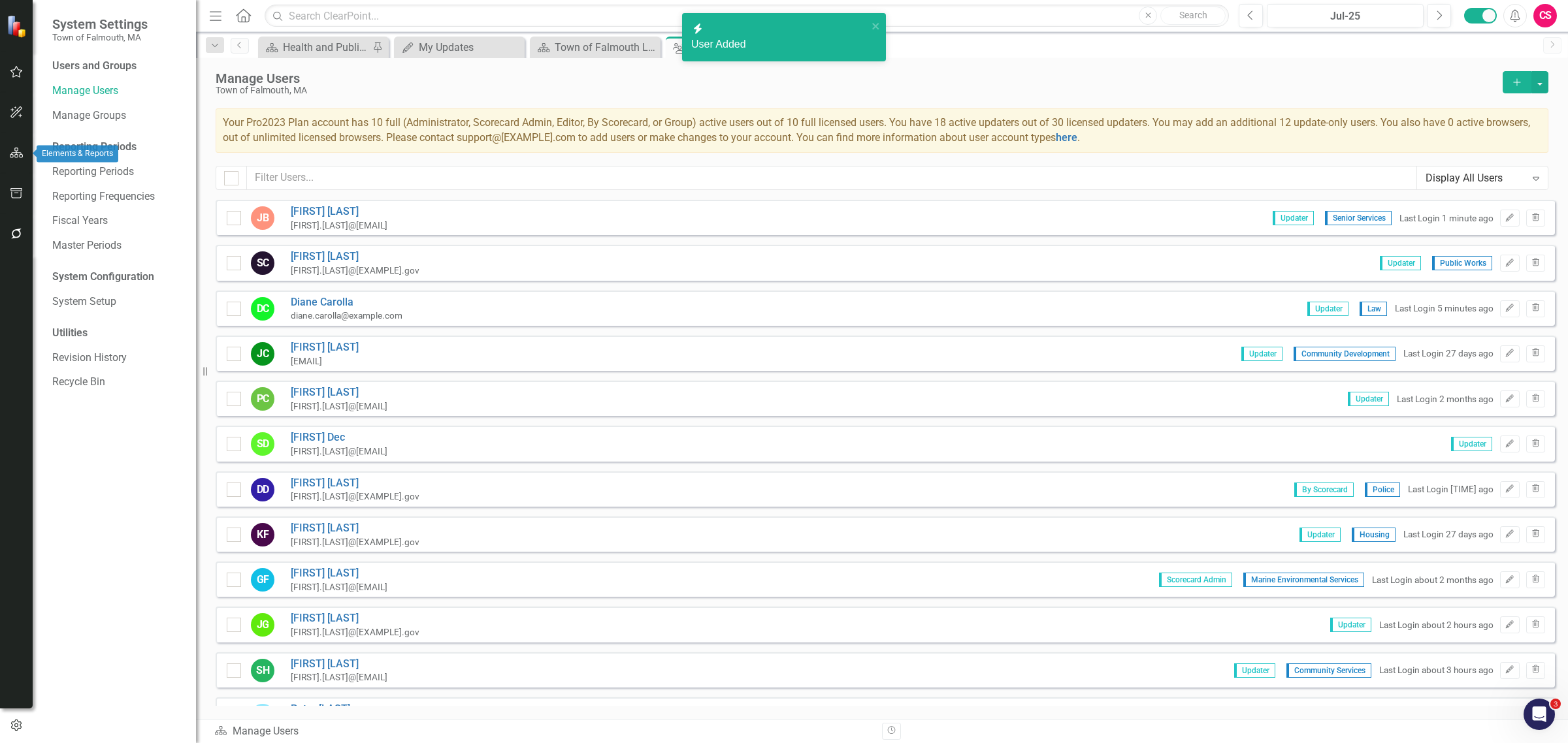 click at bounding box center (16, 153) 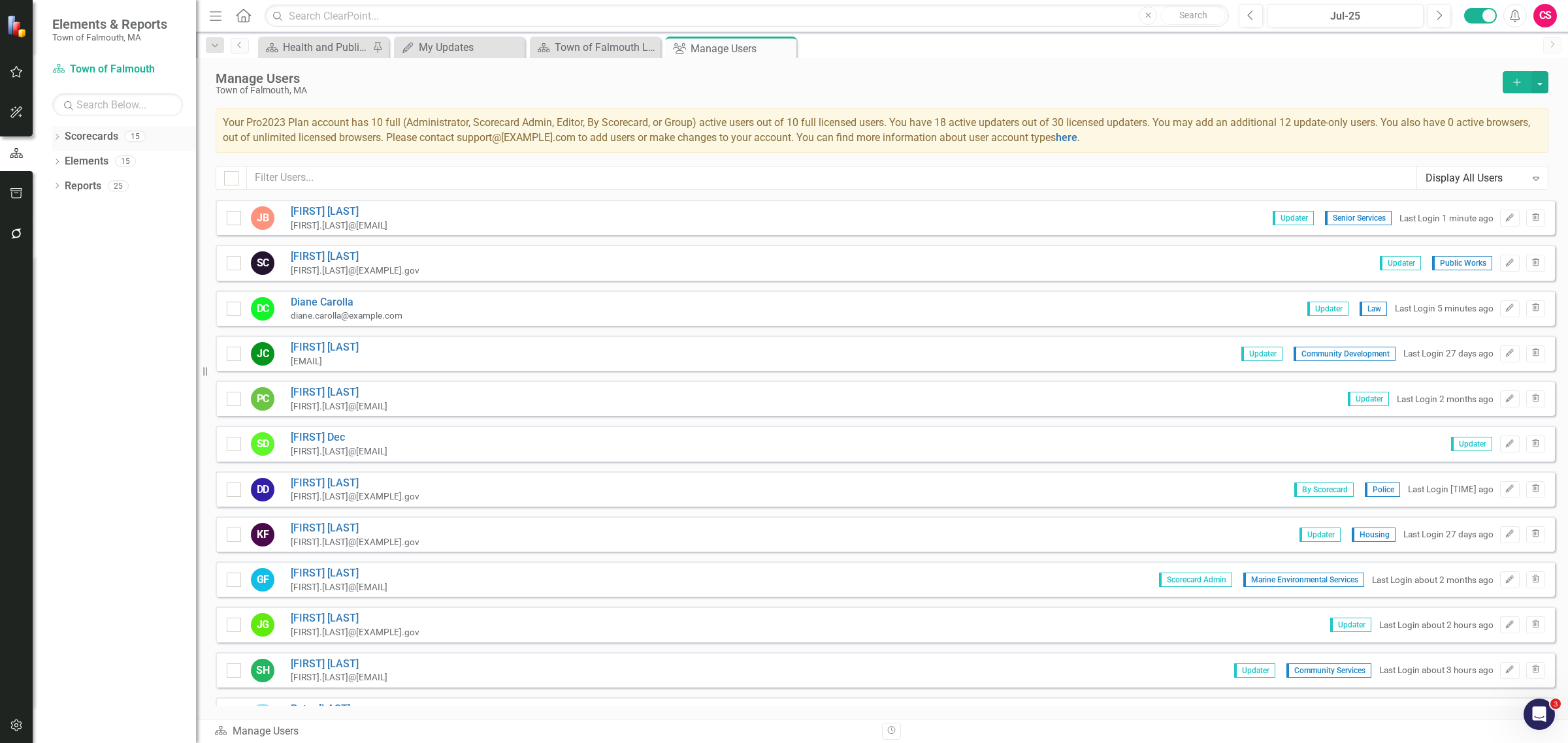 click on "Dropdown Scorecards 15" at bounding box center [124, 138] 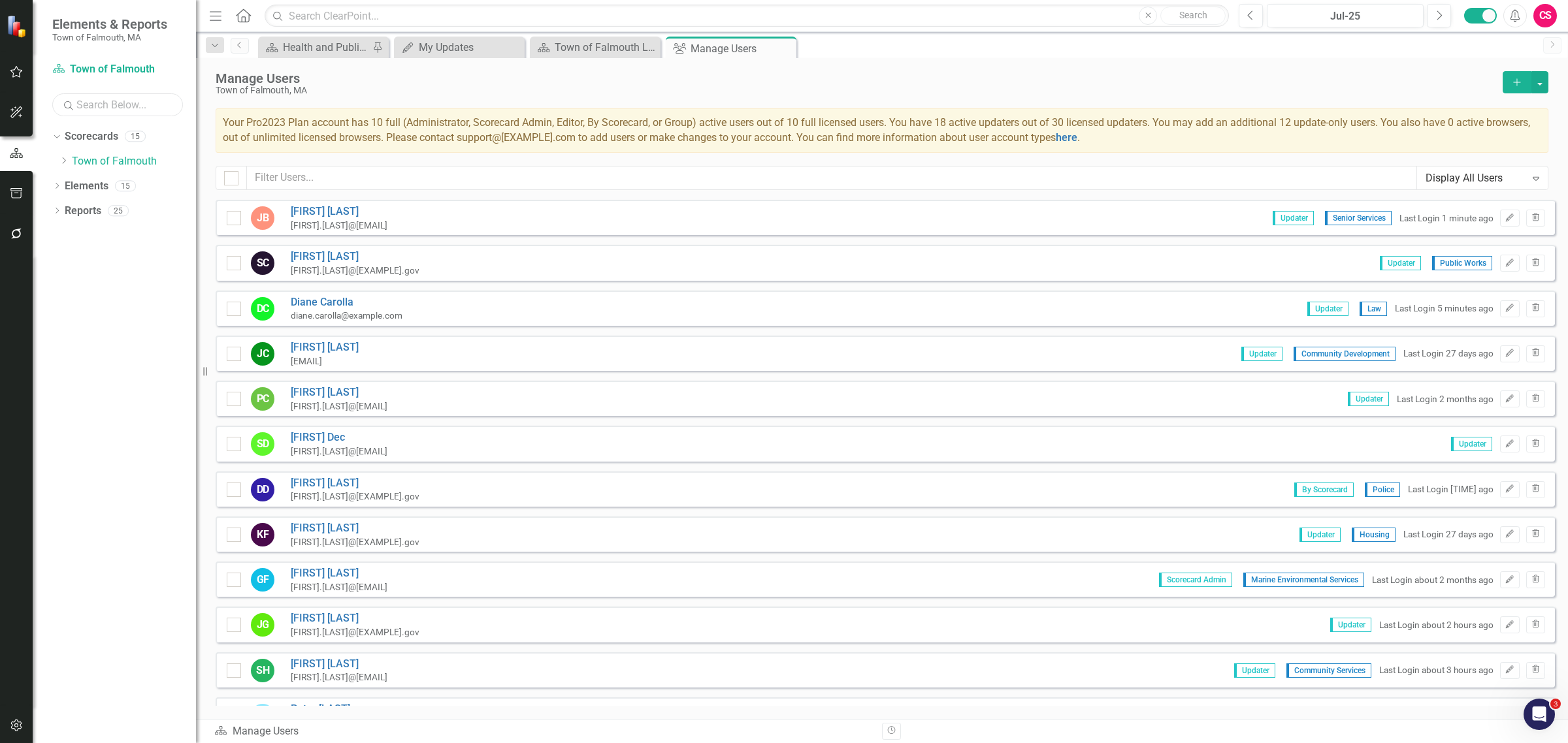 click at bounding box center [118, 104] 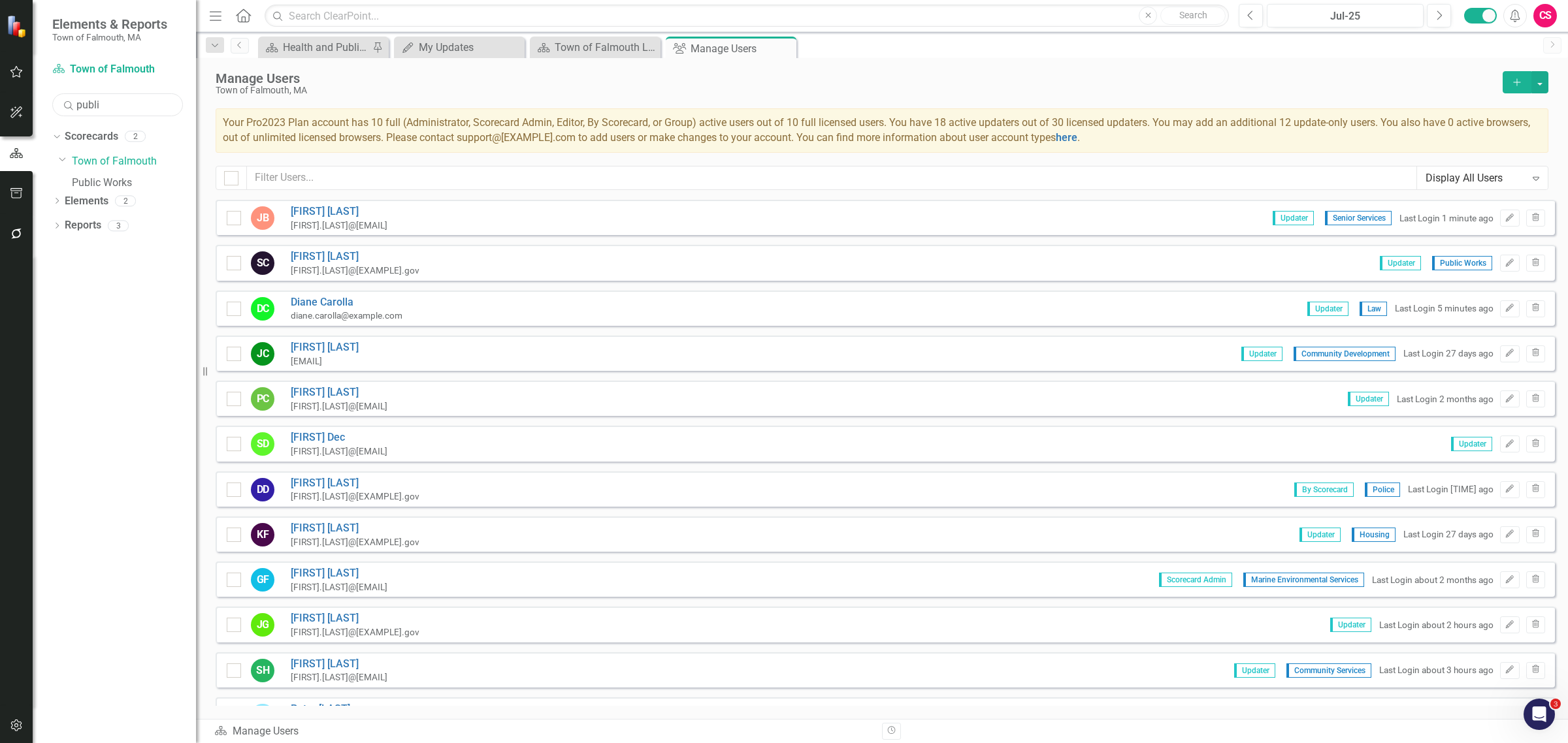 type on "publi" 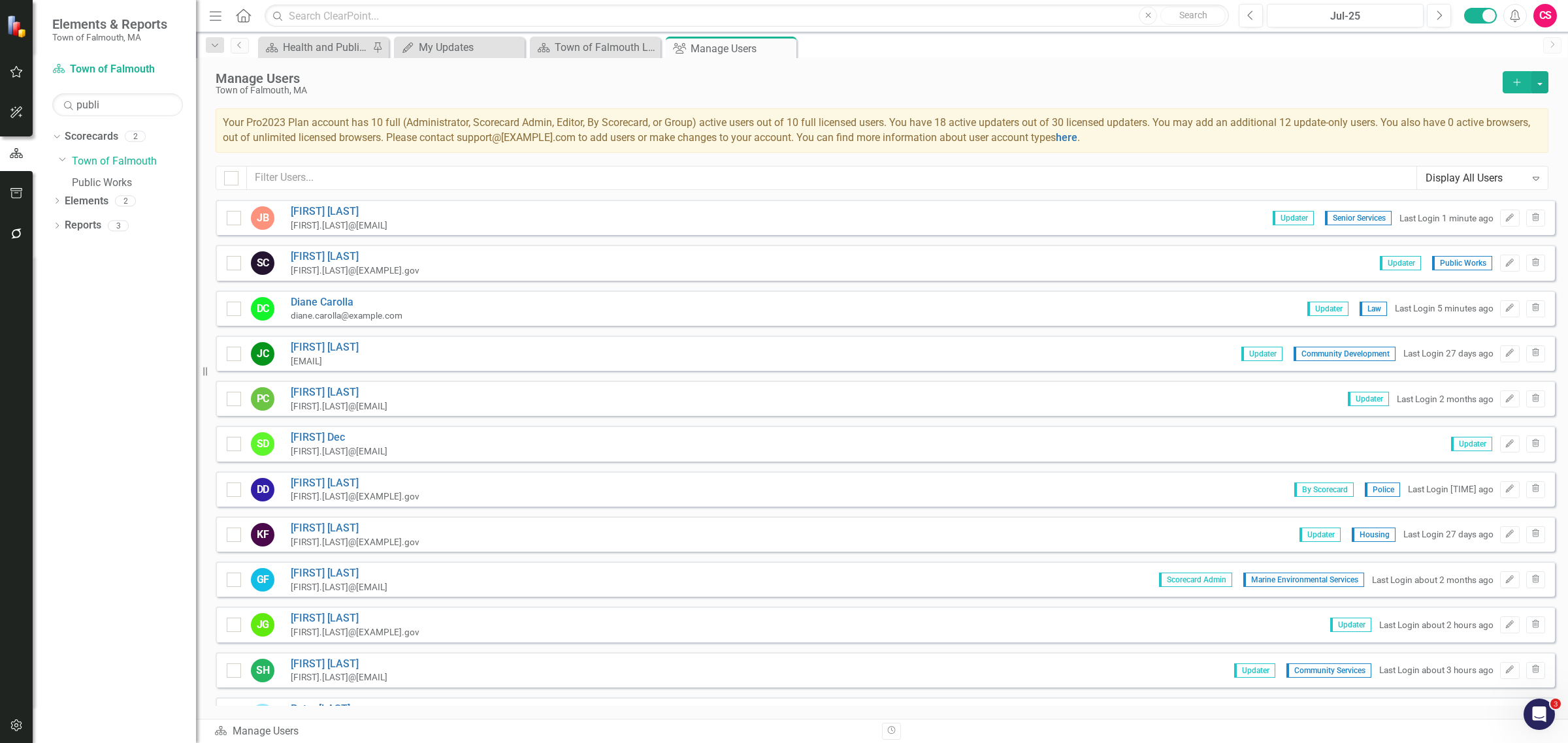 click on "Public Works" at bounding box center [134, 183] 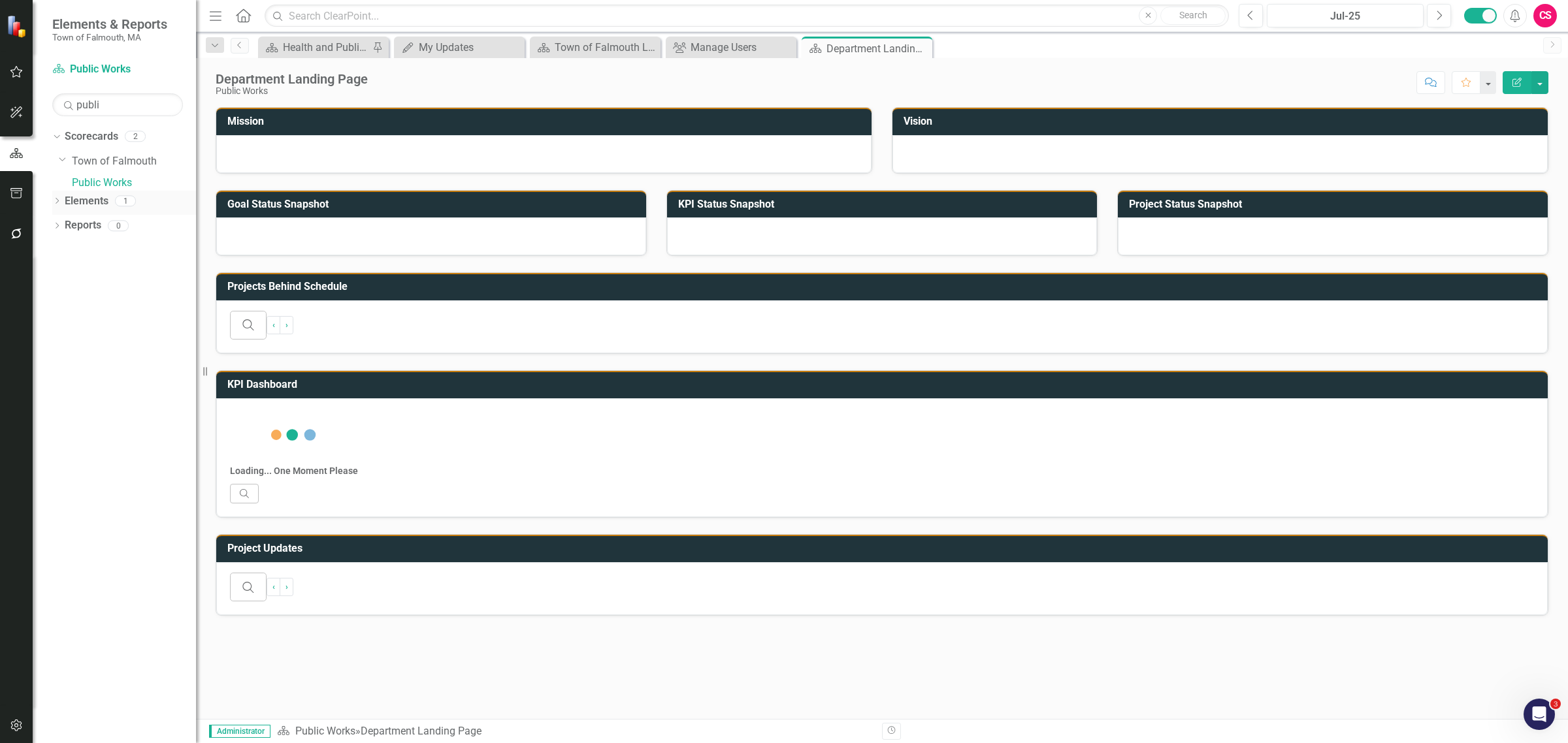 click on "Elements" at bounding box center [86, 201] 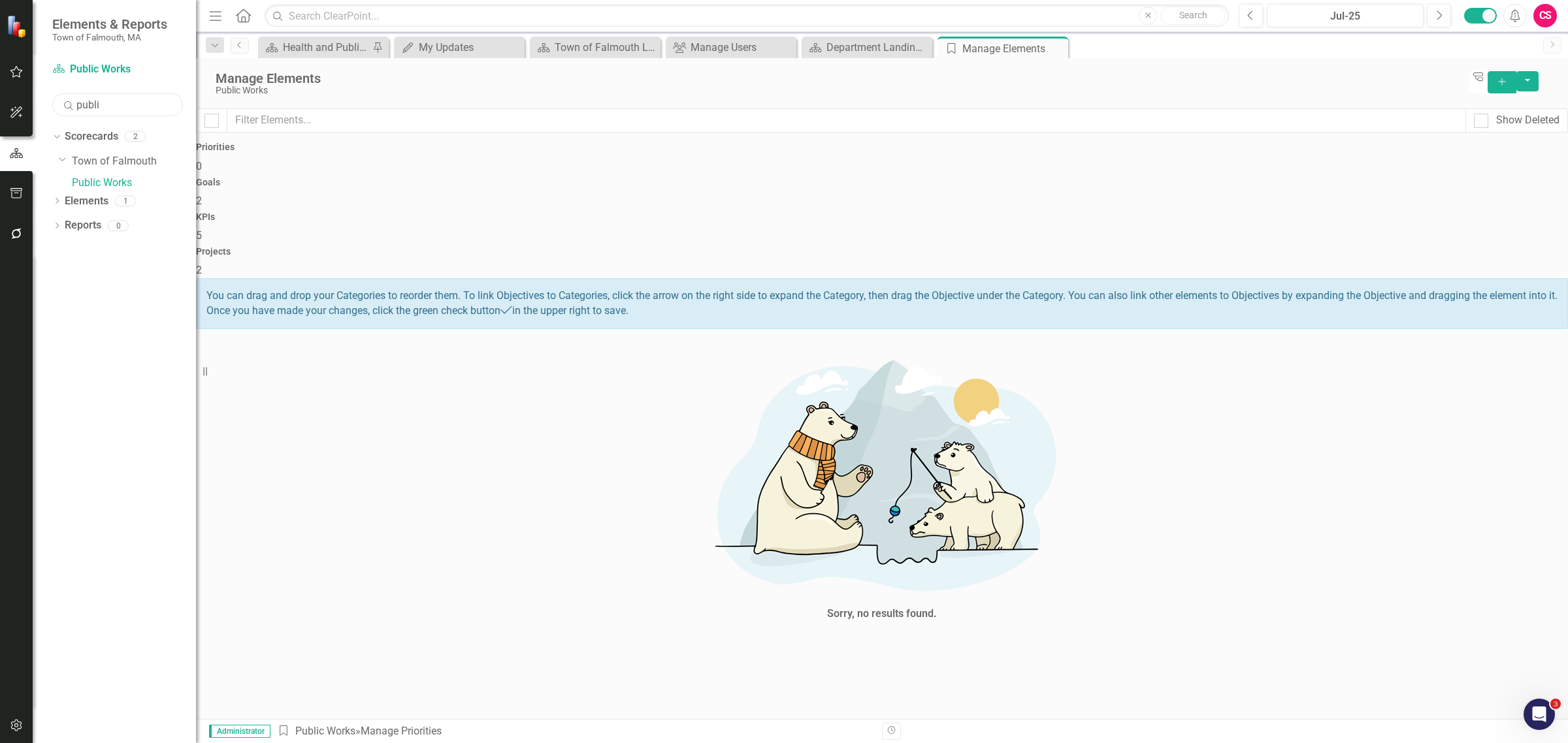 drag, startPoint x: 114, startPoint y: 99, endPoint x: 0, endPoint y: 118, distance: 115.57249 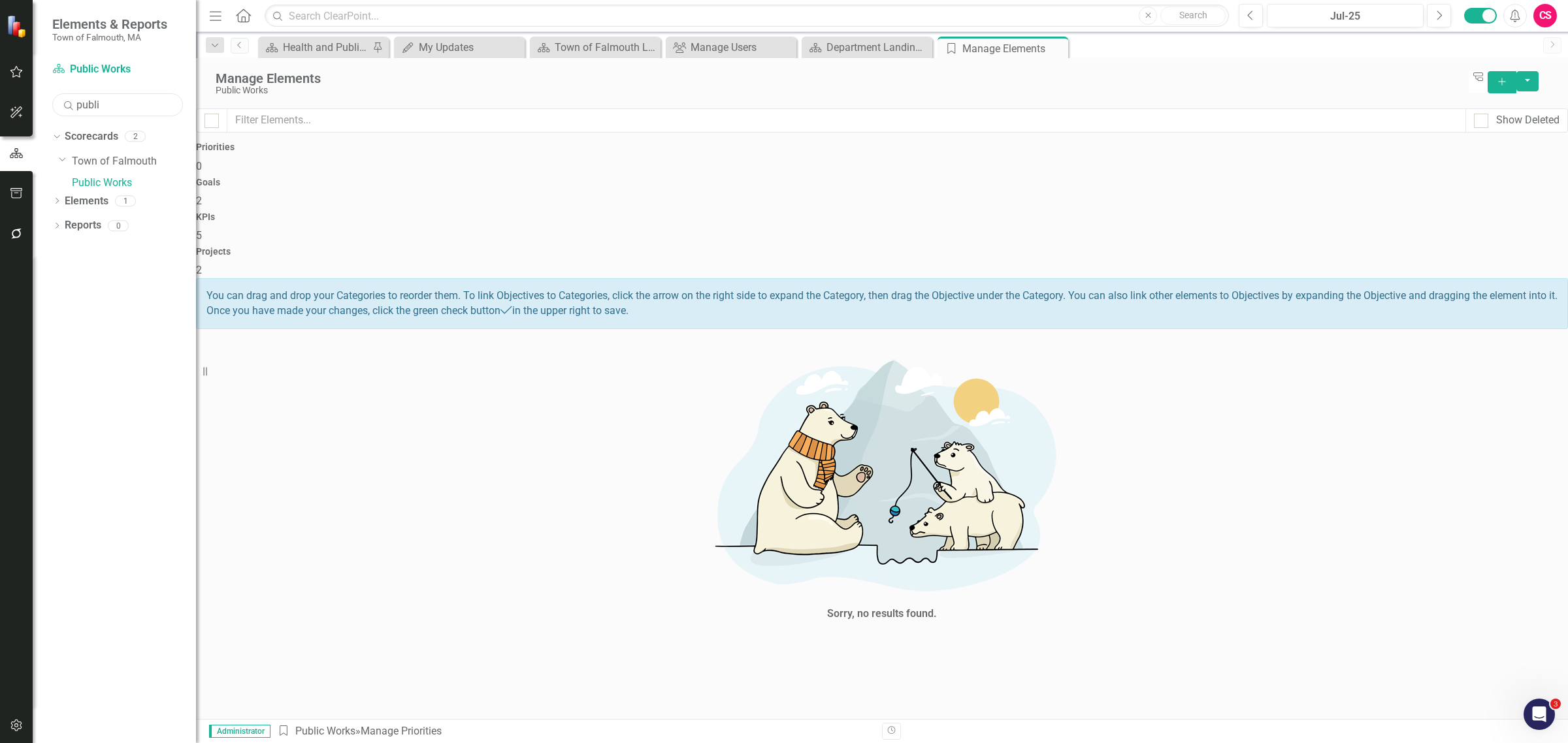 click on "Elements & Reports Town of Falmouth, MA Scorecard Public Works Search publi Sorry, no results found. Dropdown Scorecards 2 Dropdown Town of Falmouth Public Works Dropdown Elements 1 Dropdown Goal Goals 0 Dropdown KPI KPIs 1 Percentage of Capital Projects Completed on Time: Complete 95% of Public Works projects on time (excluding situations where external factors outside of our control are present). Dropdown Project Projects 0 Dropdown Reports 0 Dropdown Scorecard Scorecard 0 Dropdown Goal Goals 0 Dropdown KPI KPIs 0 Dropdown Project Projects 0 Resize" at bounding box center [98, 372] 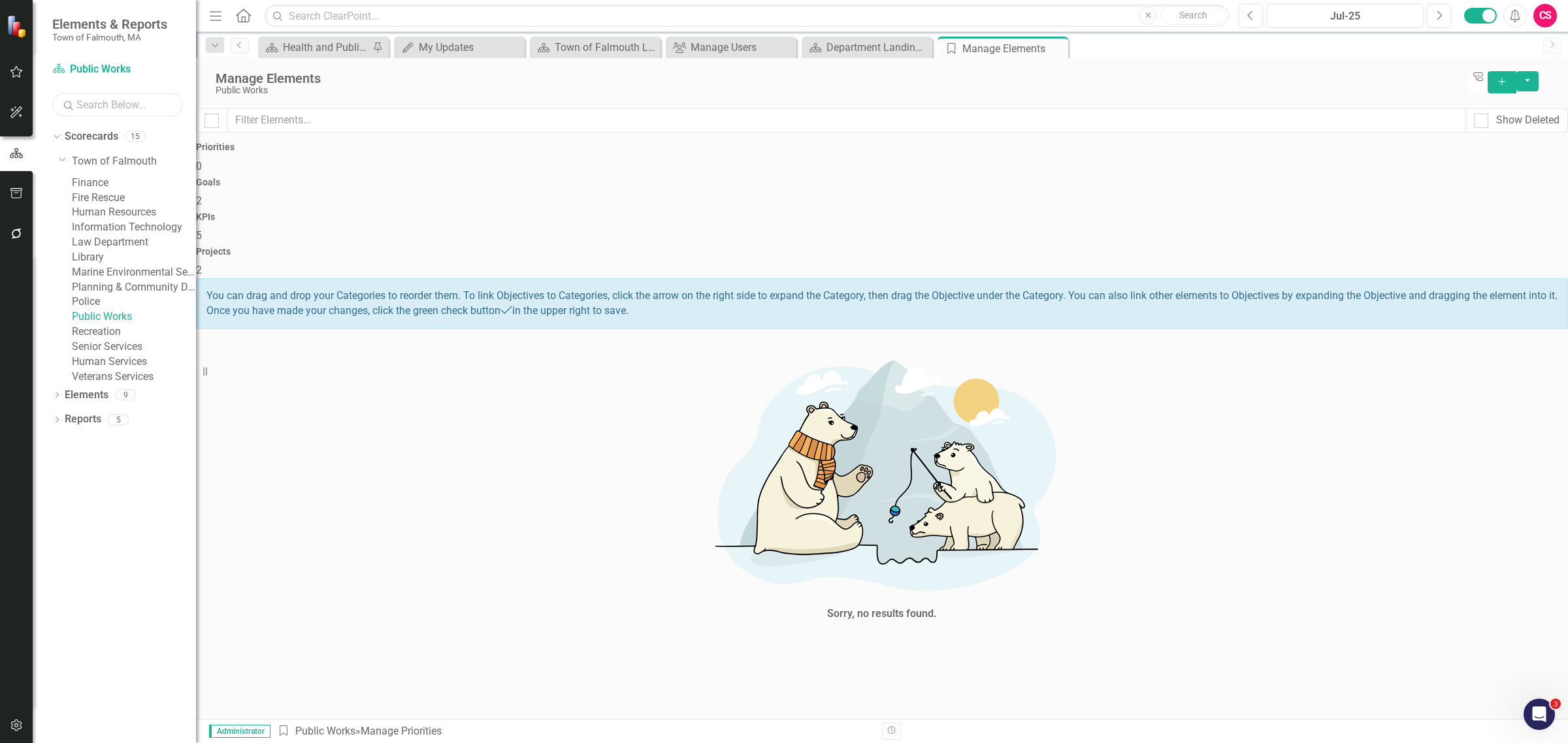 type 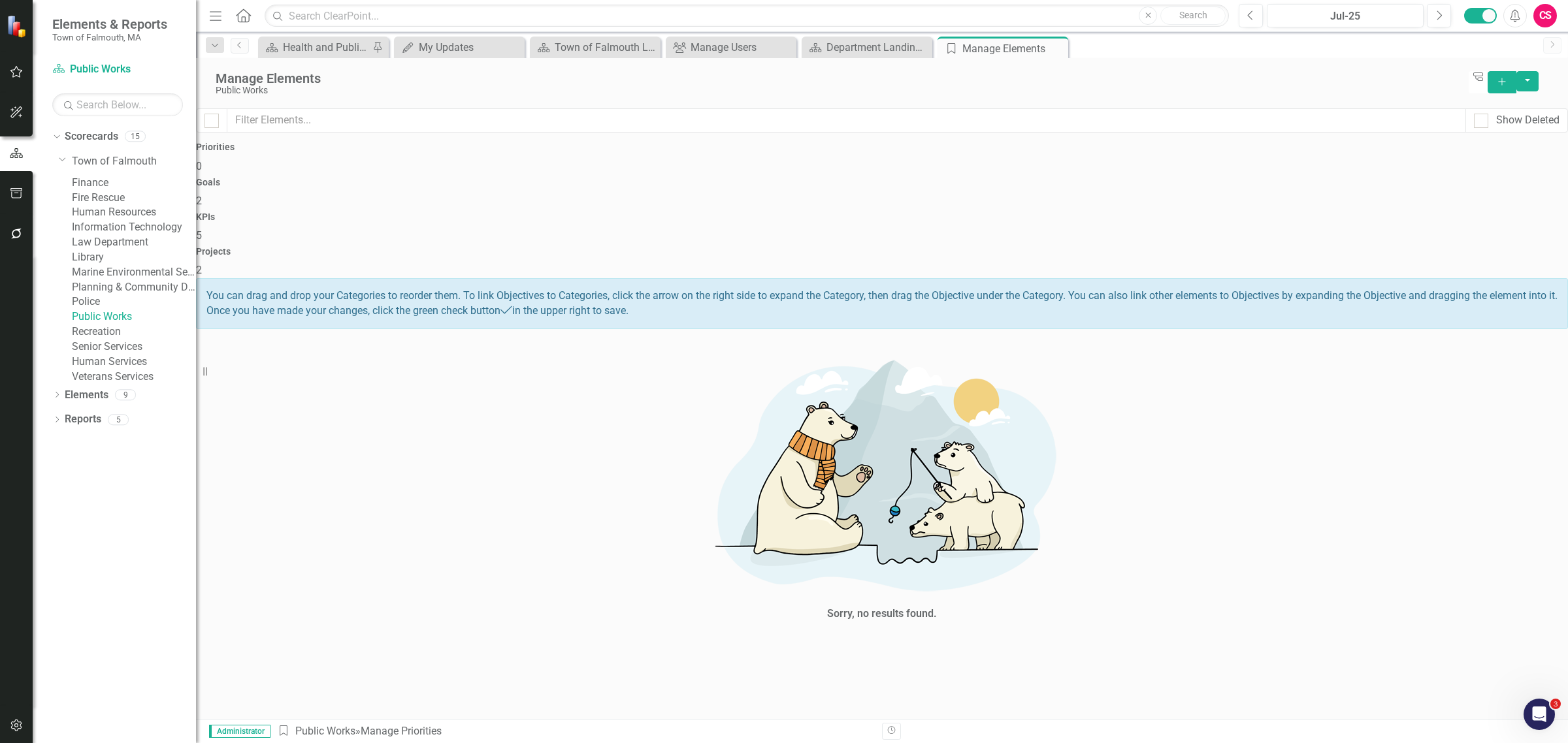 click on "KPIs" at bounding box center (882, 217) 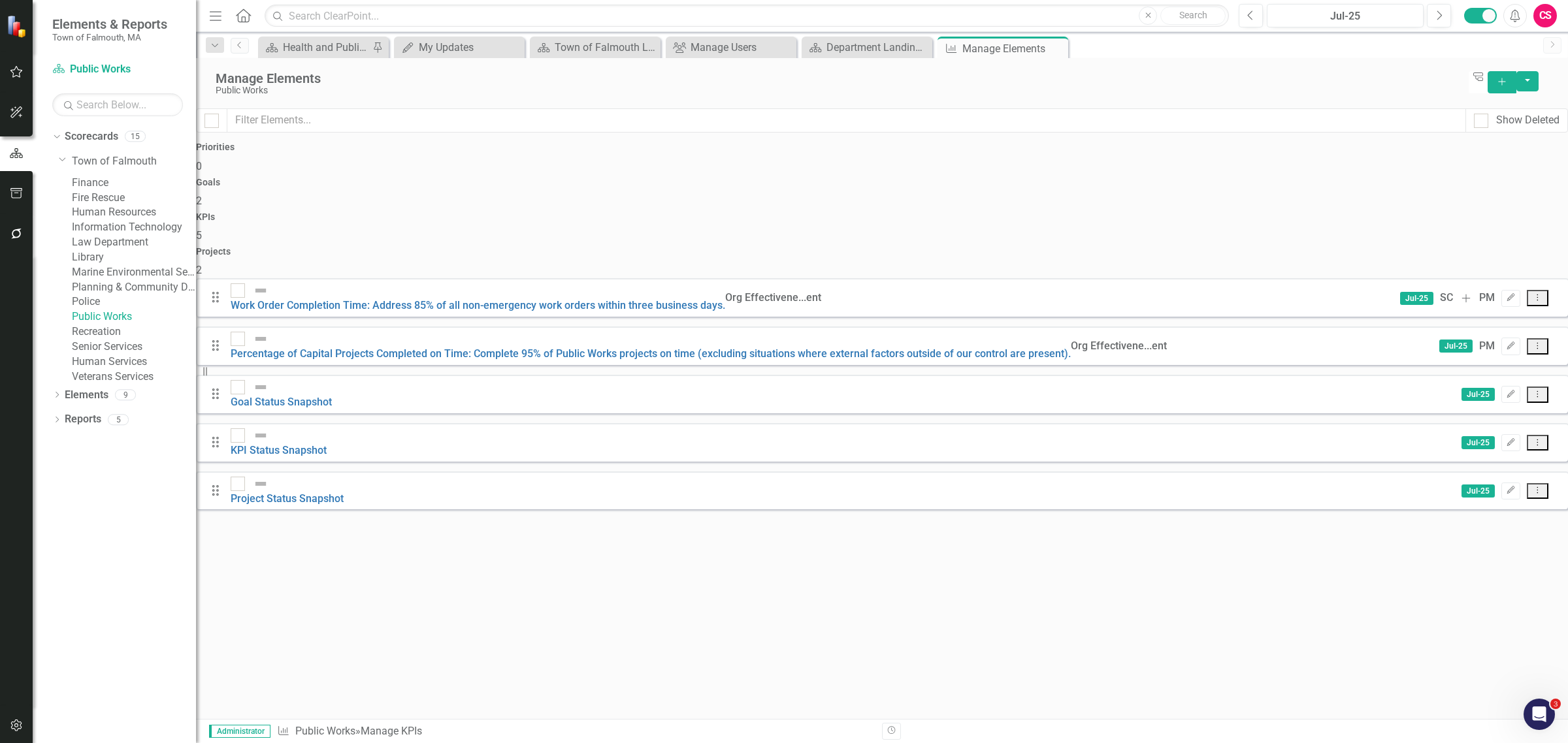 click on "Dropdown Menu" 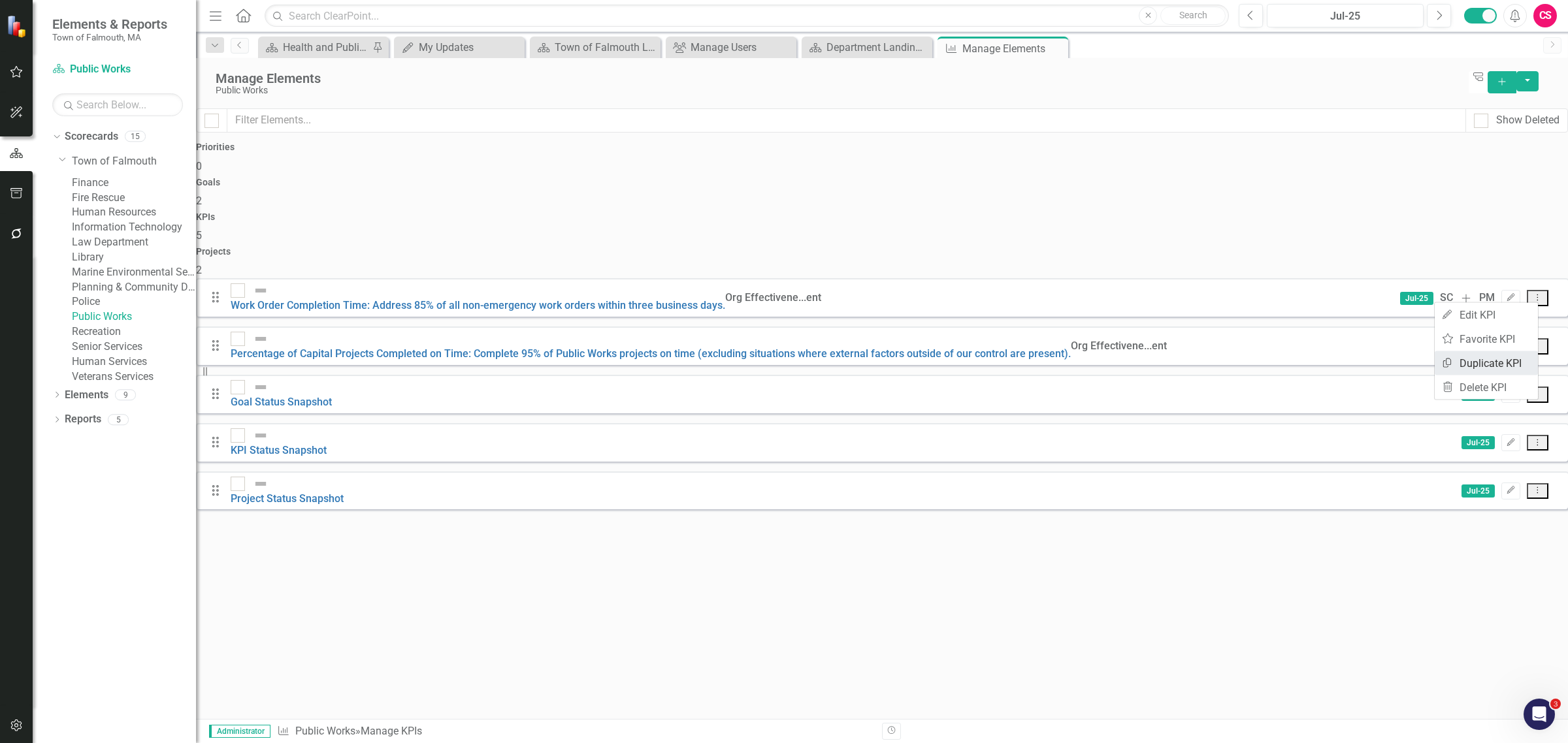 click on "Copy Duplicate KPI" at bounding box center (1486, 363) 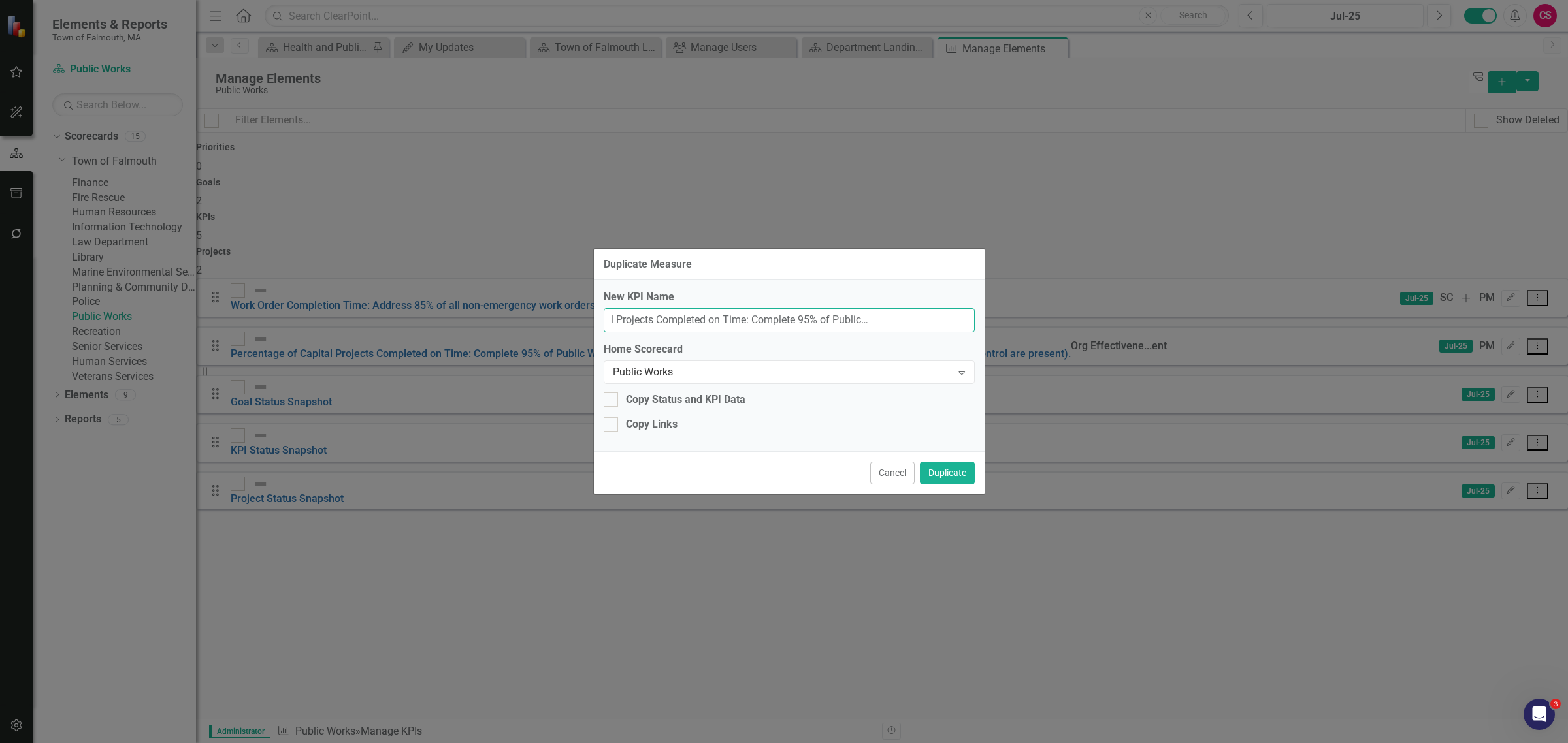 scroll, scrollTop: 0, scrollLeft: 508, axis: horizontal 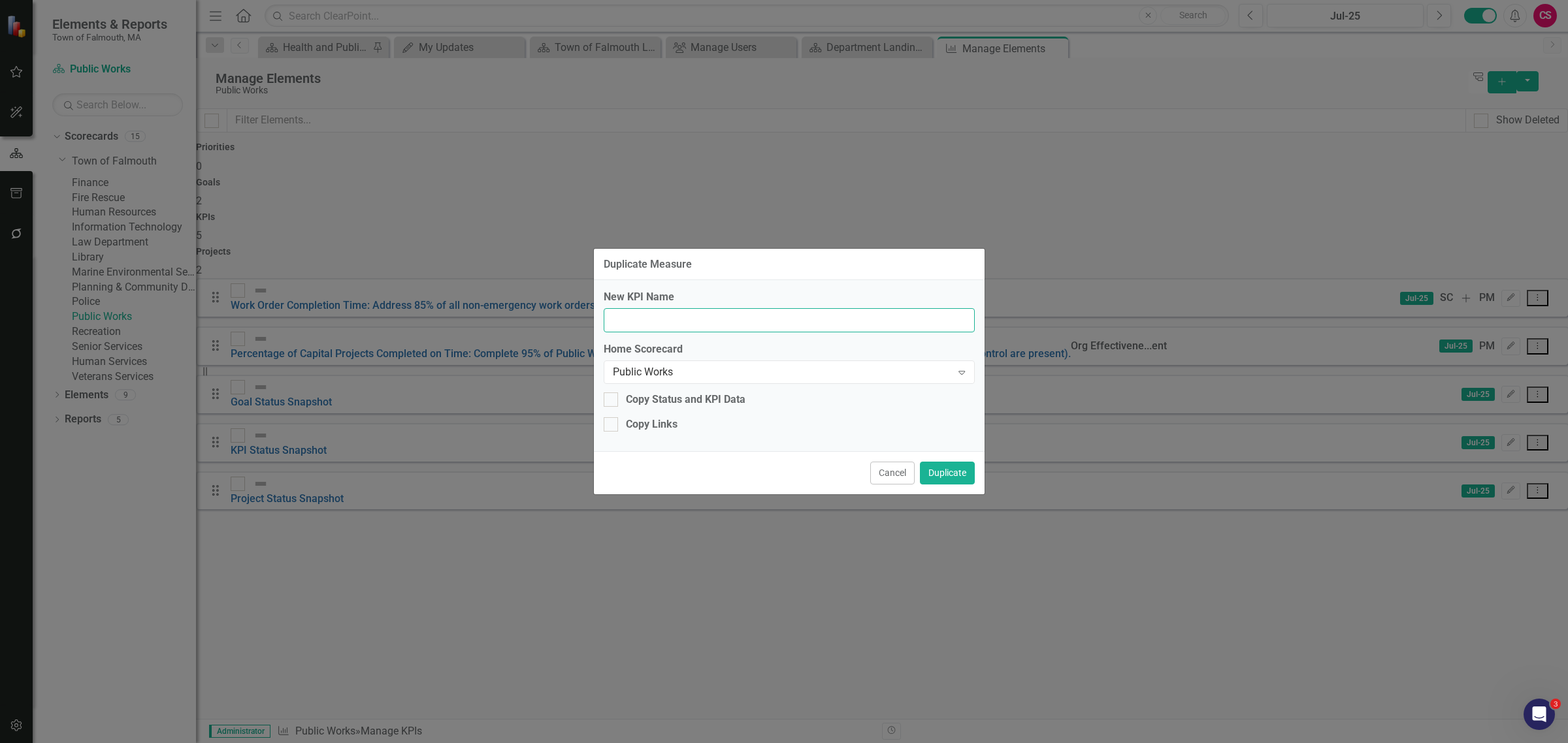 drag, startPoint x: 948, startPoint y: 318, endPoint x: 1091, endPoint y: 309, distance: 143.28294 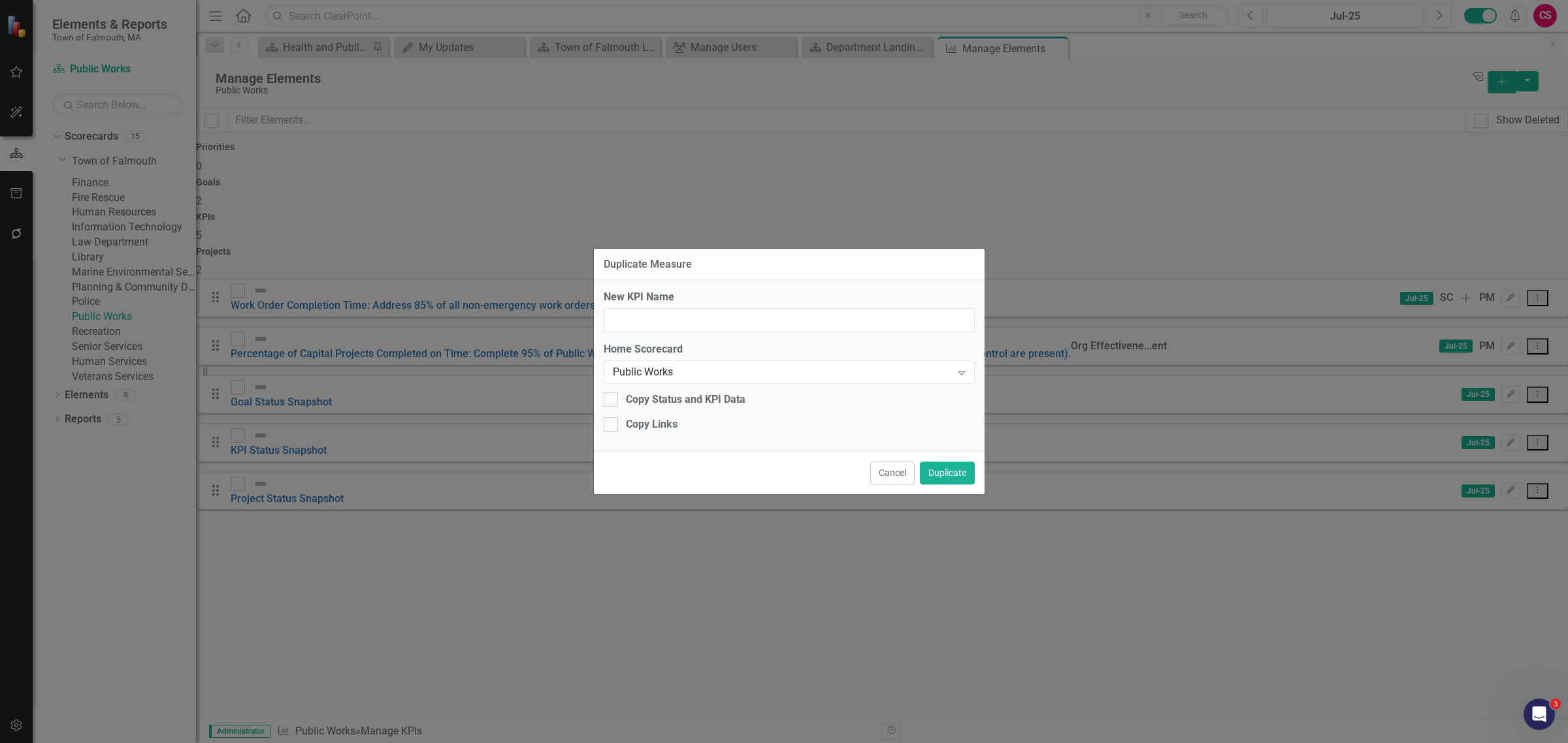 click on "Elements & Reports Town of Falmouth, MA Scorecard Public Works Search Dropdown Scorecards 15 Dropdown Town of Falmouth Finance Fire Rescue Human Resources Information Technology Law Department Library Marine Environmental Services Planning & Community Development Police Public Works Recreation Senior Services Human Services Veterans Services Dropdown Elements 9 Dropdown Goal Goals 2 Improve operational effectiveness by reducing the time to complete non-emergency work orders. Increase department effectiveness by completing capital projects in a timely manner. Dropdown KPI KPIs 5 Work Order Completion Time: Address 85% of all non-emergency work orders within three business days. Percentage of Capital Projects Completed on Time: Complete 95% of Public Works projects on time (excluding situations where external factors outside of our control are present). Goal Status Snapshot KPI Status Snapshot Project Status Snapshot Dropdown Project Projects 2   Implement the Brightly work order management platform." at bounding box center (784, 372) 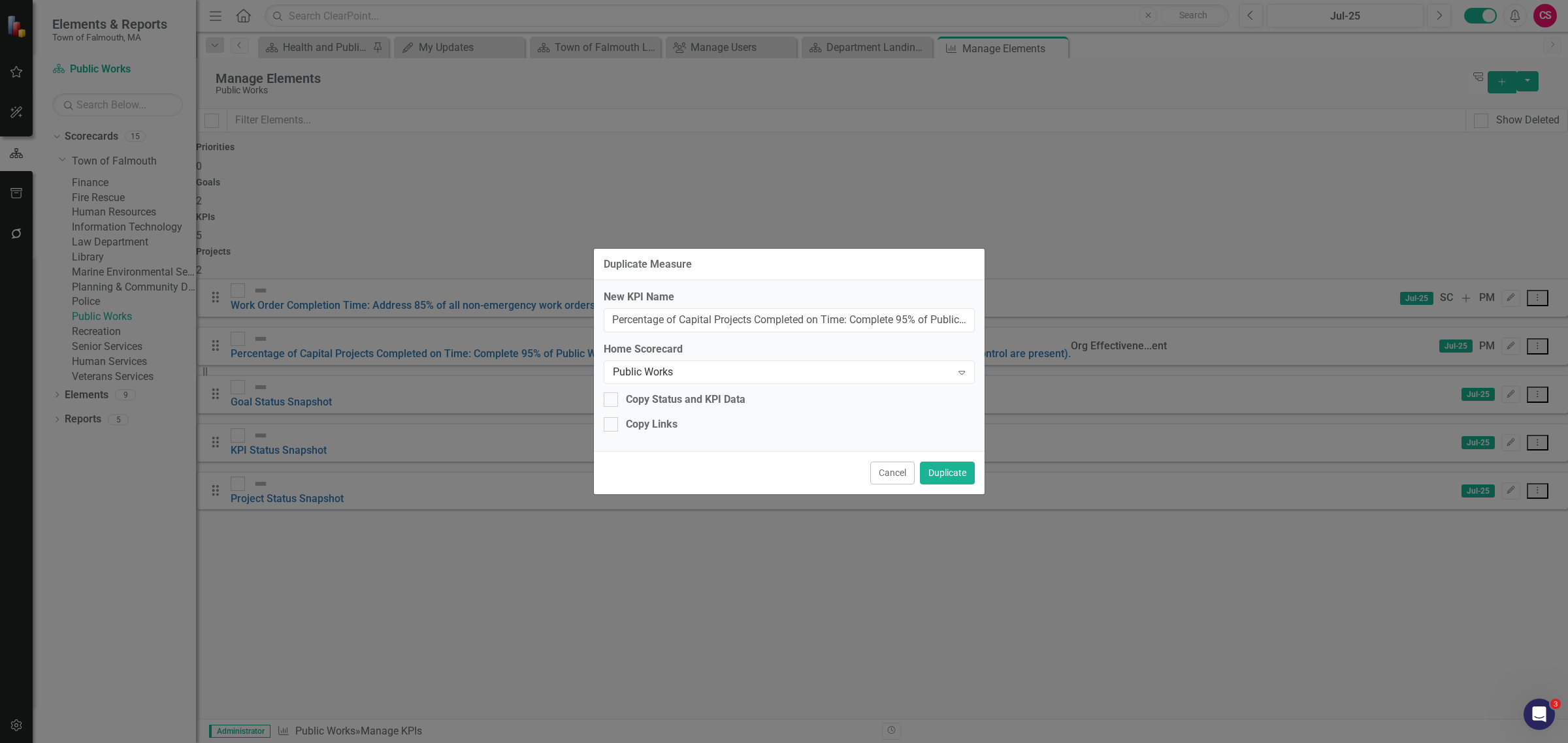 drag, startPoint x: 932, startPoint y: 324, endPoint x: 936, endPoint y: 318, distance: 7.211103 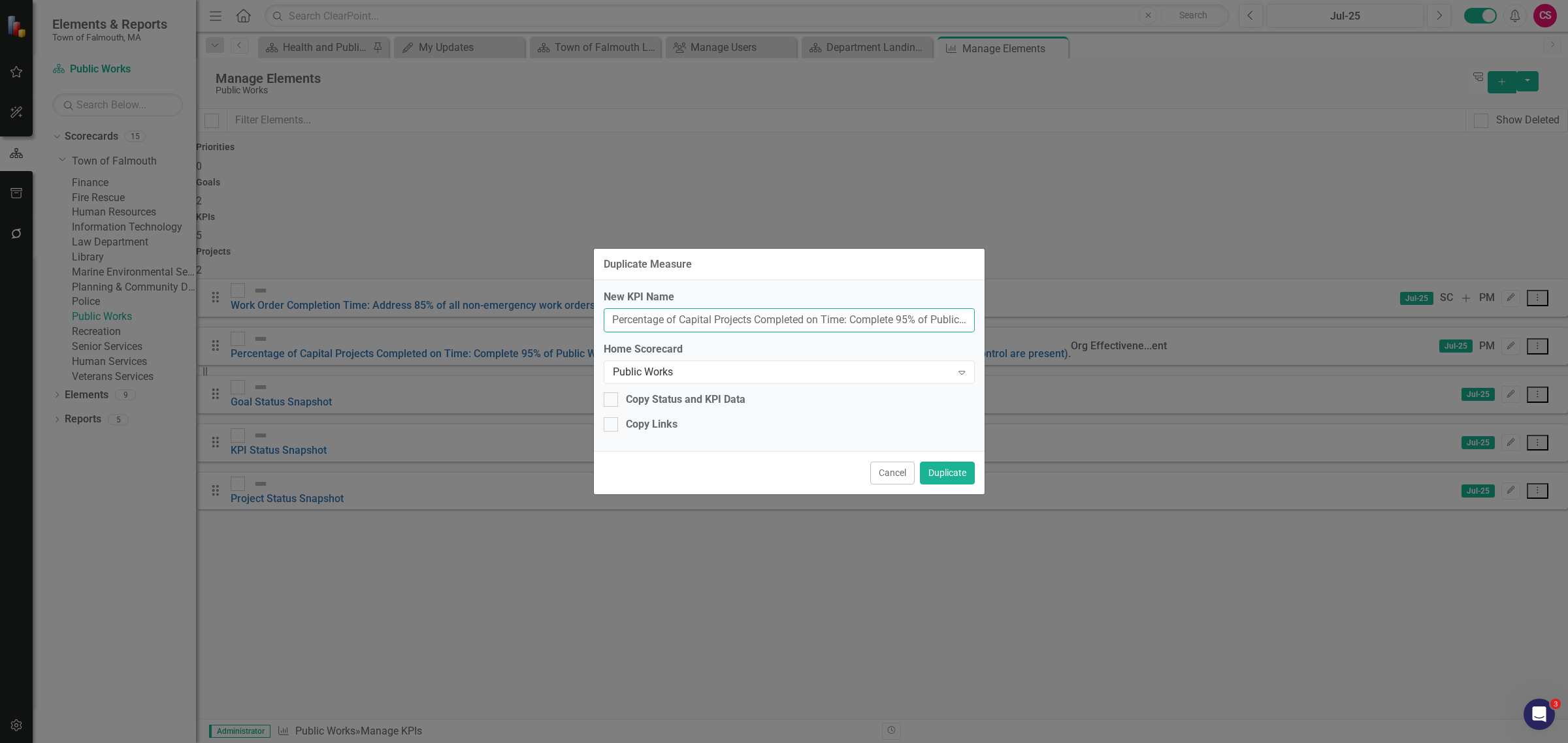 click on "Percentage of Capital Projects Completed on Time: Complete 95% of Public Works projects on time (excluding situations where external factors outside of our control are present). (Copy)" at bounding box center [789, 320] 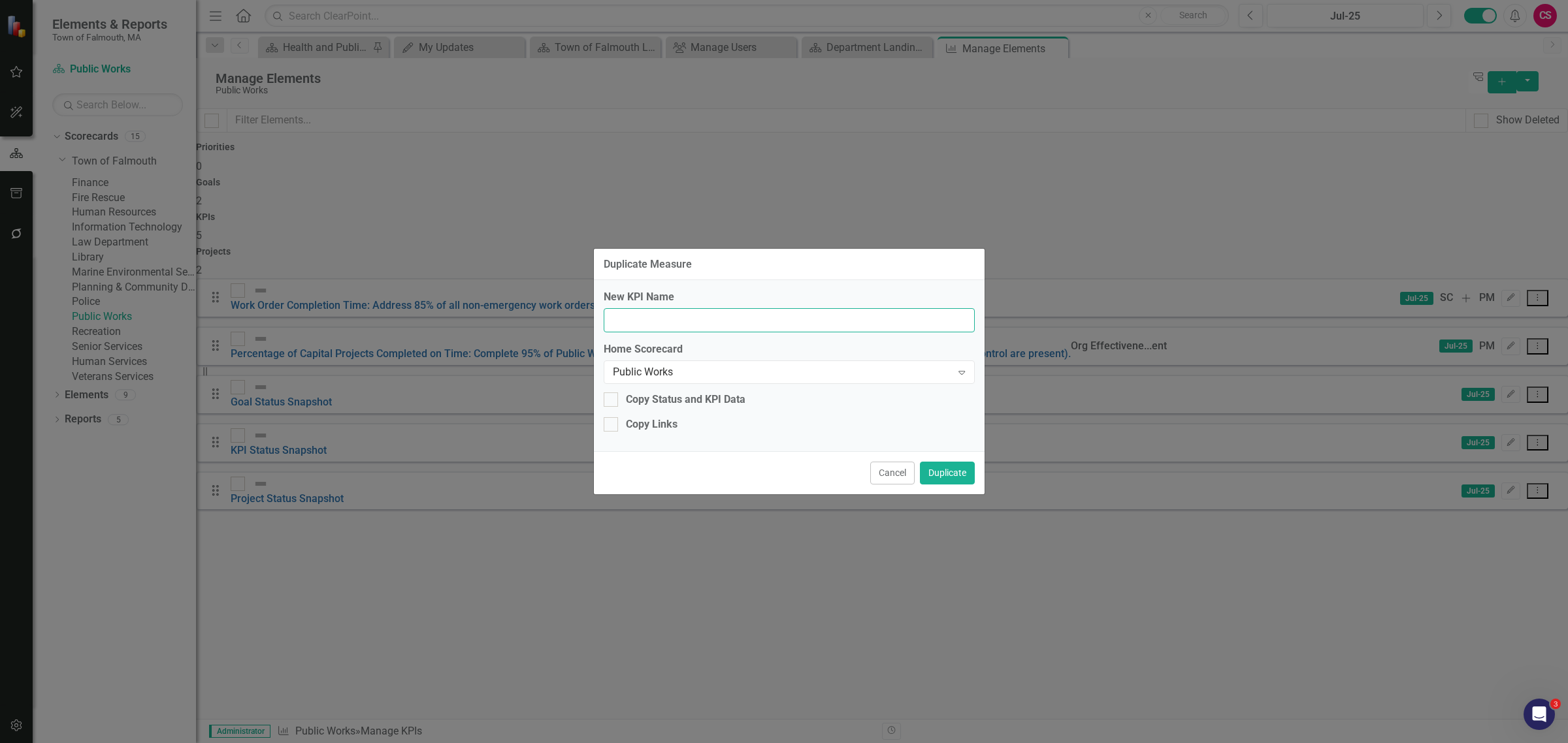 drag, startPoint x: 939, startPoint y: 317, endPoint x: 1075, endPoint y: 311, distance: 136.1323 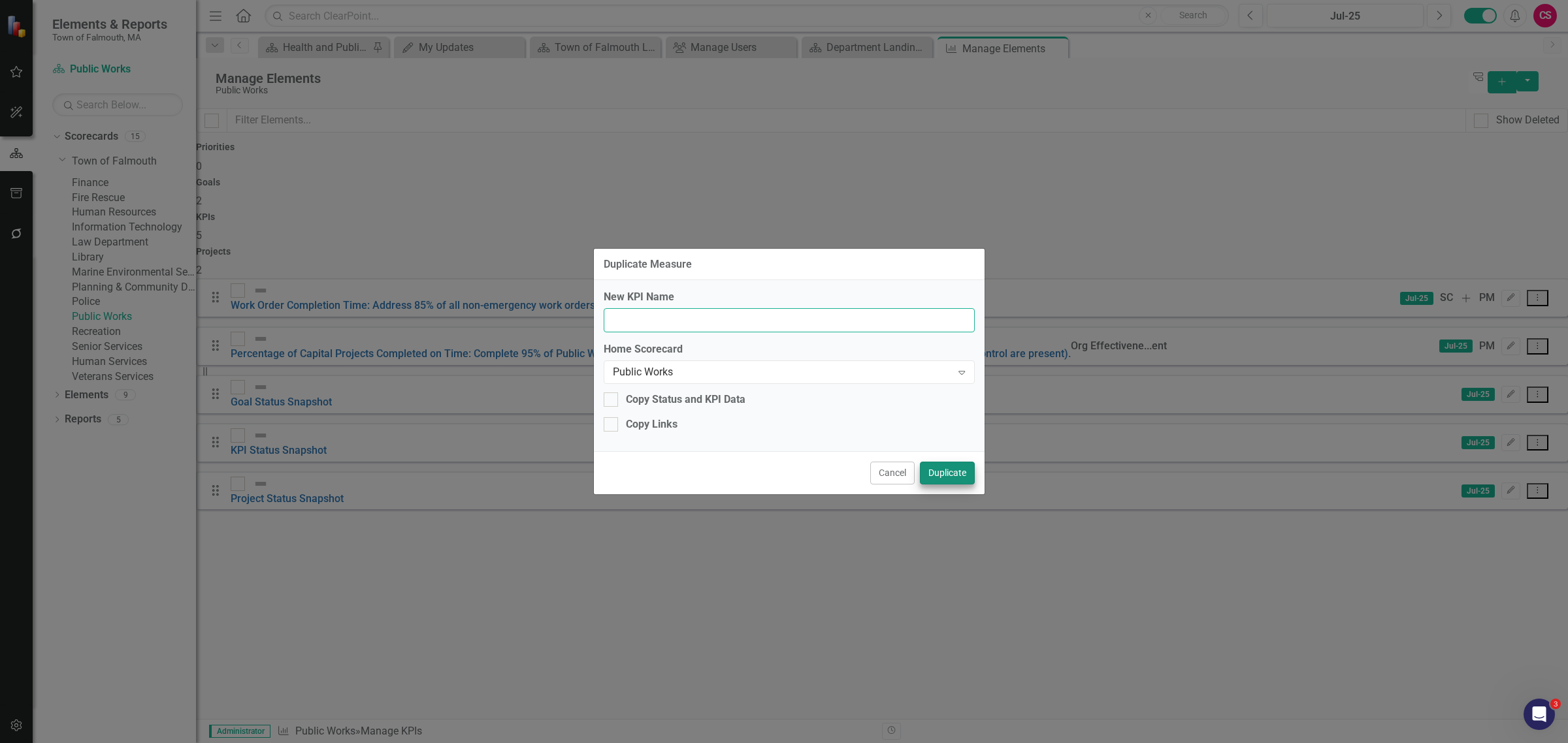 type on "Percentage of Capital Projects Completed on Time: Complete 95% of Public Works projects on time (excluding situations where external factors outside of our control are present). - Training" 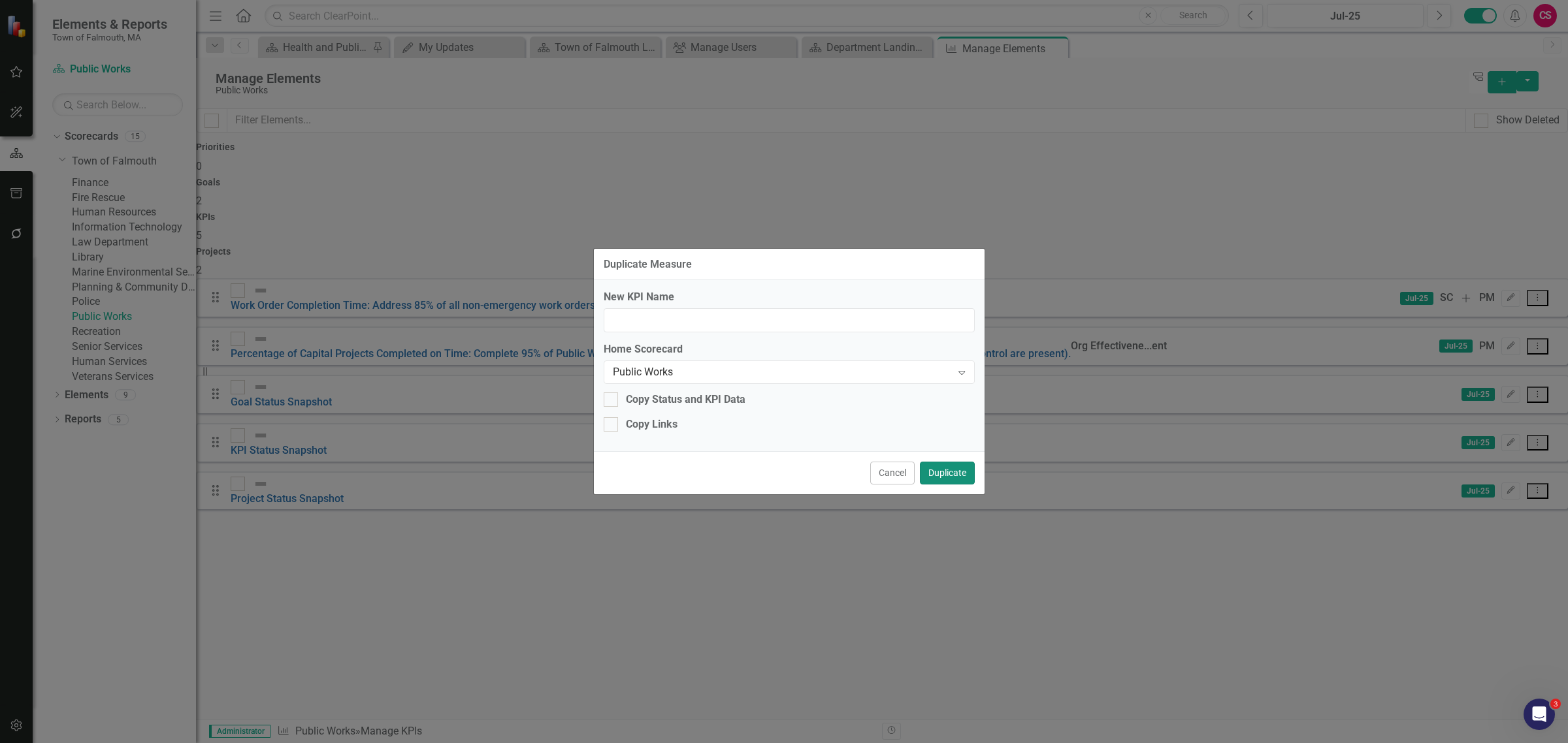 click on "Duplicate" at bounding box center (947, 473) 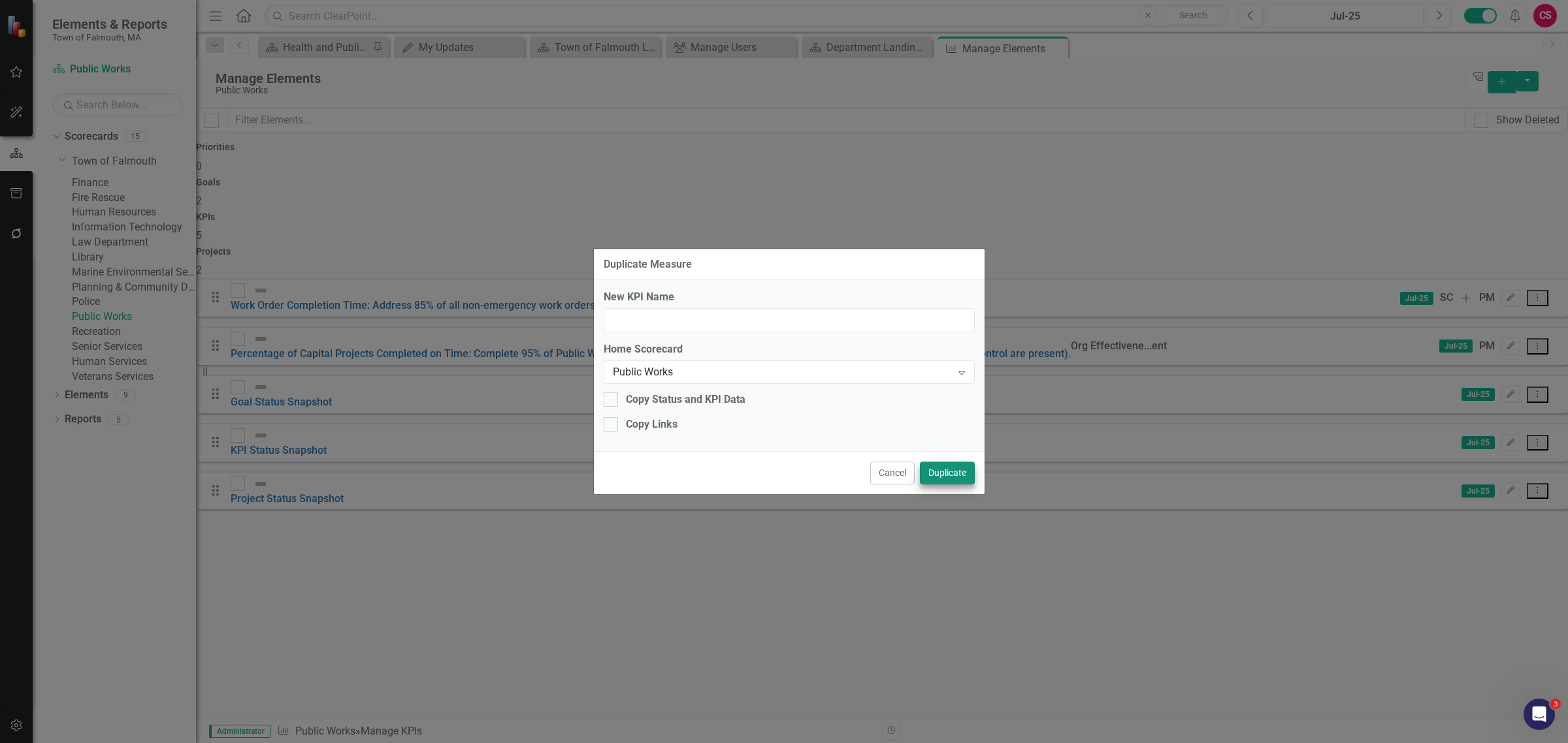 scroll, scrollTop: 0, scrollLeft: 0, axis: both 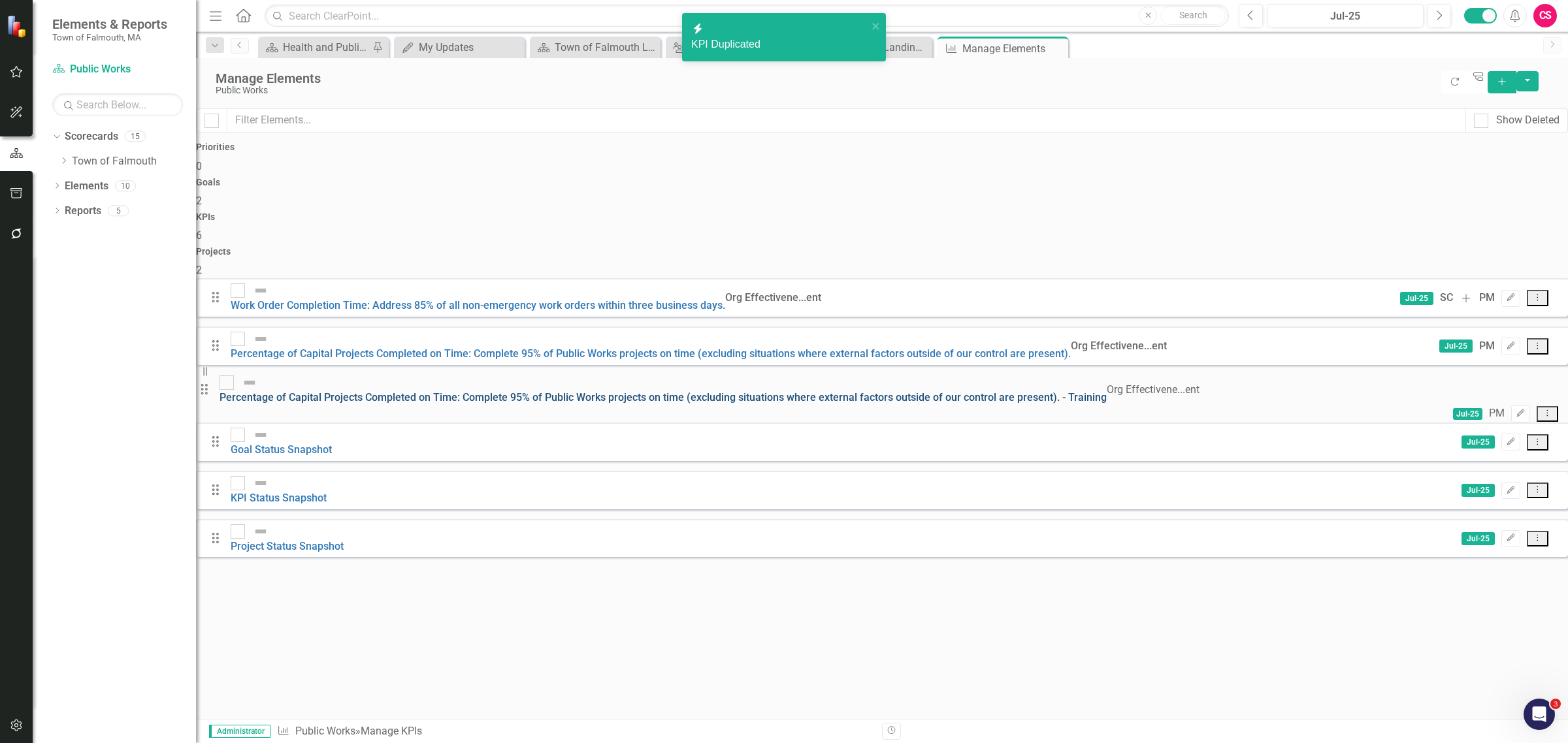 click on "Percentage of Capital Projects Completed on Time: Complete 95% of Public Works projects on time (excluding situations where external factors outside of our control are present). - Training" at bounding box center [663, 397] 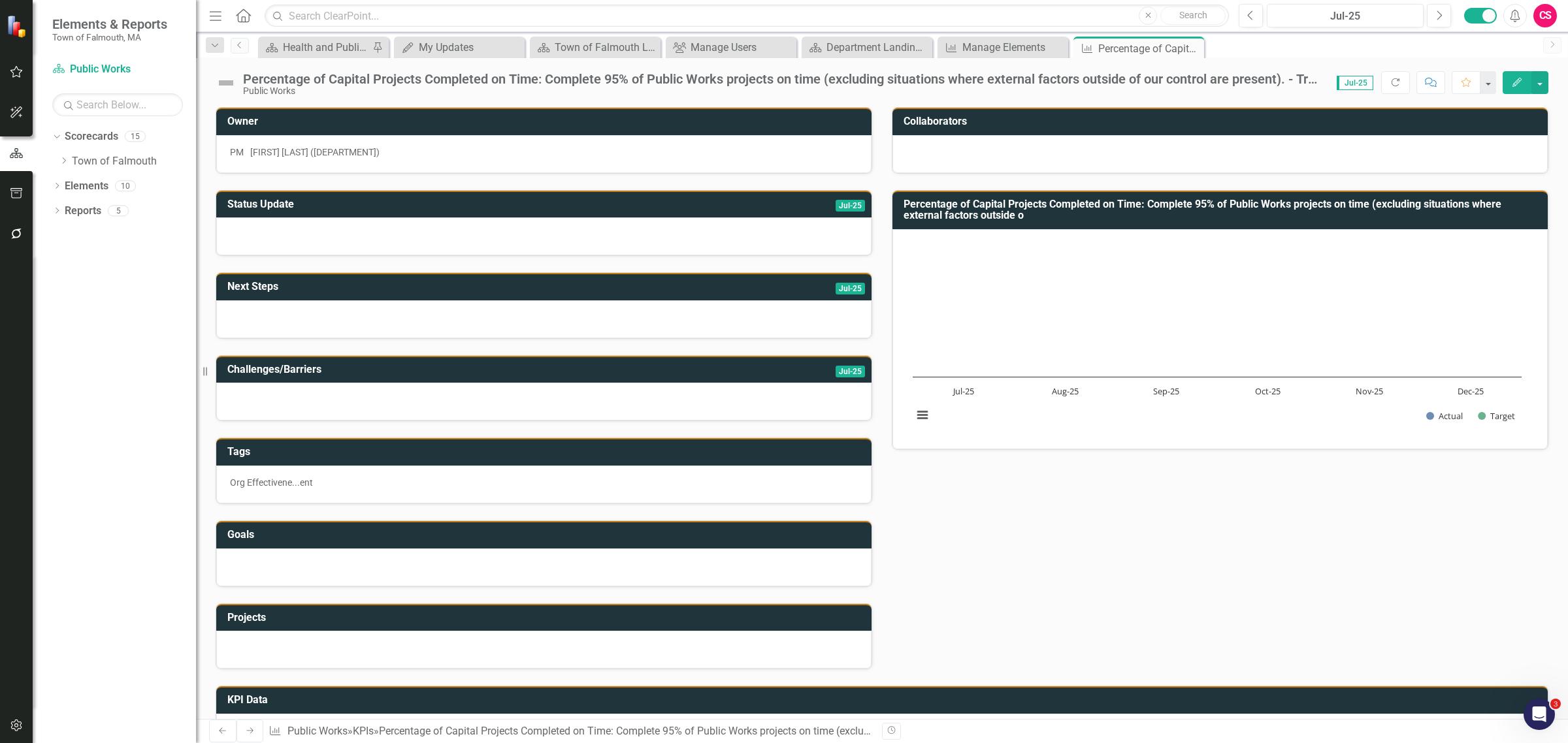 click on "PM [FIRST] [LAST] ([DEPARTMENT])" at bounding box center (544, 152) 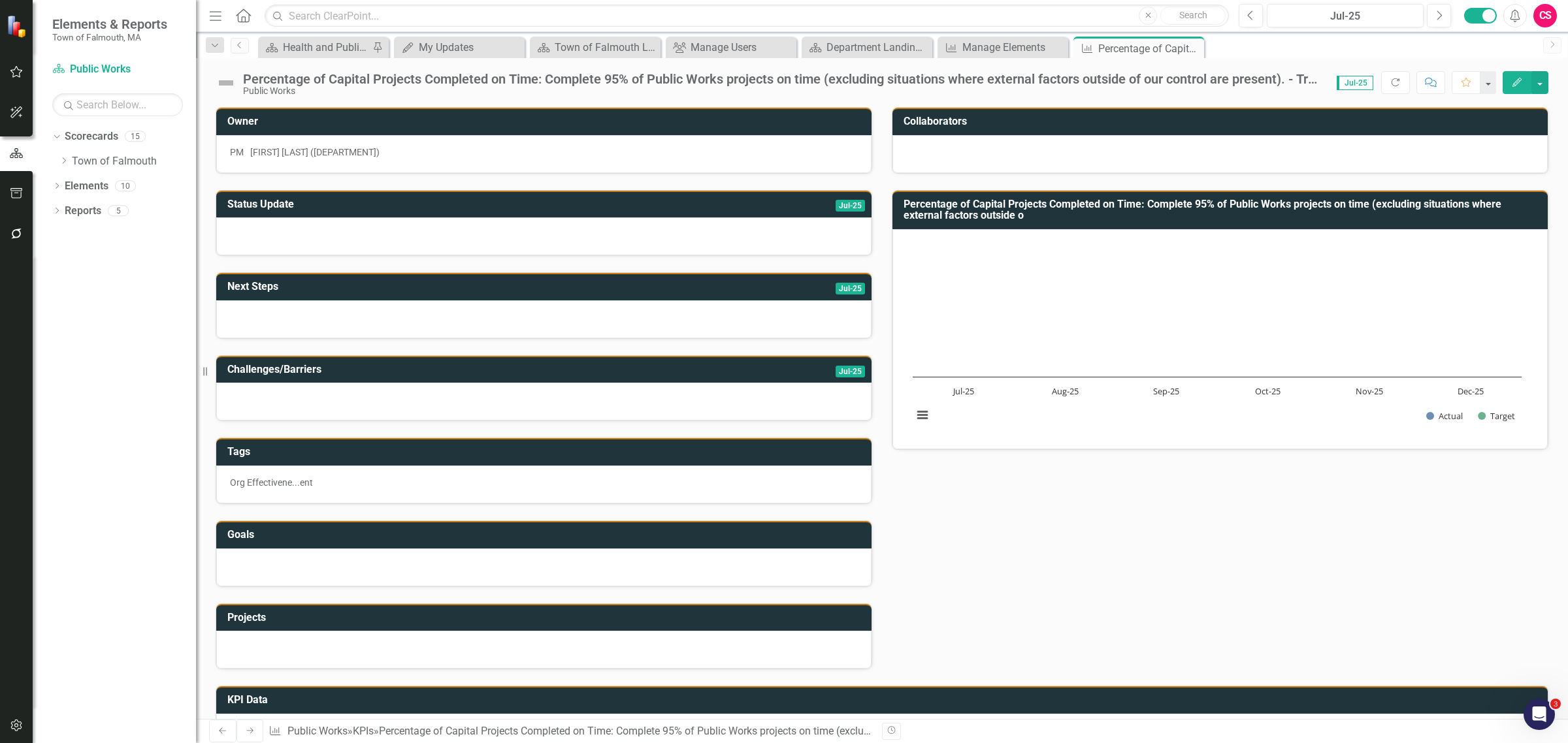 click on "PM [FIRST] [LAST] ([DEPARTMENT])" at bounding box center (544, 152) 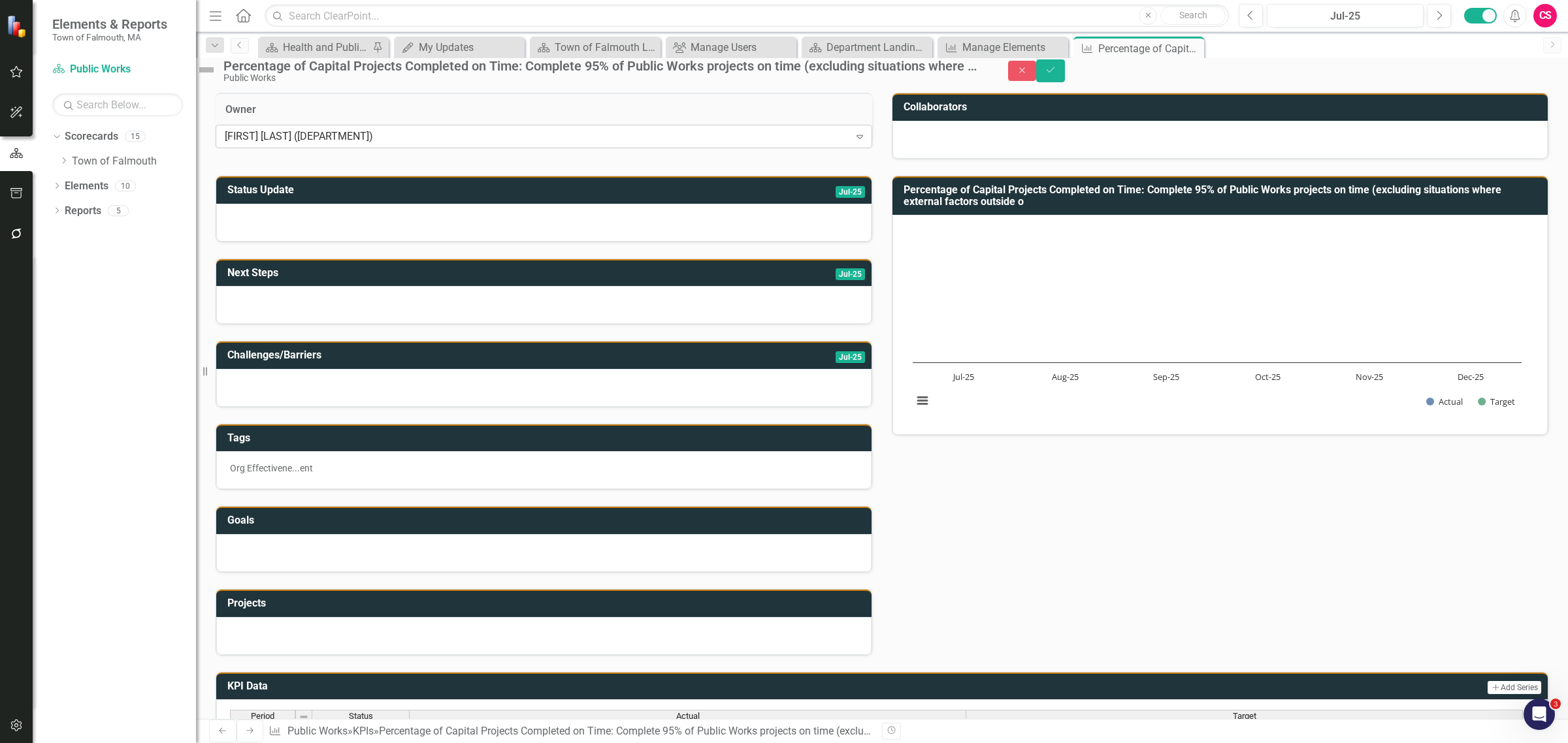 click on "[FIRST] [LAST] ([DEPARTMENT])" at bounding box center (537, 136) 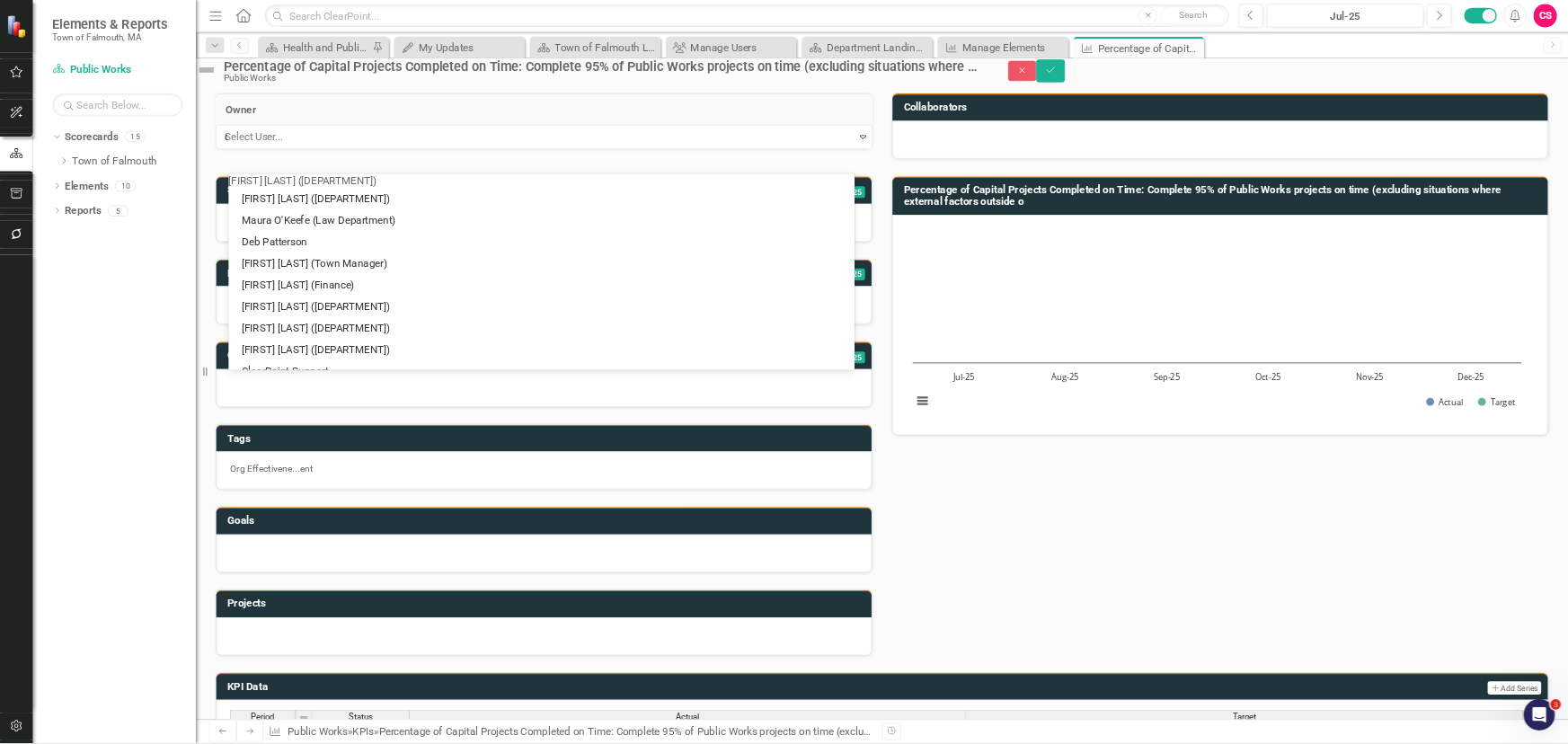 scroll, scrollTop: 0, scrollLeft: 0, axis: both 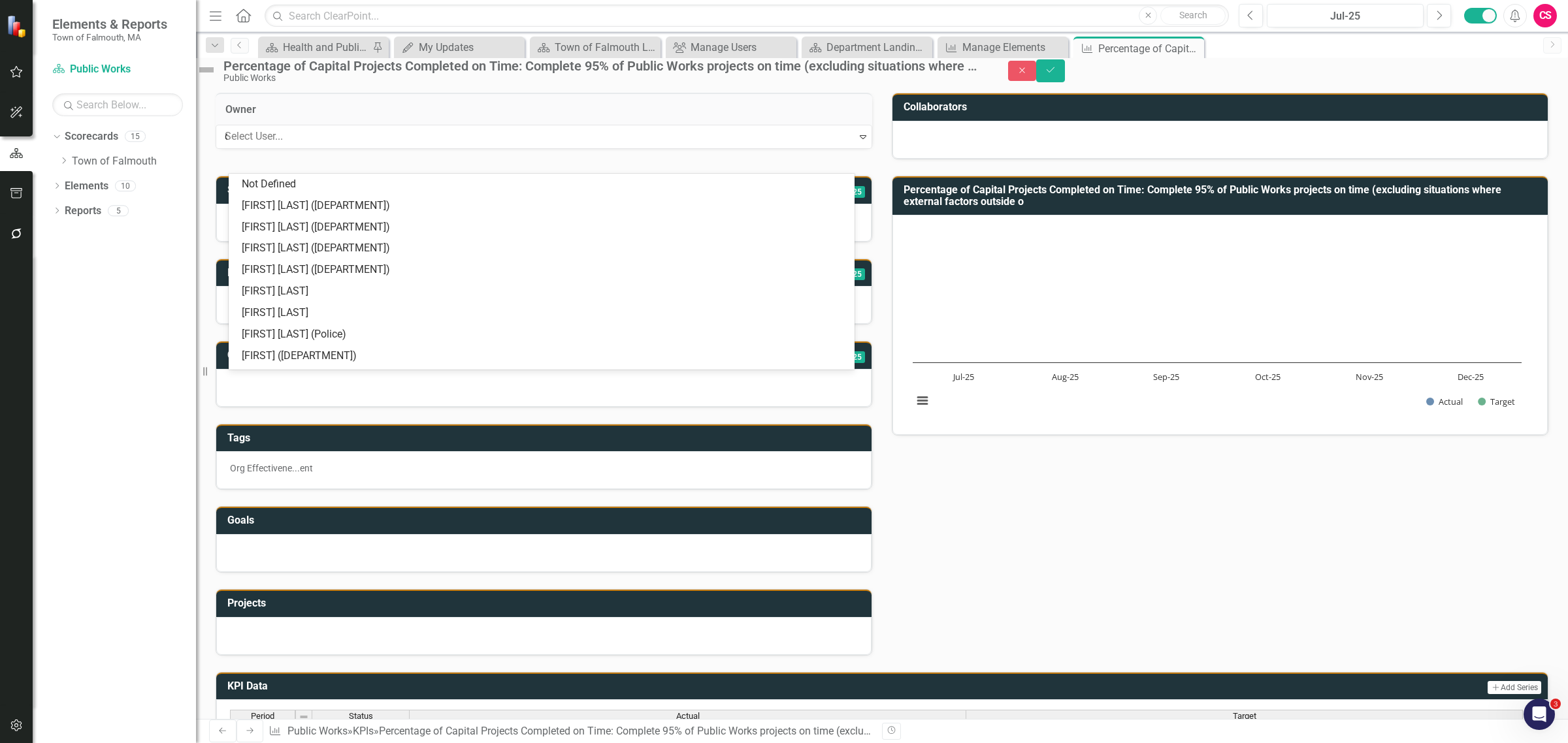 type on "[FIRST]" 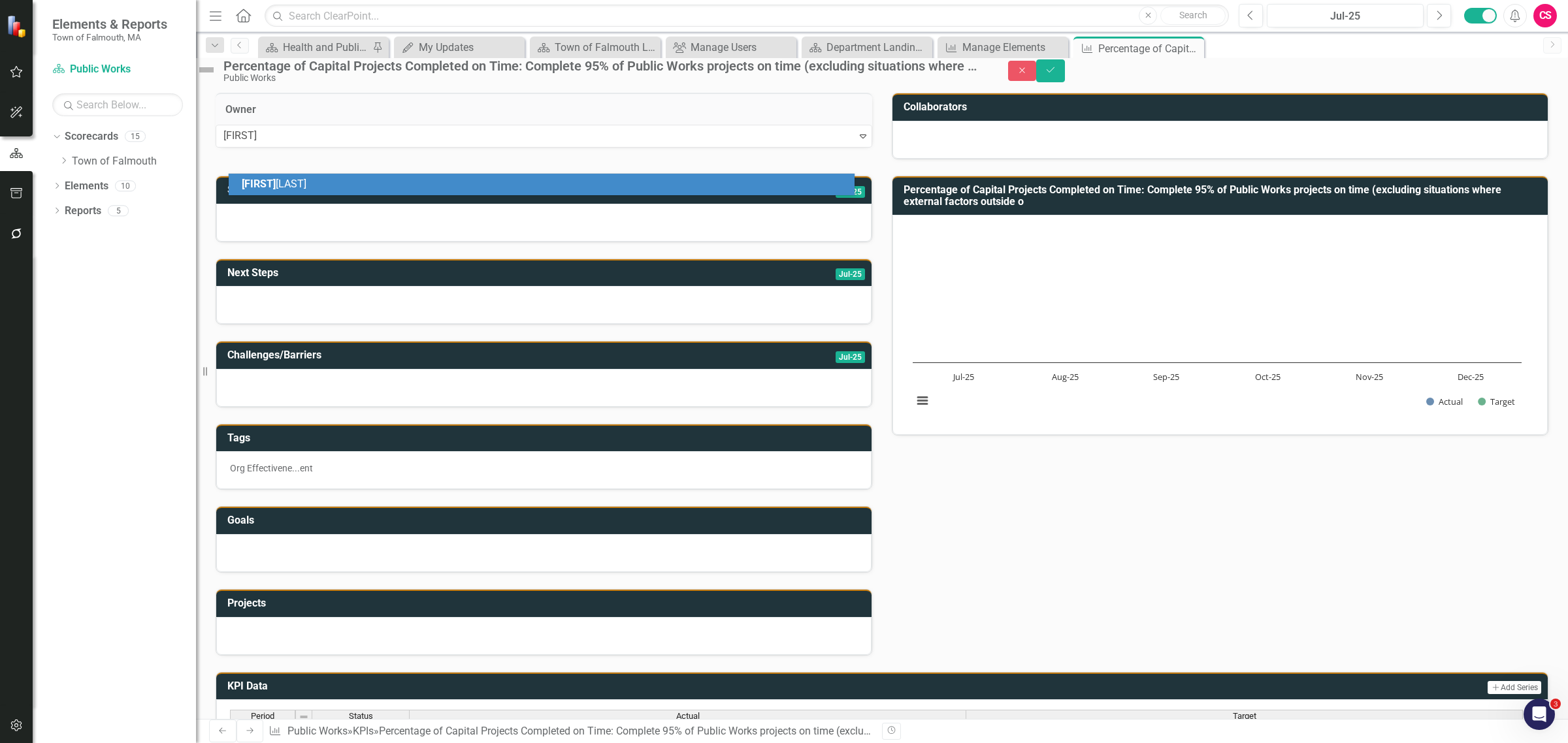 click on "[FIRST] [LAST]" at bounding box center [544, 184] 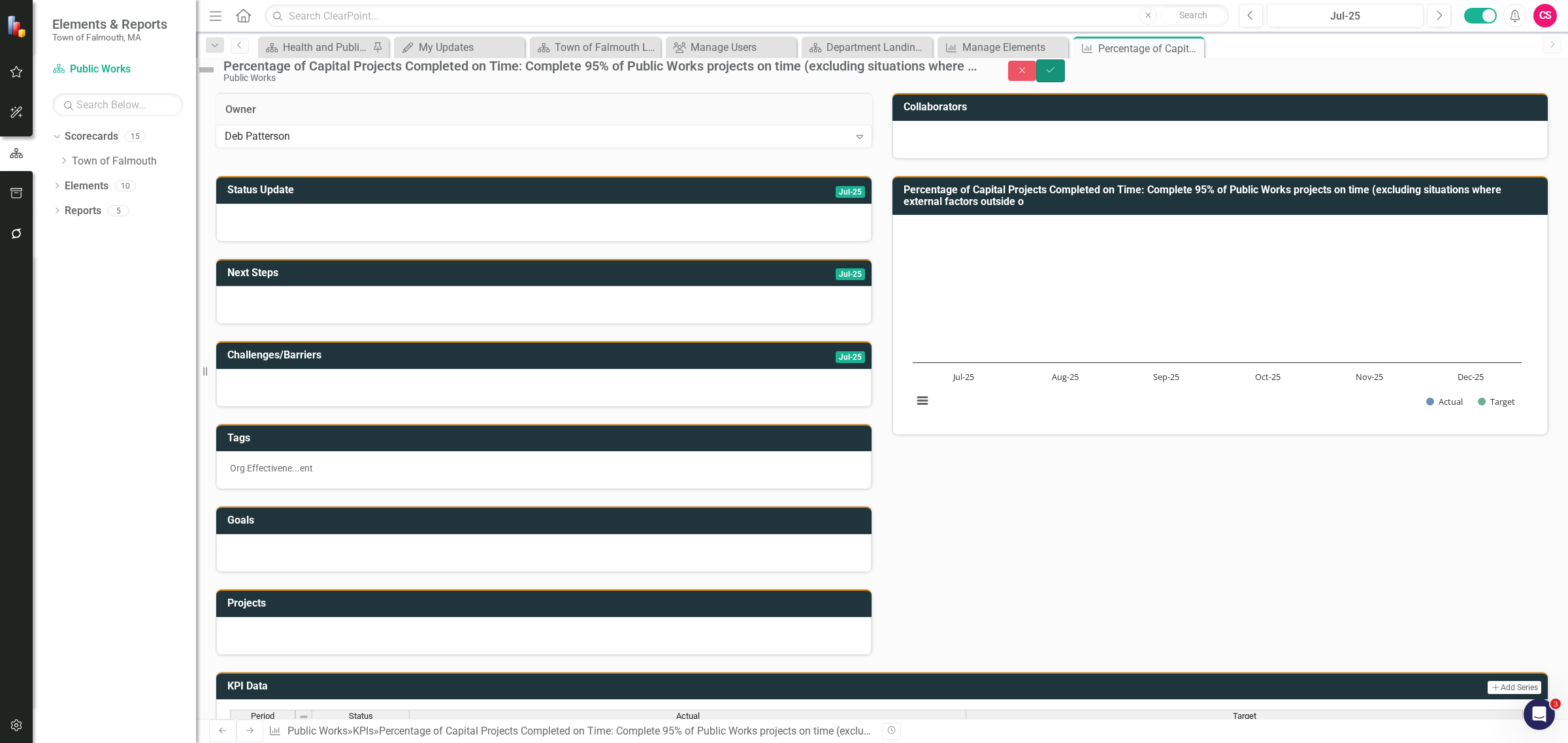 click on "Save" 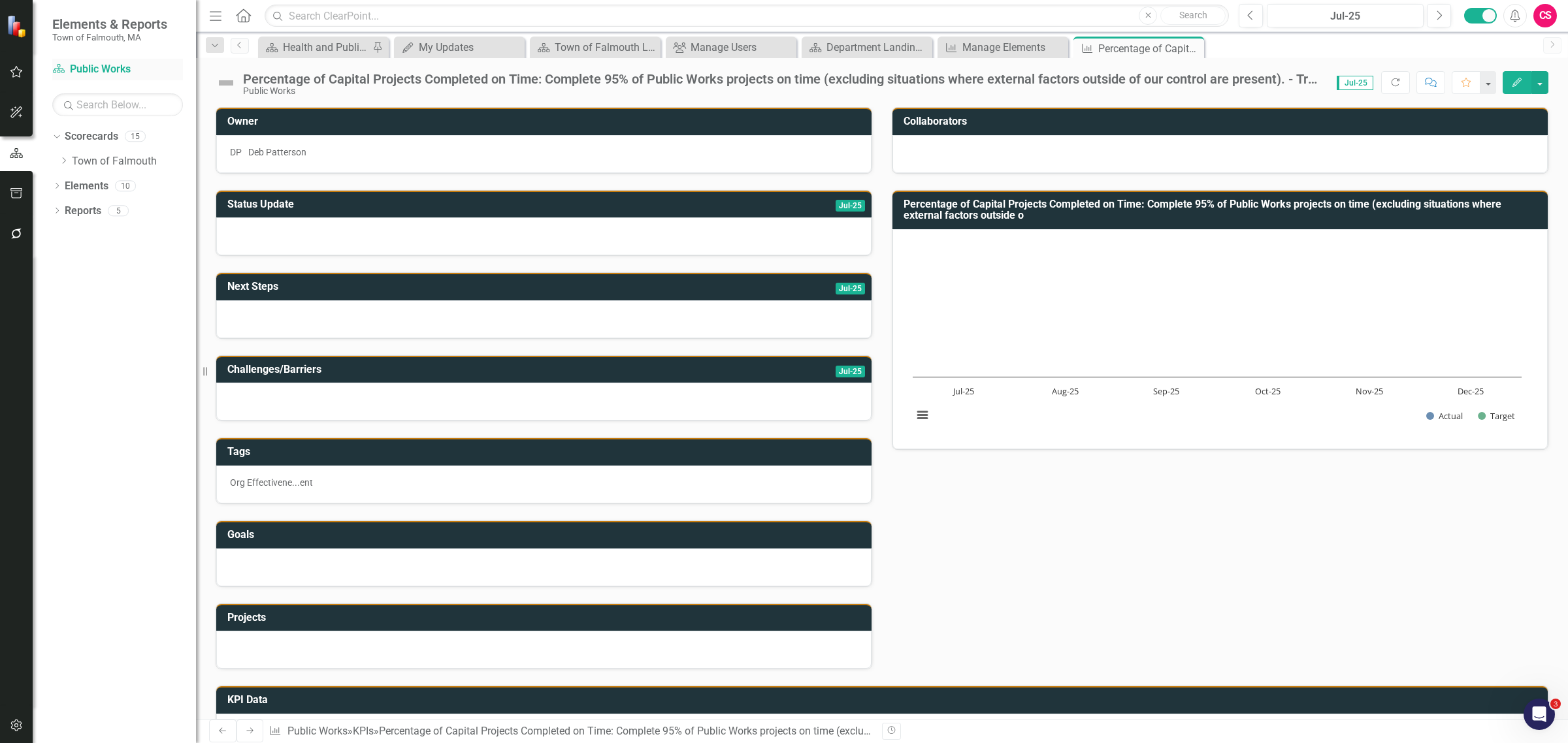 drag, startPoint x: 249, startPoint y: 18, endPoint x: 122, endPoint y: 69, distance: 136.85759 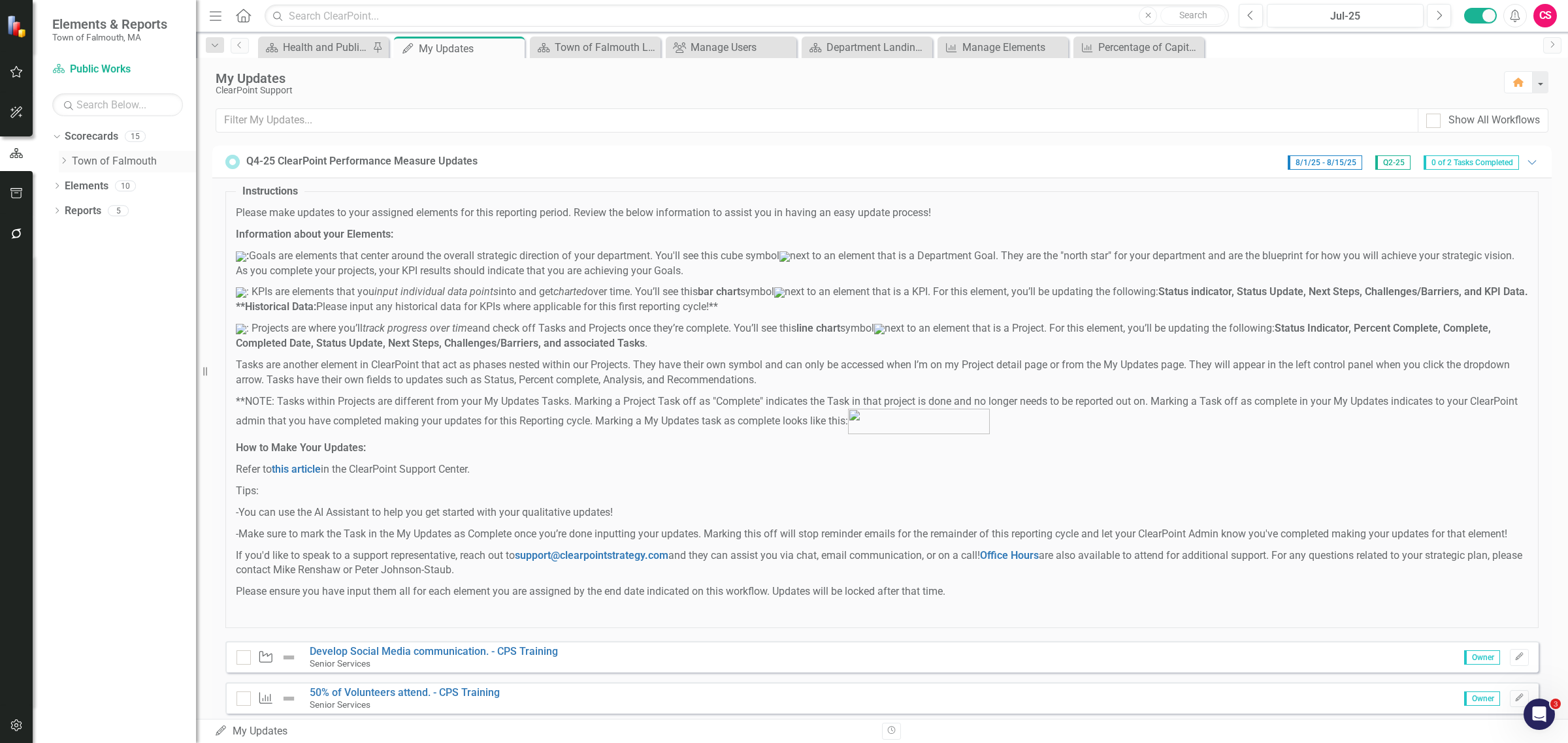 click on "Town of Falmouth" at bounding box center (134, 161) 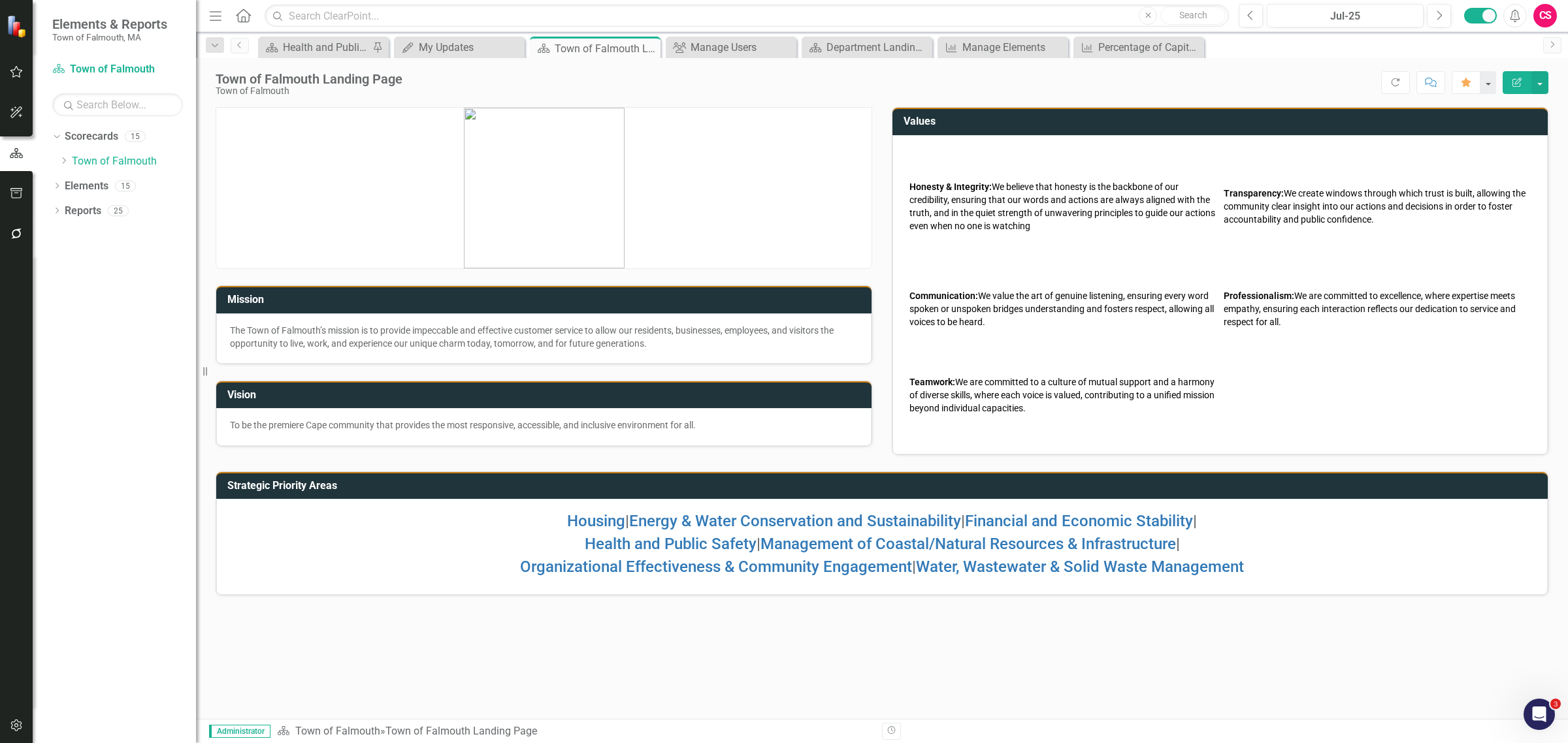 click at bounding box center [544, 188] 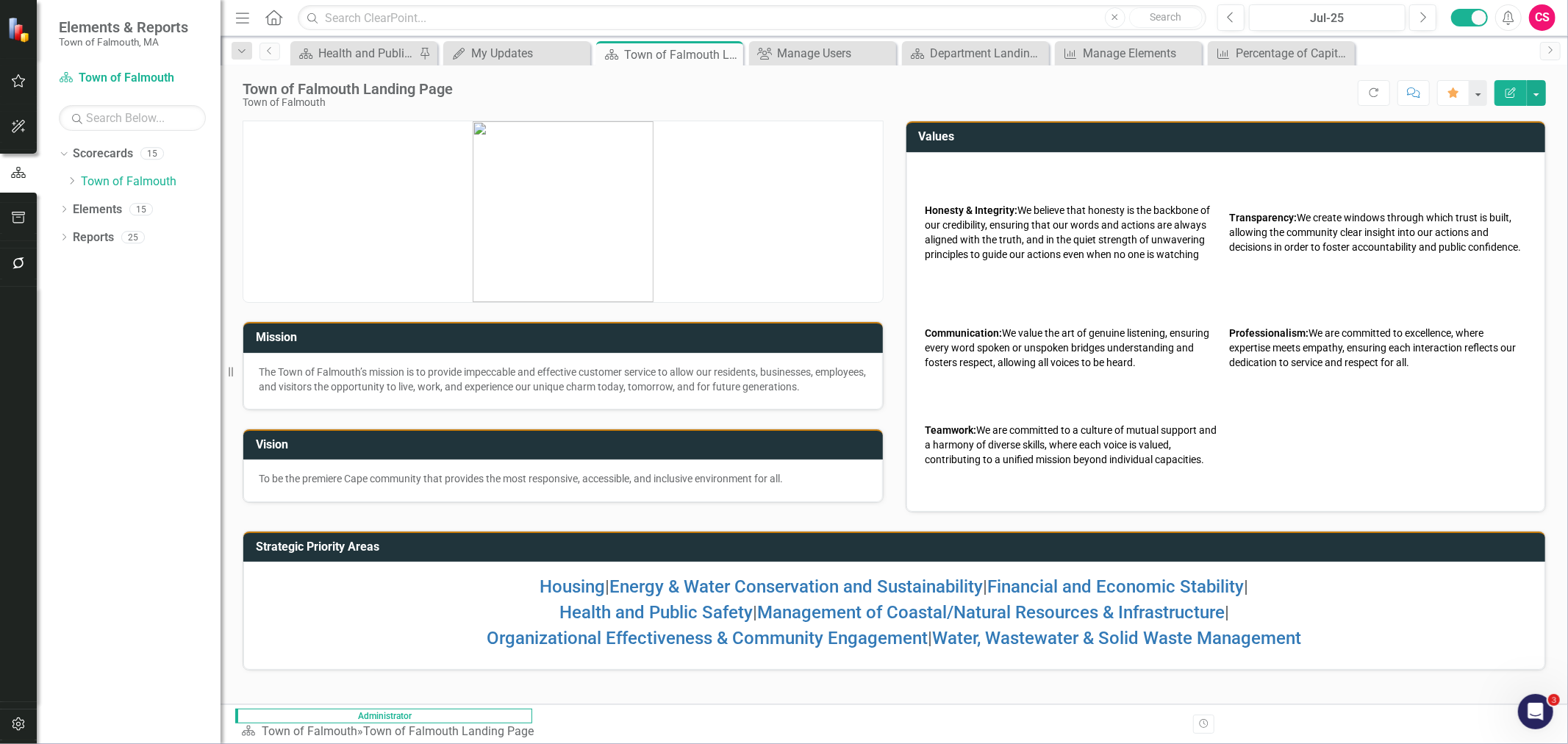 click at bounding box center (563, 212) 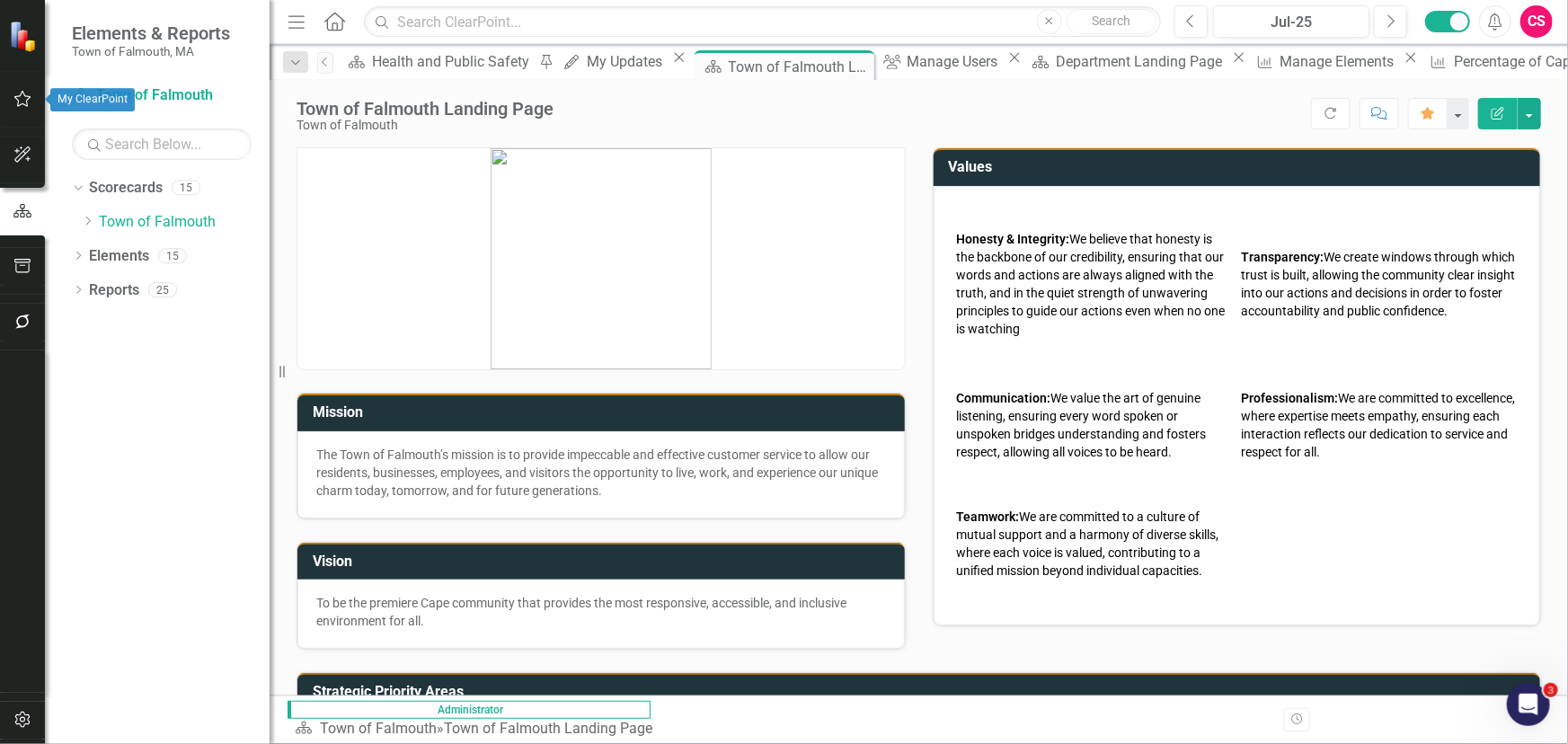 click 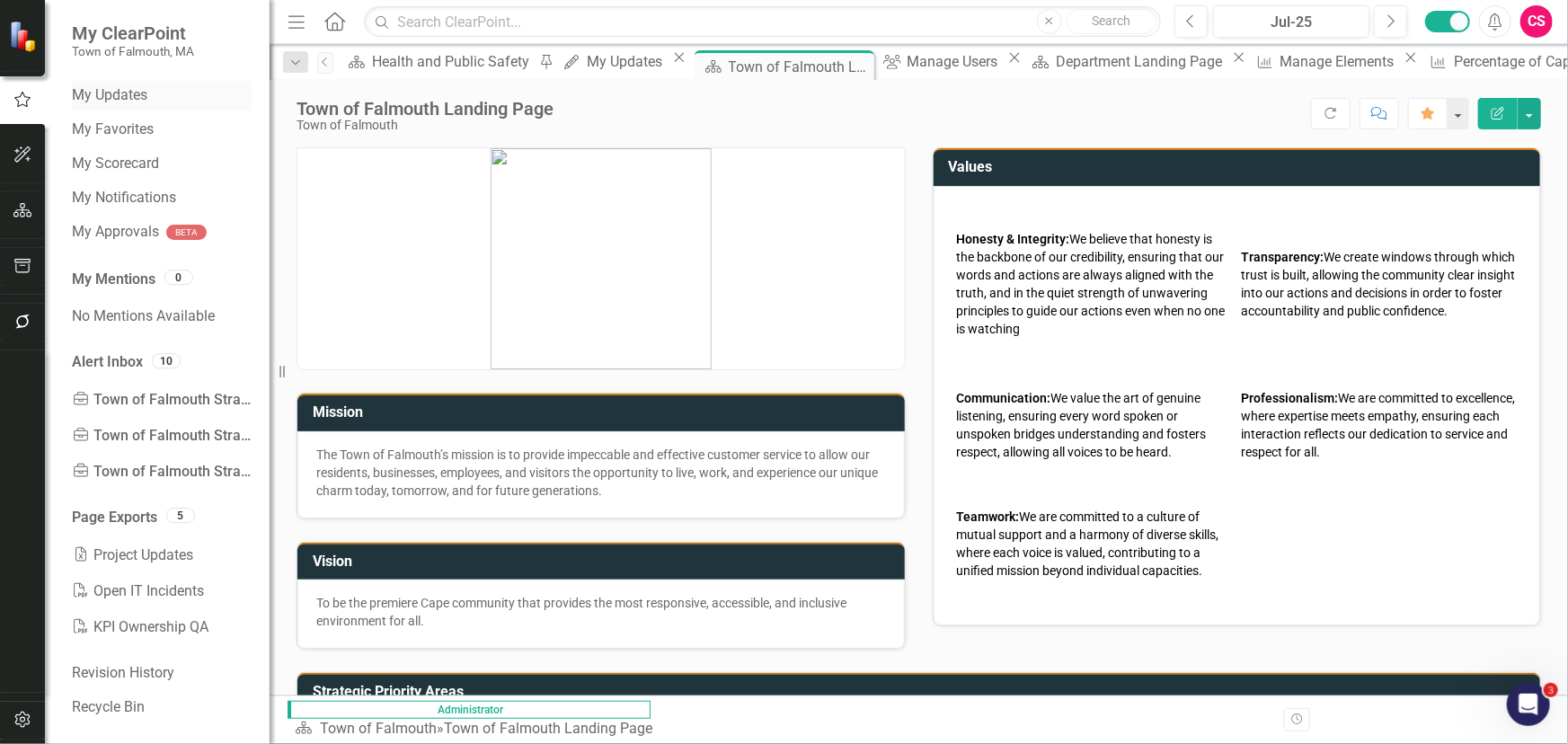 click on "My Updates" at bounding box center [162, 95] 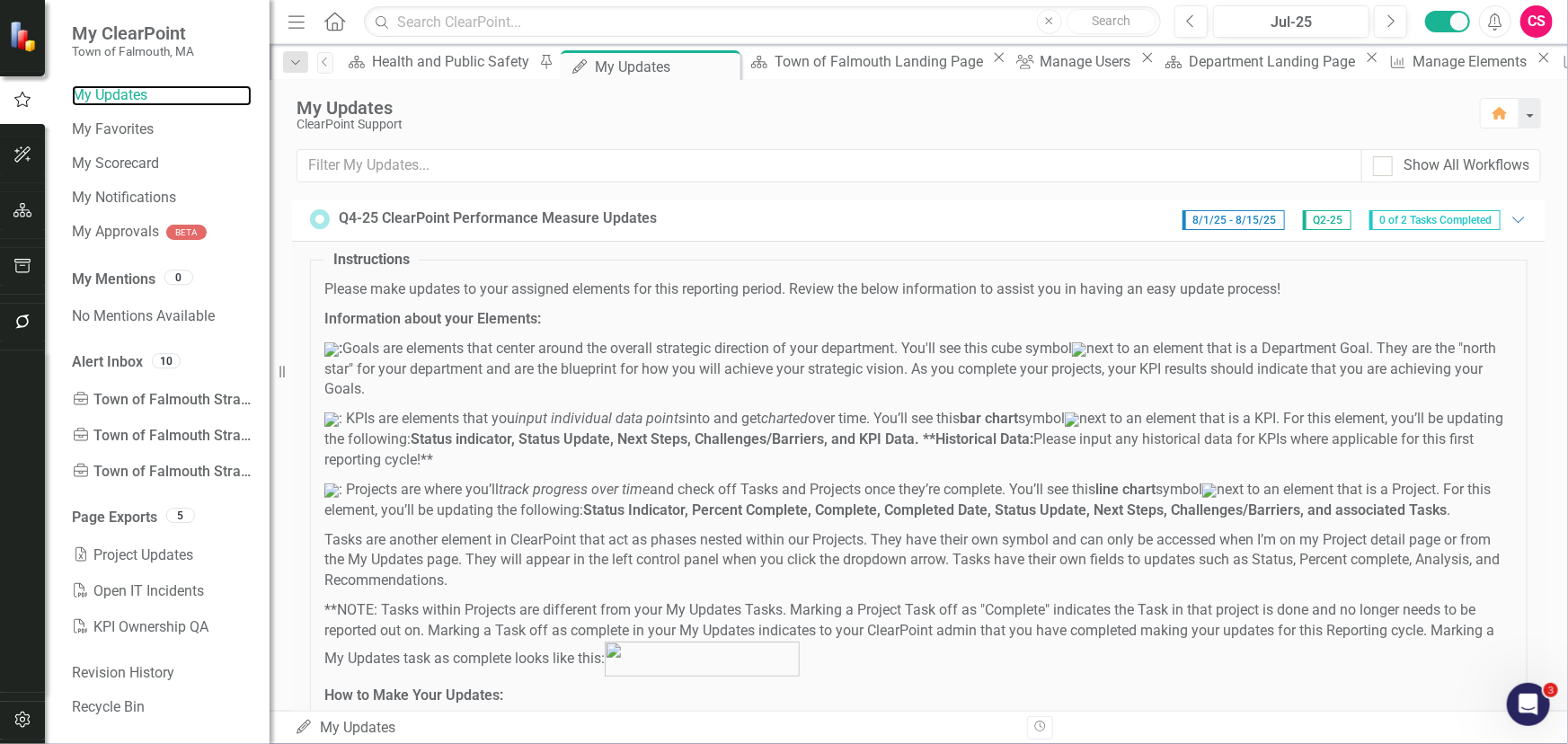 scroll, scrollTop: 0, scrollLeft: 0, axis: both 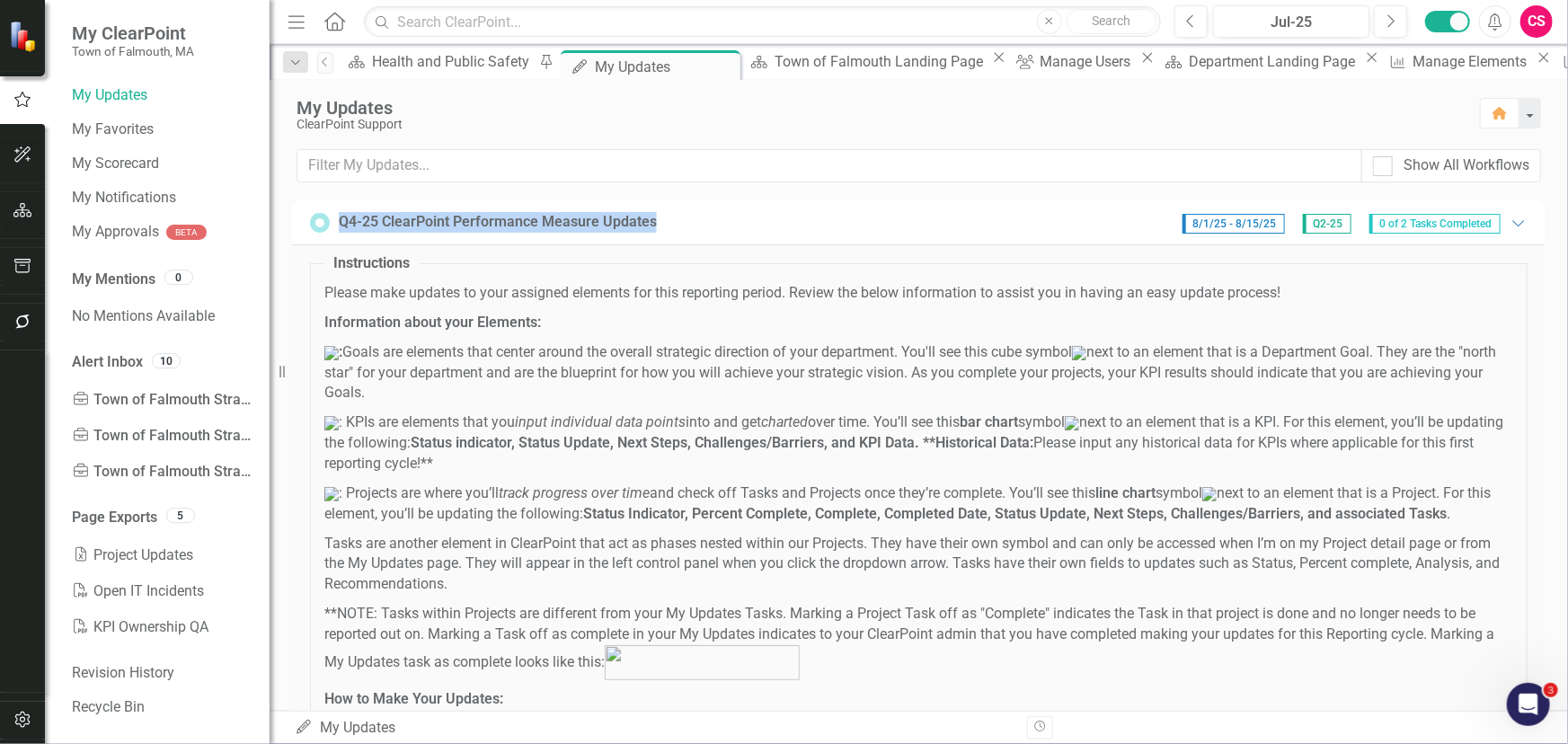 drag, startPoint x: 335, startPoint y: 222, endPoint x: 728, endPoint y: 207, distance: 393.28616 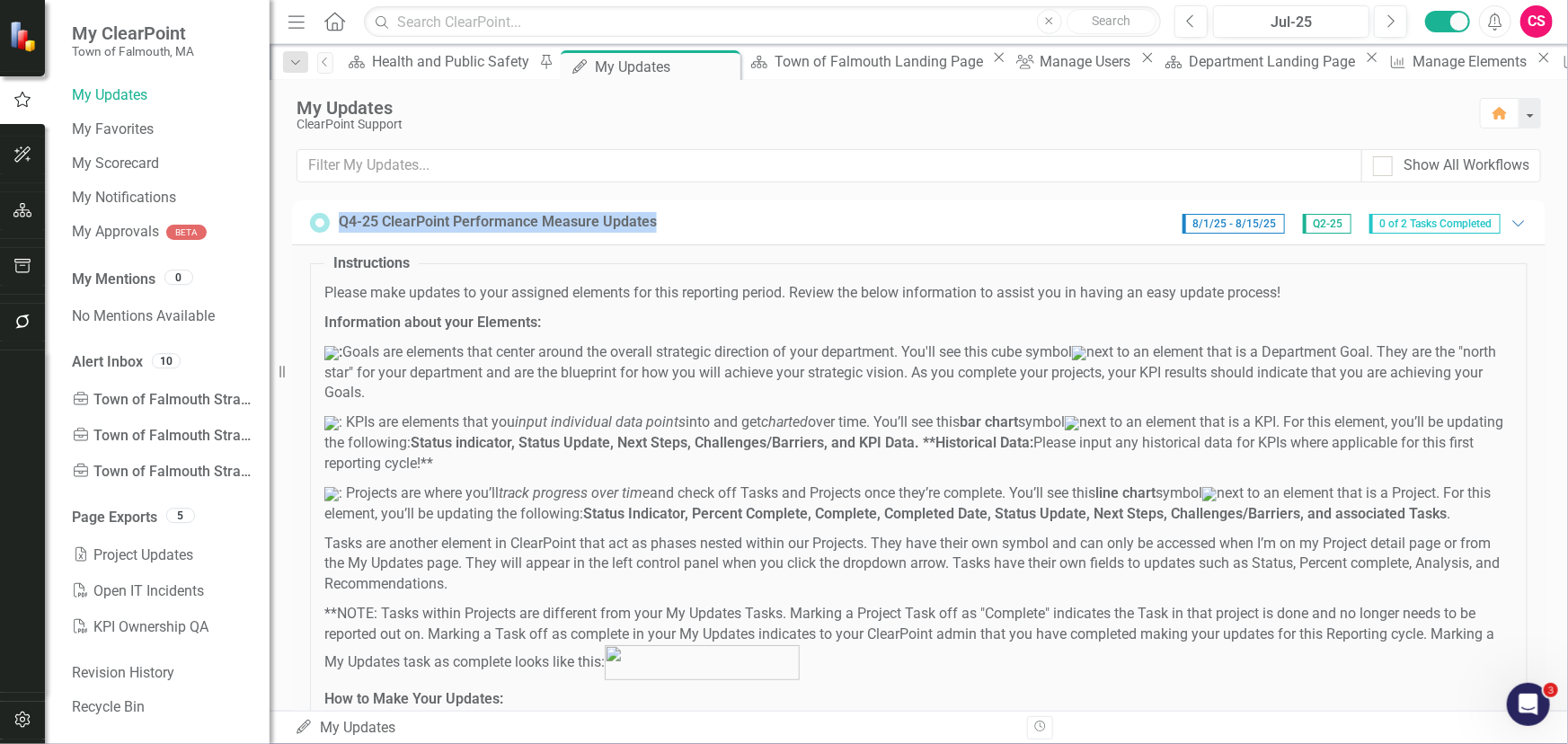 click on "Q4-25 ClearPoint Performance Measure Updates 8/1/25 - 8/15/25 Q2-25 0 of 2 Tasks Completed Expanded" at bounding box center (918, 223) 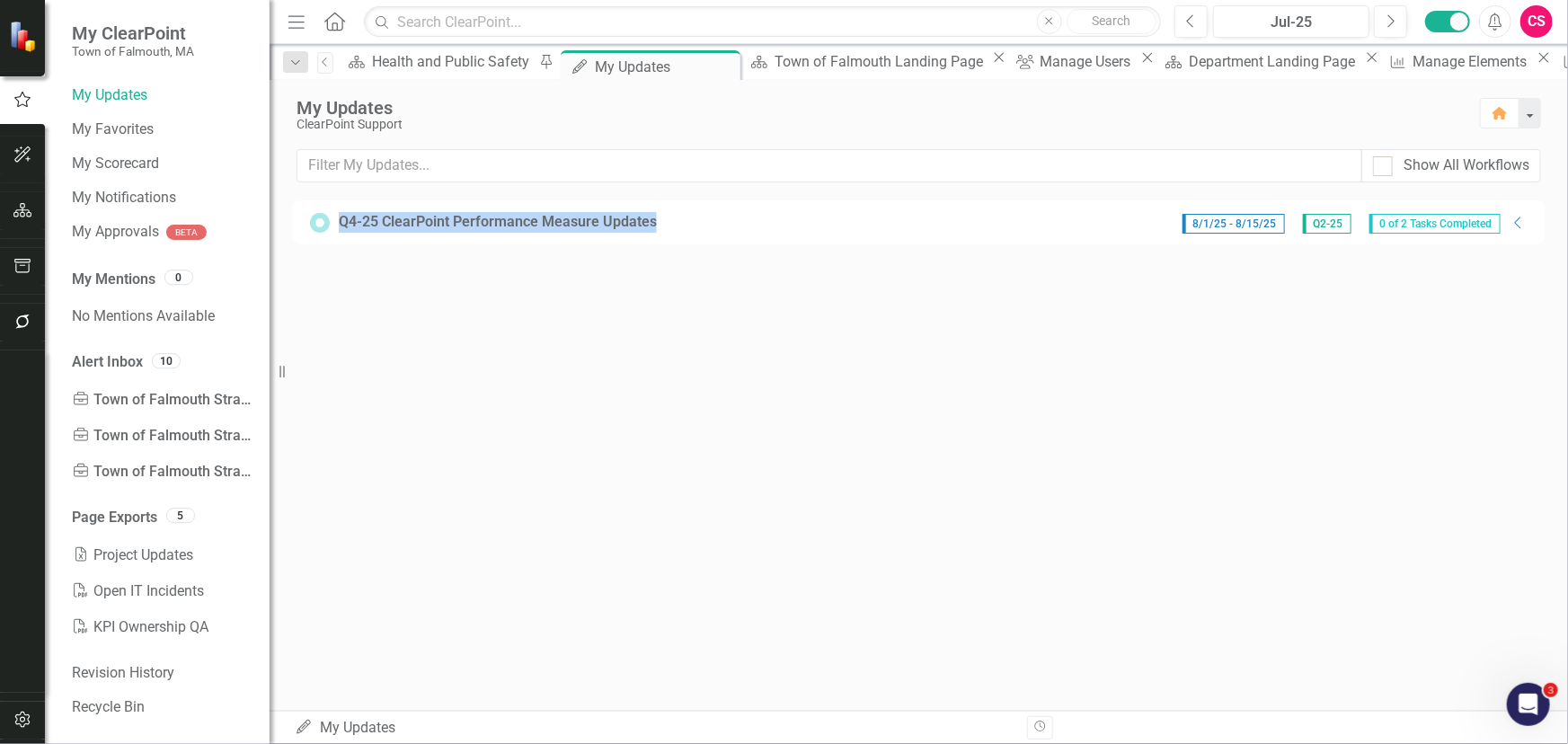 click on "Q4-25 ClearPoint Performance Measure Updates" at bounding box center [498, 222] 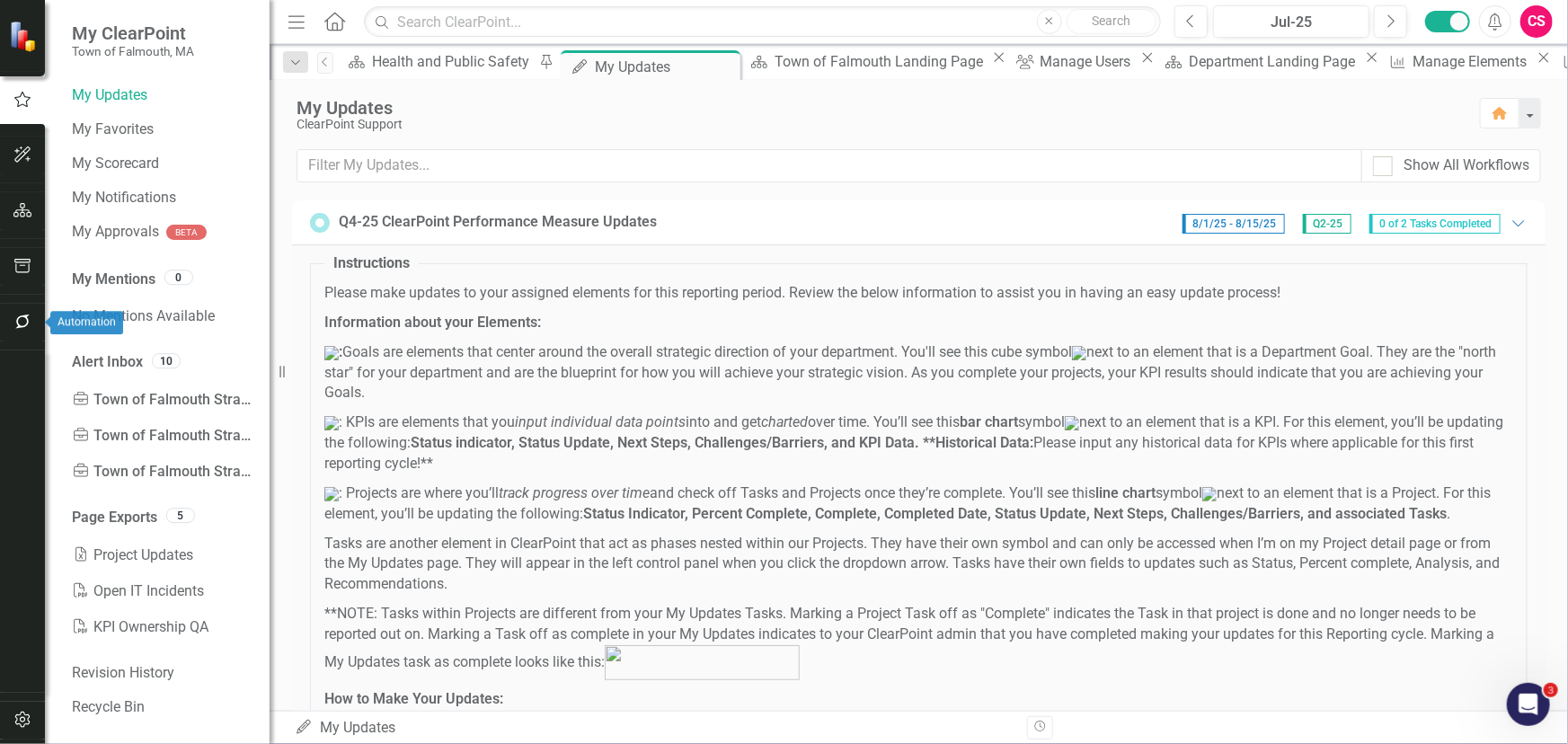 click 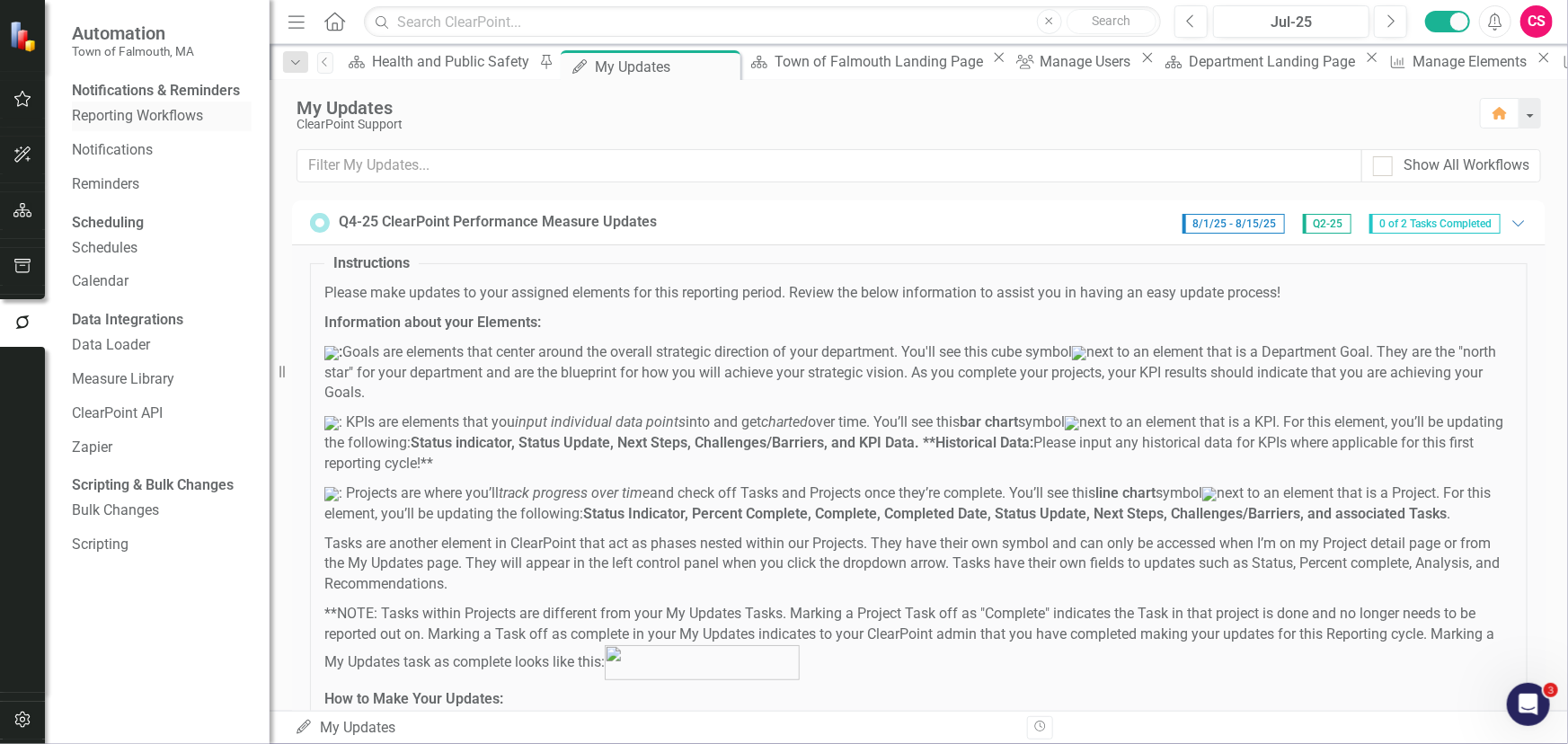 click on "Reporting Workflows" at bounding box center (162, 116) 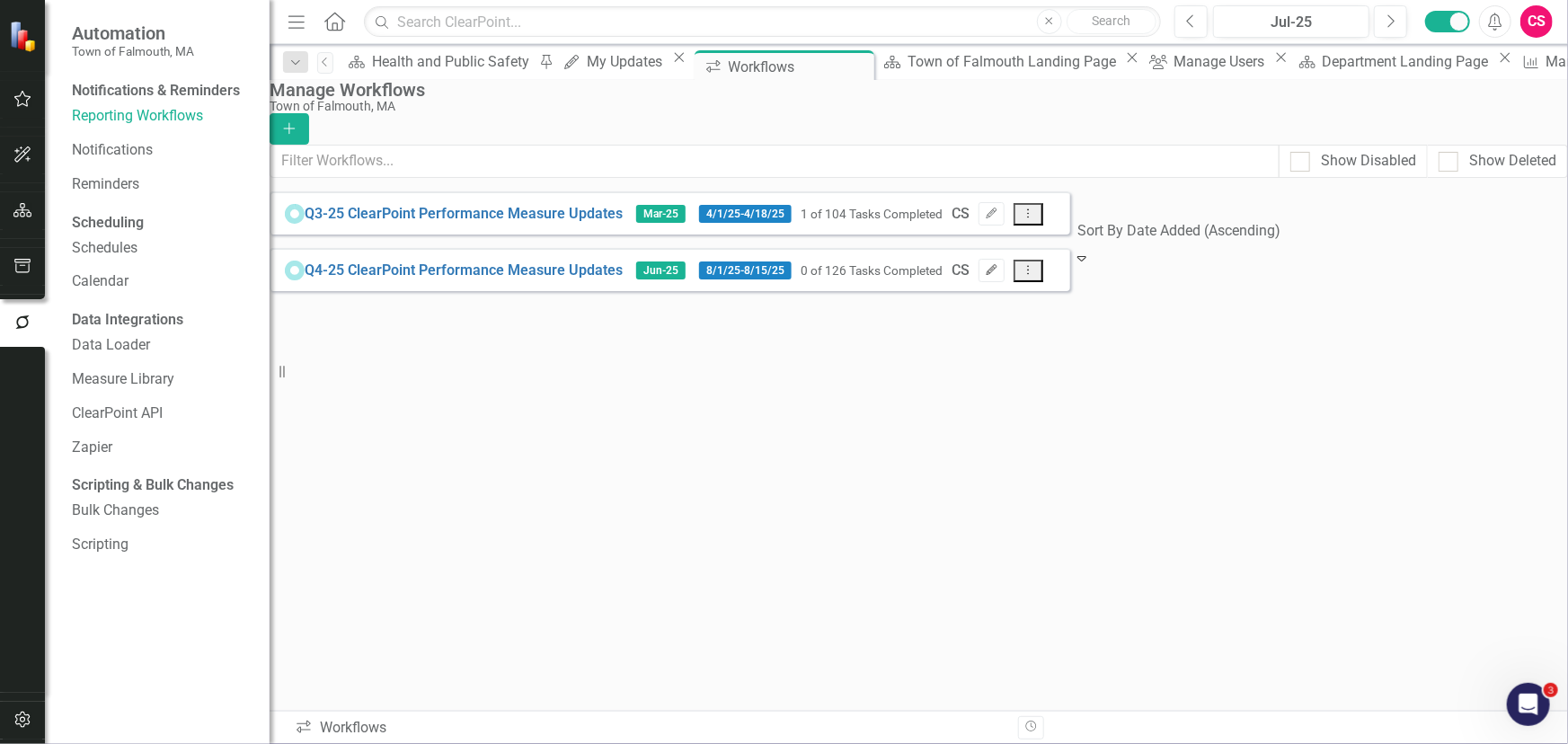 click on "Edit" at bounding box center (991, 270) 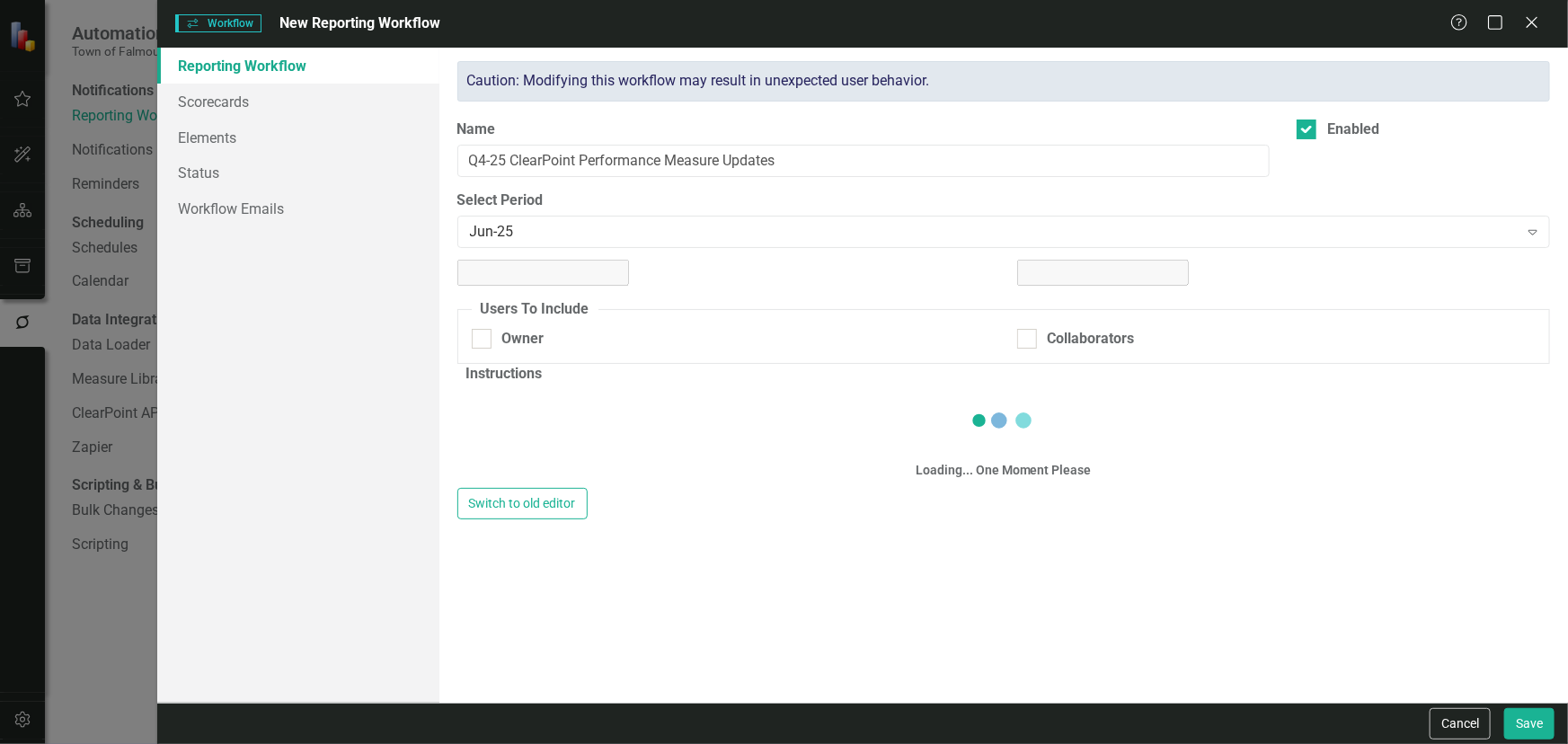 checkbox on "true" 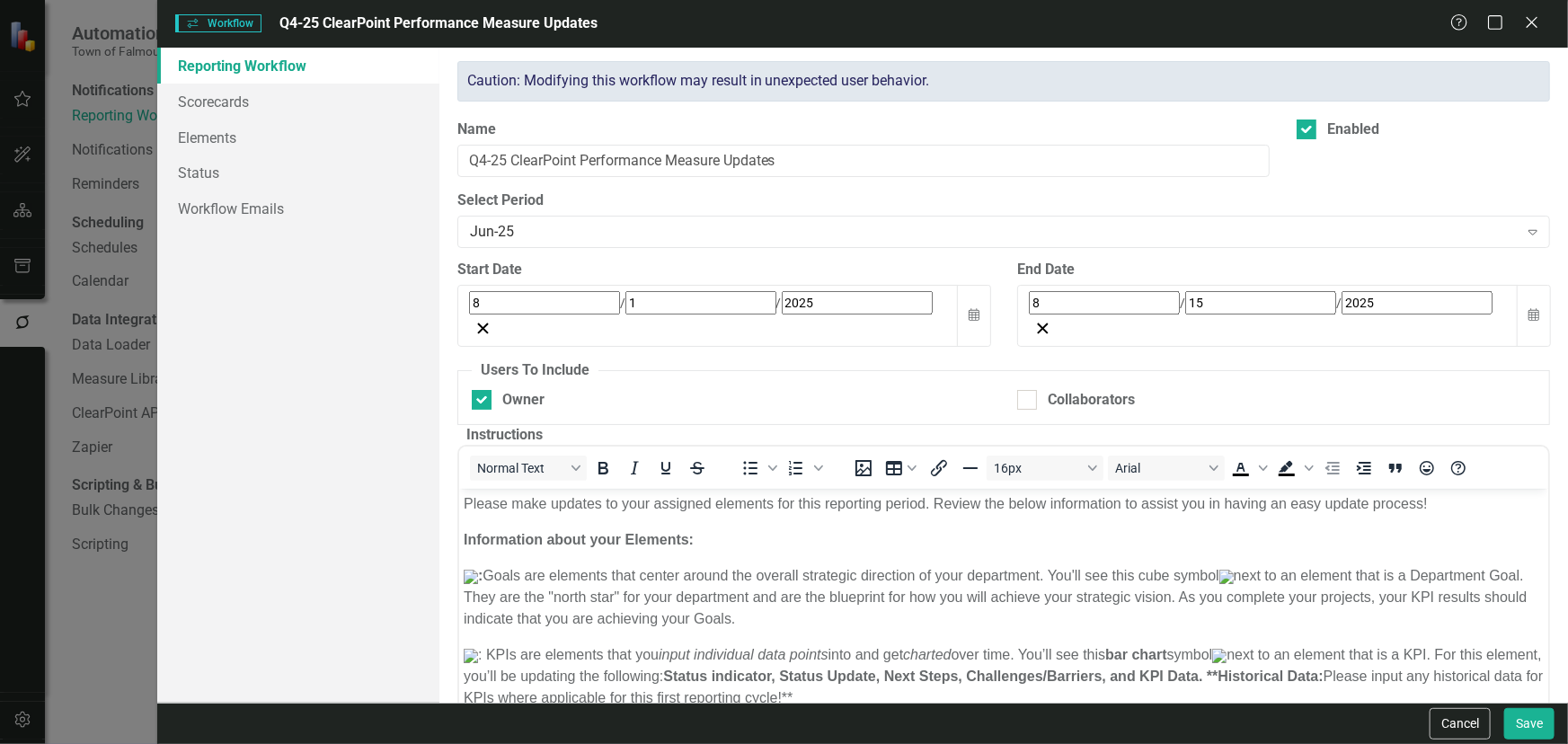 scroll, scrollTop: 0, scrollLeft: 0, axis: both 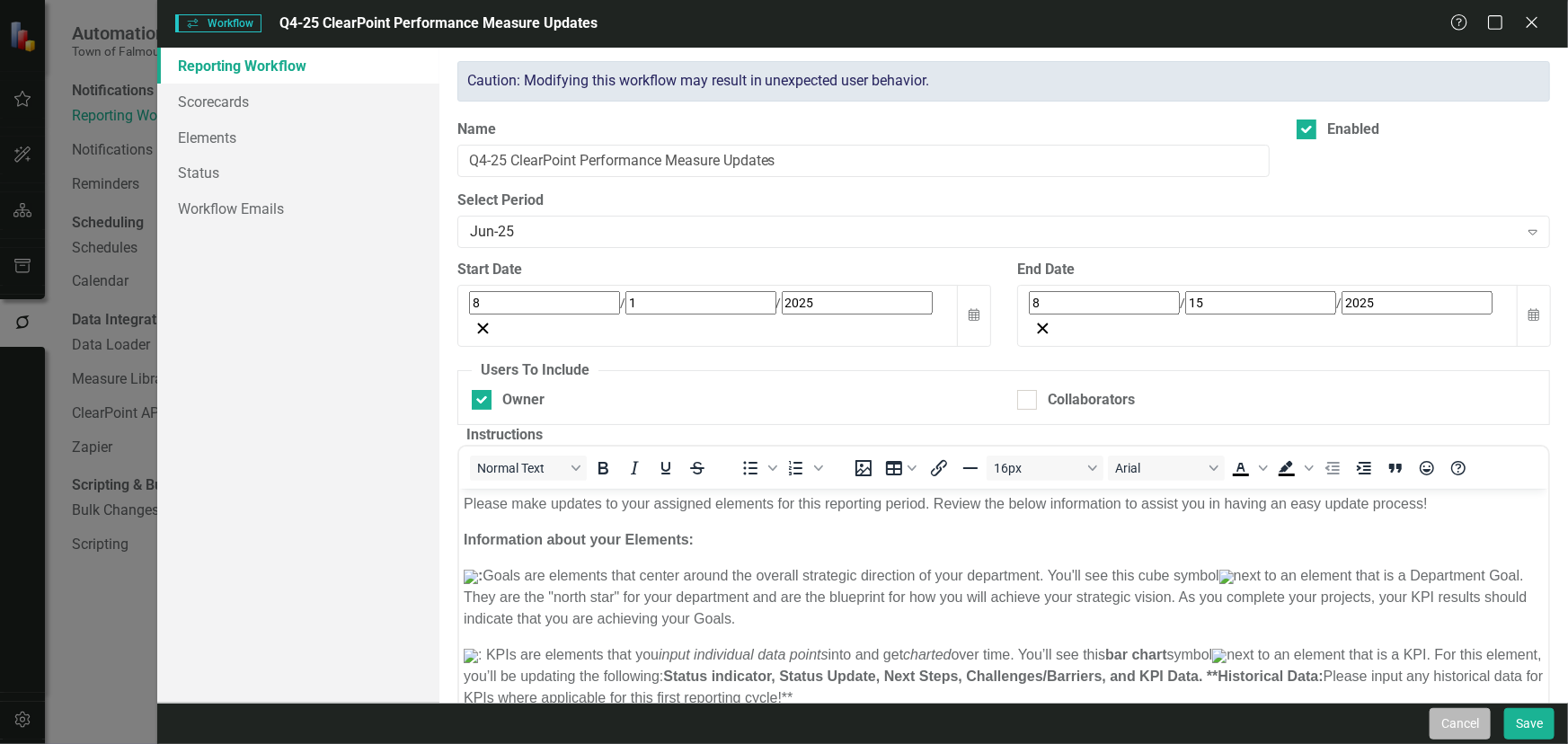 drag, startPoint x: 1456, startPoint y: 725, endPoint x: 77, endPoint y: 110, distance: 1509.9225 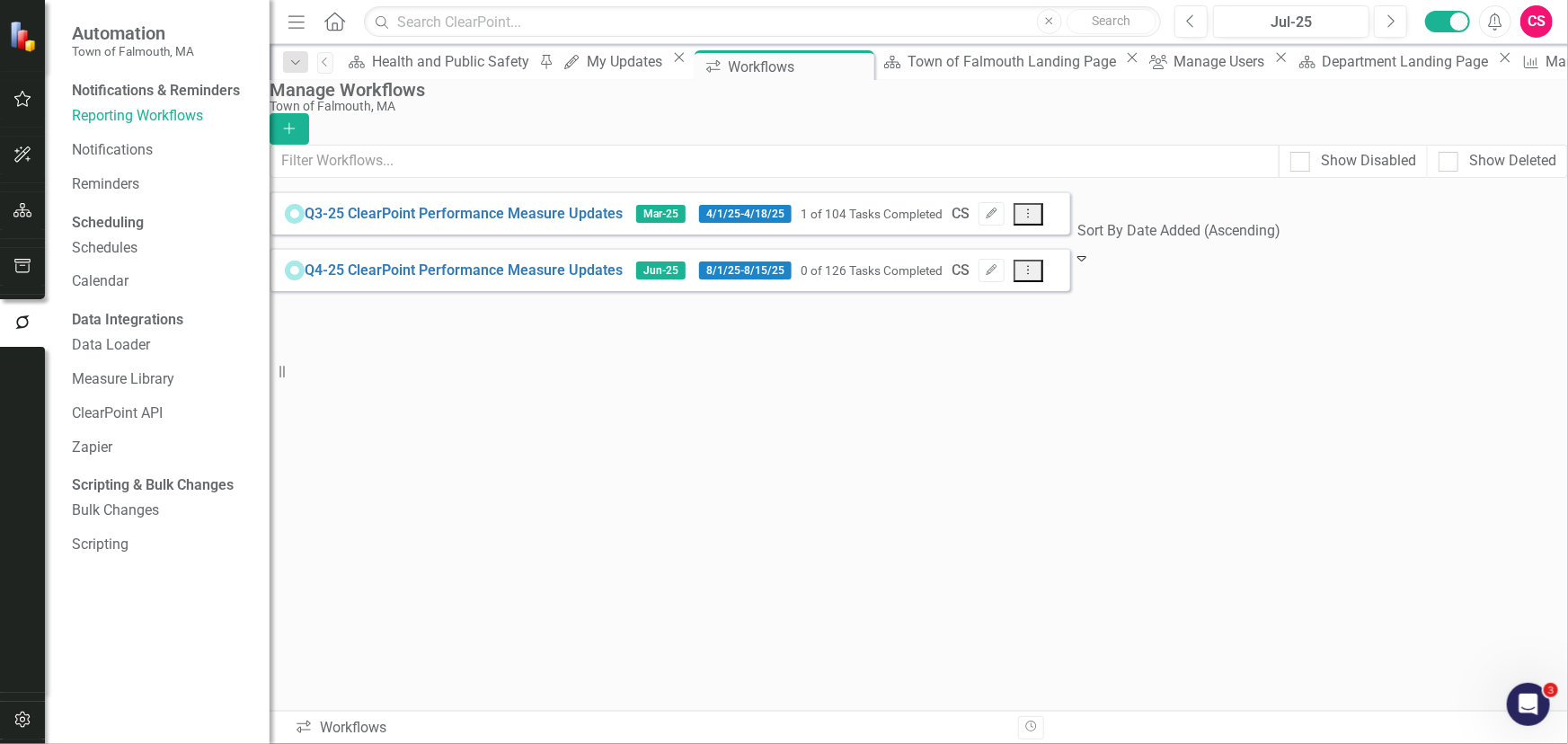 click at bounding box center [22, 100] 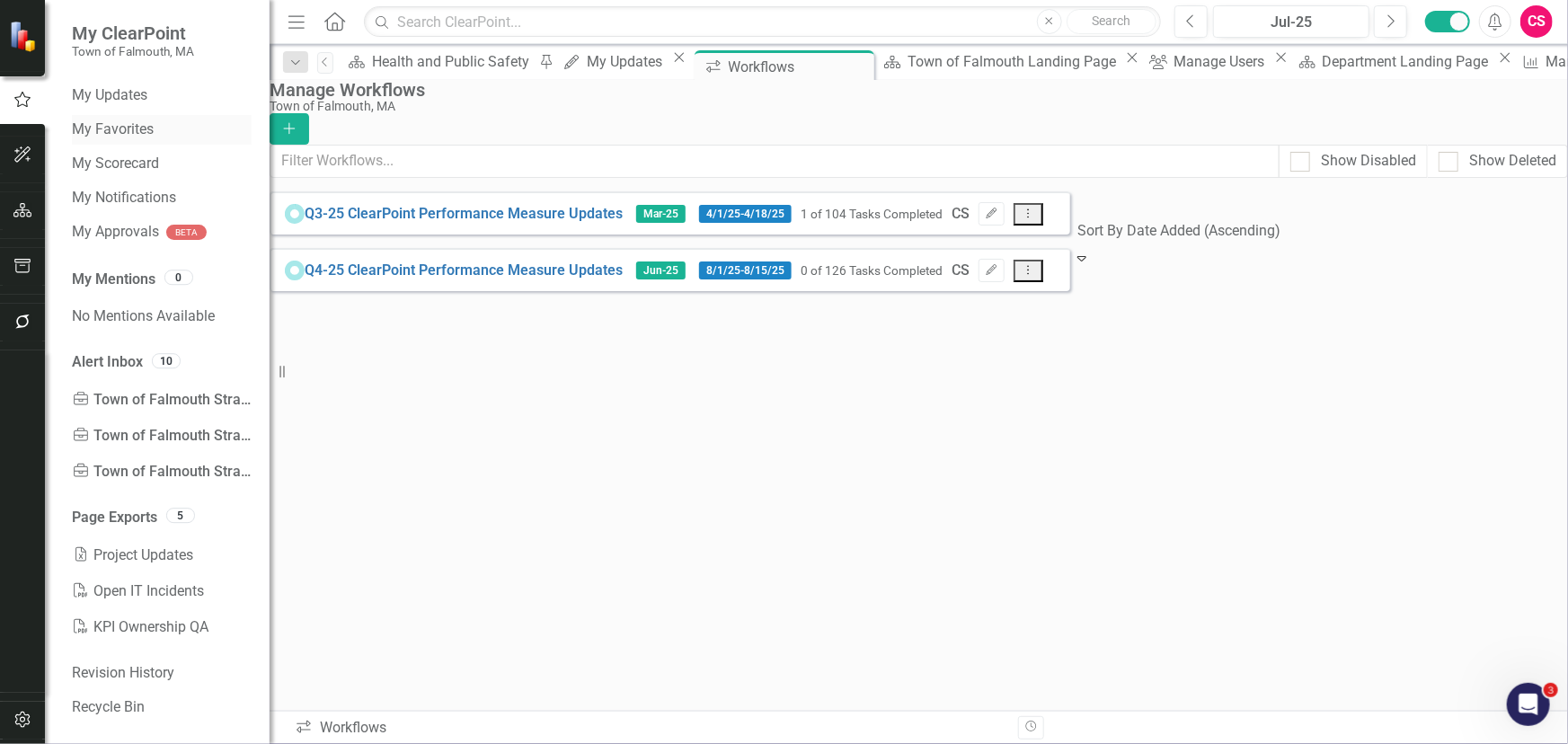 click on "My Favorites" at bounding box center [162, 129] 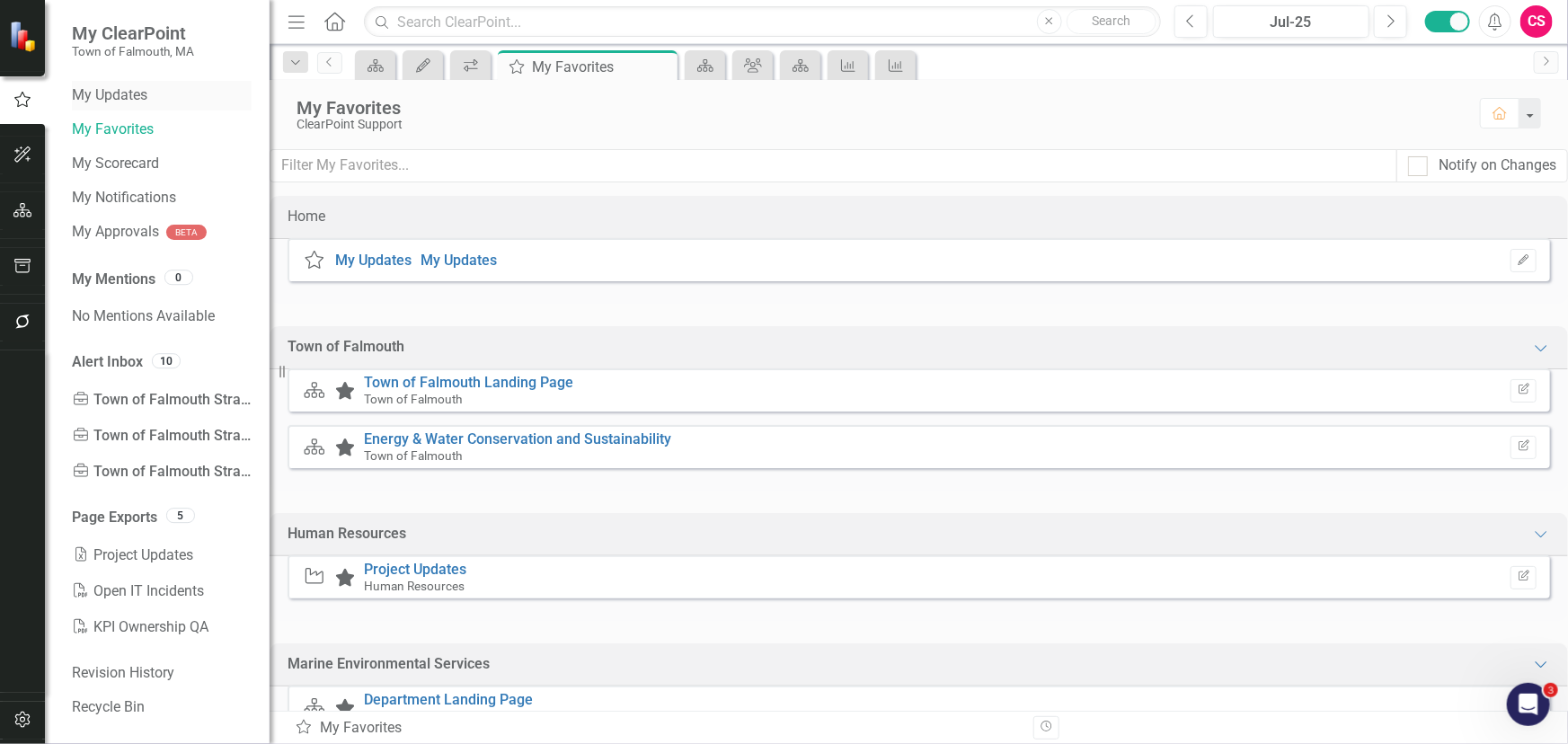 click on "My Updates" at bounding box center [162, 95] 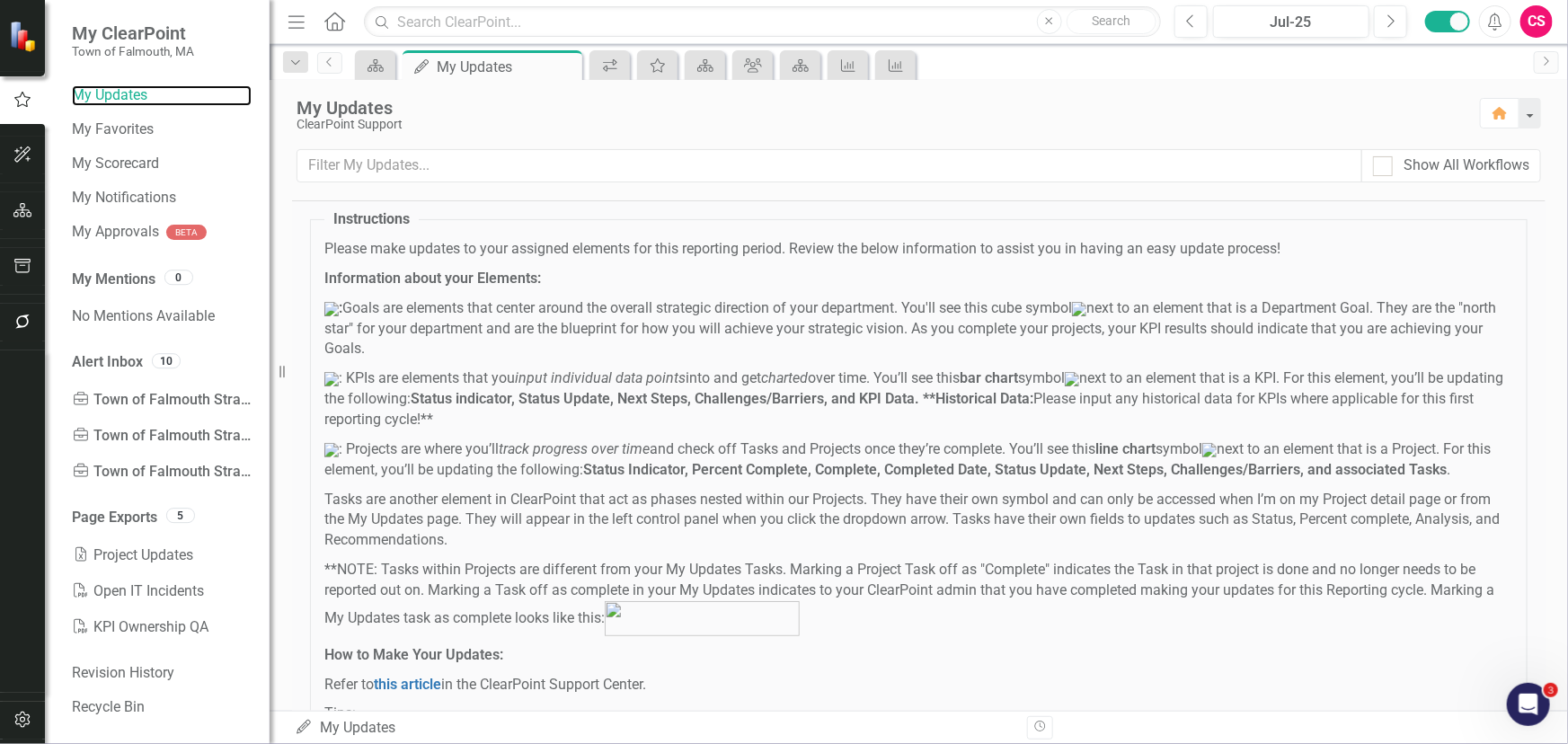 scroll, scrollTop: 65, scrollLeft: 0, axis: vertical 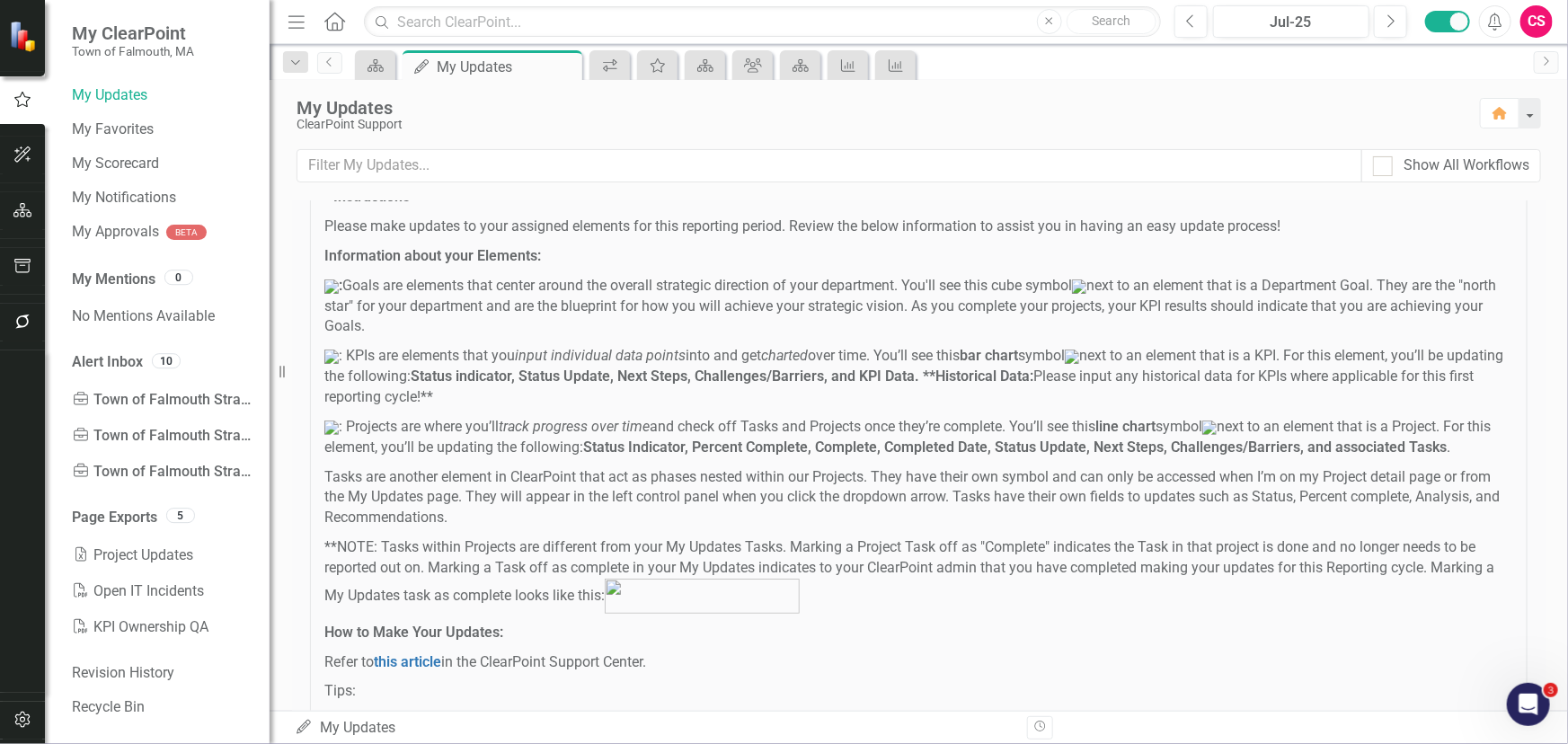 click on ":  Goals are elements that center around the overall strategic direction of your department. You'll see this cube symbol  next to an element that is a Department Goal. They are the "north star" for your department and are the blueprint for how you will achieve your strategic vision. As you complete your projects, your KPI results should indicate that you are achieving your Goals." at bounding box center (918, 306) 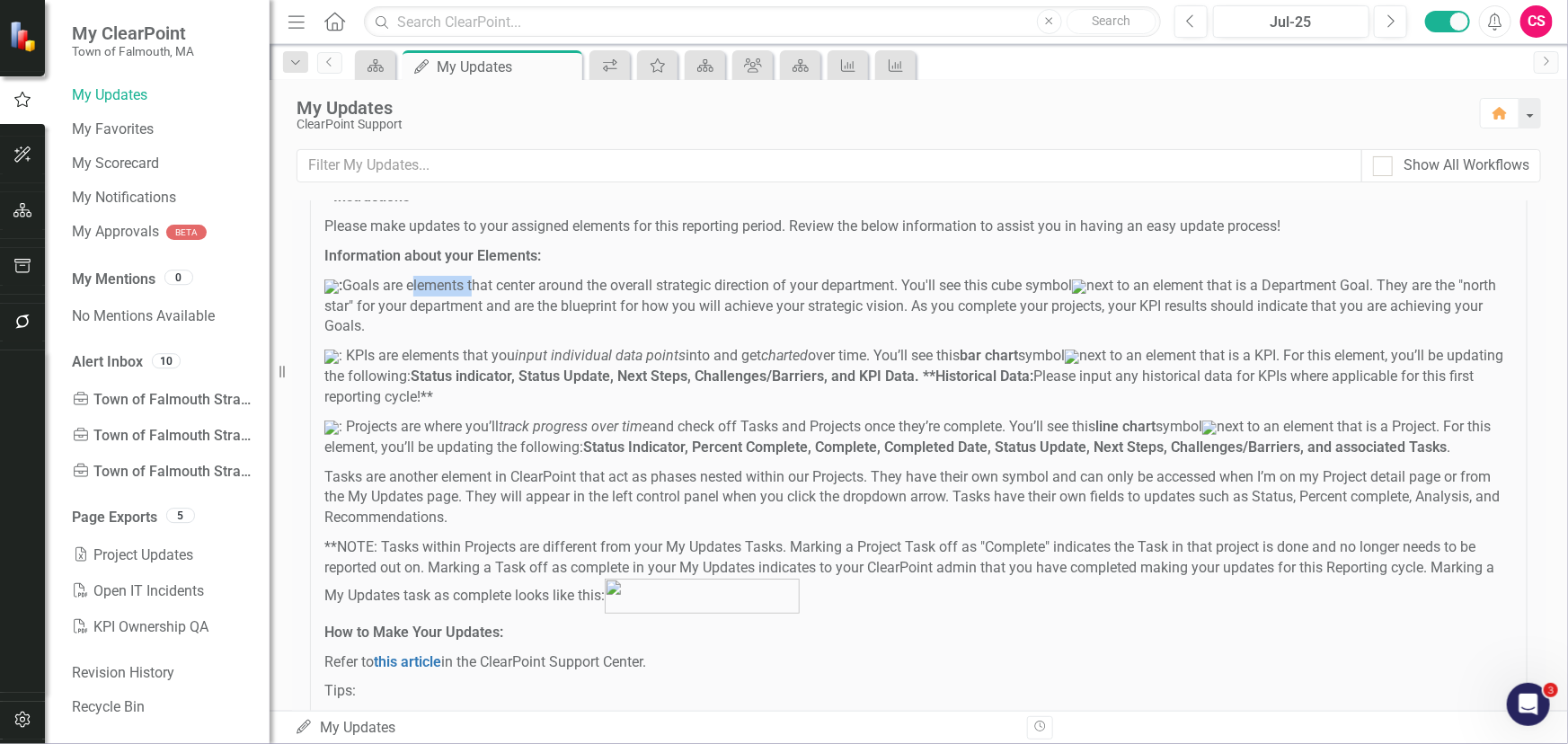 click on ":  Goals are elements that center around the overall strategic direction of your department. You'll see this cube symbol  next to an element that is a Department Goal. They are the "north star" for your department and are the blueprint for how you will achieve your strategic vision. As you complete your projects, your KPI results should indicate that you are achieving your Goals." at bounding box center [918, 306] 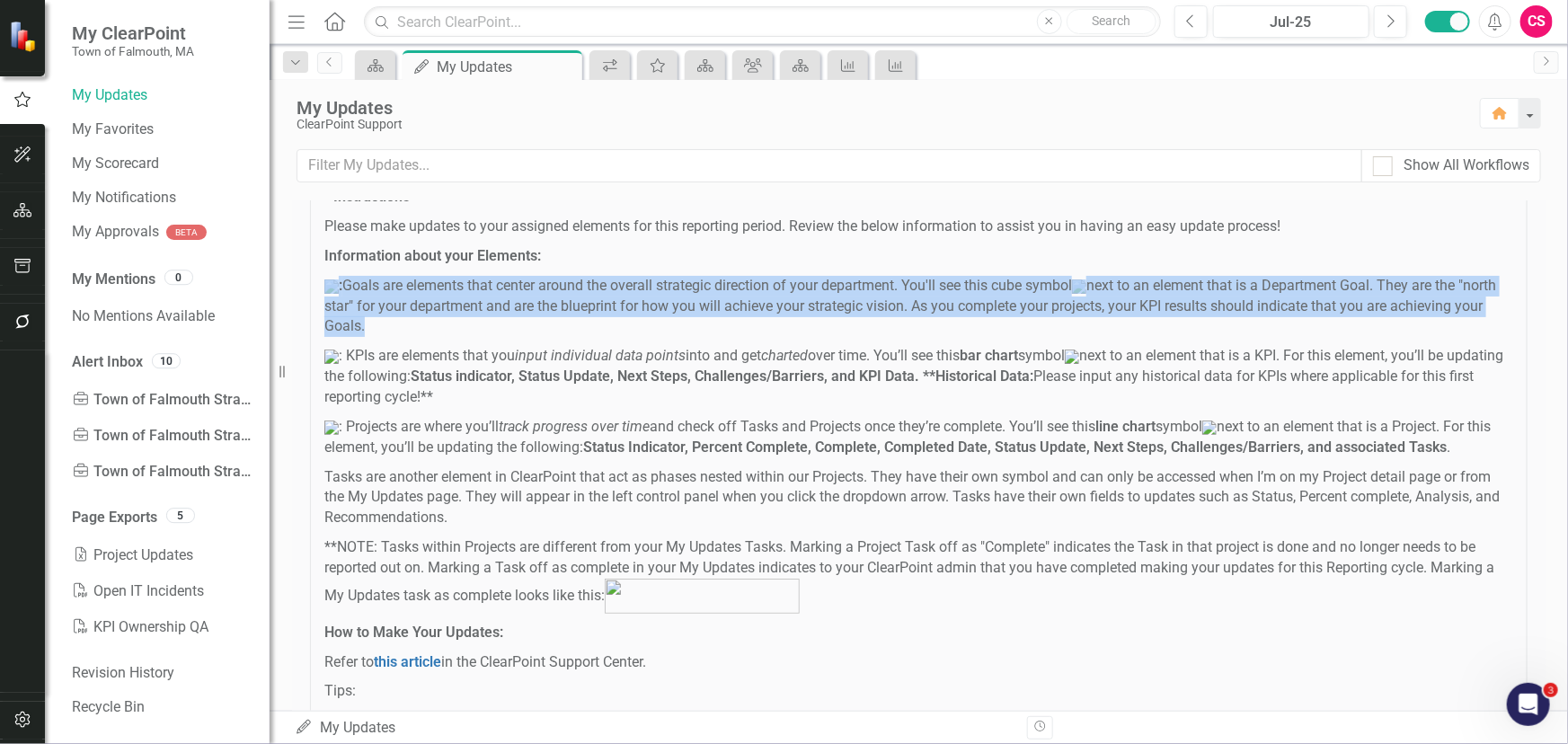 click on ":  Goals are elements that center around the overall strategic direction of your department. You'll see this cube symbol  next to an element that is a Department Goal. They are the "north star" for your department and are the blueprint for how you will achieve your strategic vision. As you complete your projects, your KPI results should indicate that you are achieving your Goals." at bounding box center [918, 306] 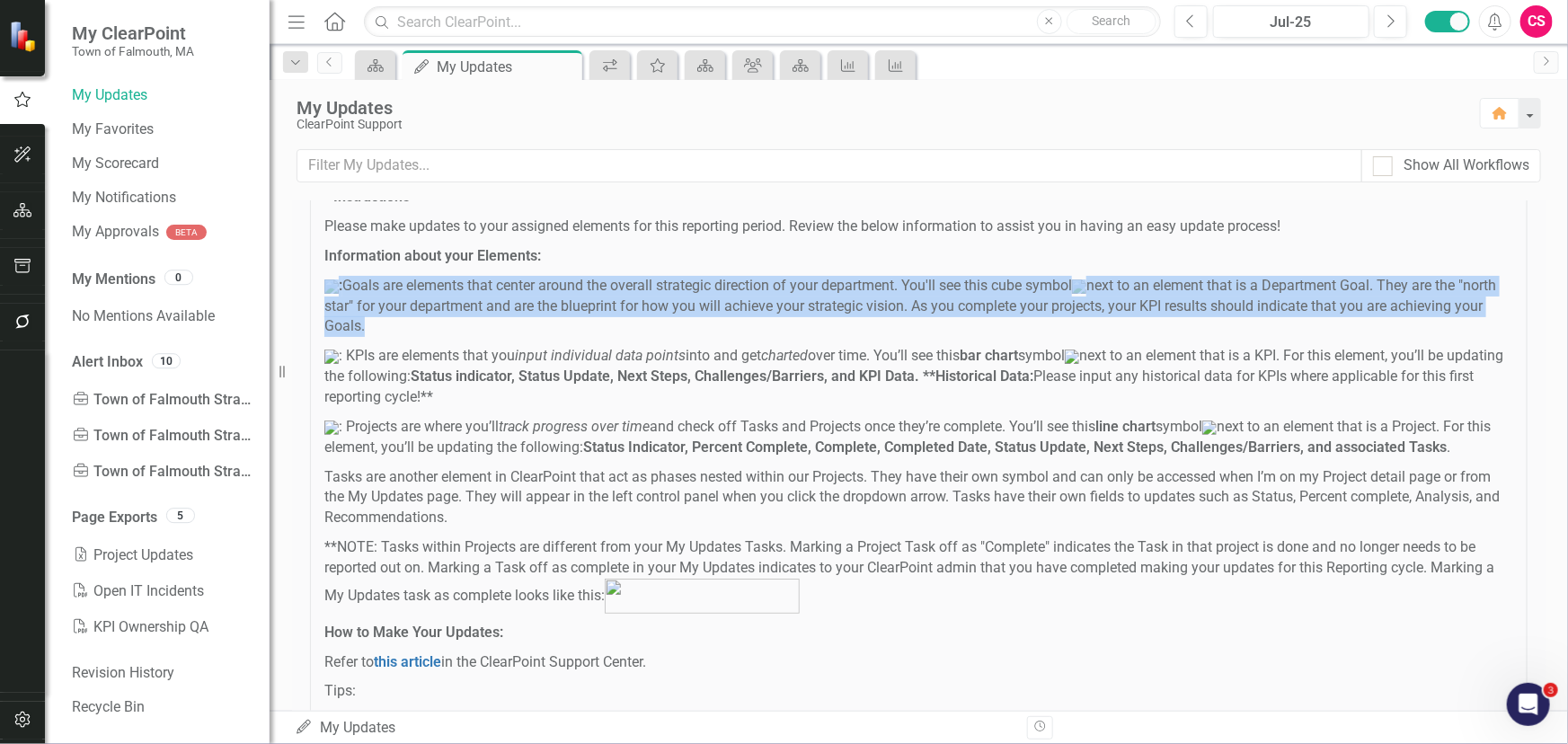 click on ":  Goals are elements that center around the overall strategic direction of your department. You'll see this cube symbol  next to an element that is a Department Goal. They are the "north star" for your department and are the blueprint for how you will achieve your strategic vision. As you complete your projects, your KPI results should indicate that you are achieving your Goals." at bounding box center [918, 306] 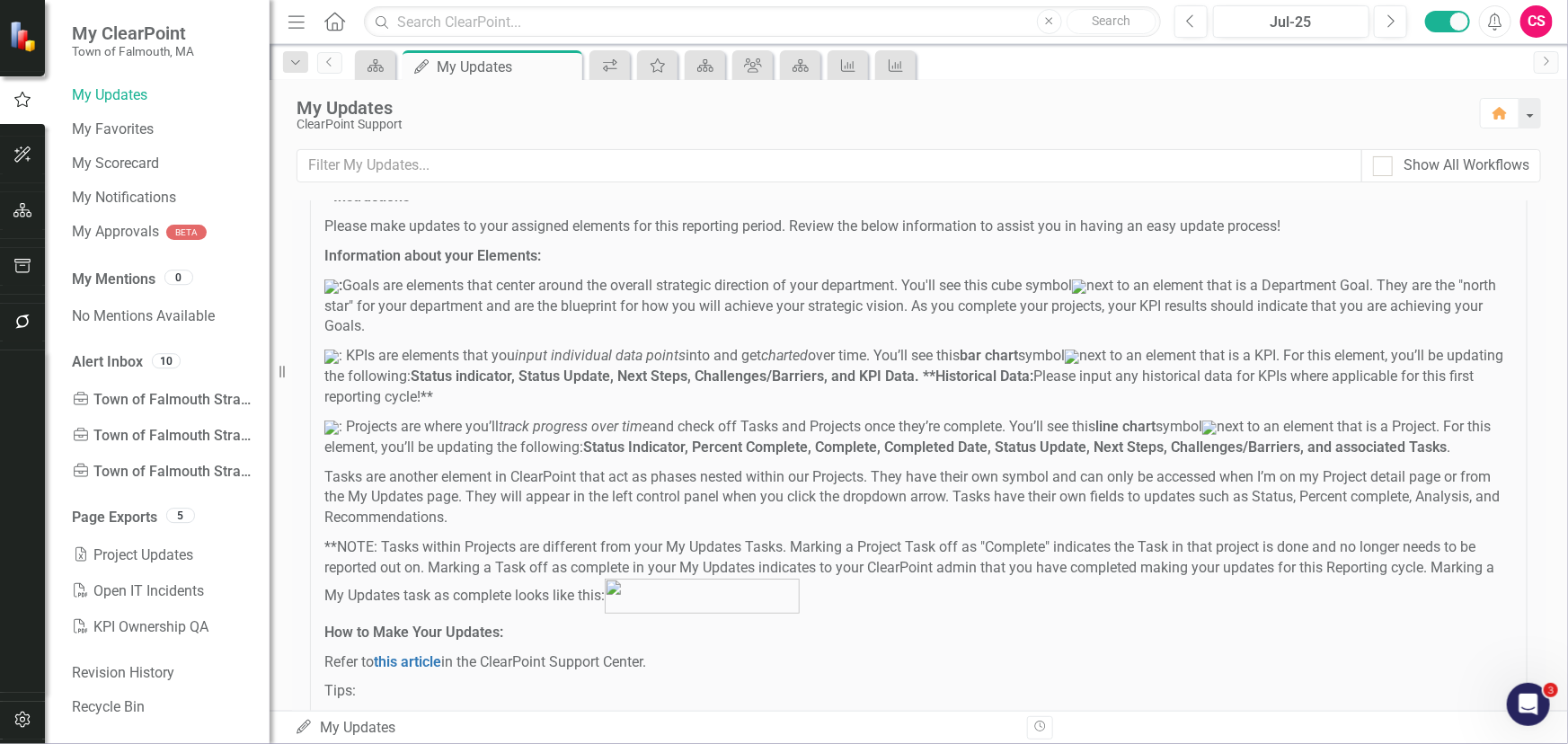 drag, startPoint x: 525, startPoint y: 388, endPoint x: 1042, endPoint y: 380, distance: 517.0619 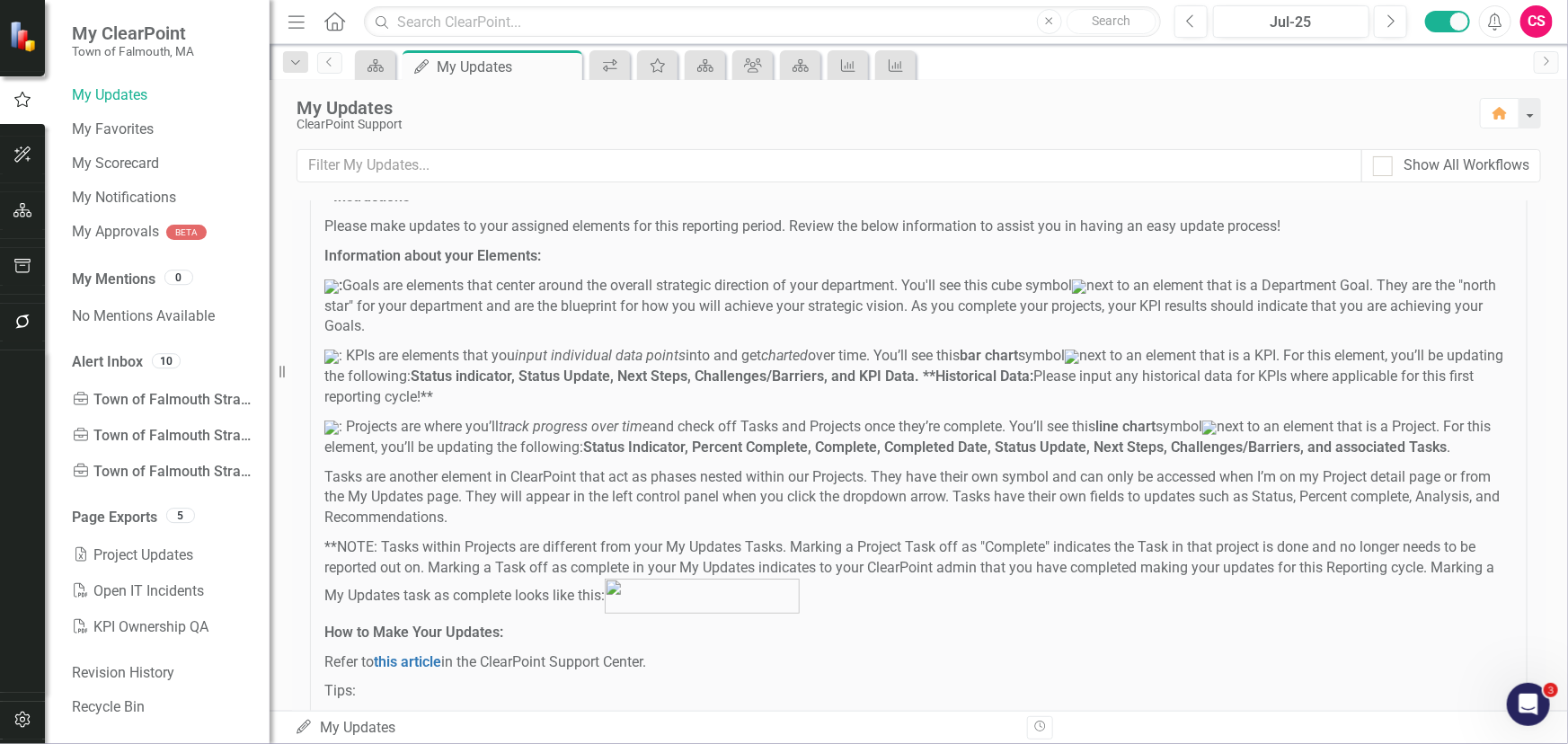 click on ": KPIs are elements that you  input individual data points  into and get  charted  over time. You’ll see this  bar chart  symbol   next to an element that is a KPI. For this element, you’ll be updating the following:  Status indicator, Status Update, Next Steps, Challenges/Barriers, and KPI Data. **Historical Data:  Please input any historical data for KPIs where applicable for this first reporting cycle!**" at bounding box center [918, 376] 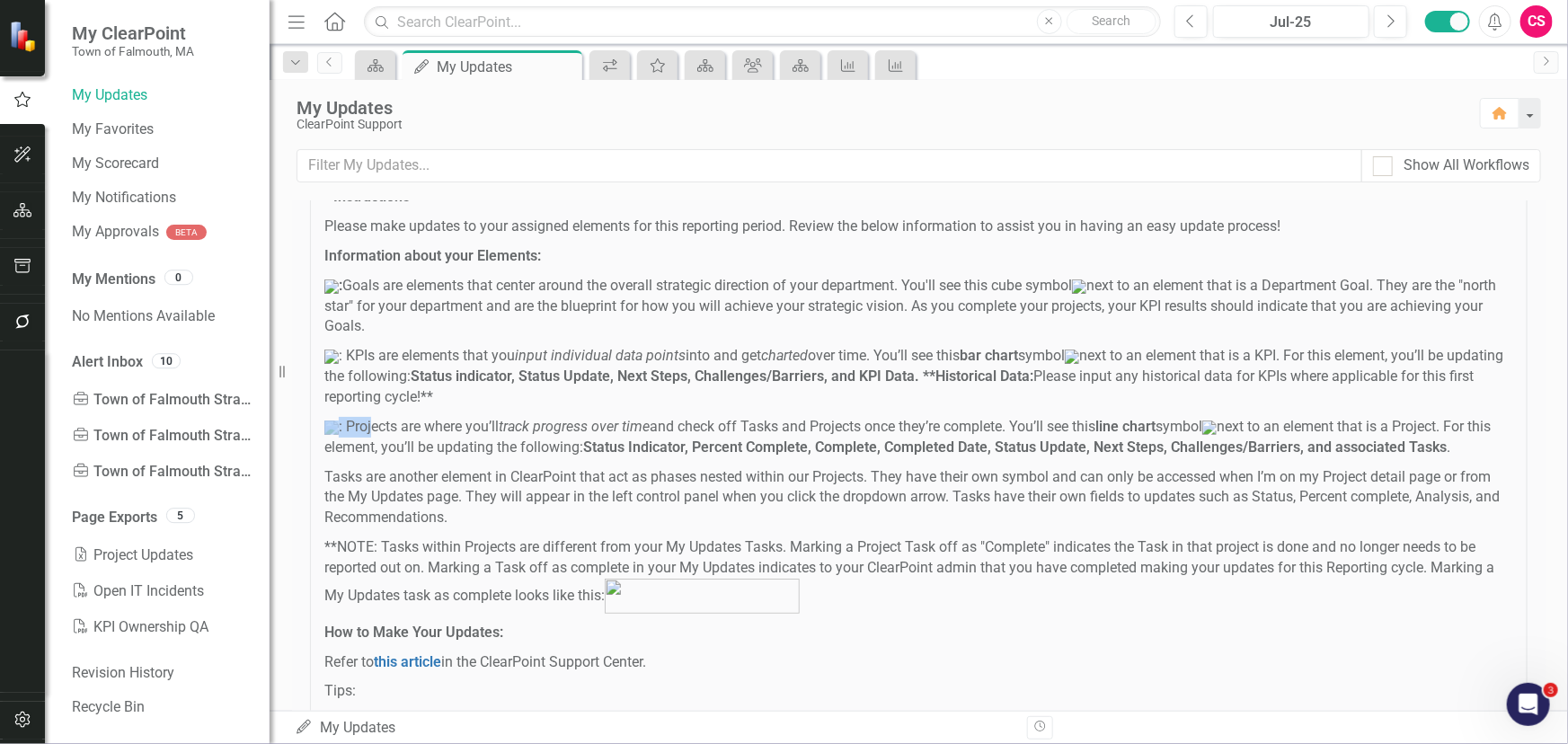 drag, startPoint x: 317, startPoint y: 436, endPoint x: 438, endPoint y: 428, distance: 121.2642 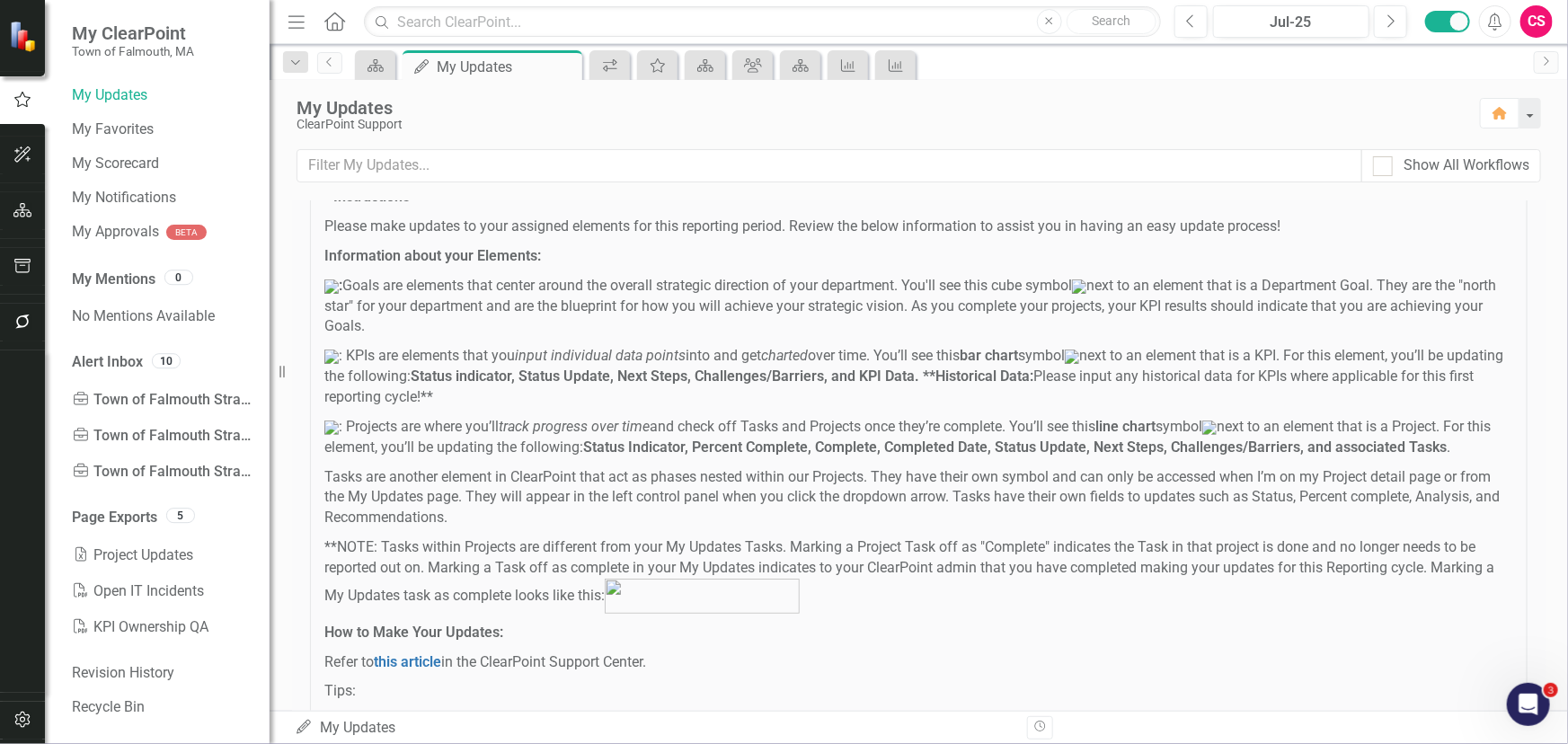 click on "Tasks are another element in ClearPoint that act as phases nested within our Projects. They have their own symbol and can only be accessed when I’m on my Project detail page or from the My Updates page. They will appear in the left control panel when you click the dropdown arrow. Tasks have their own fields to updates such as Status, Percent complete, Analysis, and Recommendations." at bounding box center [918, 498] 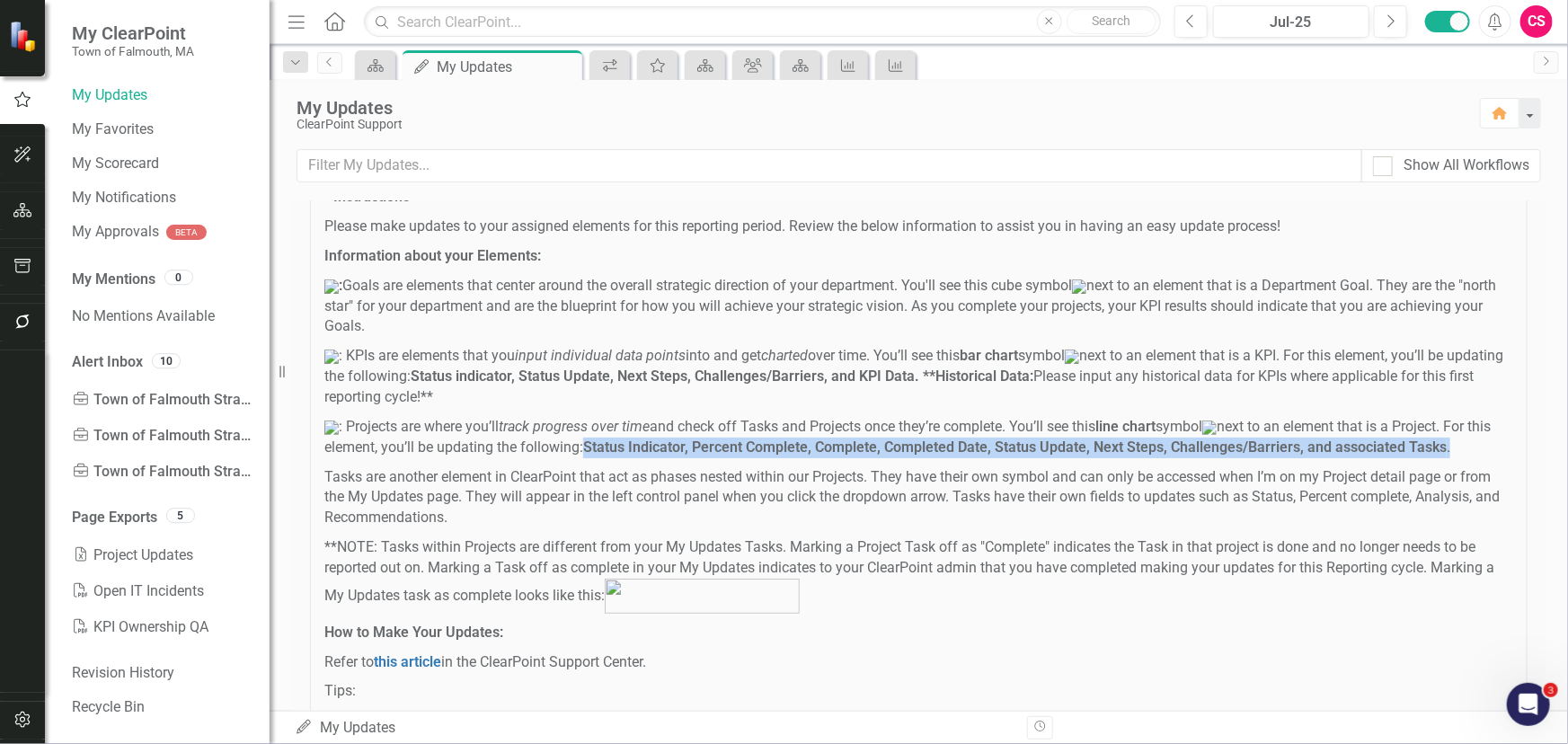 drag, startPoint x: 692, startPoint y: 456, endPoint x: 684, endPoint y: 487, distance: 32.01562 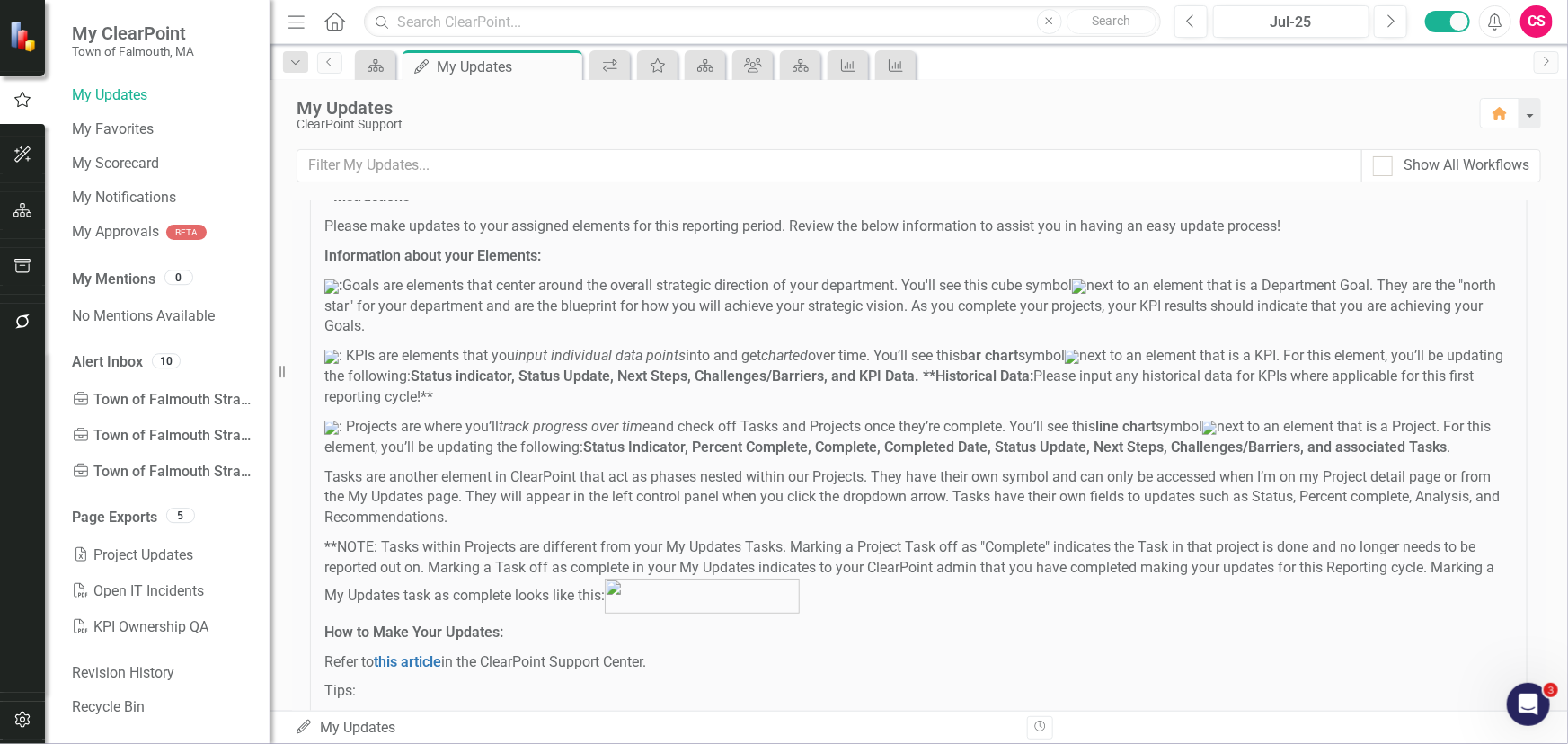 click on ": Projects are where you’ll  track progress over time  and check off Tasks and Projects once they’re complete. You’ll see this  line chart  symbol   next to an element that is a Project. For this element, you’ll be updating the following:  Status Indicator, Percent Complete, Complete, Completed Date, Status Update, Next Steps, Challenges/Barriers, and associated Tasks ." at bounding box center (918, 438) 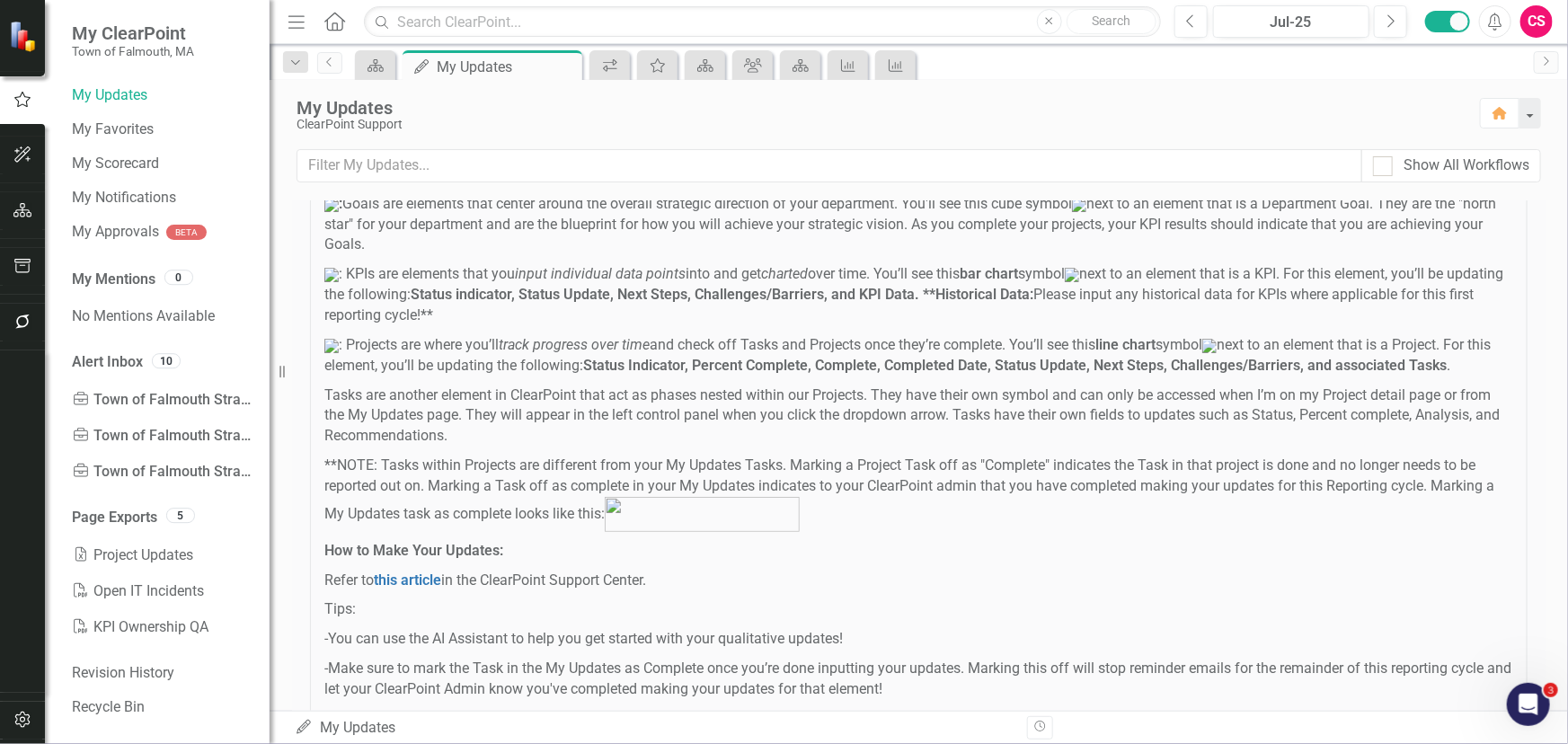 scroll, scrollTop: 230, scrollLeft: 0, axis: vertical 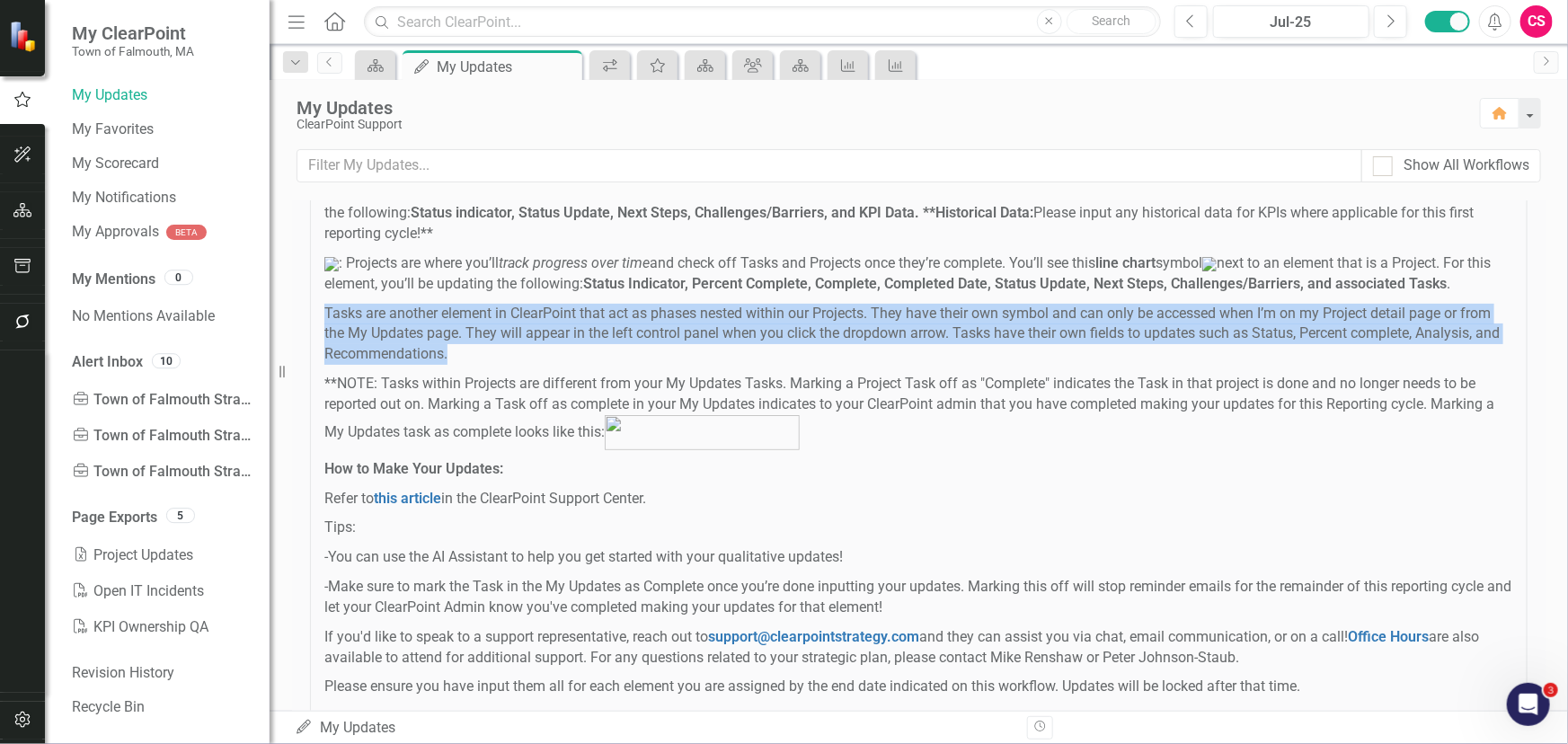 drag, startPoint x: 327, startPoint y: 351, endPoint x: 496, endPoint y: 384, distance: 172.19175 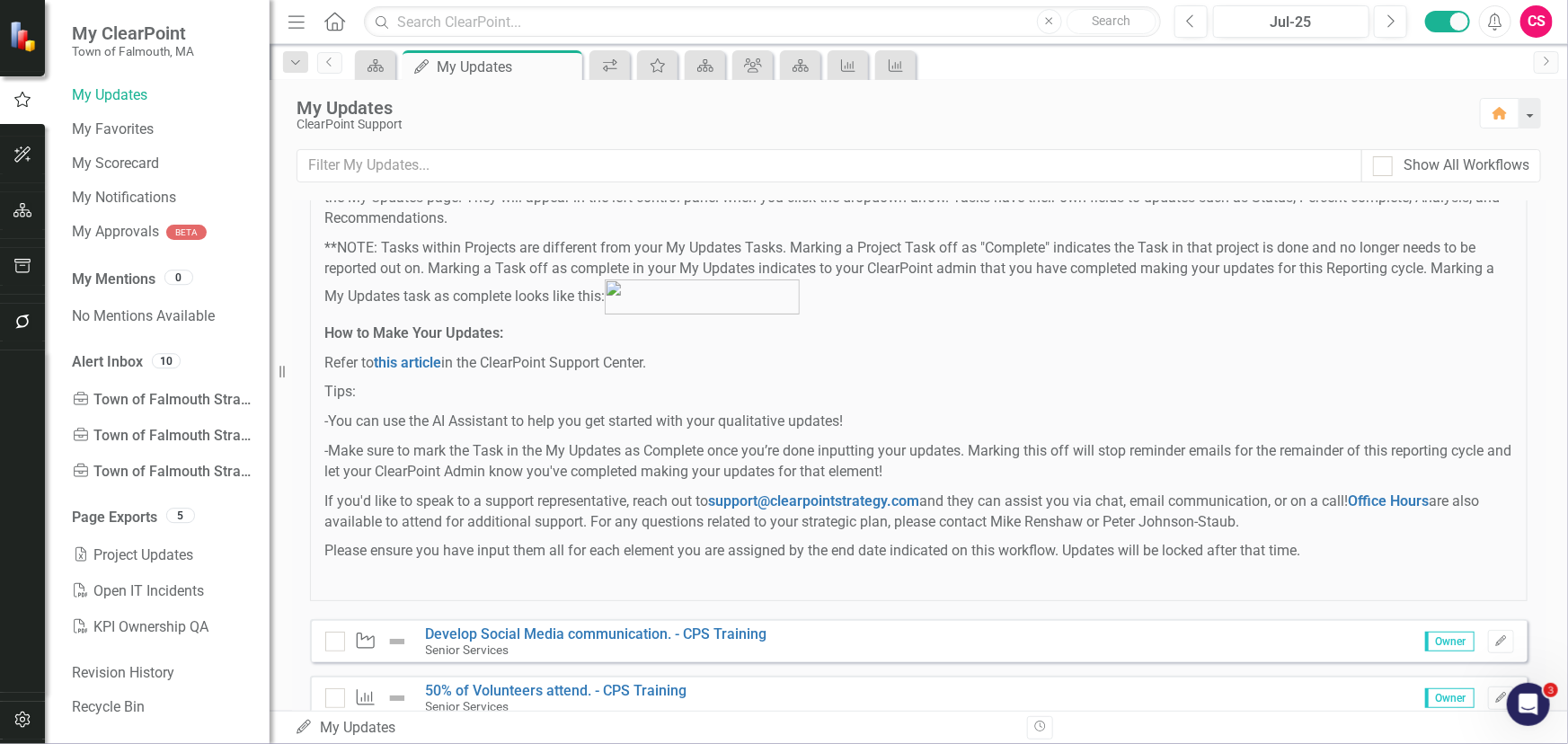 scroll, scrollTop: 54, scrollLeft: 0, axis: vertical 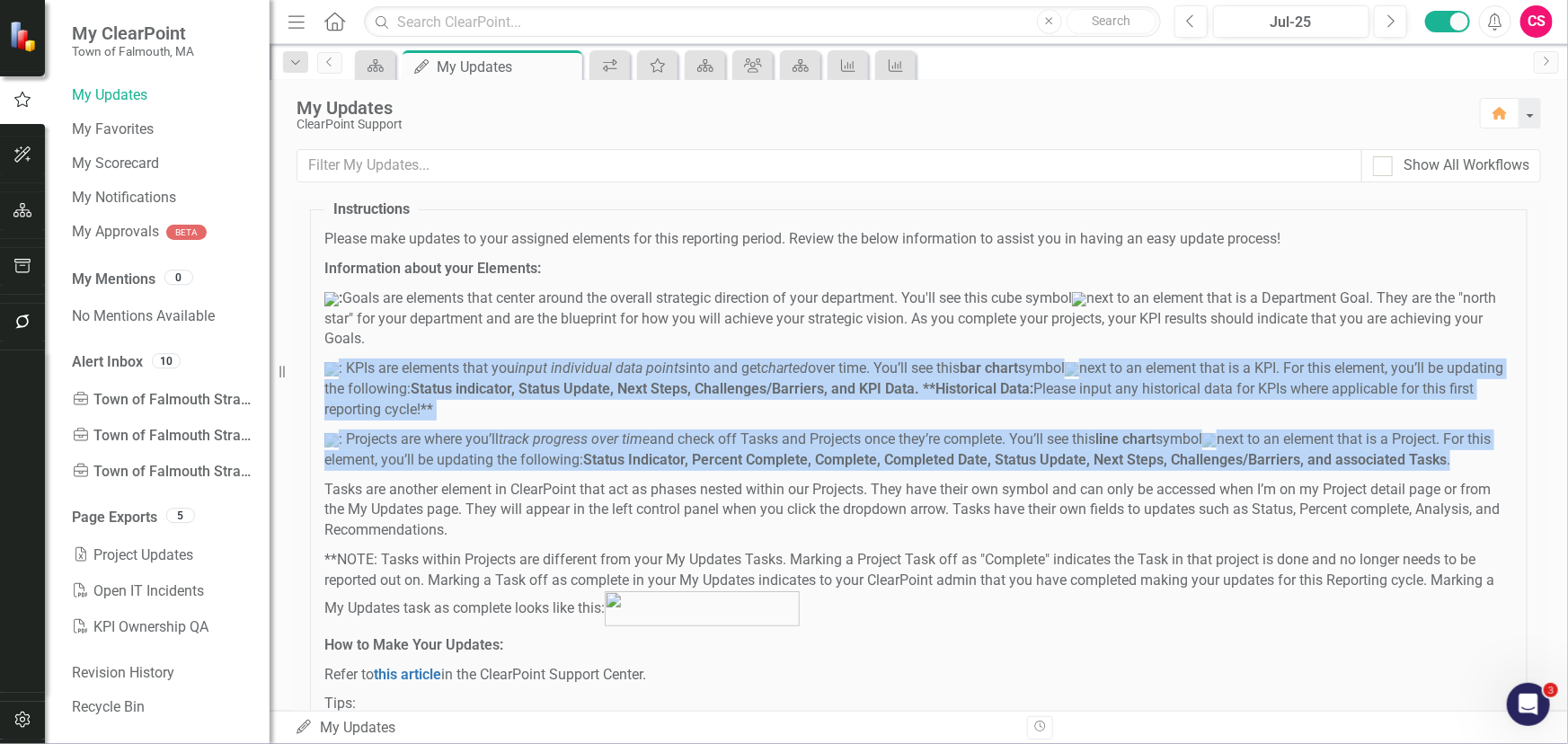 drag, startPoint x: 319, startPoint y: 376, endPoint x: 483, endPoint y: 495, distance: 202.6253 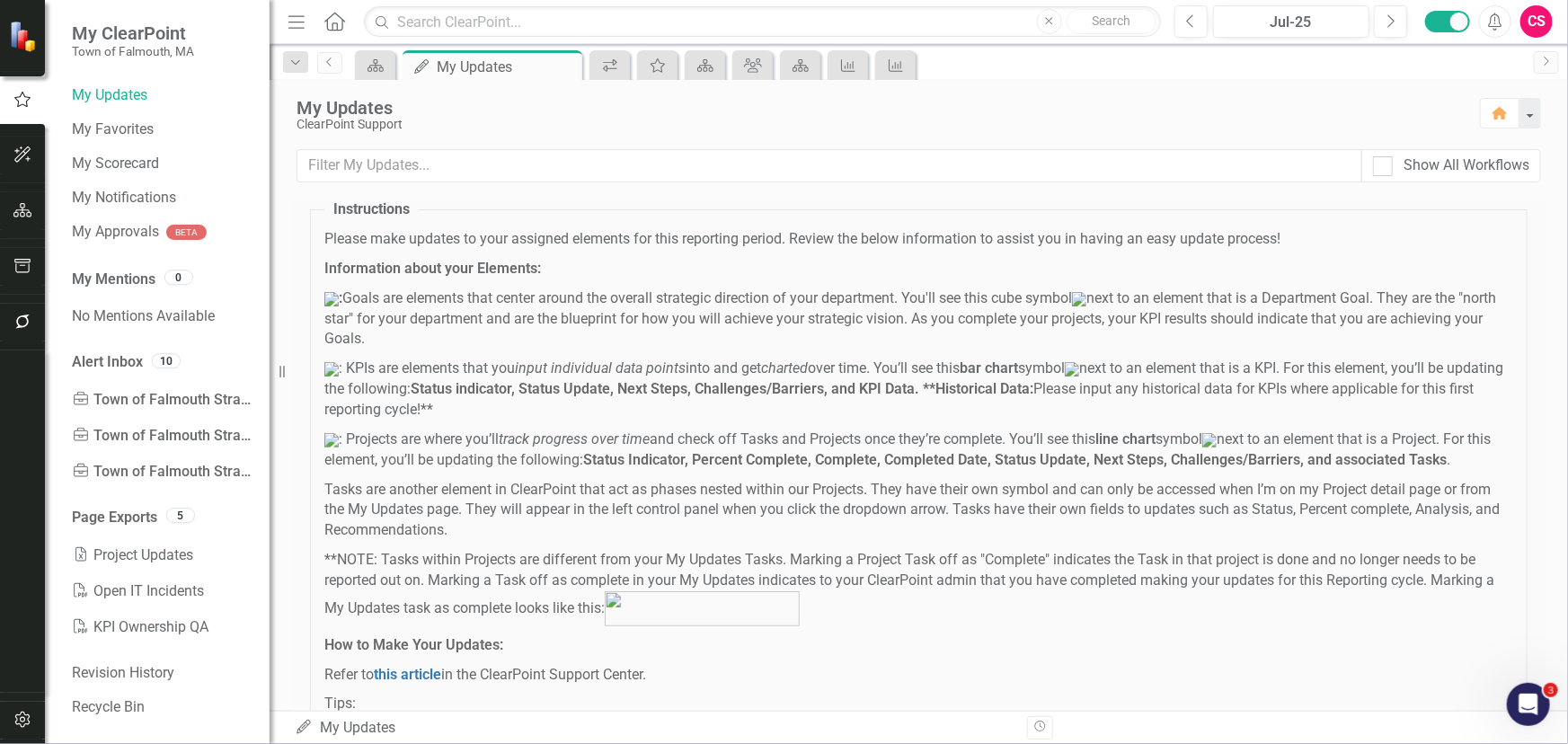click on "Tasks are another element in ClearPoint that act as phases nested within our Projects. They have their own symbol and can only be accessed when I’m on my Project detail page or from the My Updates page. They will appear in the left control panel when you click the dropdown arrow. Tasks have their own fields to updates such as Status, Percent complete, Analysis, and Recommendations." at bounding box center (918, 510) 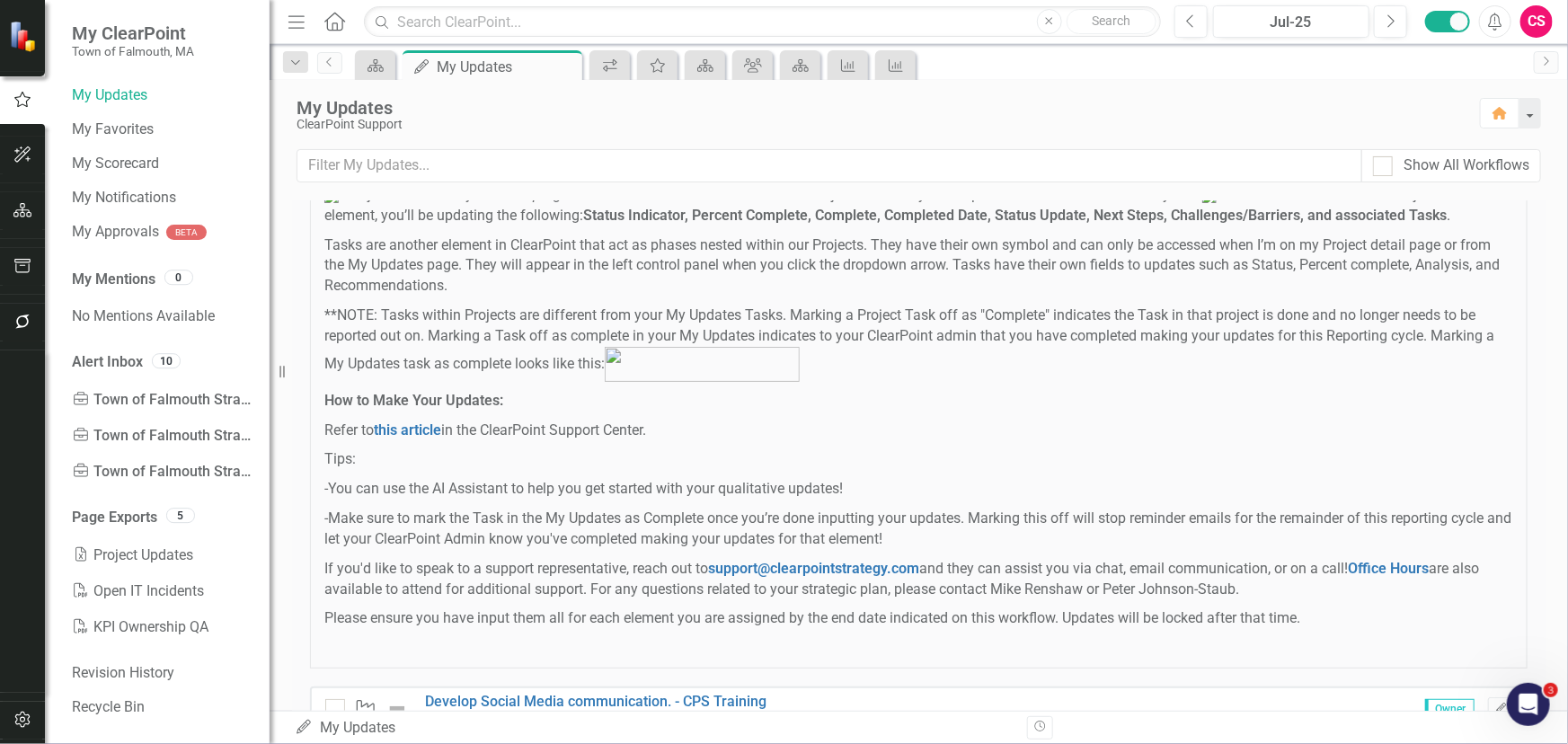 scroll, scrollTop: 462, scrollLeft: 0, axis: vertical 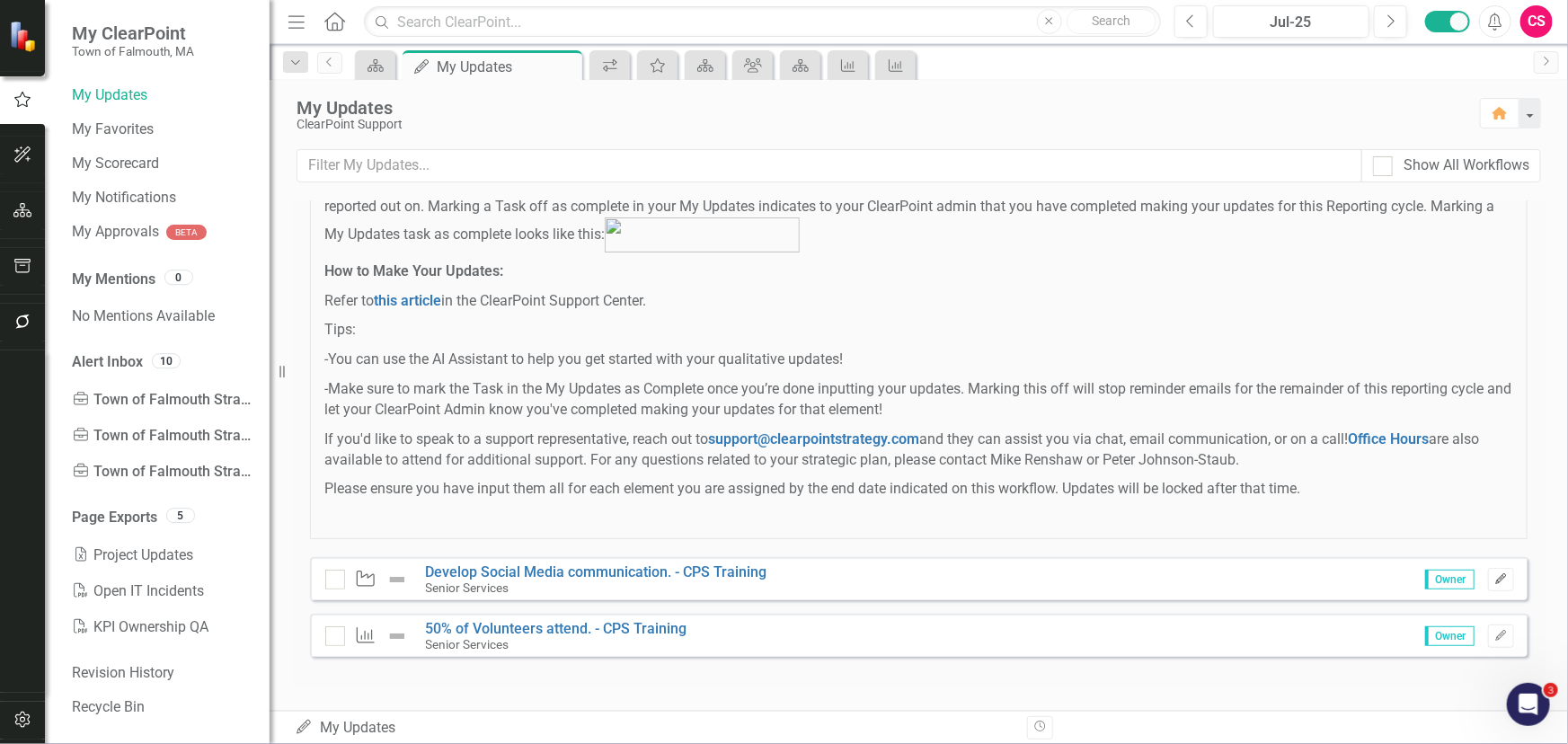 click on "Edit" 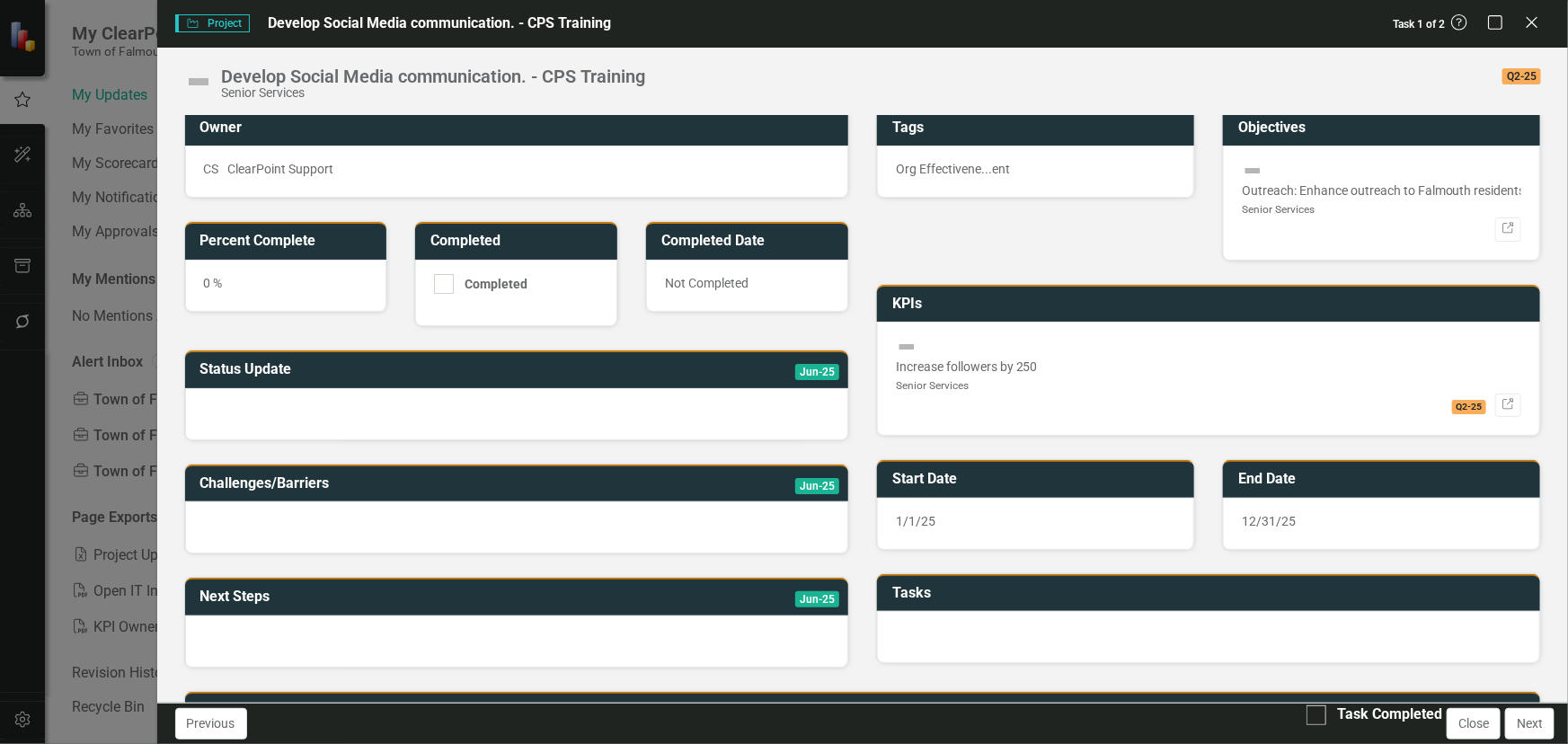 scroll, scrollTop: 0, scrollLeft: 0, axis: both 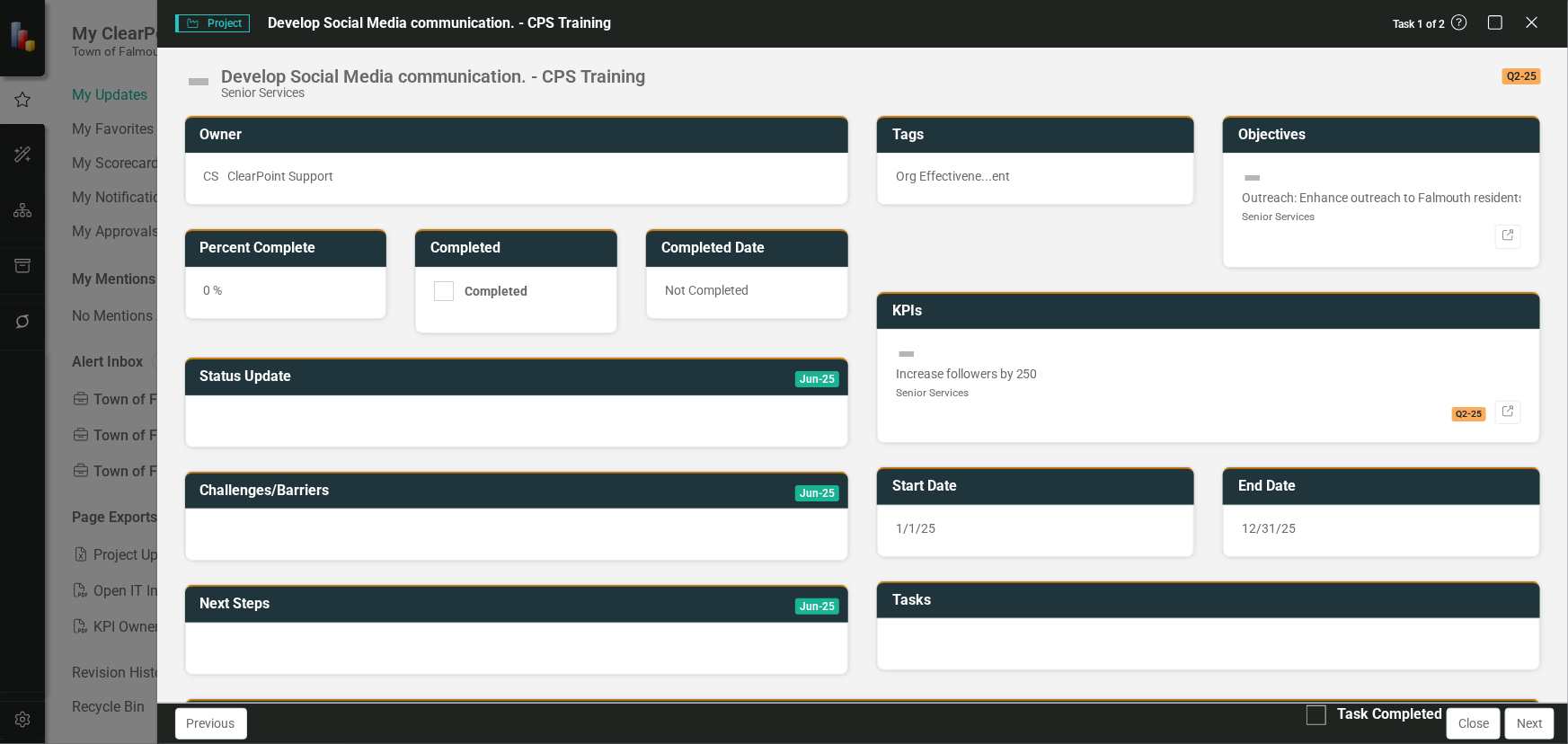 click at bounding box center [199, 82] 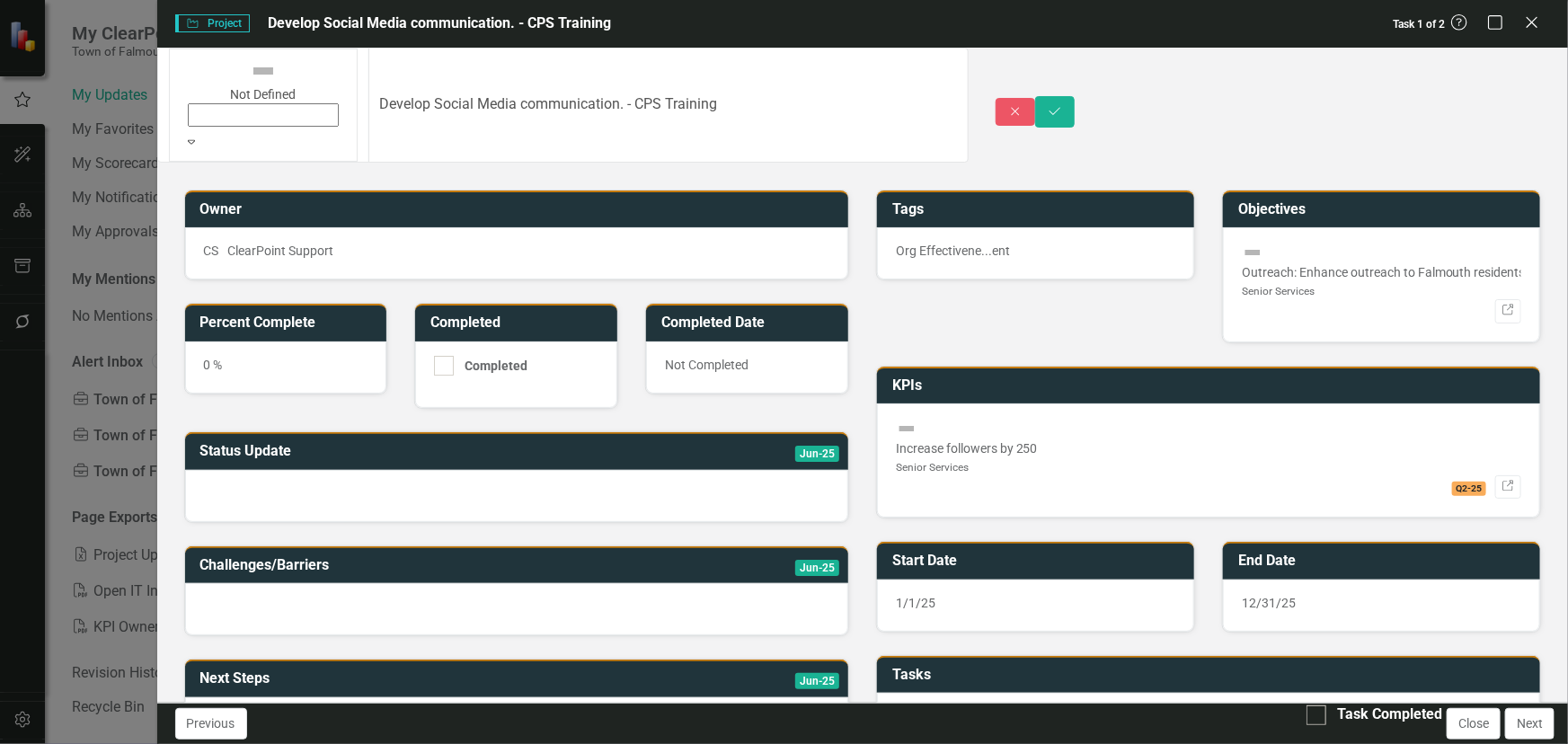 click at bounding box center [263, 71] 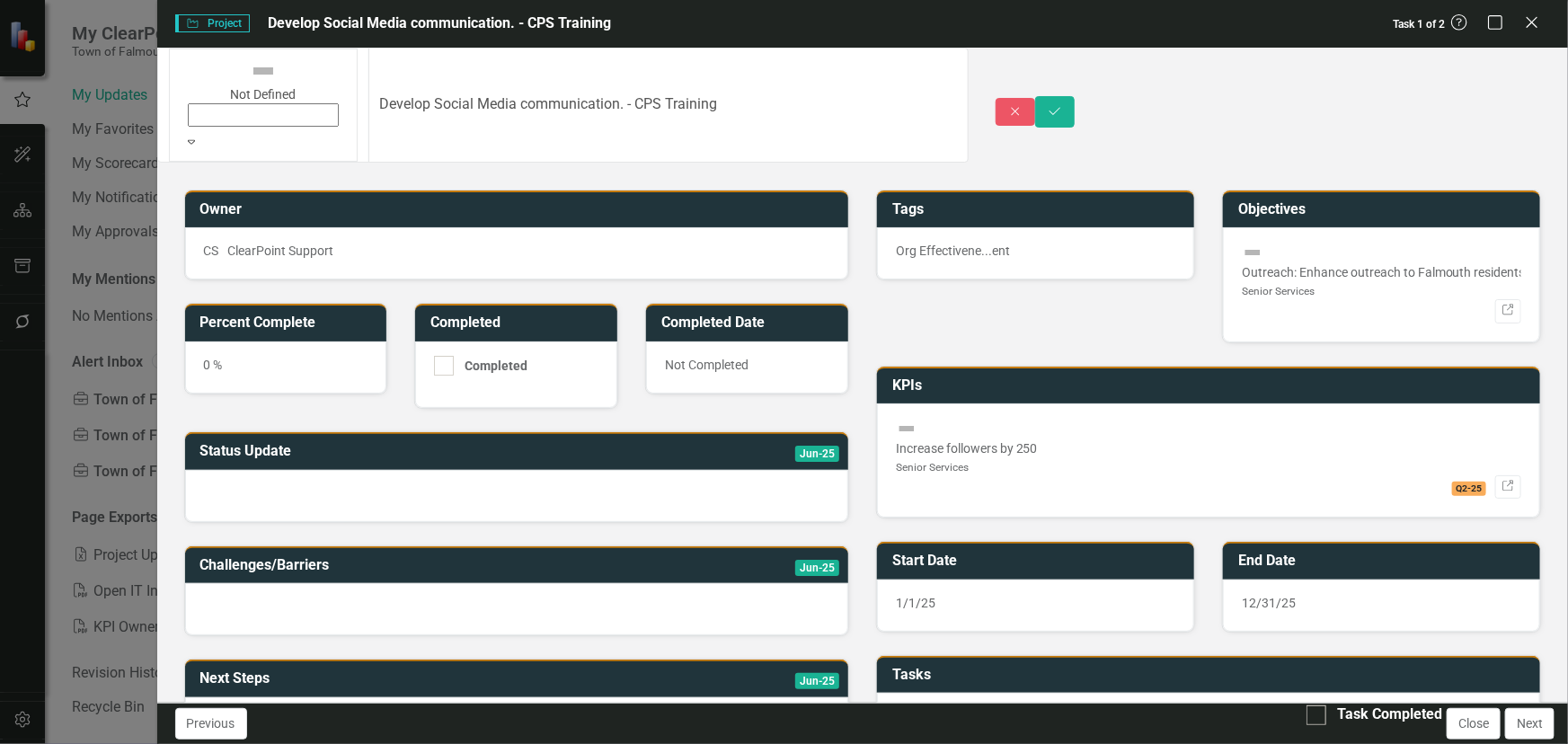 click on "On Target" at bounding box center [787, 881] 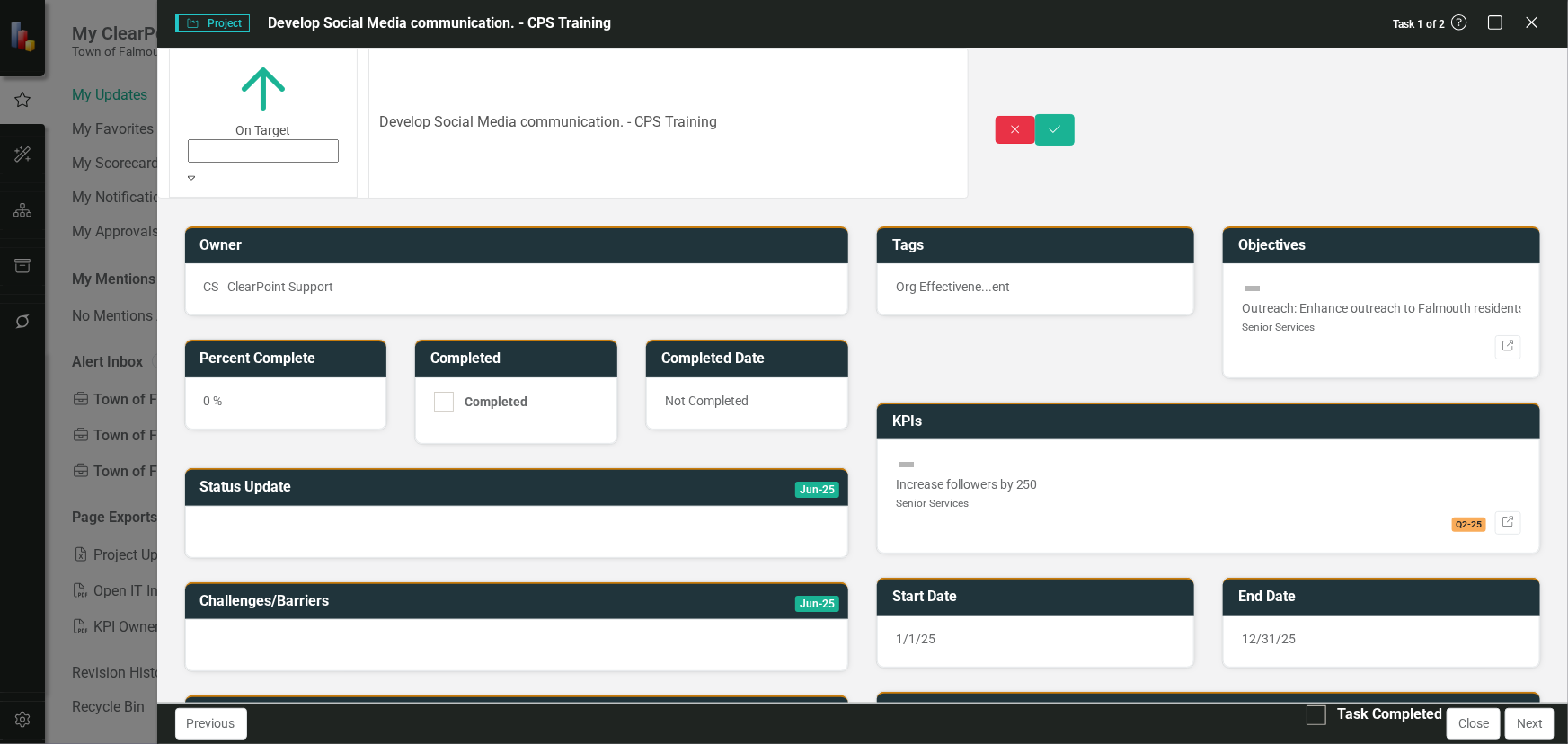 click on "Close" at bounding box center (1015, 129) 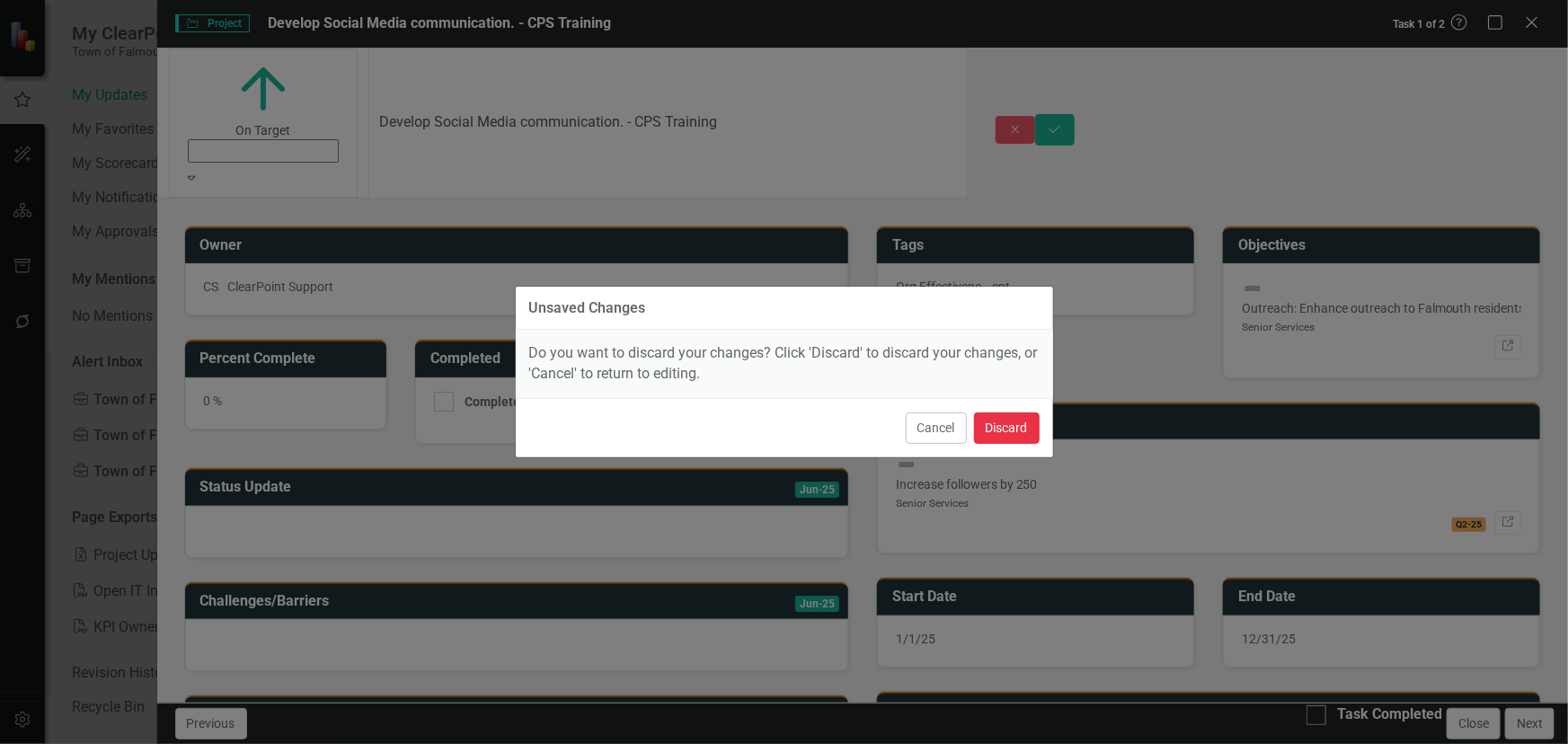 click on "Discard" at bounding box center (1006, 428) 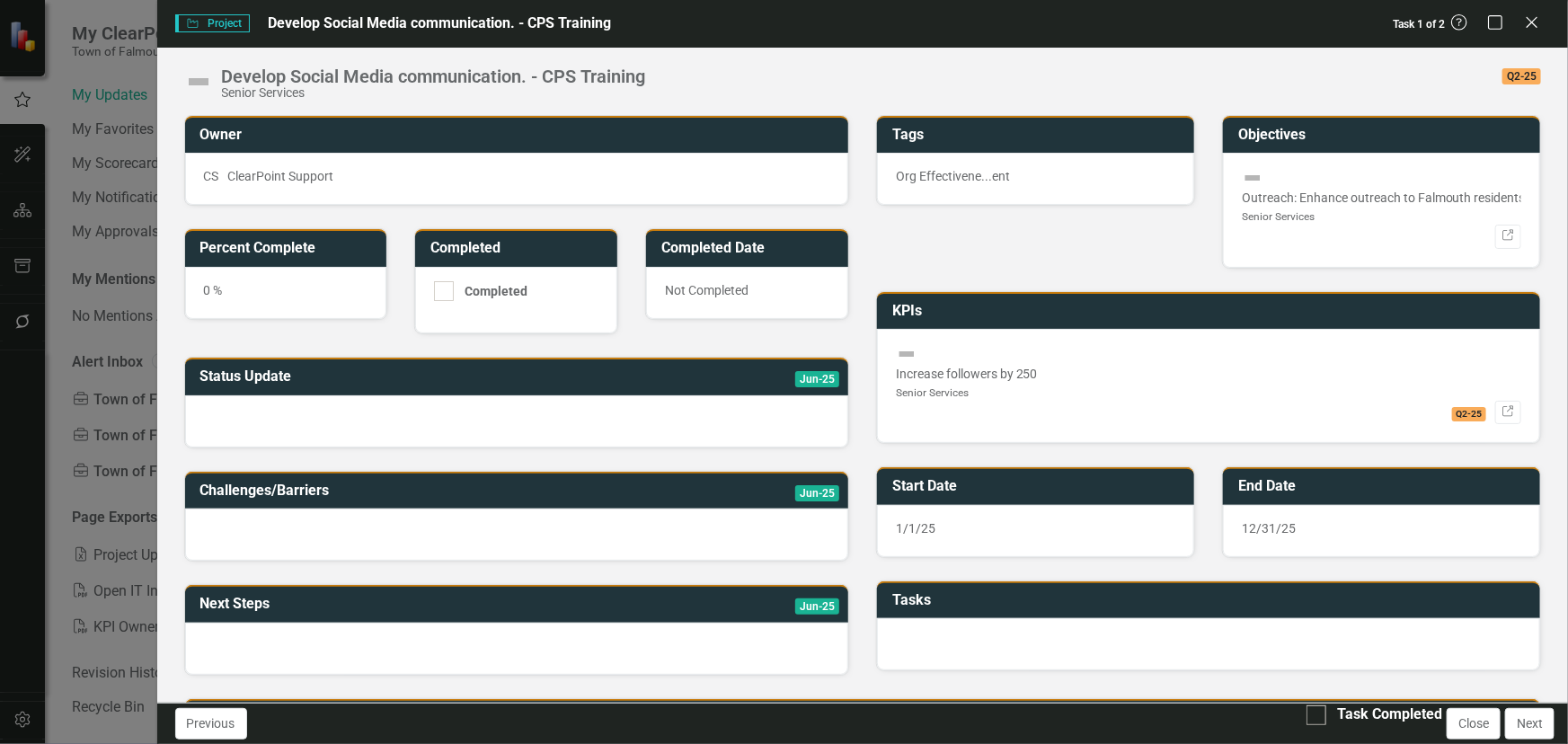 click at bounding box center (199, 82) 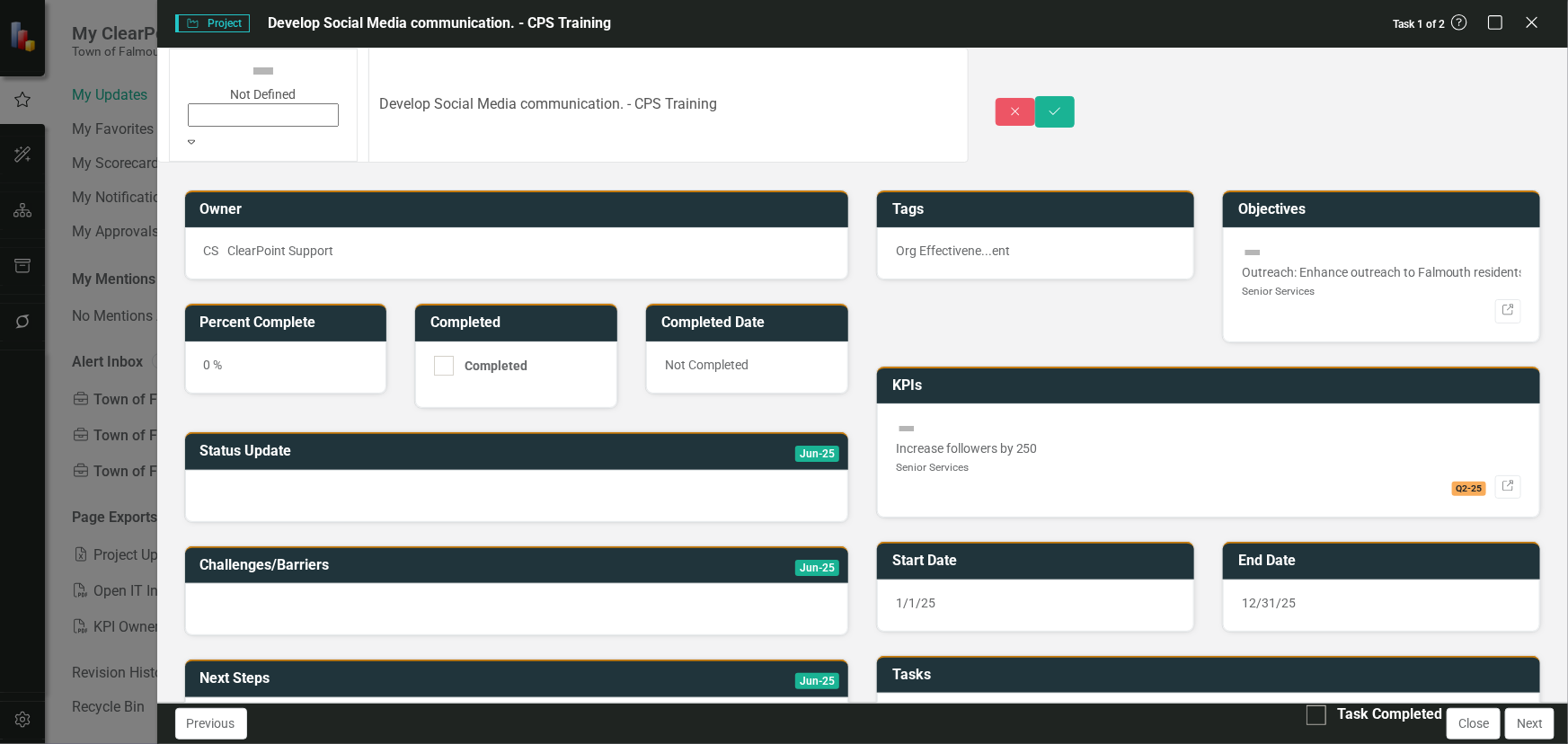 click at bounding box center [263, 71] 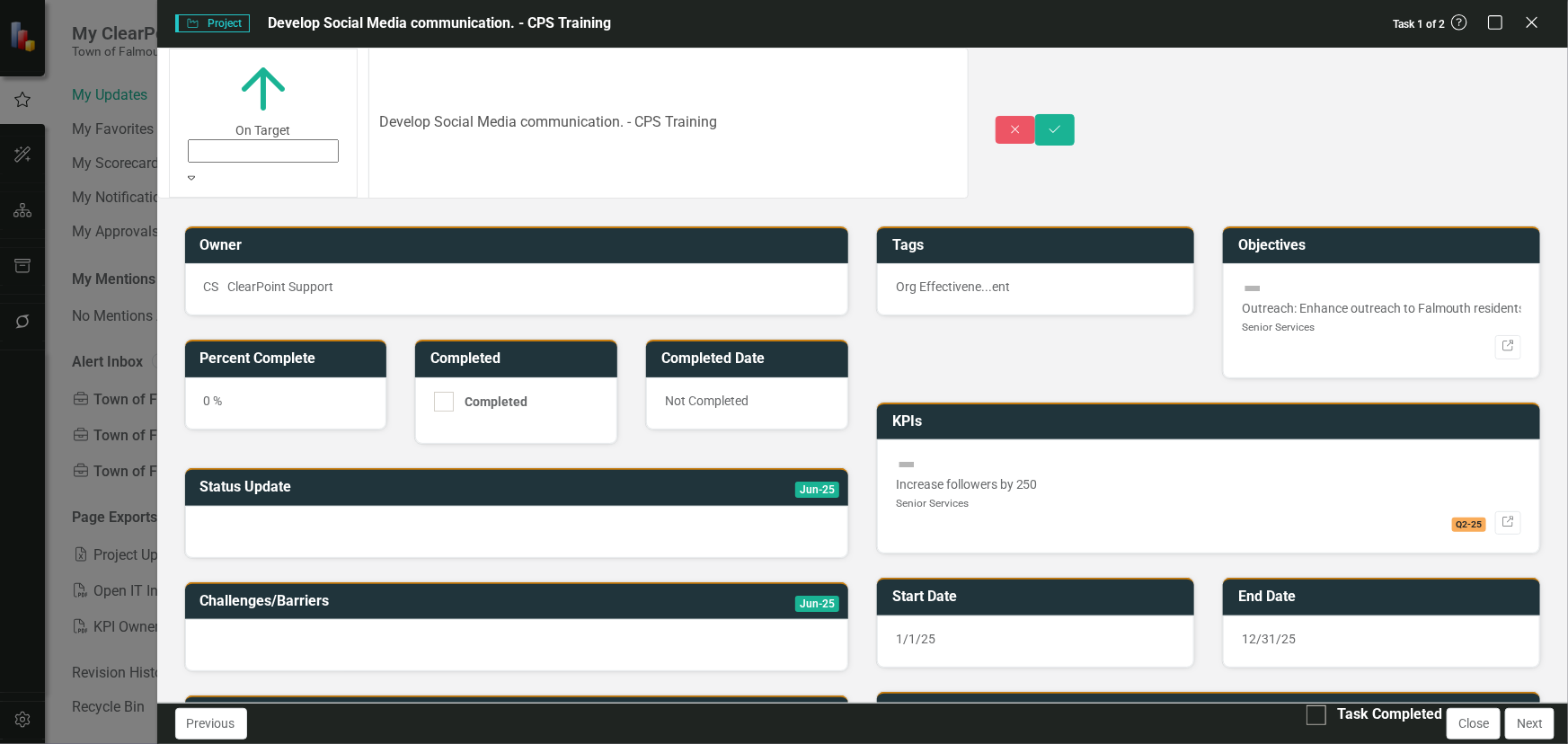 scroll, scrollTop: 81, scrollLeft: 0, axis: vertical 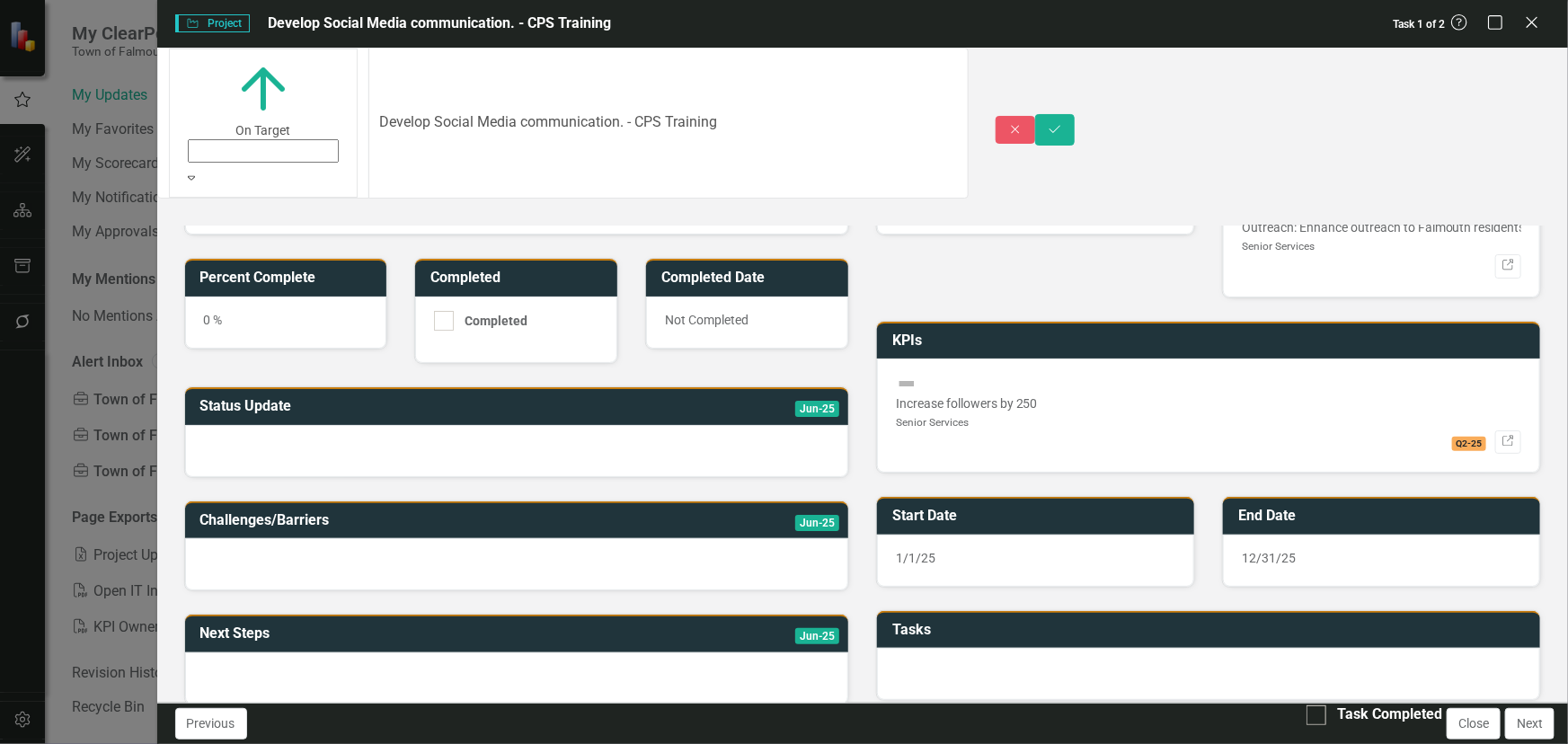 click on "0 %" at bounding box center [286, 323] 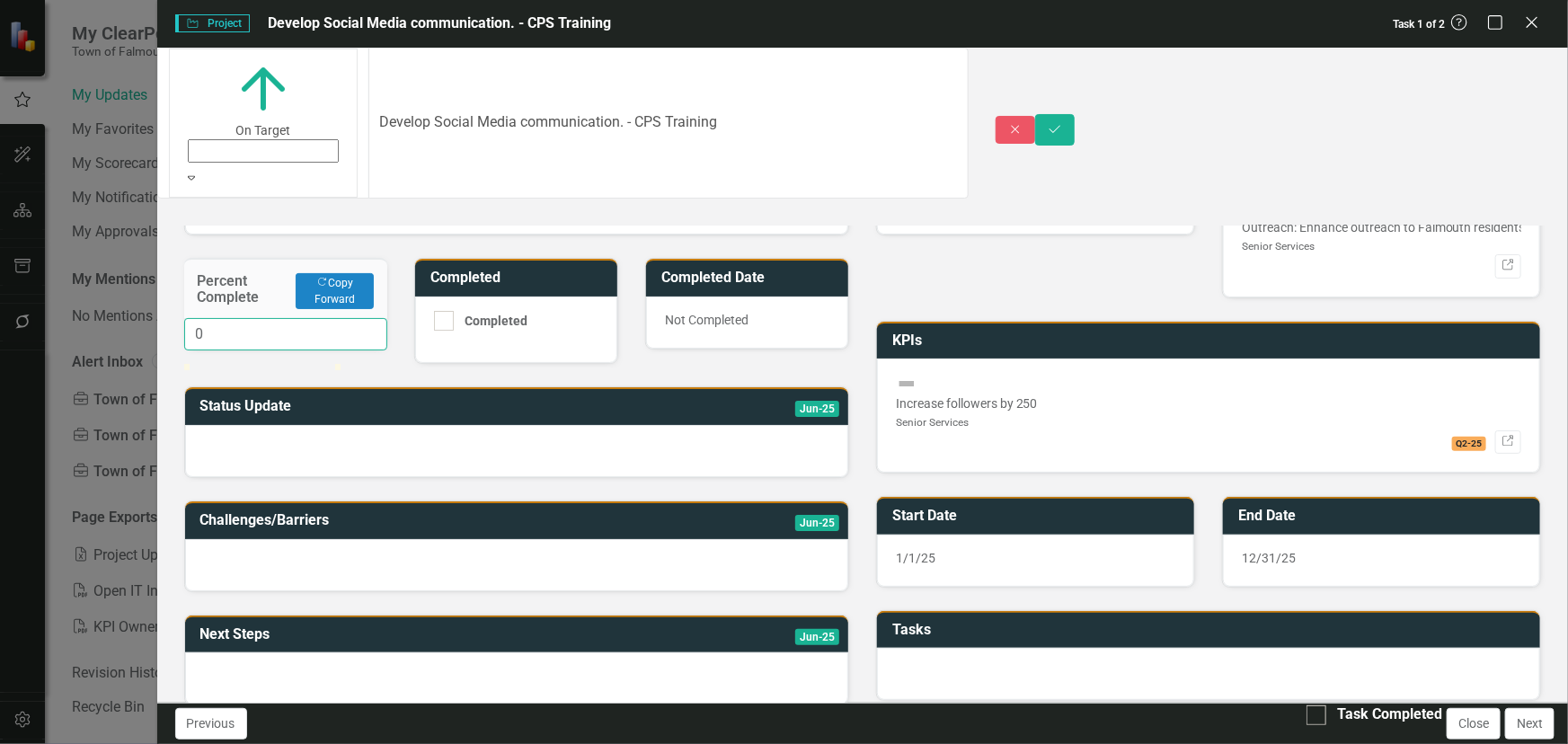 drag, startPoint x: 248, startPoint y: 242, endPoint x: 208, endPoint y: 254, distance: 41.761226 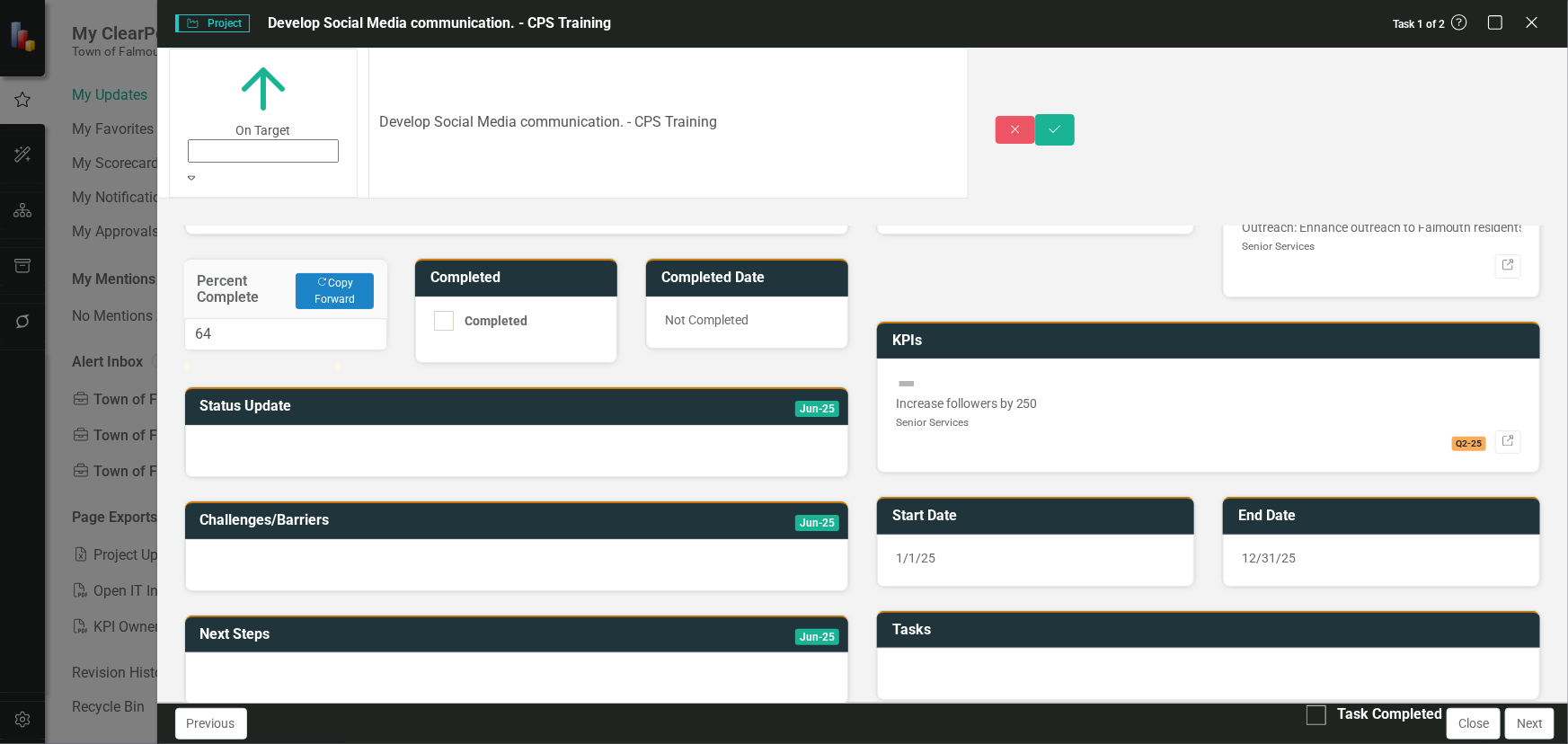 drag, startPoint x: 213, startPoint y: 296, endPoint x: 310, endPoint y: 297, distance: 97.00515 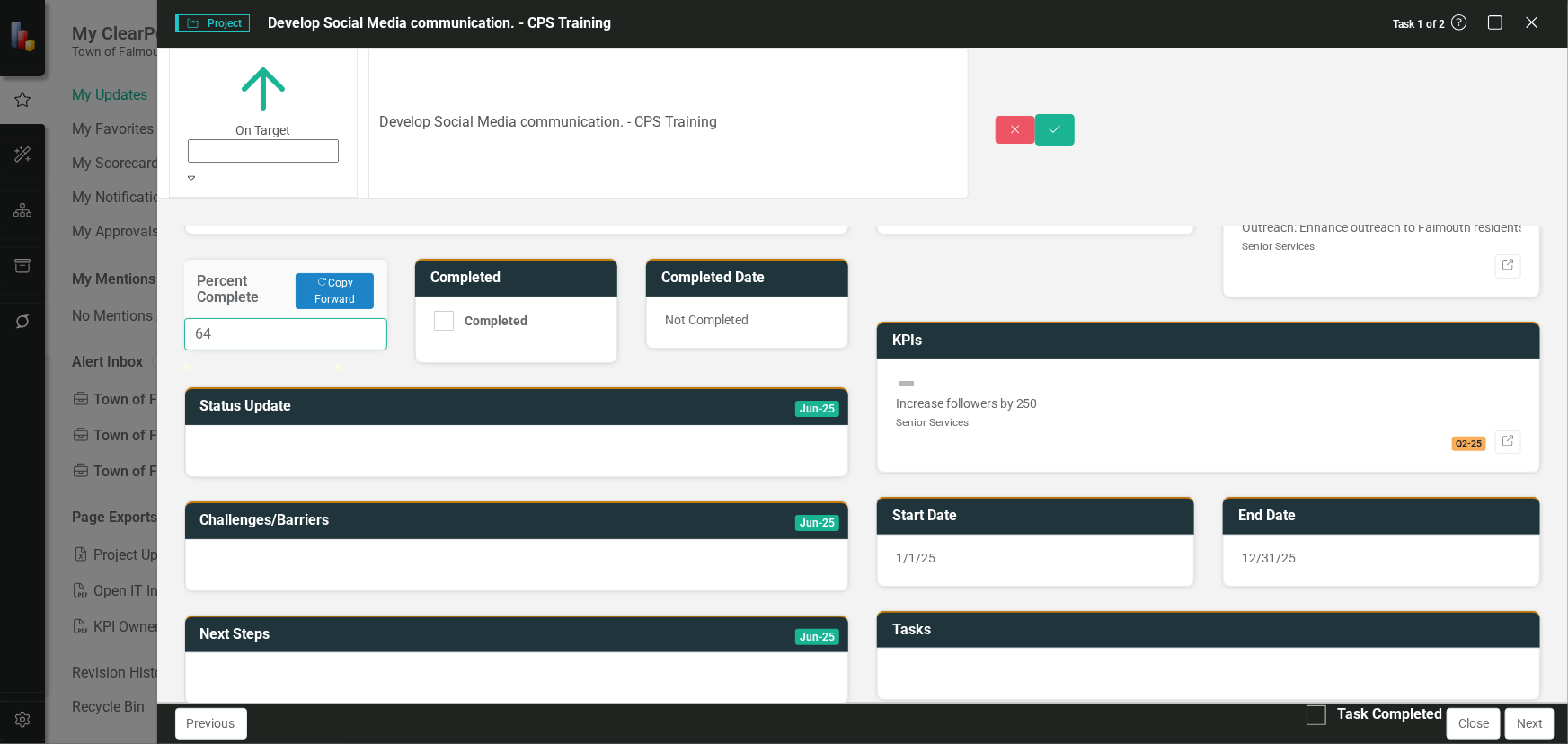 drag, startPoint x: 285, startPoint y: 243, endPoint x: 115, endPoint y: 268, distance: 171.8284 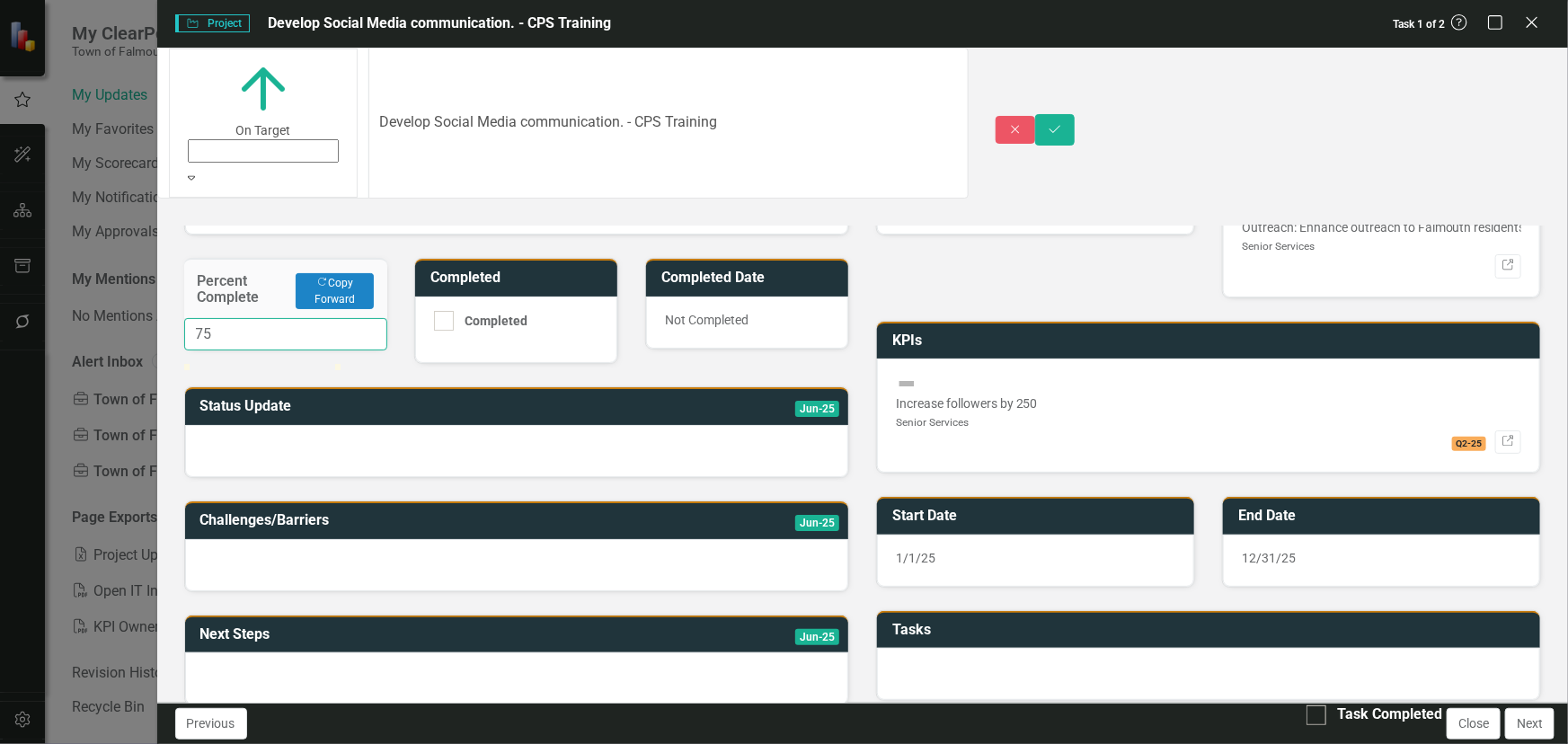 type on "75" 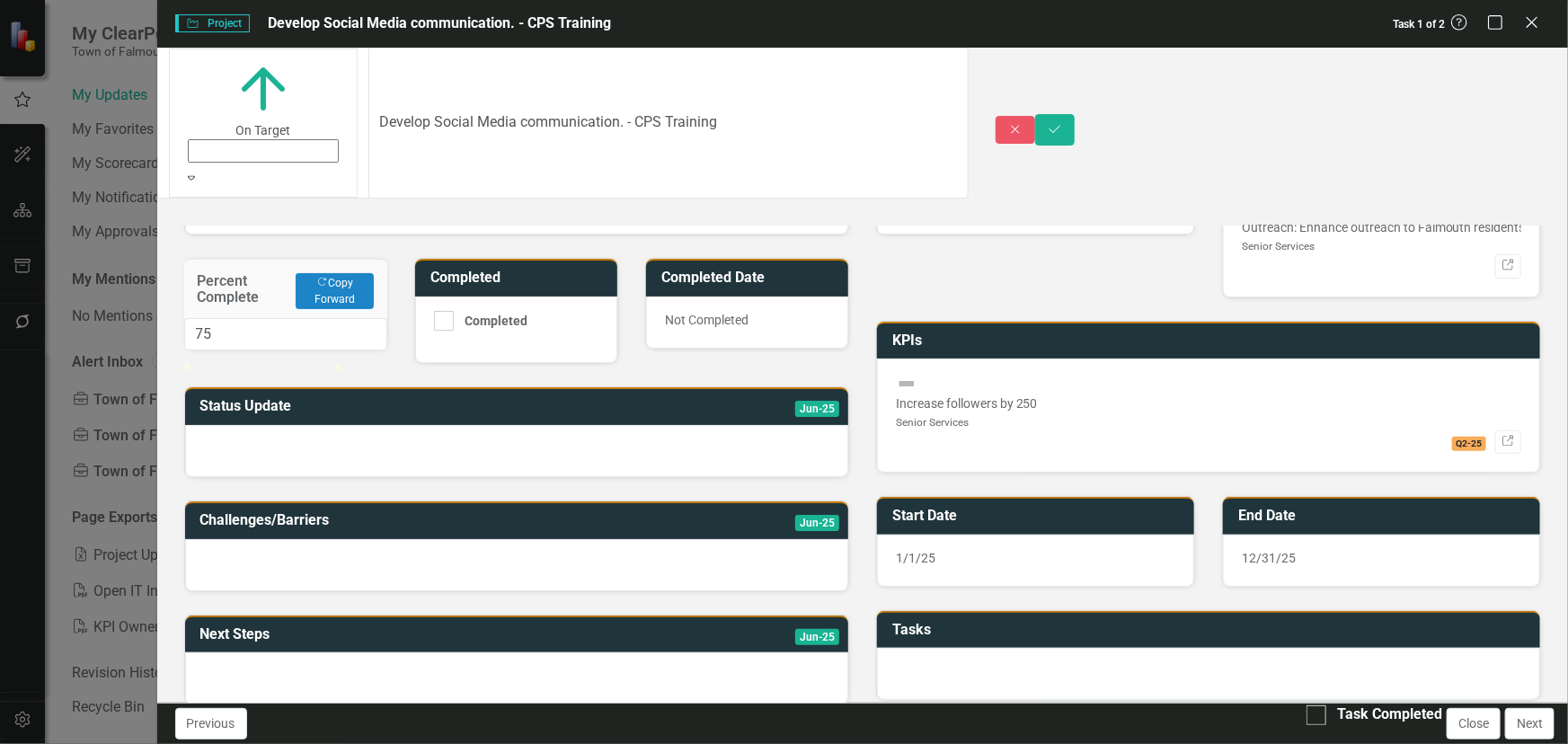 click on "Owner CS ClearPoint Support Percent Complete Copy Forward  Copy Forward  75 Completed Completed Completed Date Not Completed Status Update Jun-25 Challenges/Barriers Jun-25 Next Steps Jun-25" at bounding box center (517, 413) 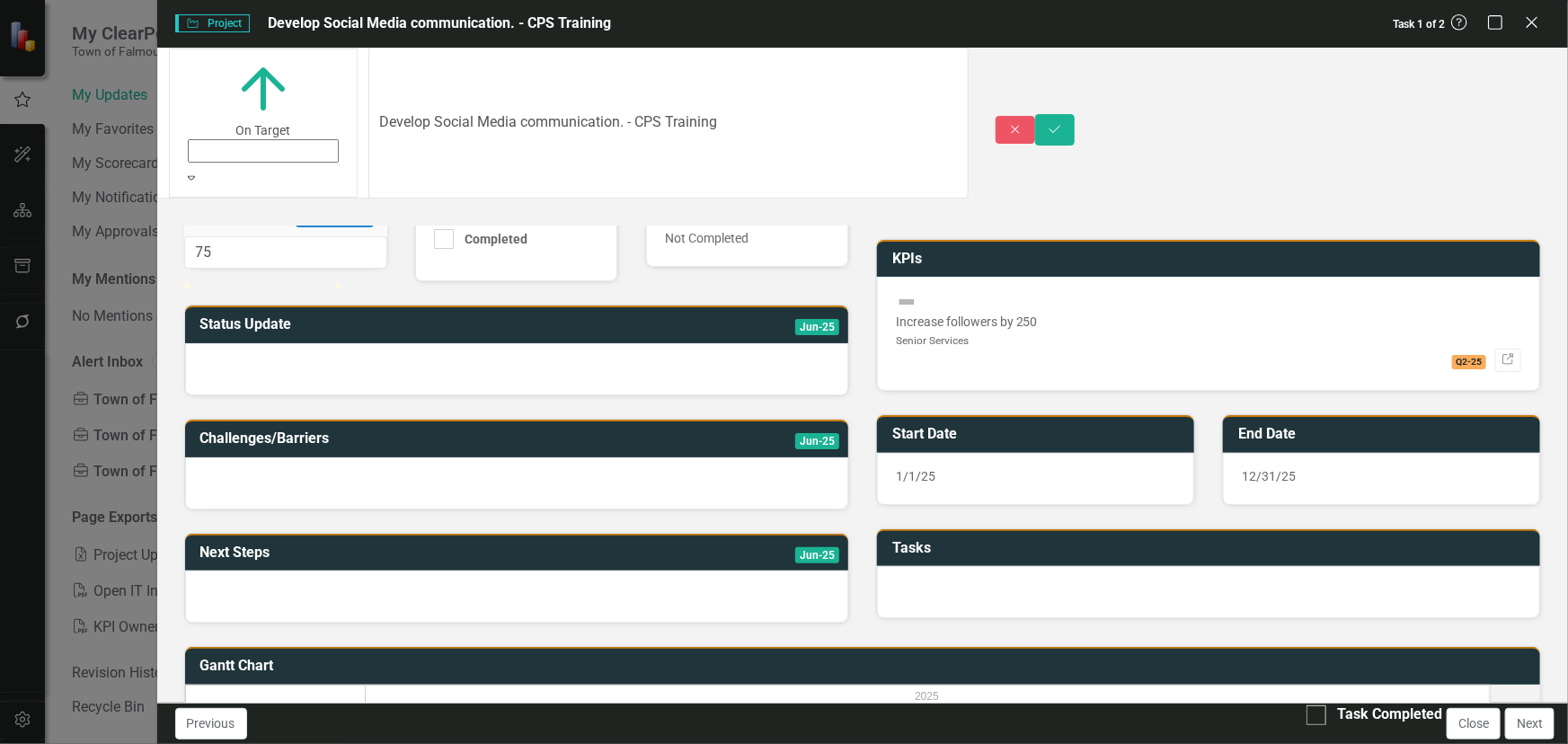 scroll, scrollTop: 244, scrollLeft: 0, axis: vertical 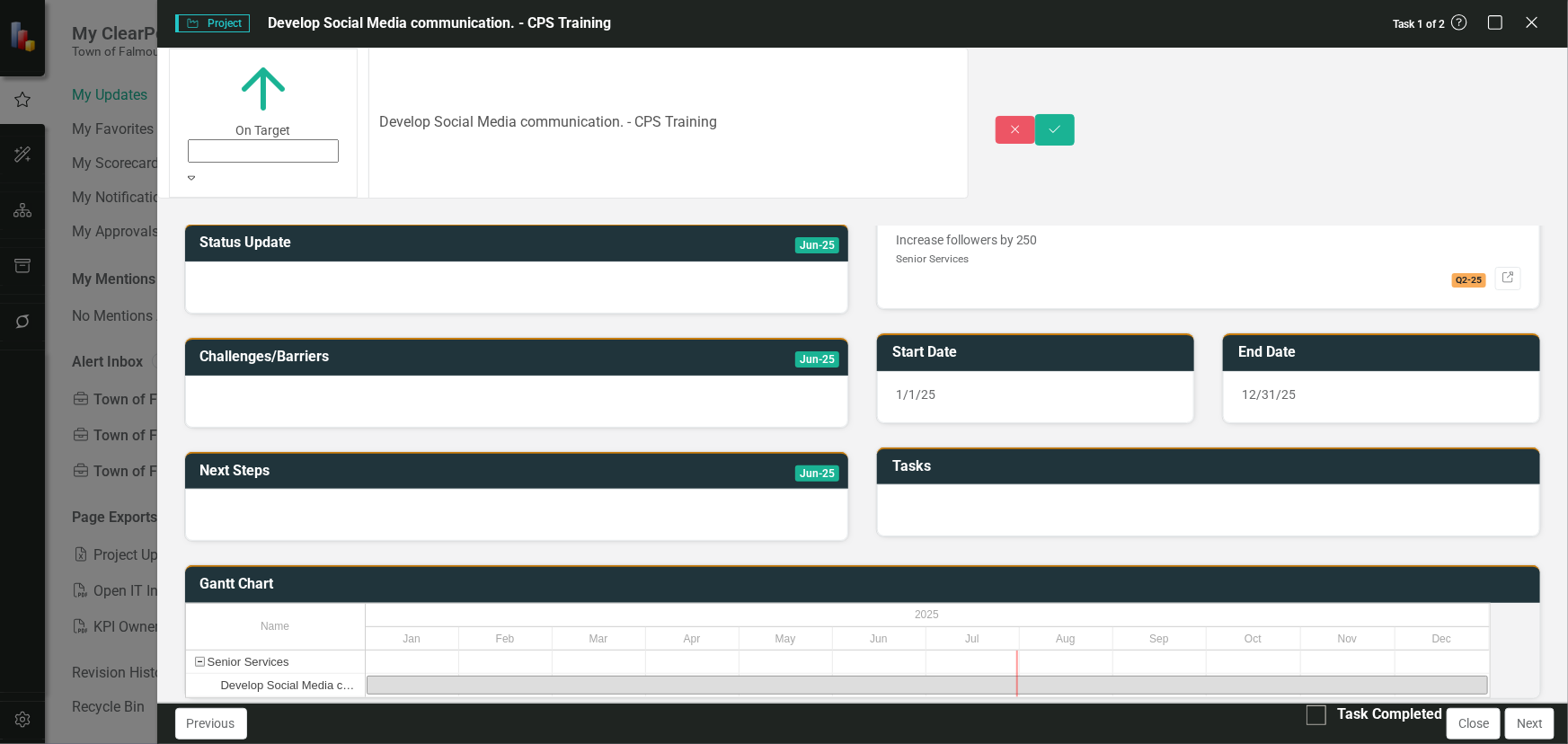 click at bounding box center (517, 288) 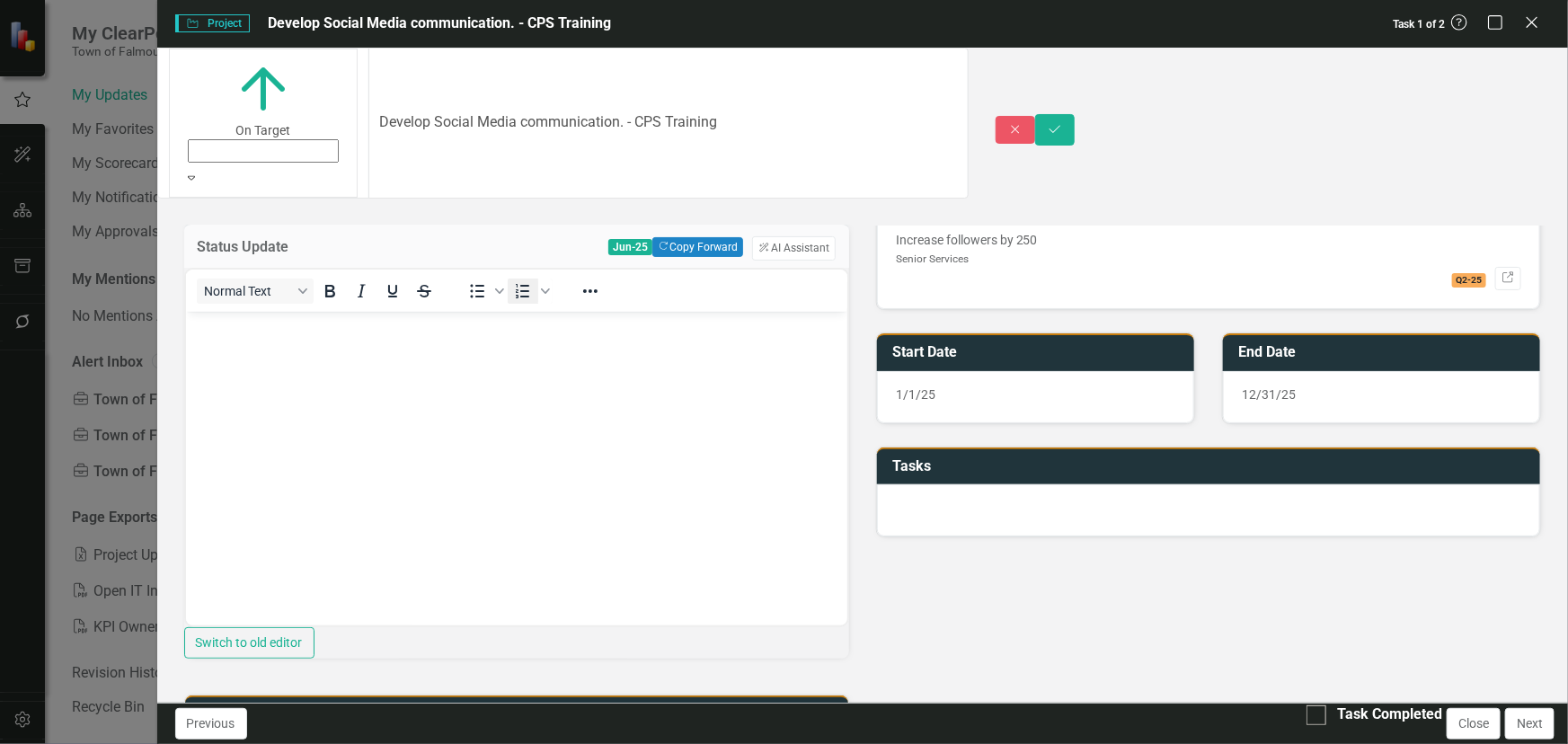 scroll, scrollTop: 0, scrollLeft: 0, axis: both 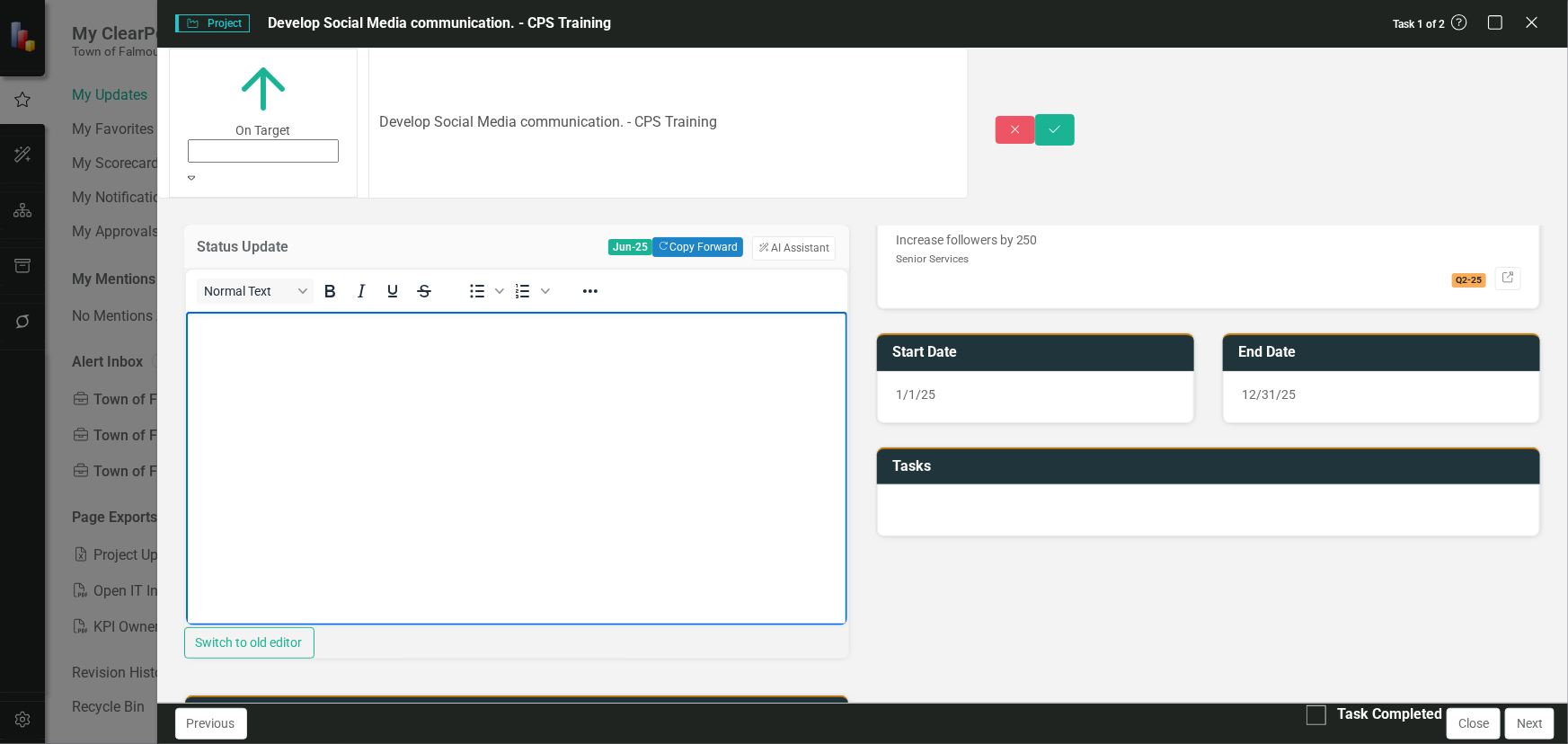 click at bounding box center (516, 446) 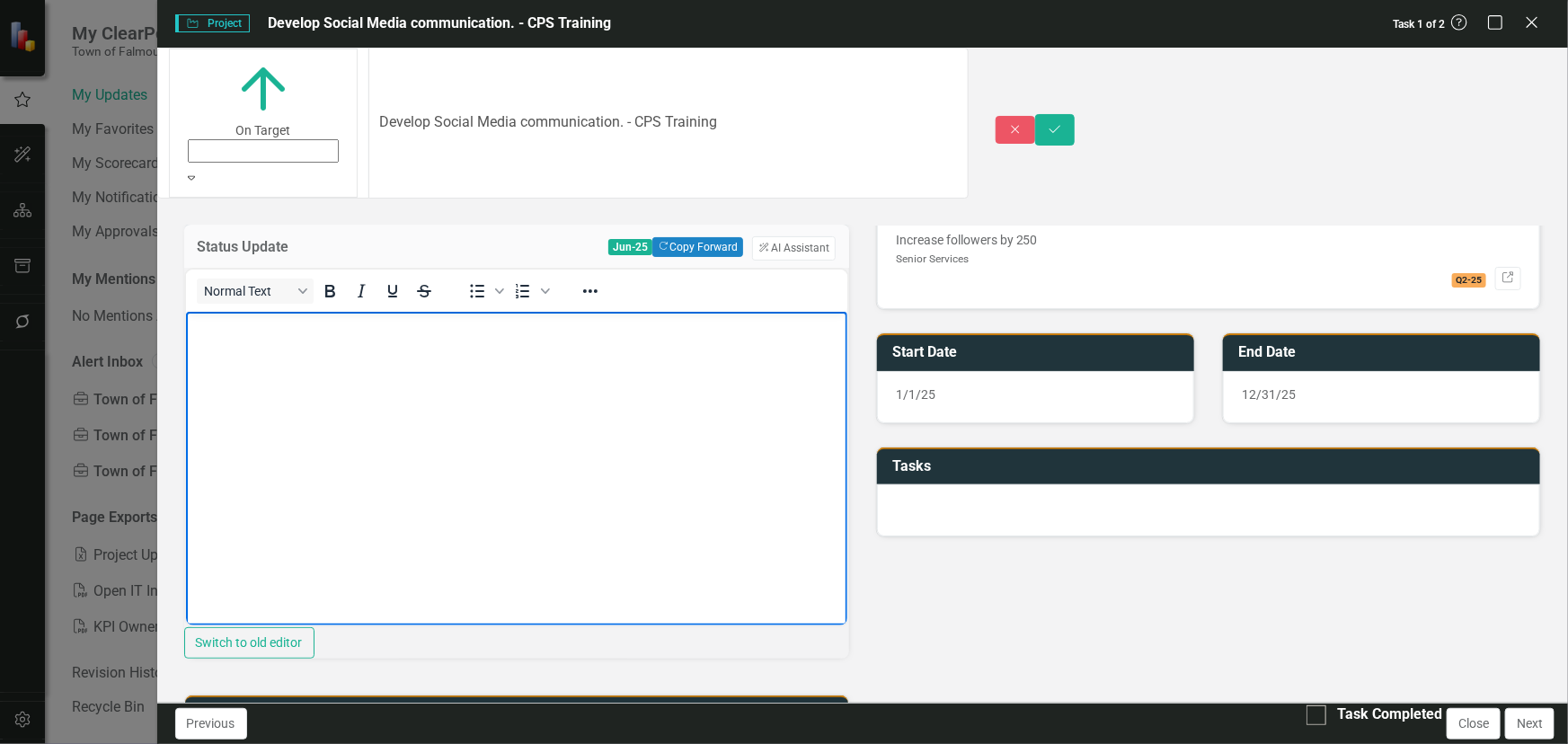 type 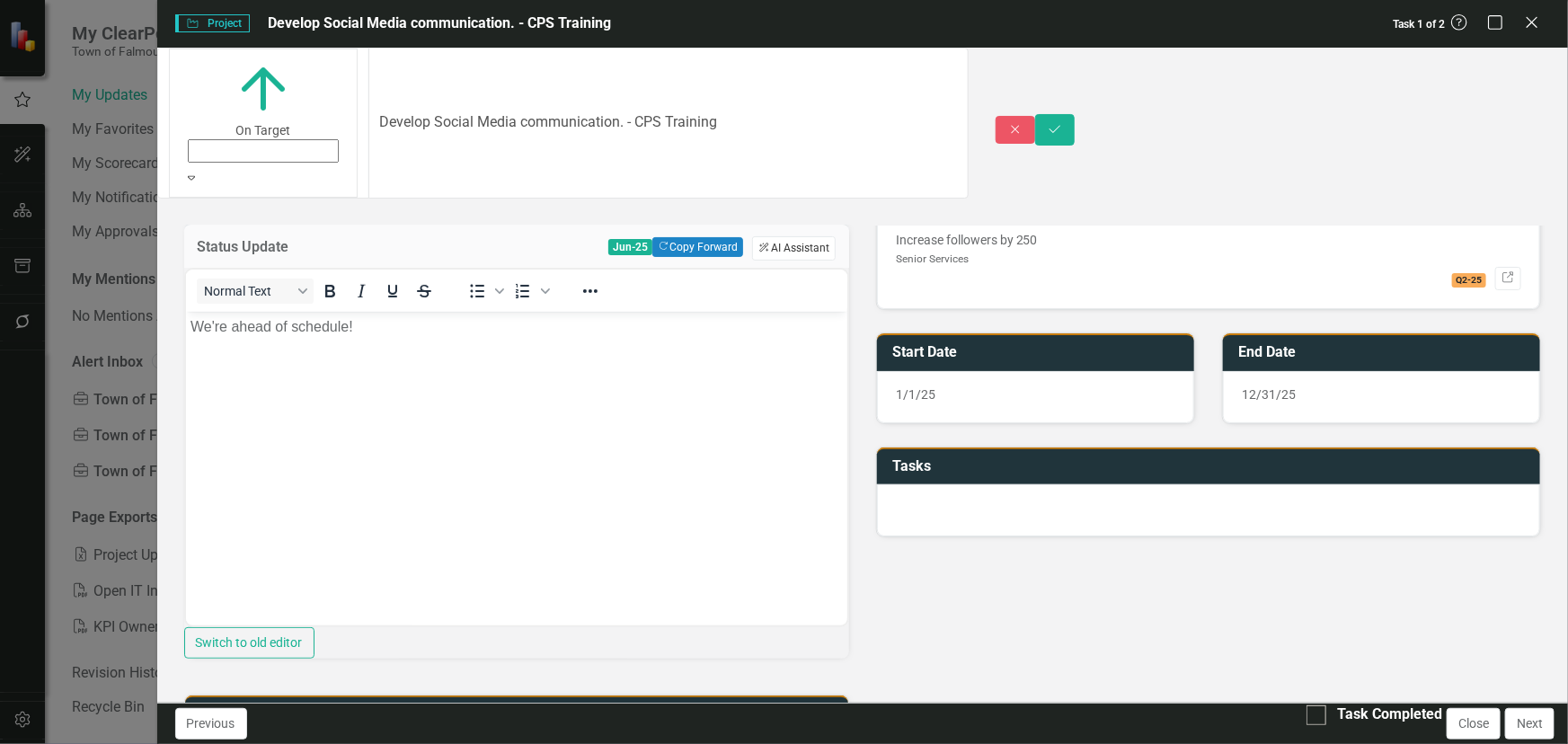 click on "ClearPoint AI  AI Assistant" at bounding box center (793, 248) 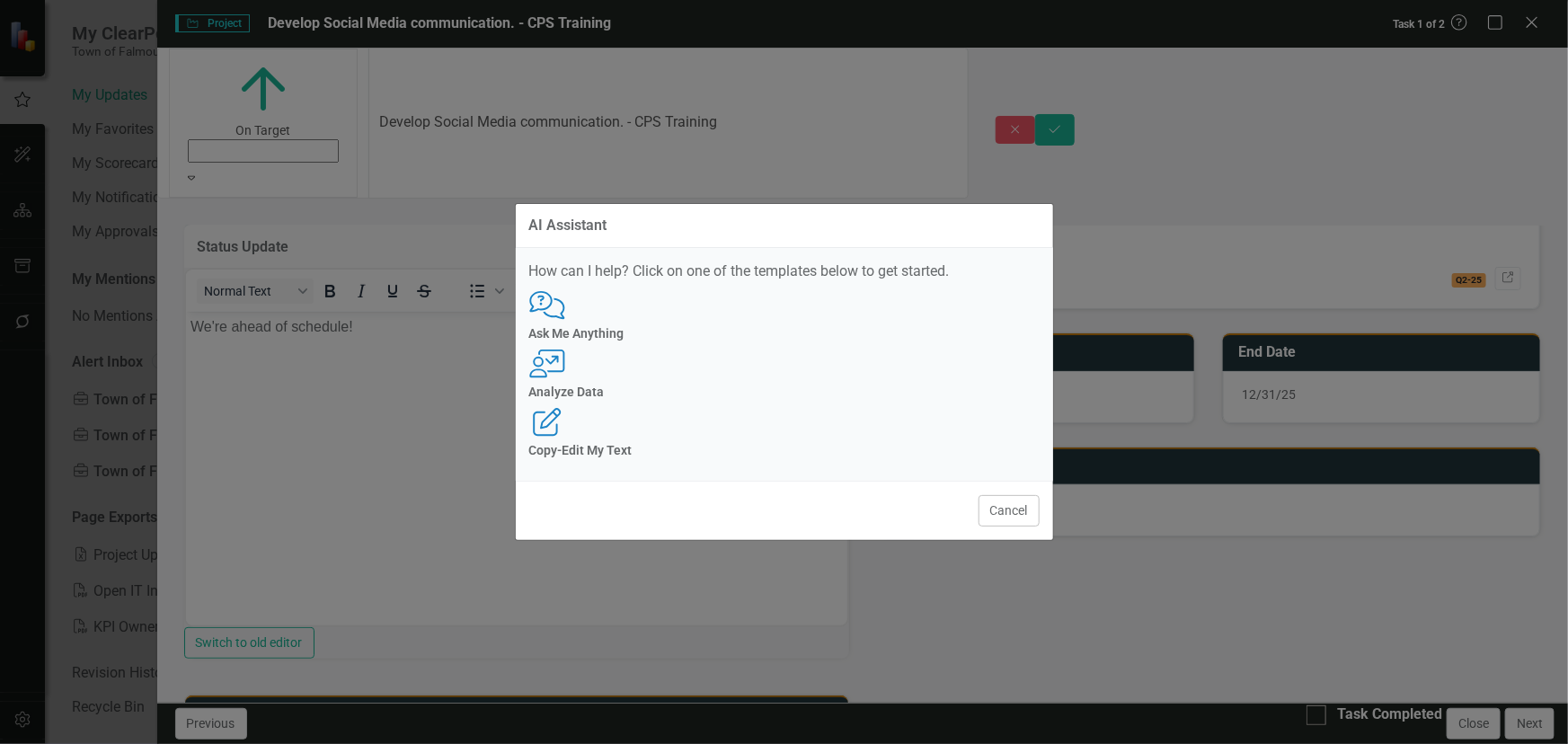 click on "Analyze Data" at bounding box center (784, 392) 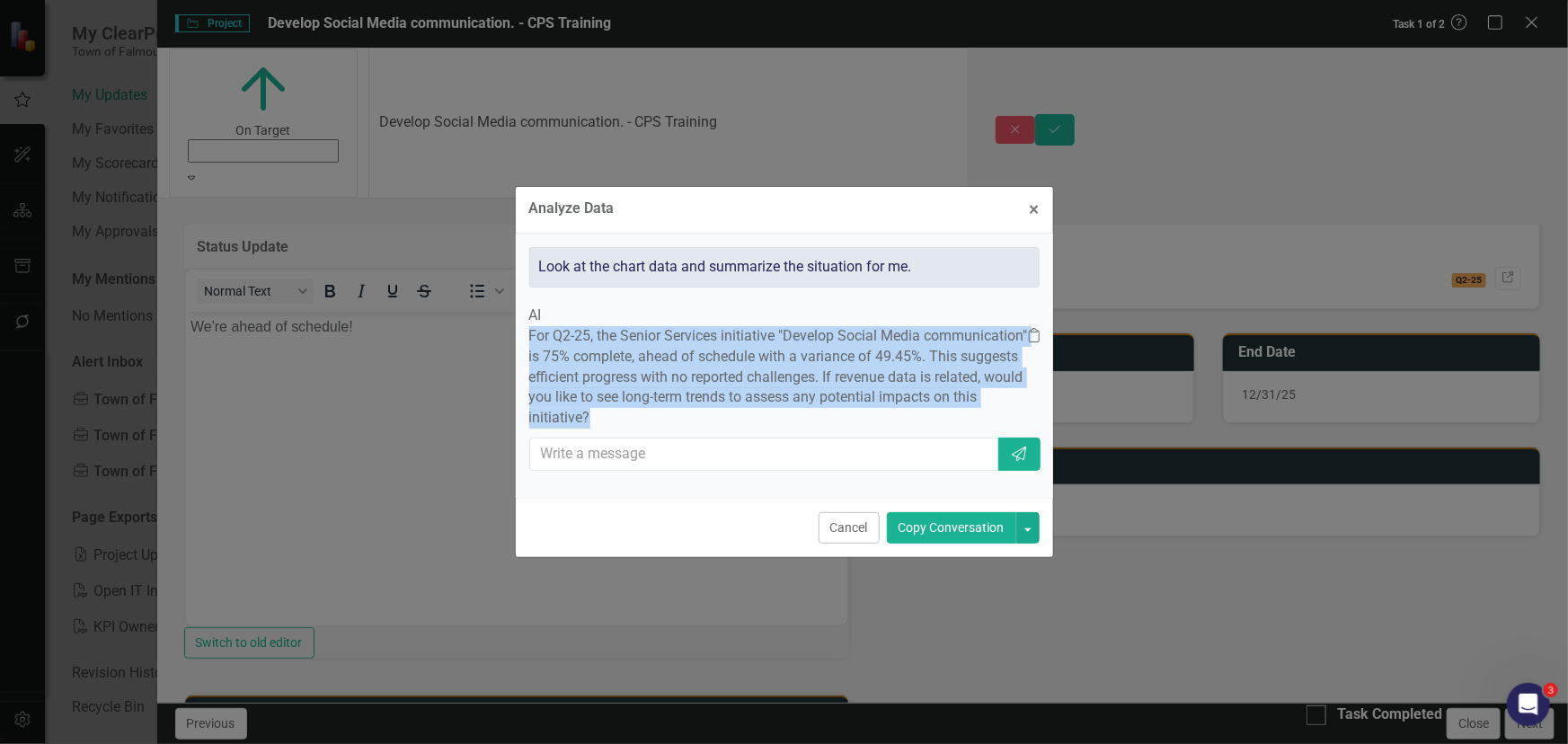 drag, startPoint x: 580, startPoint y: 319, endPoint x: 674, endPoint y: 414, distance: 133.64505 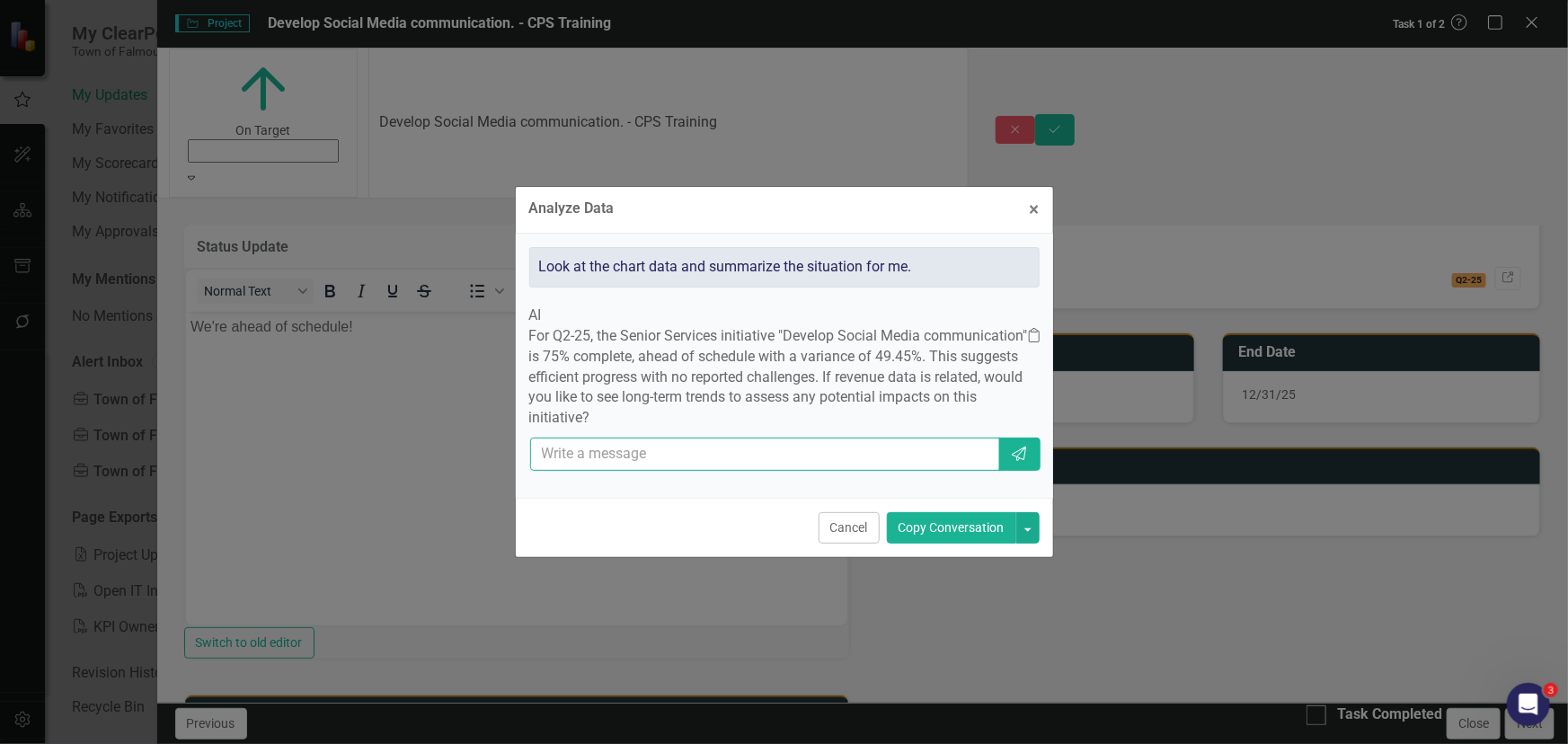 click at bounding box center [766, 454] 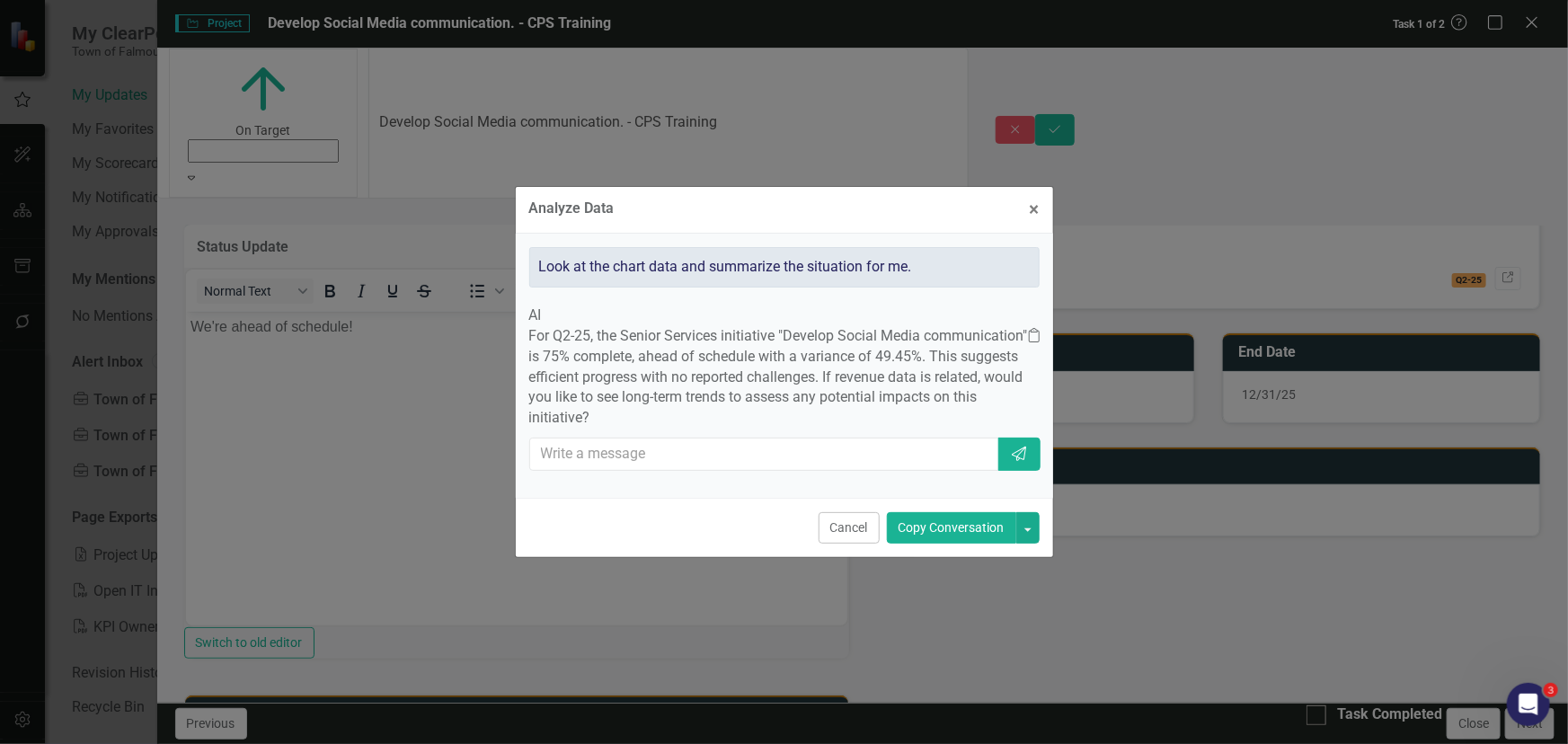 click on "Clipboard" 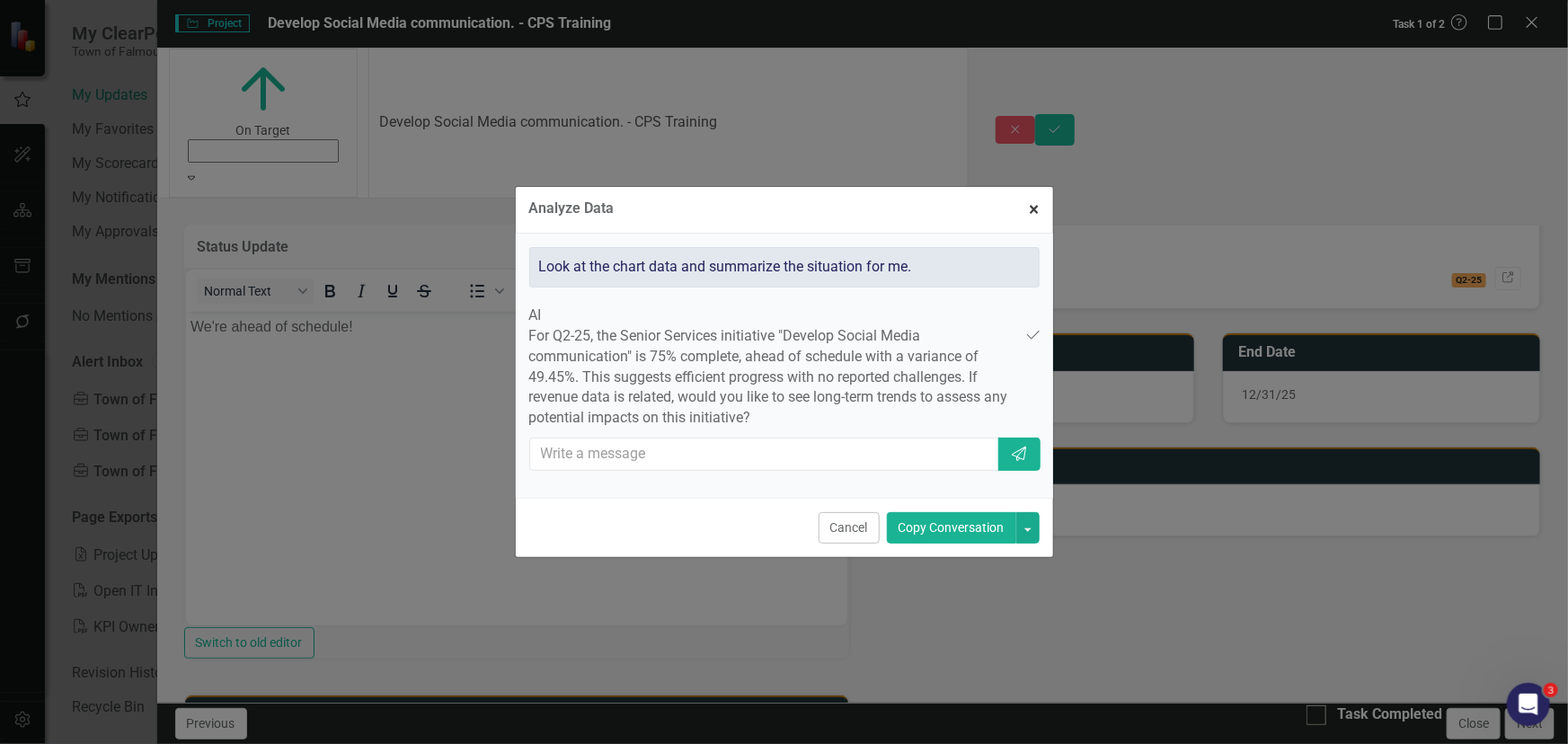 drag, startPoint x: 364, startPoint y: 102, endPoint x: 1030, endPoint y: 189, distance: 671.6584 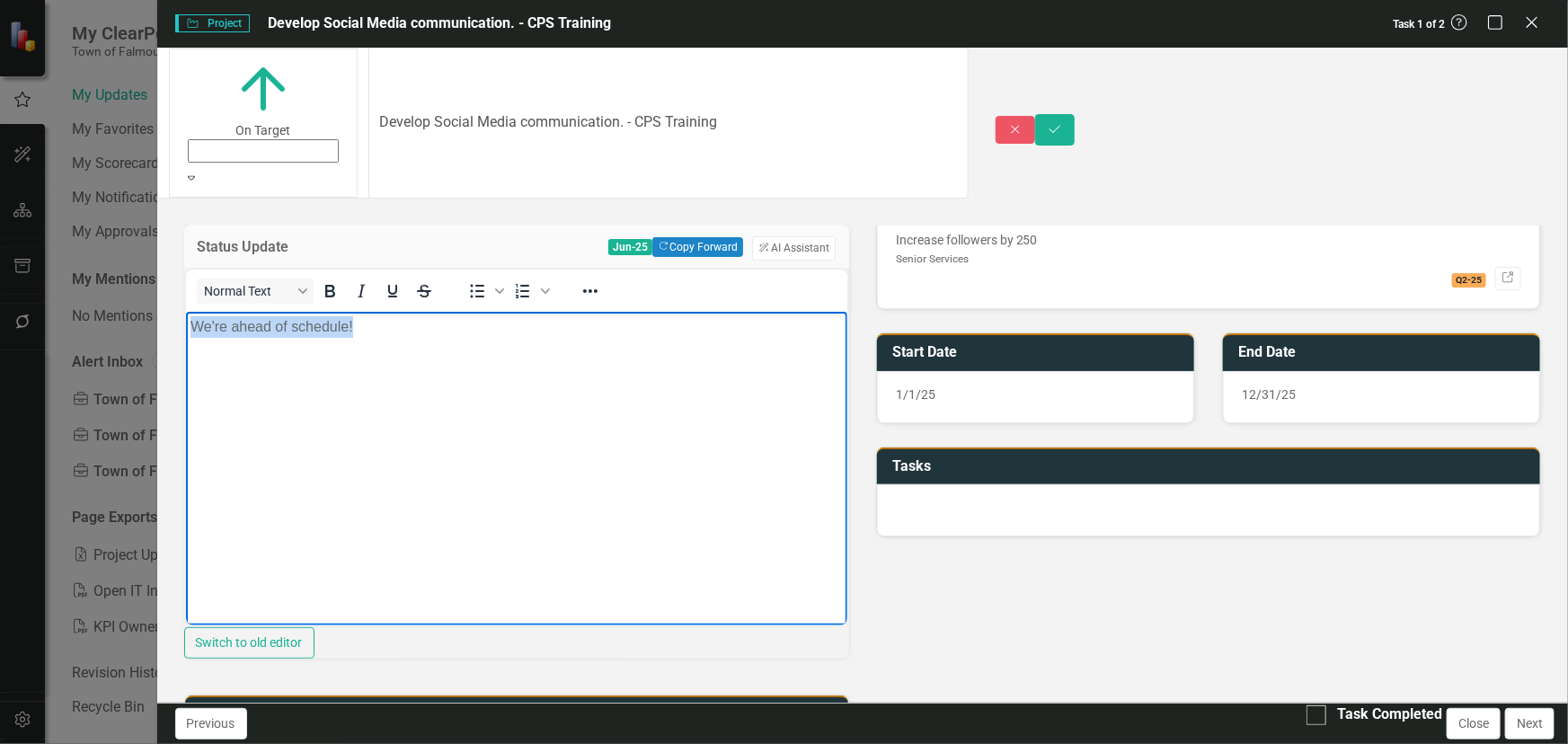 drag, startPoint x: 446, startPoint y: 396, endPoint x: 78, endPoint y: 424, distance: 369.06368 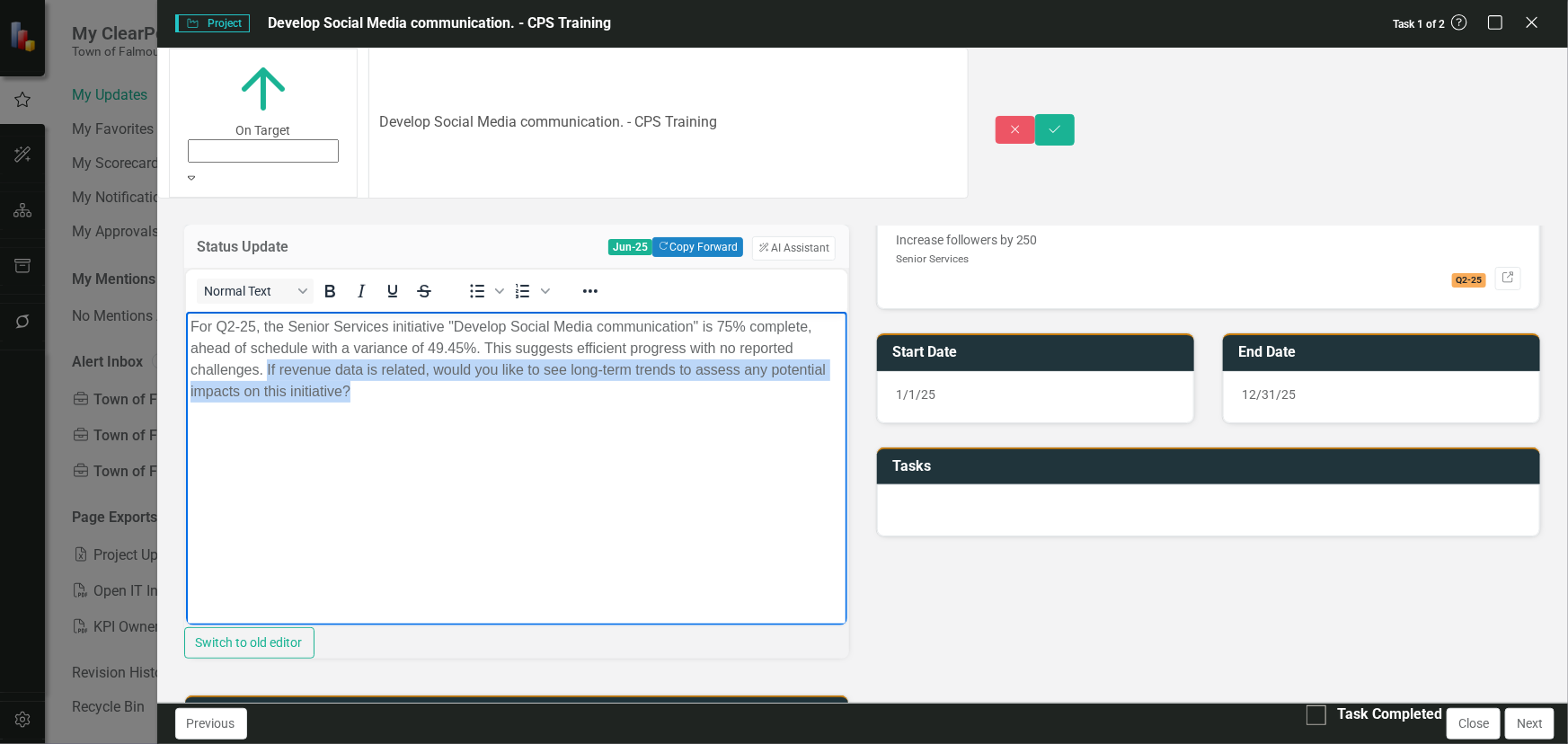 drag, startPoint x: 507, startPoint y: 394, endPoint x: 341, endPoint y: 376, distance: 166.97305 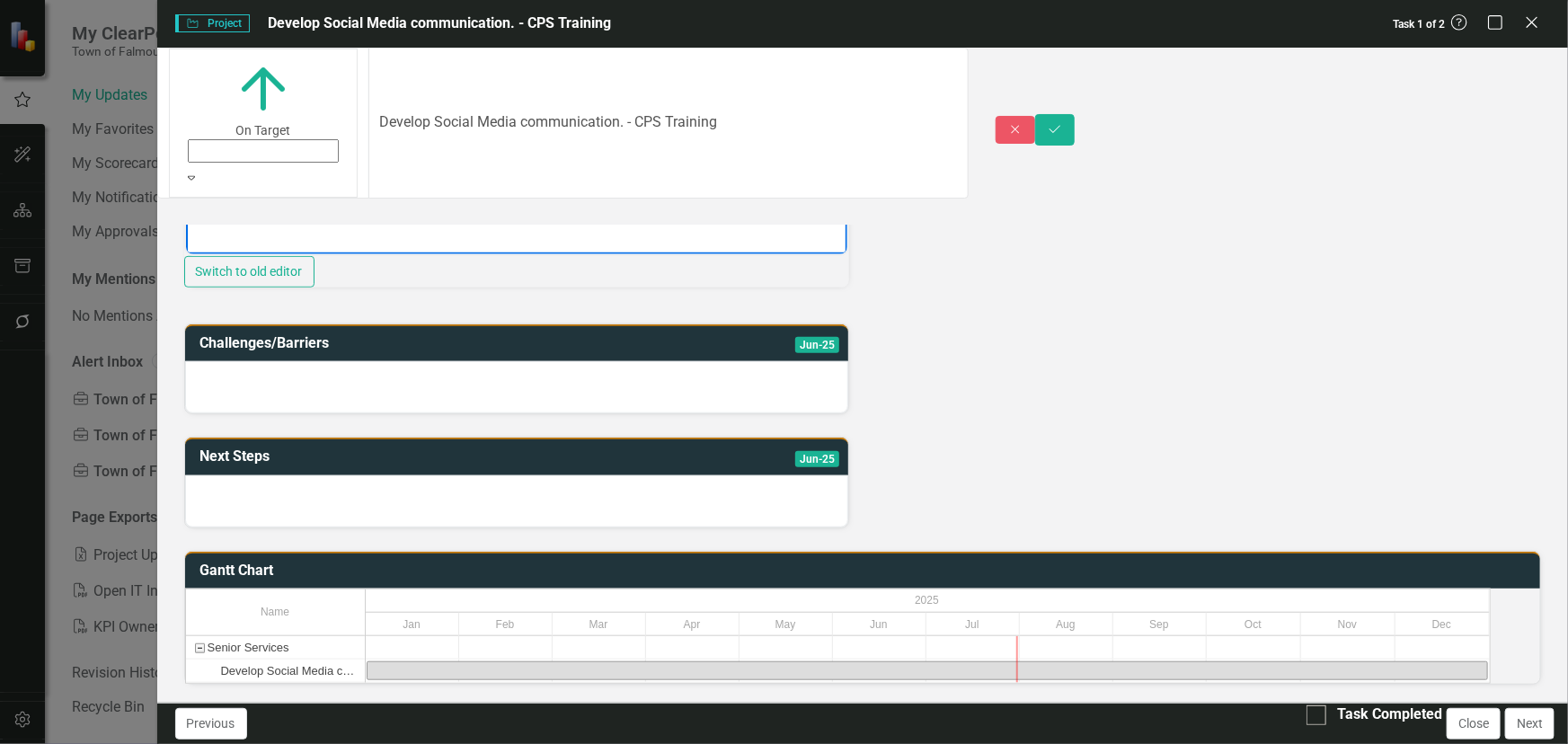 scroll, scrollTop: 663, scrollLeft: 0, axis: vertical 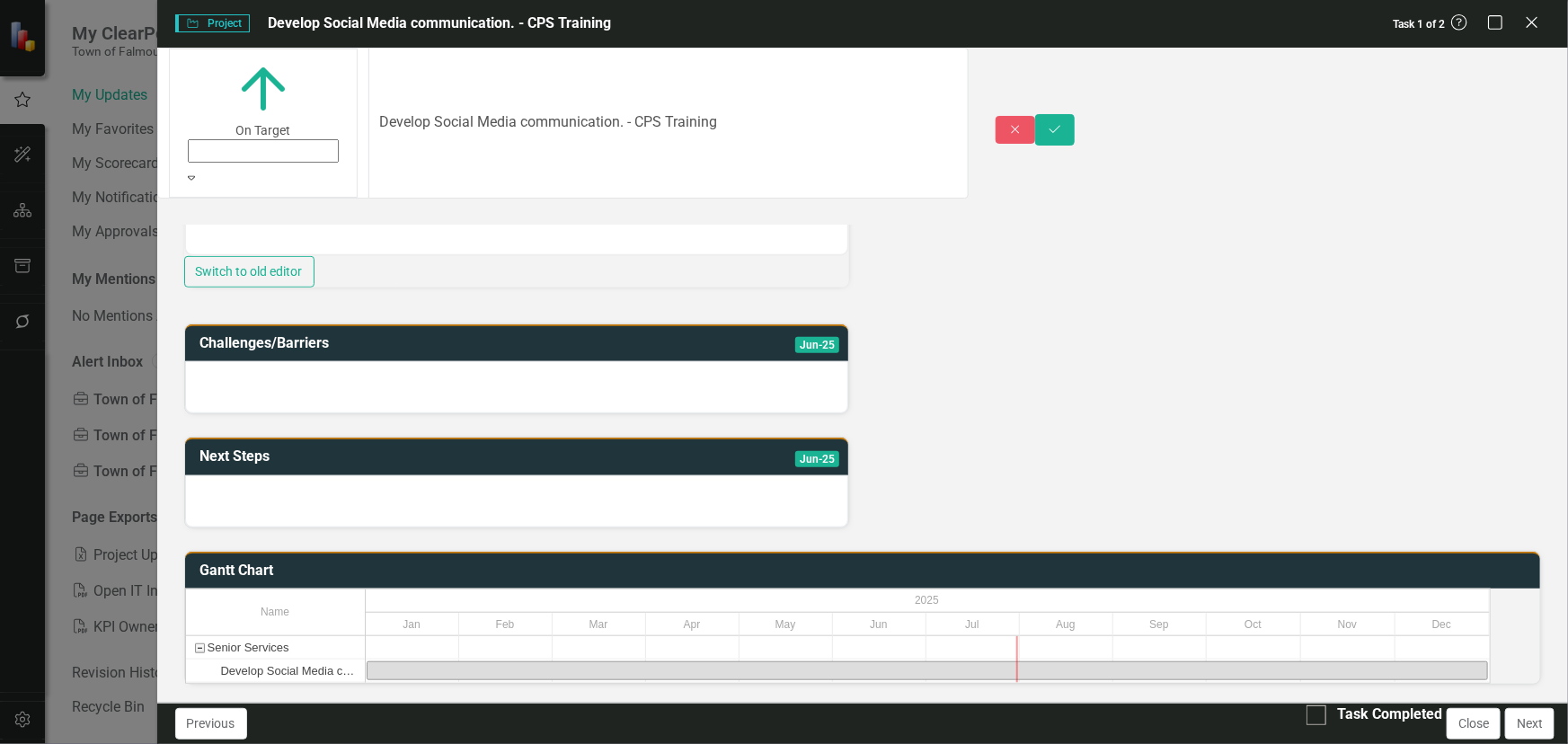 click at bounding box center [517, 387] 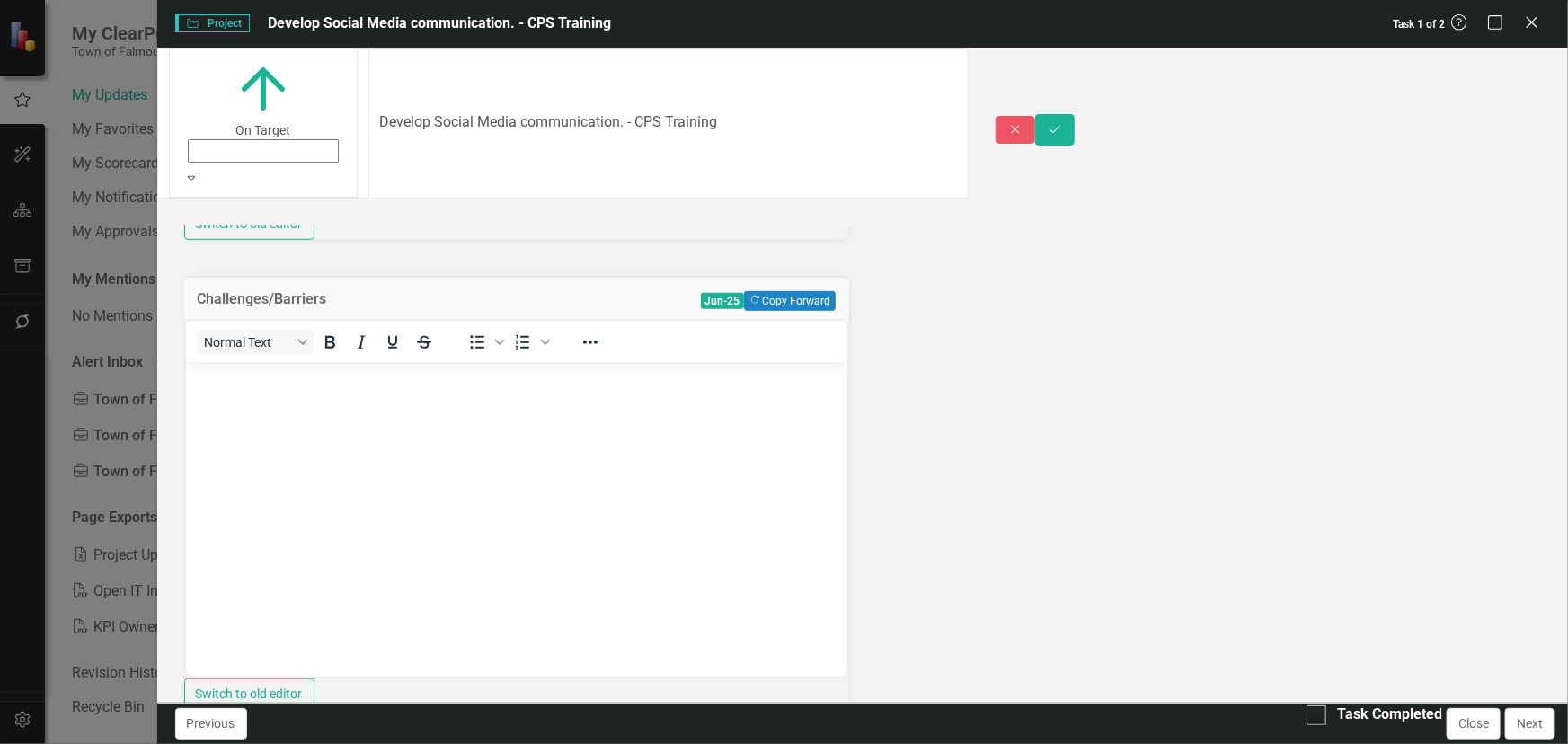 scroll, scrollTop: 0, scrollLeft: 0, axis: both 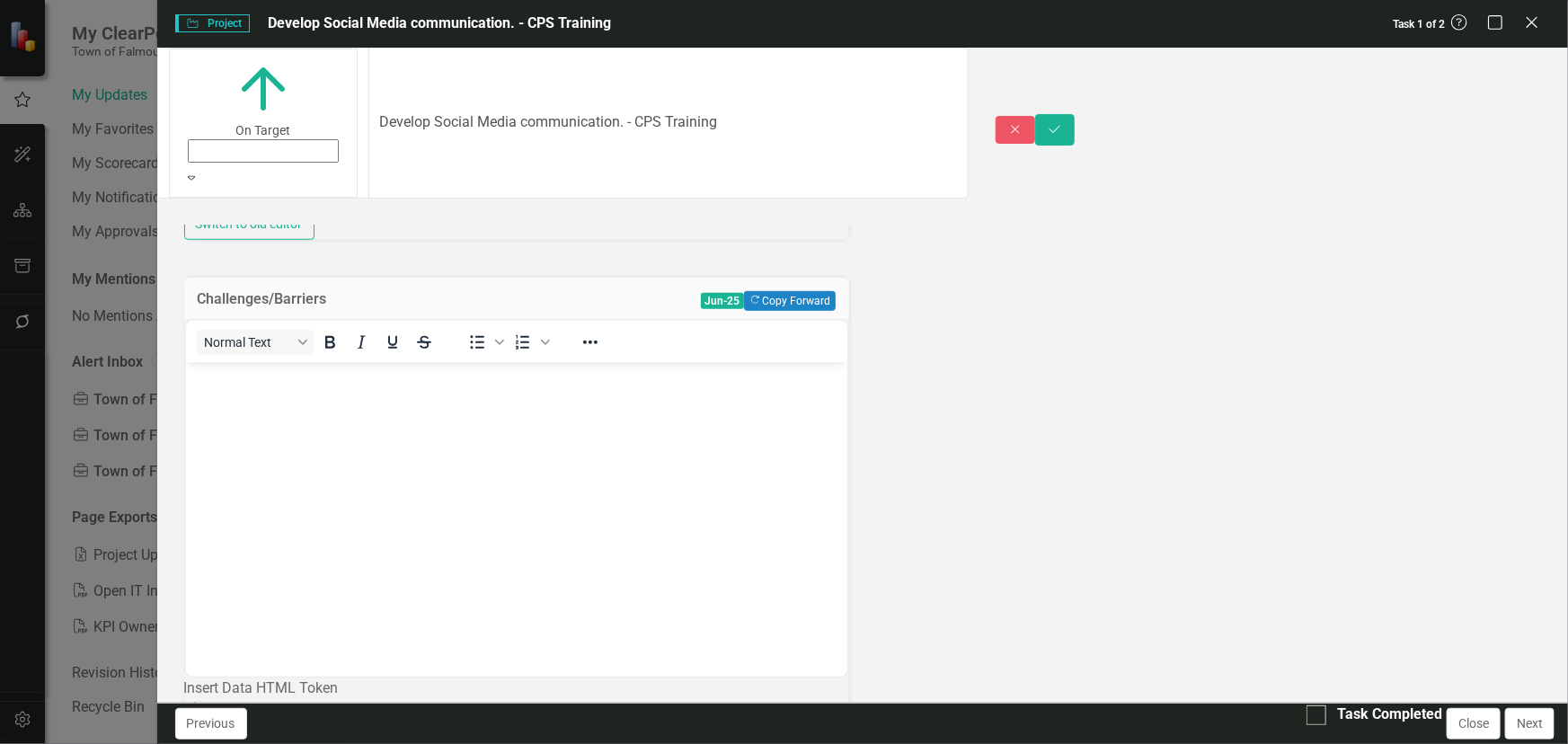 click at bounding box center [516, 498] 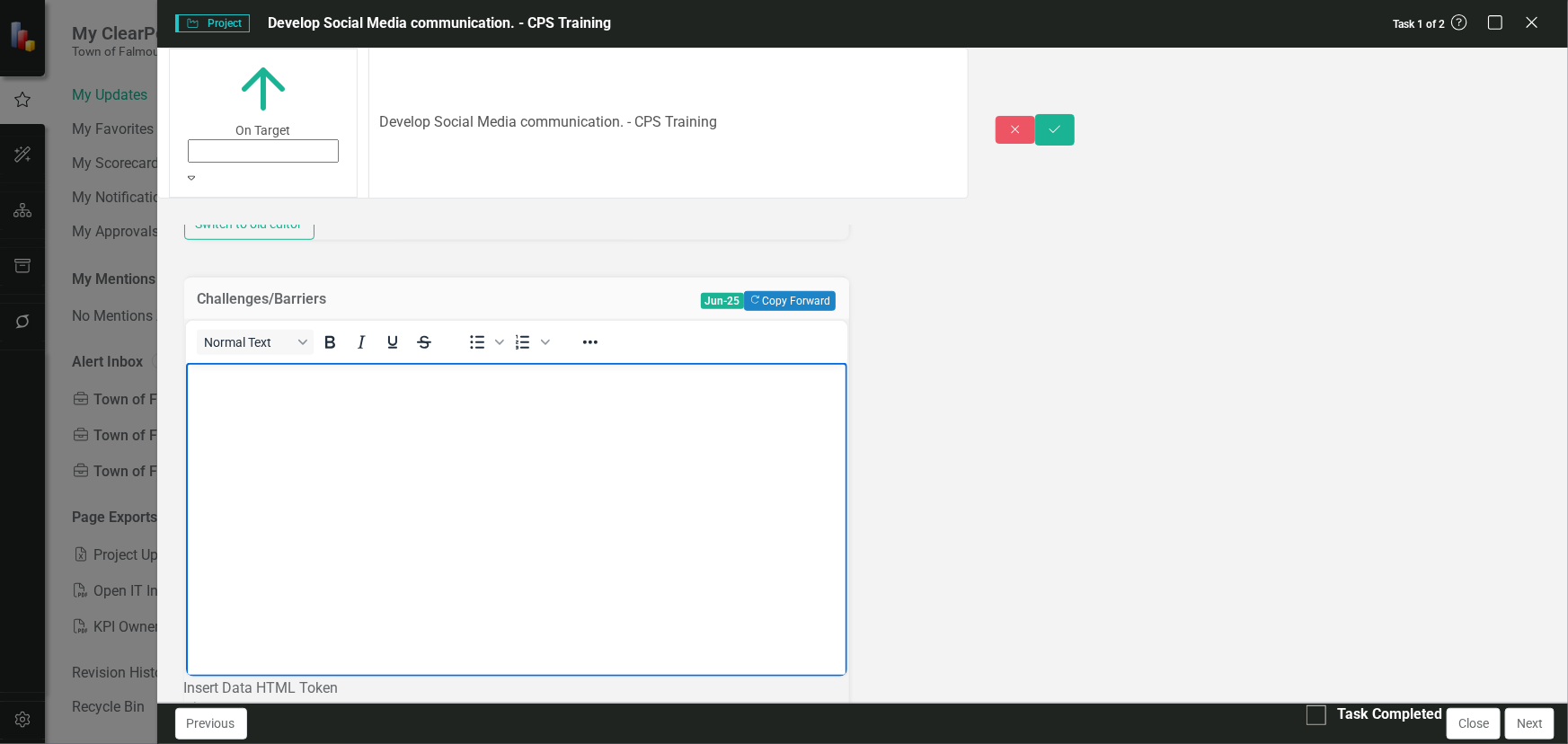 type 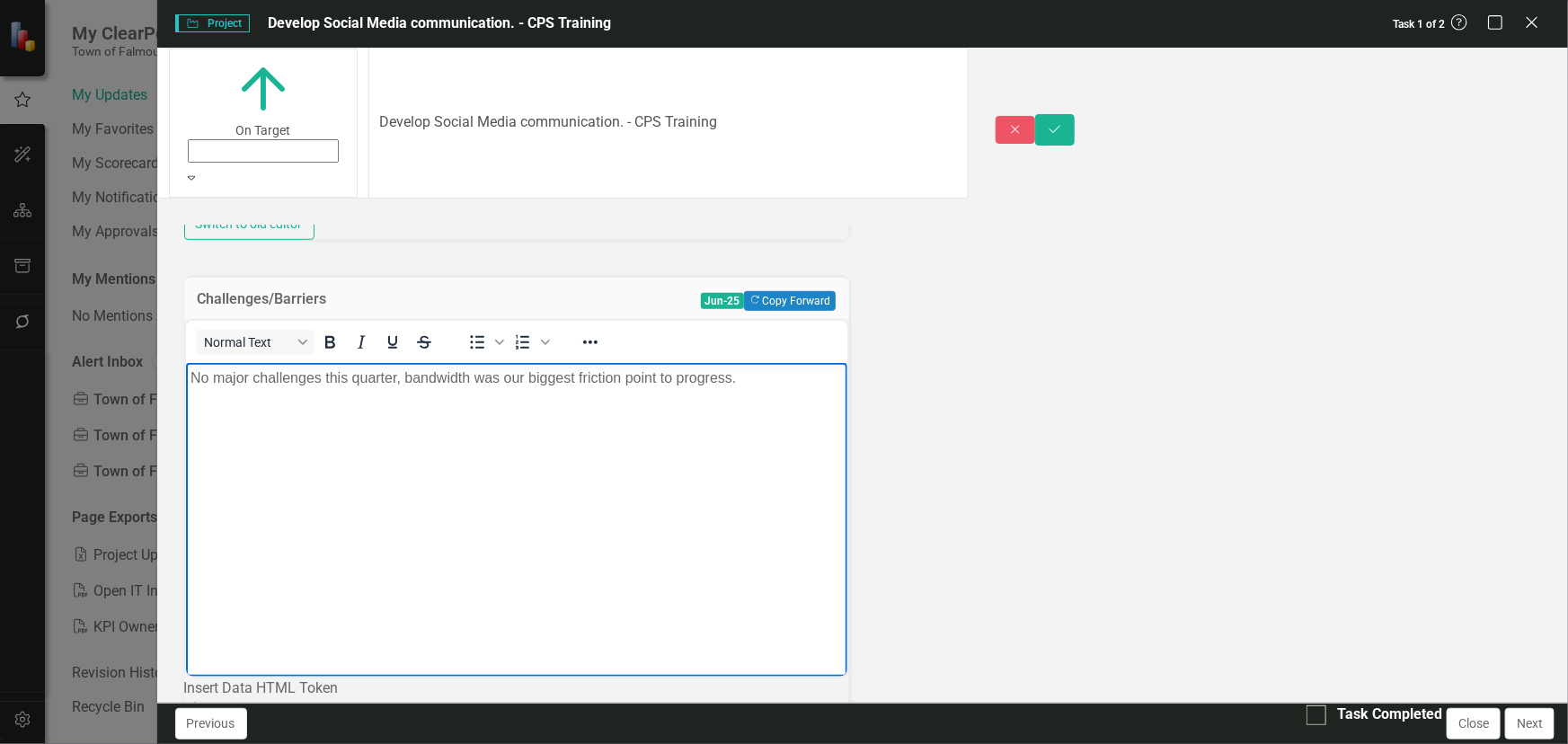 click on "No major challenges this quarter, bandwidth was our biggest friction point to progress." at bounding box center [516, 378] 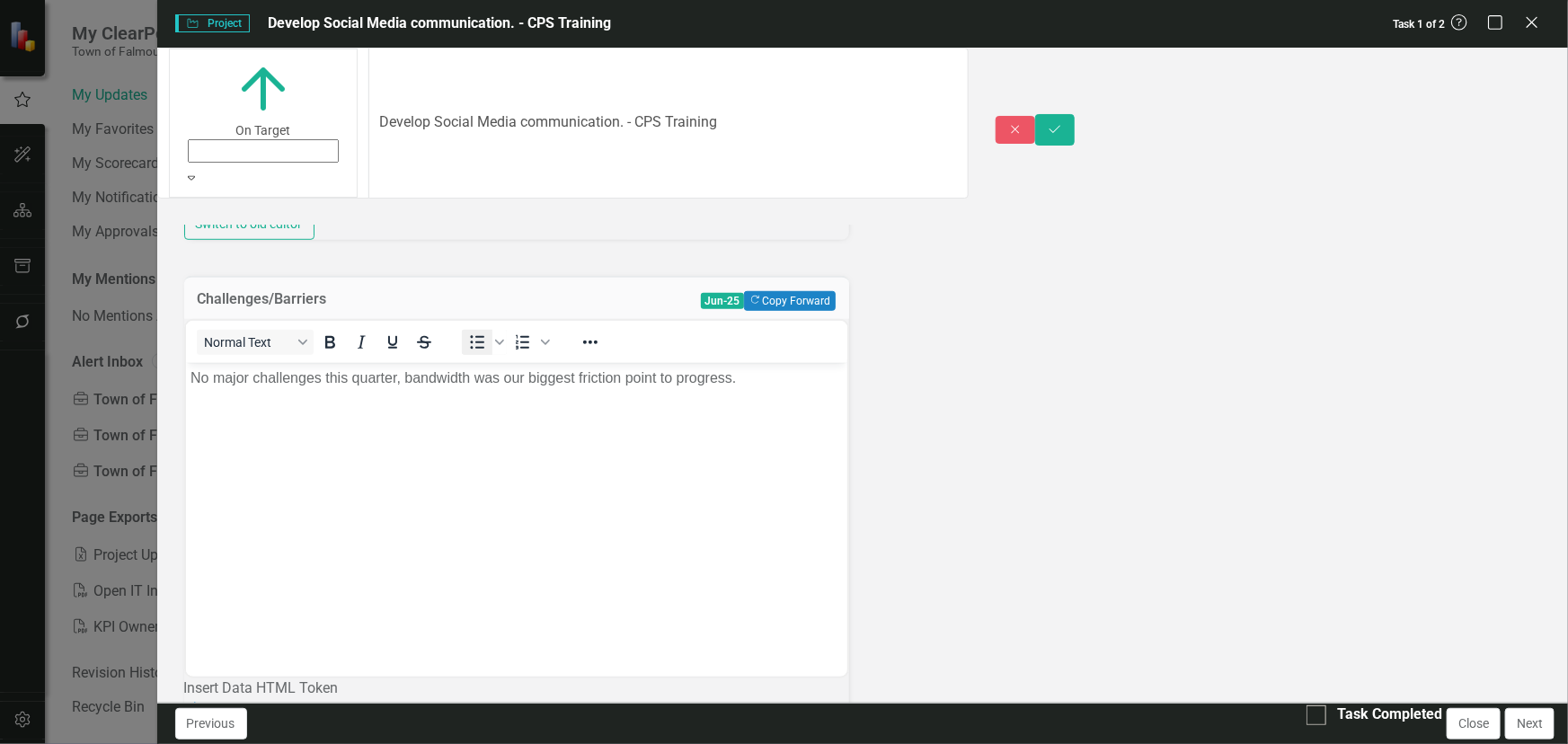 click on "To open the popup, press Shift+Enter To open the popup, press Shift+Enter" at bounding box center (507, 341) 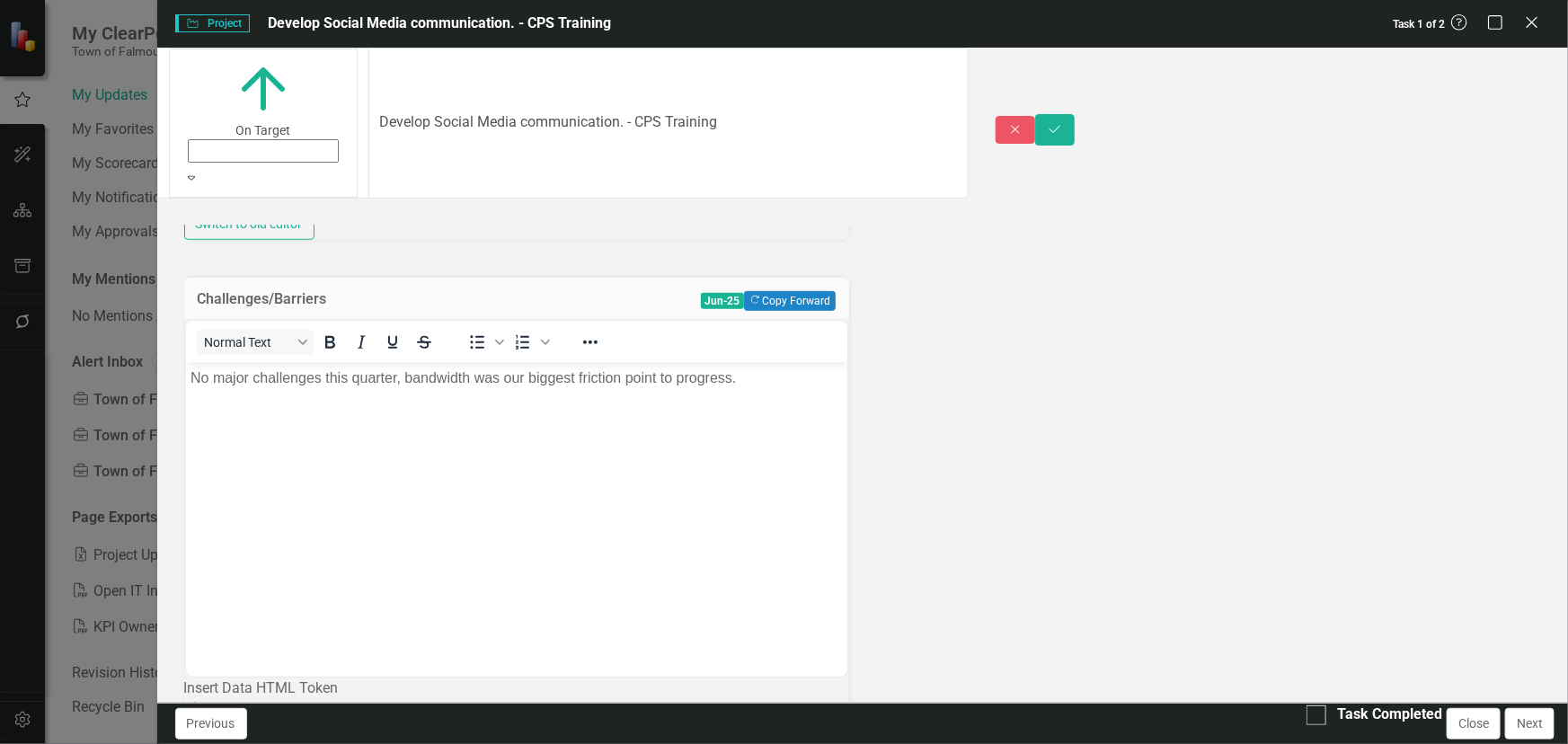 click on "No major challenges this quarter, bandwidth was our biggest friction point to progress." at bounding box center [516, 498] 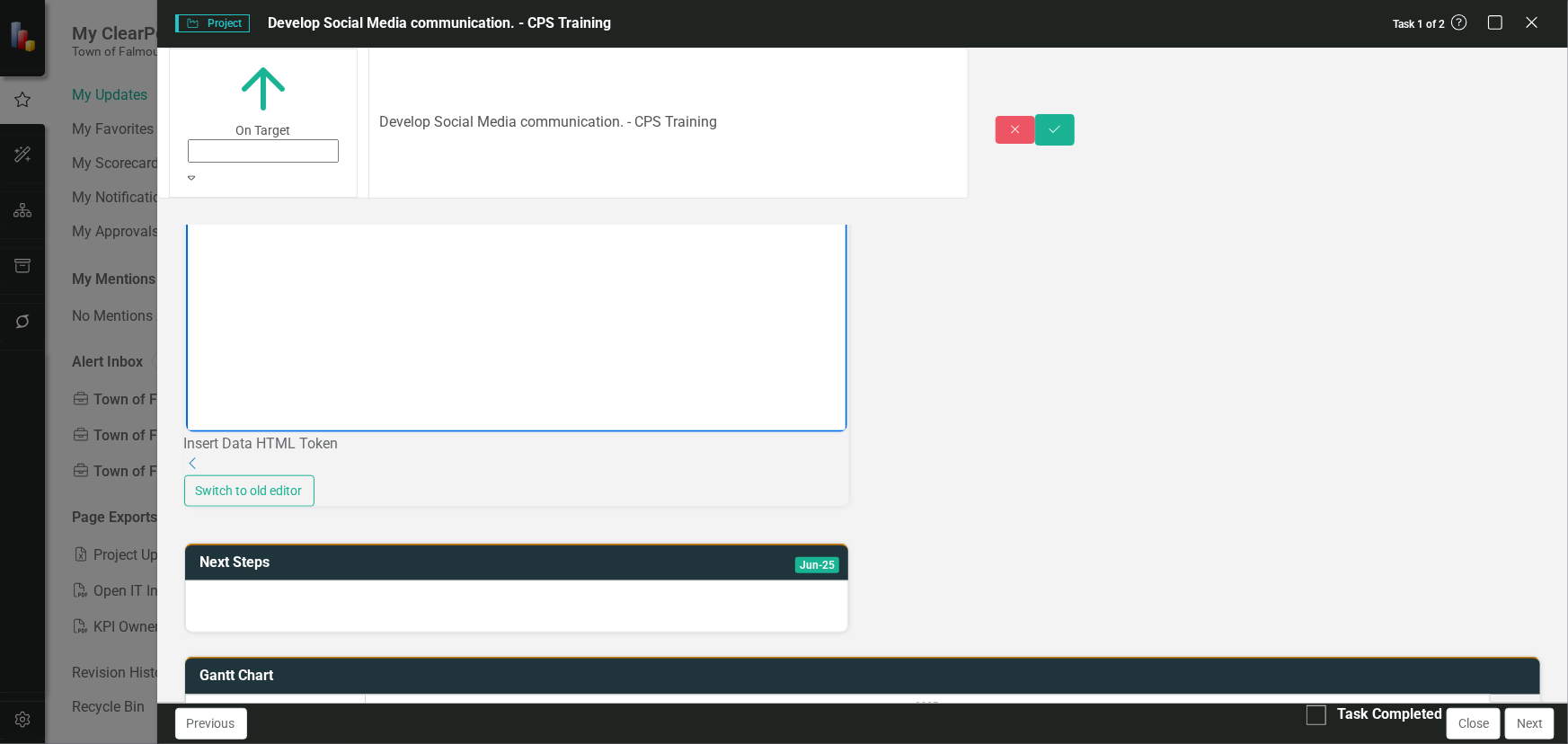 scroll, scrollTop: 1132, scrollLeft: 0, axis: vertical 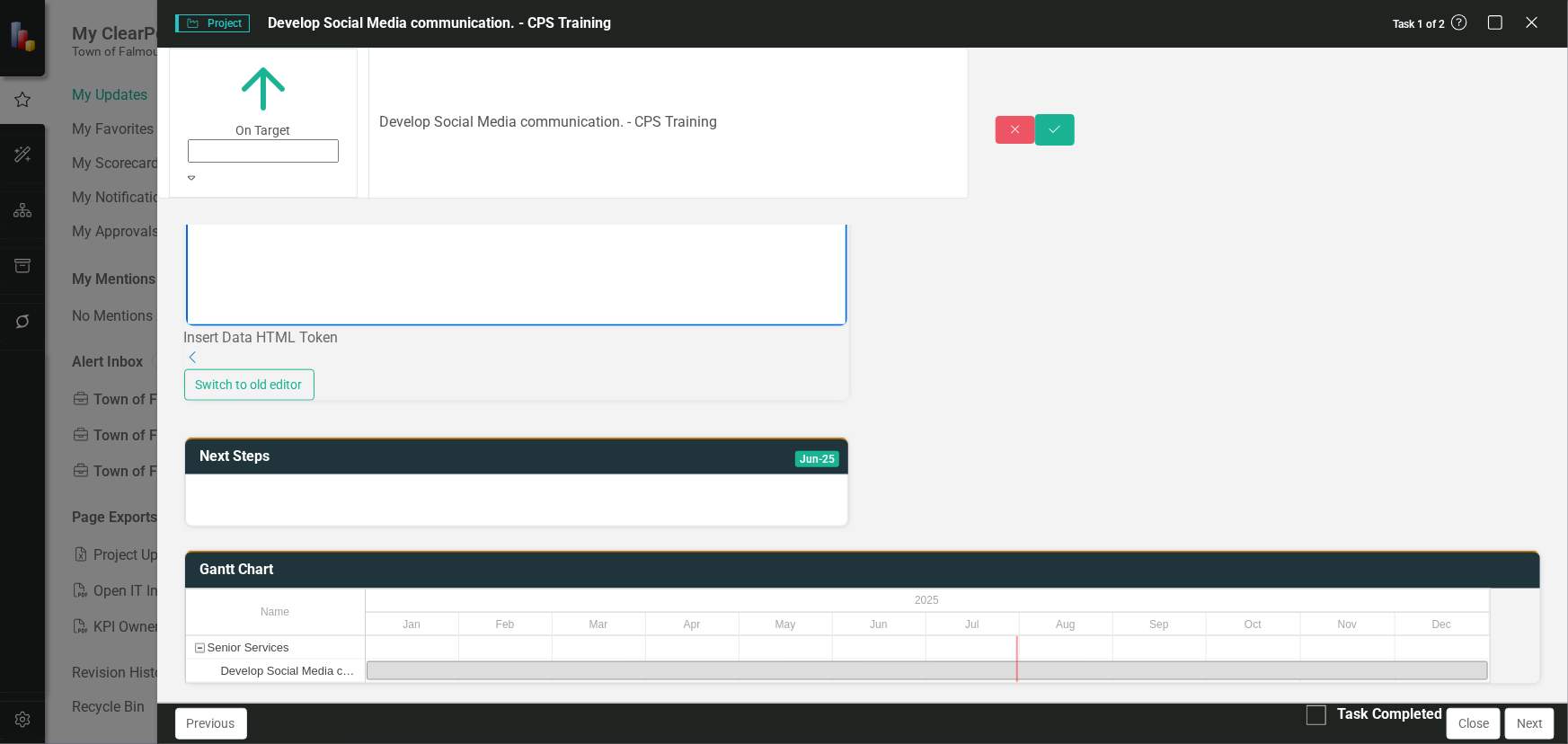 click at bounding box center (517, 500) 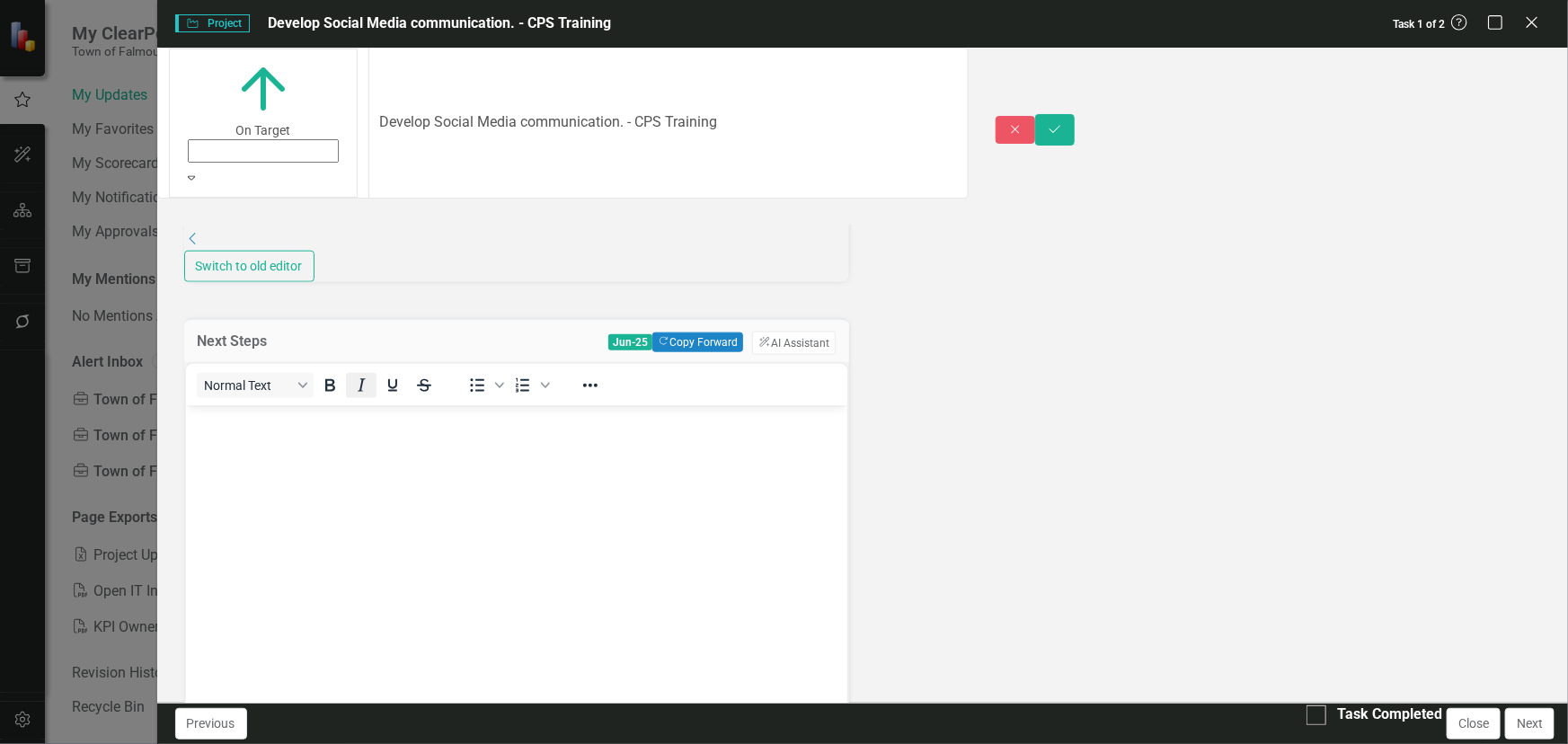 scroll, scrollTop: 0, scrollLeft: 0, axis: both 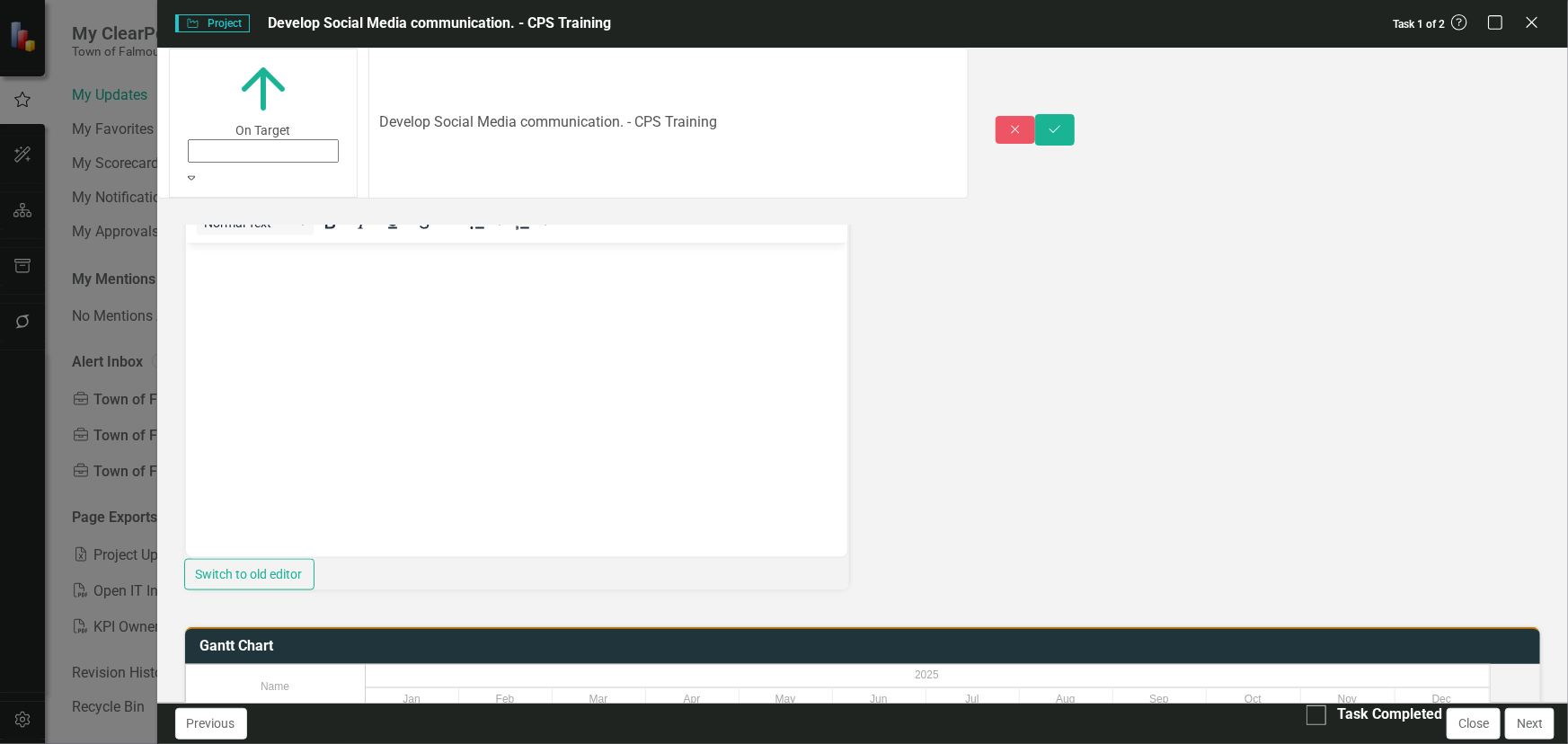 click at bounding box center [516, 377] 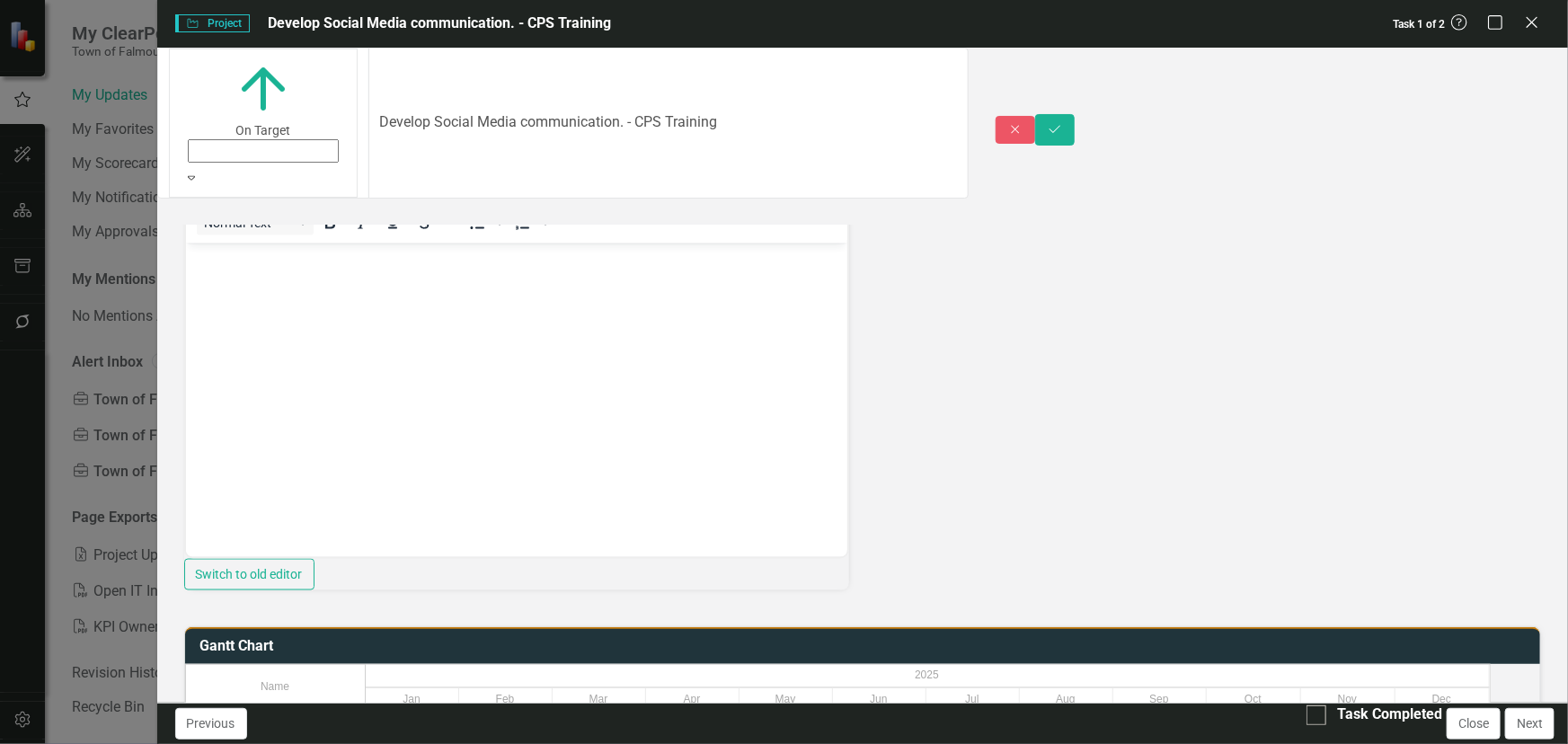 click on "ClearPoint AI  AI Assistant" at bounding box center (793, 181) 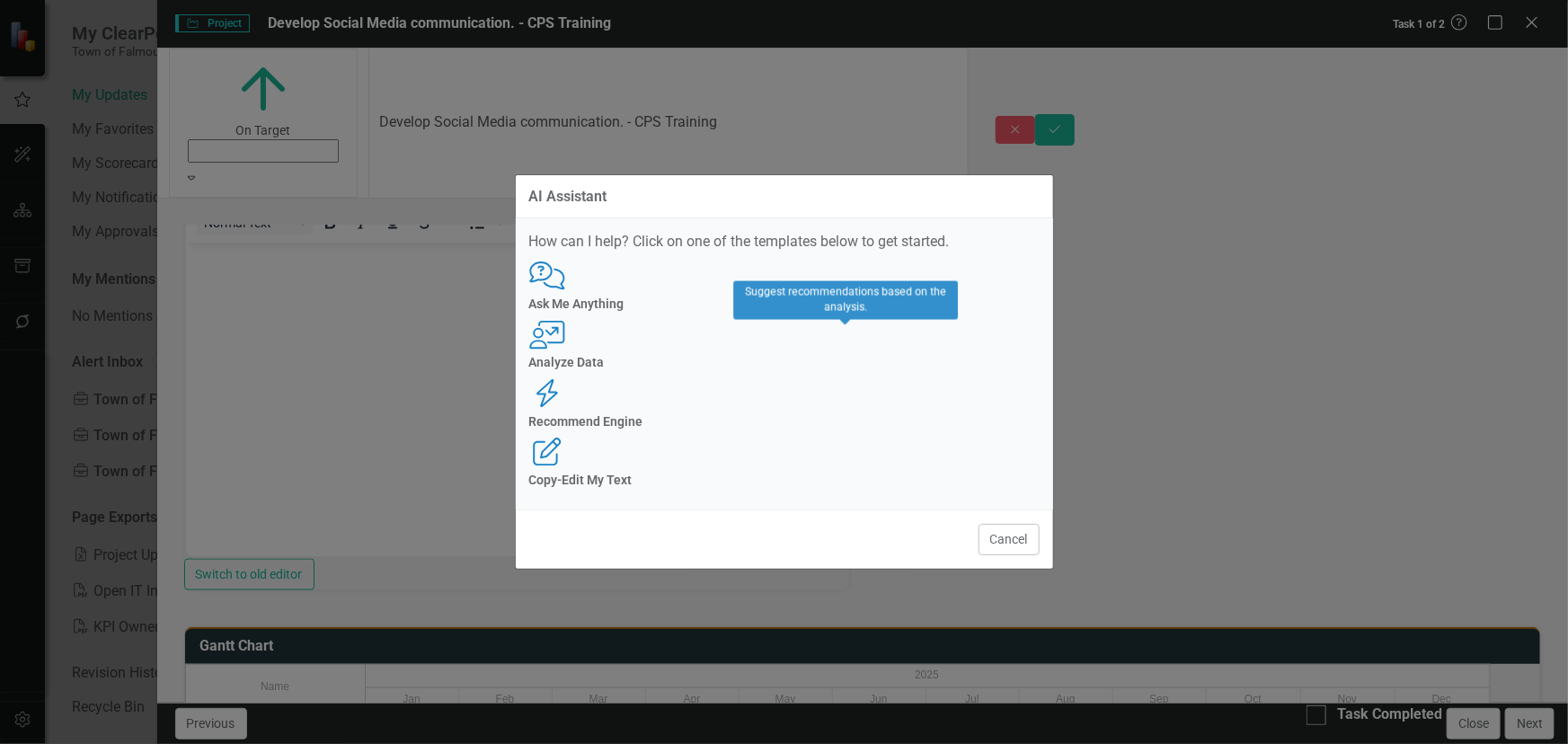 click on "Recommend Engine" at bounding box center [784, 421] 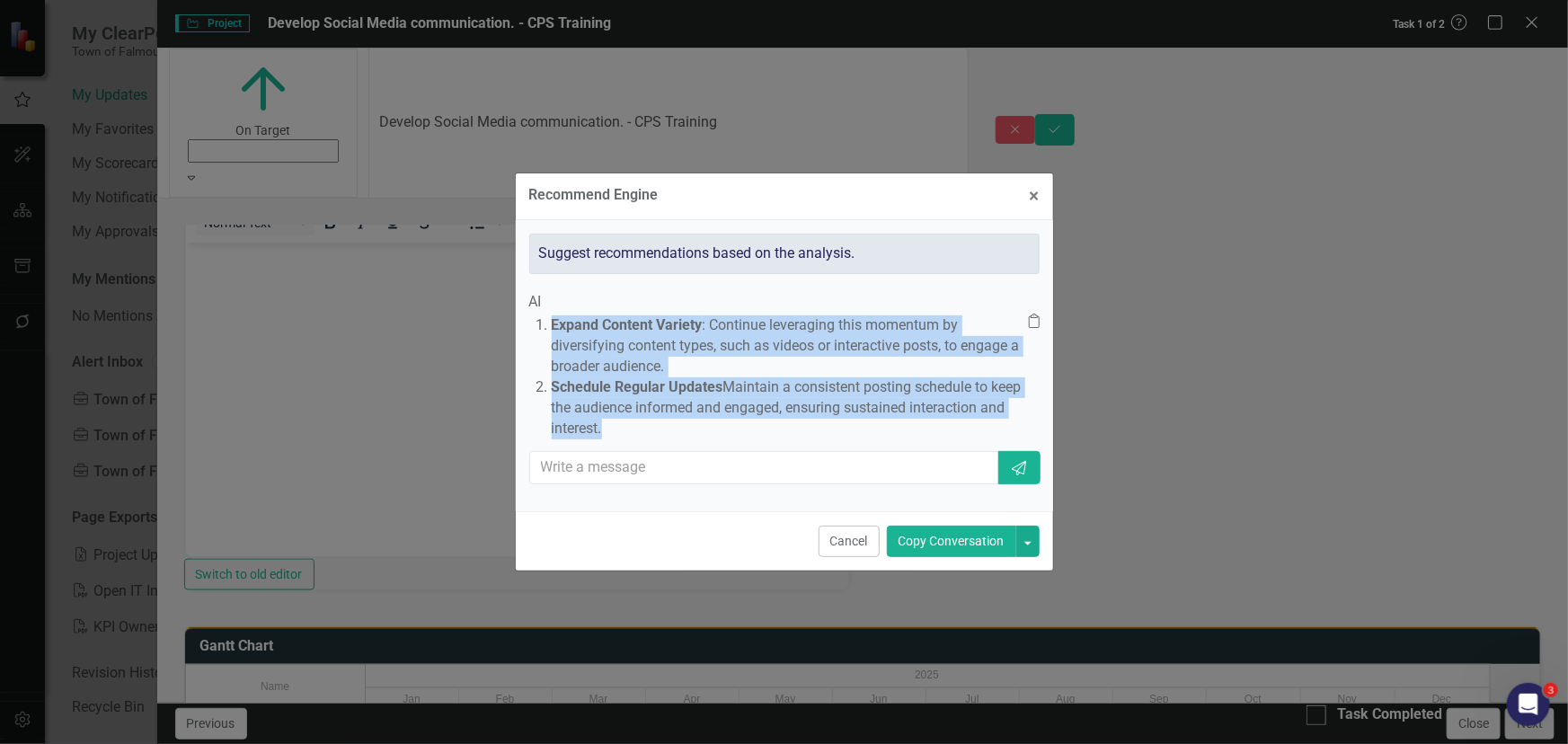 drag, startPoint x: 607, startPoint y: 319, endPoint x: 1022, endPoint y: 428, distance: 429.07575 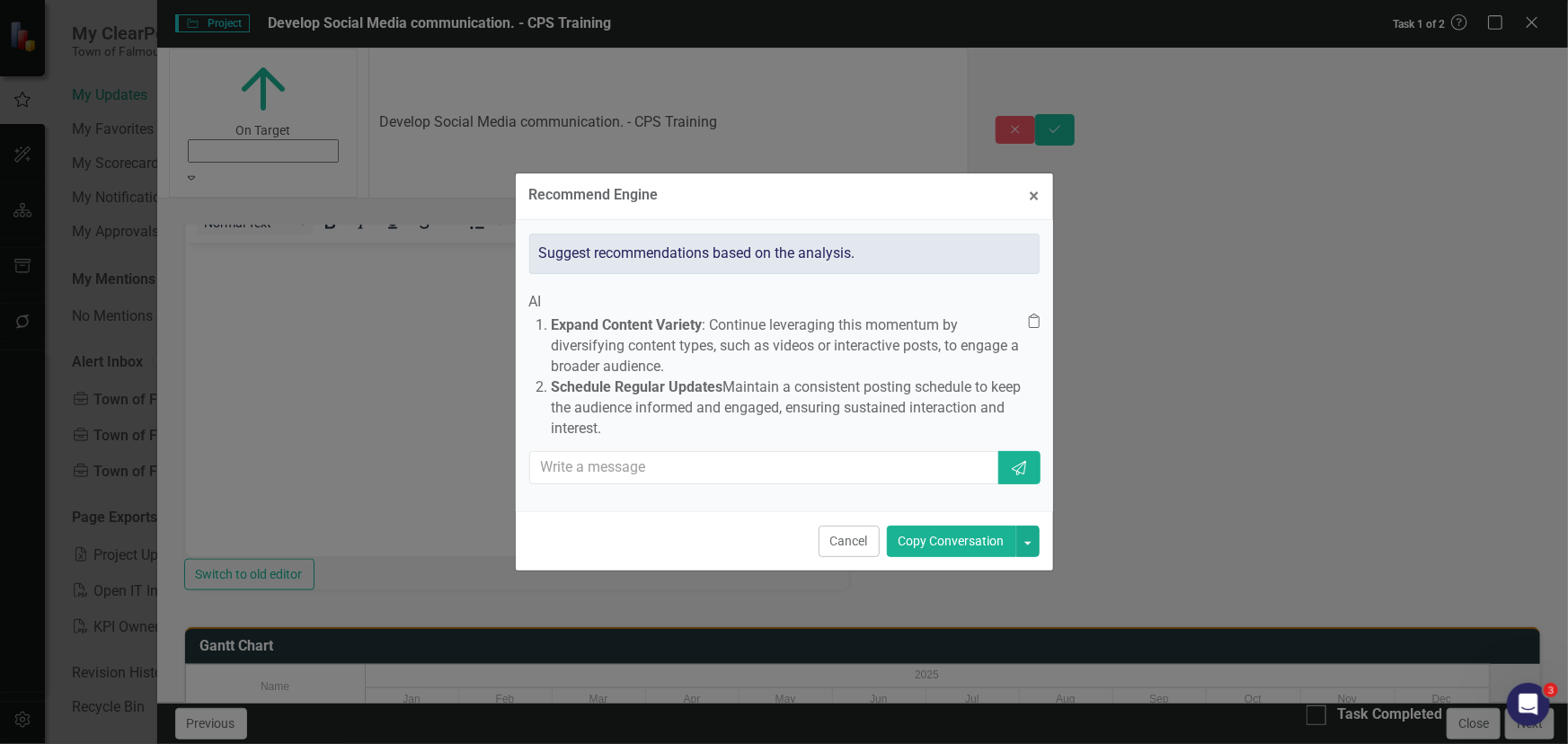 click on "Clipboard" 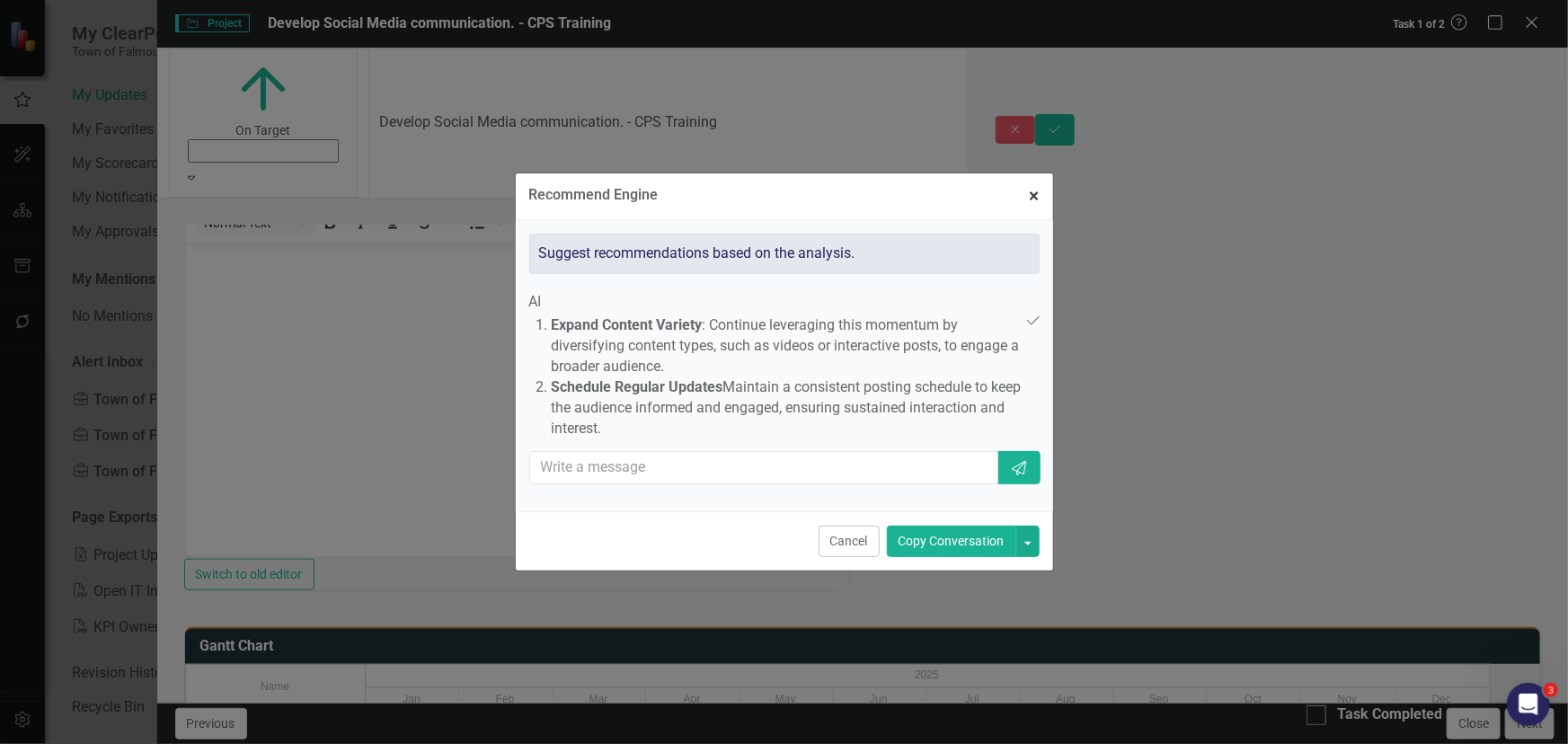 click on "×" at bounding box center [1034, 196] 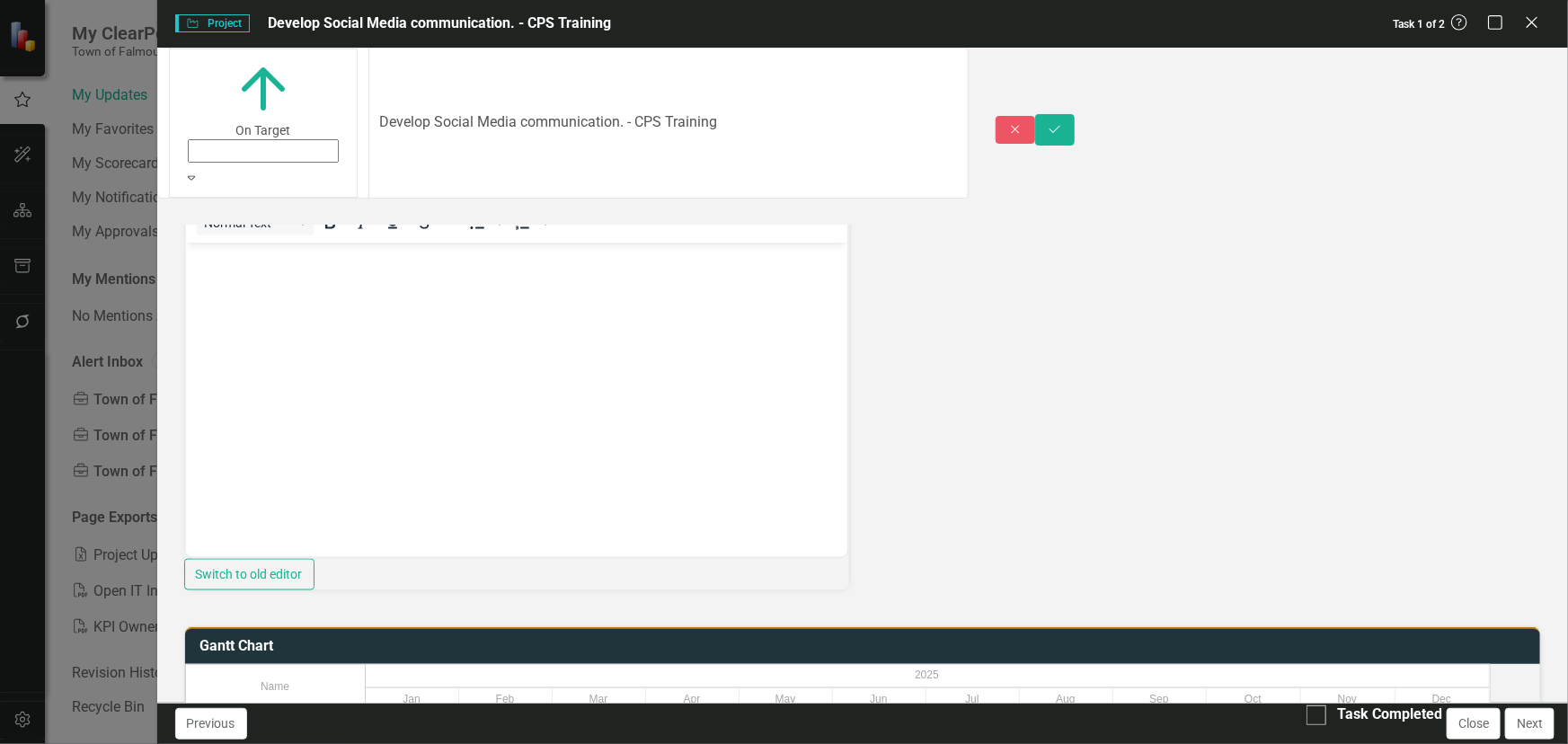 click at bounding box center (516, 377) 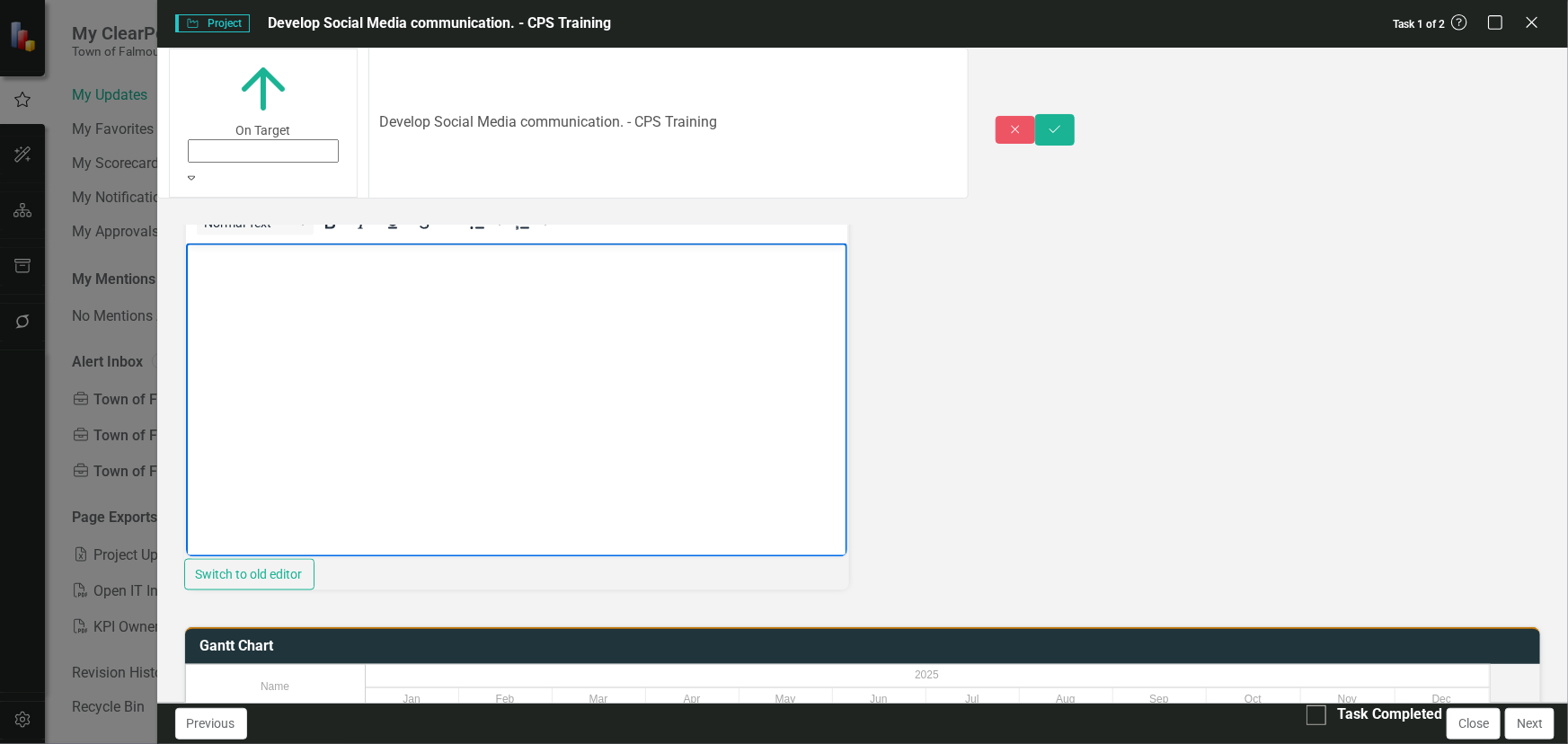 type 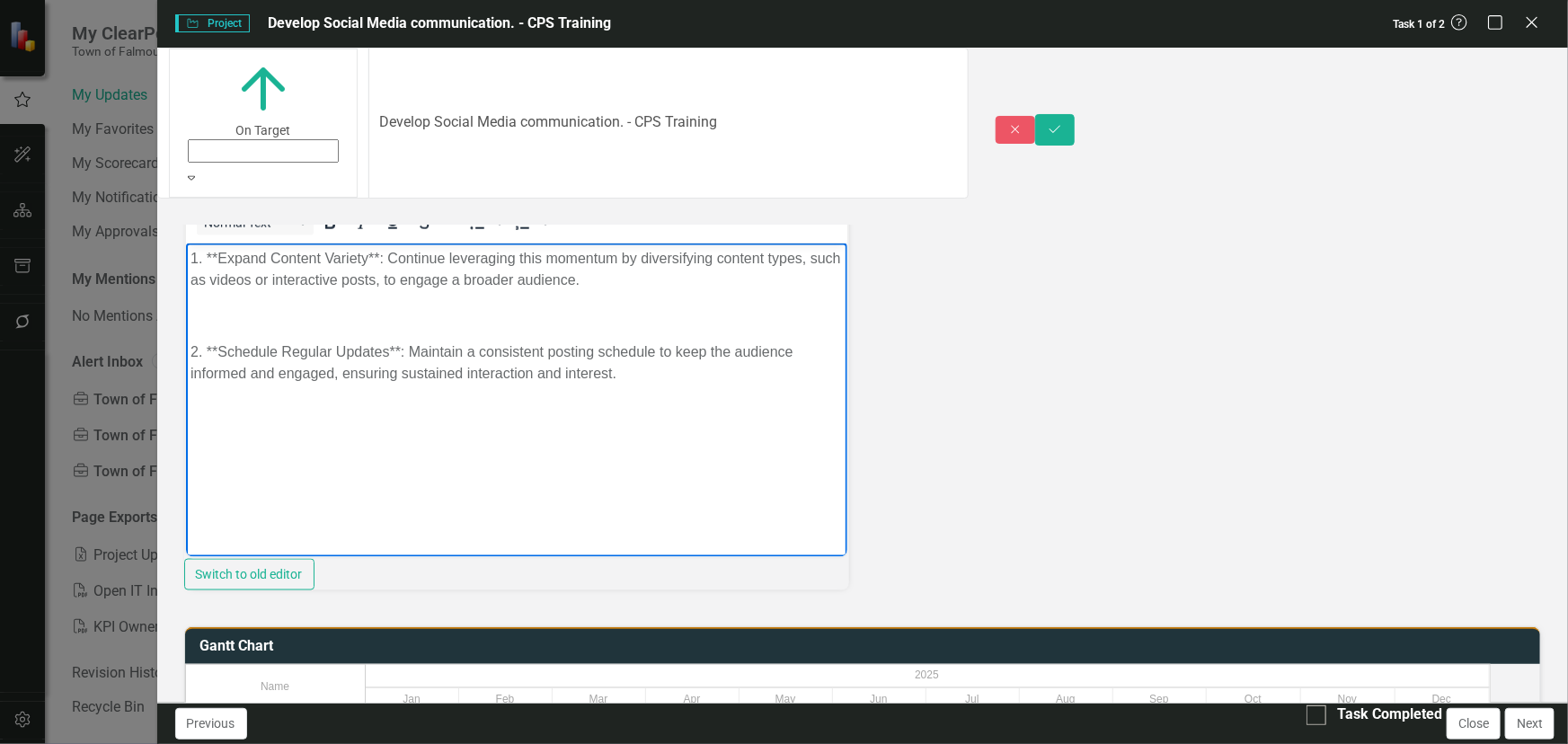 click at bounding box center [516, 315] 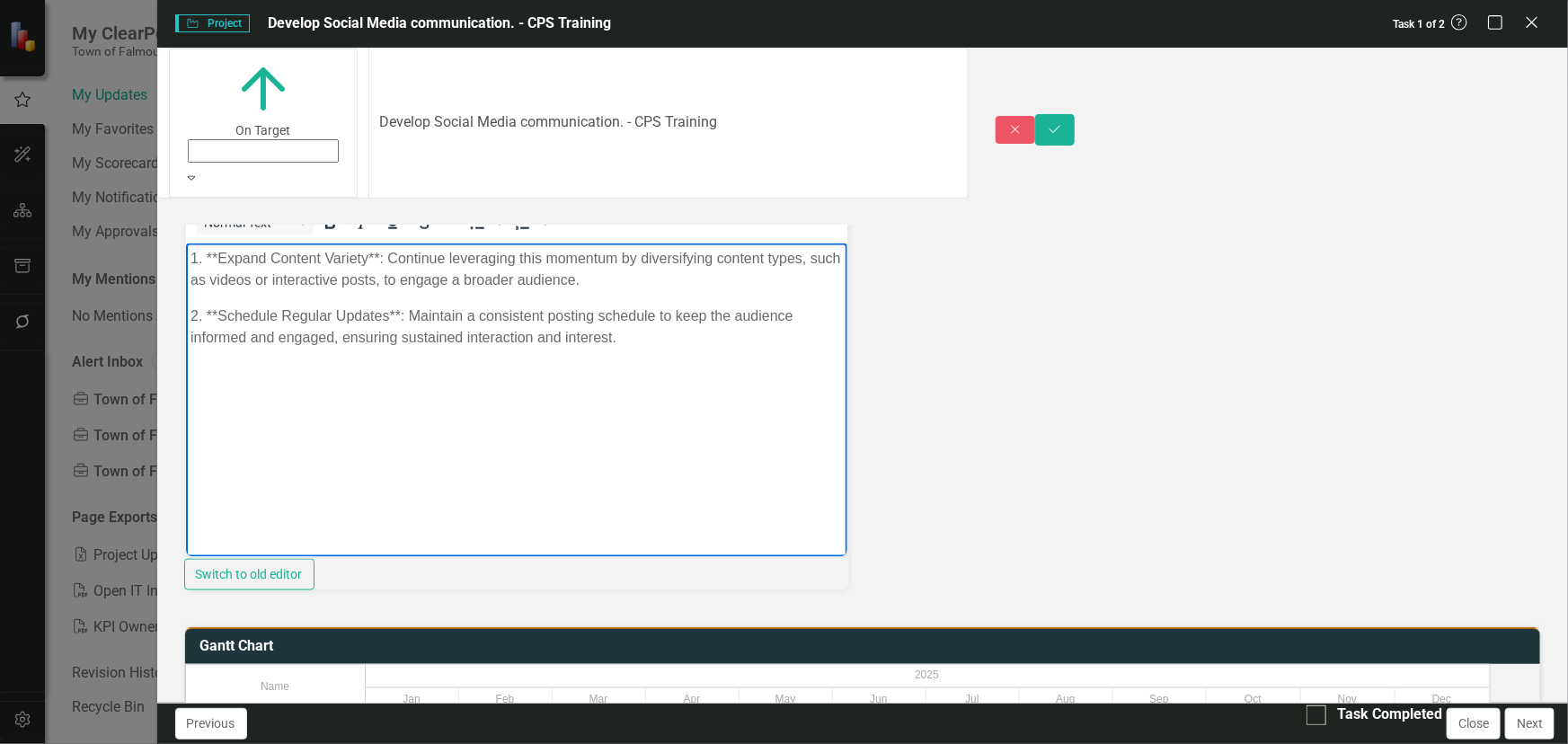 click on "1. Expand Content Variety: Continue leveraging this momentum by diversifying content types, such as videos or interactive posts, to engage a broader audience. 2. Schedule Regular Updates: Maintain a consistent posting schedule to keep the audience informed and engaged, ensuring sustained interaction and interest." at bounding box center [516, 377] 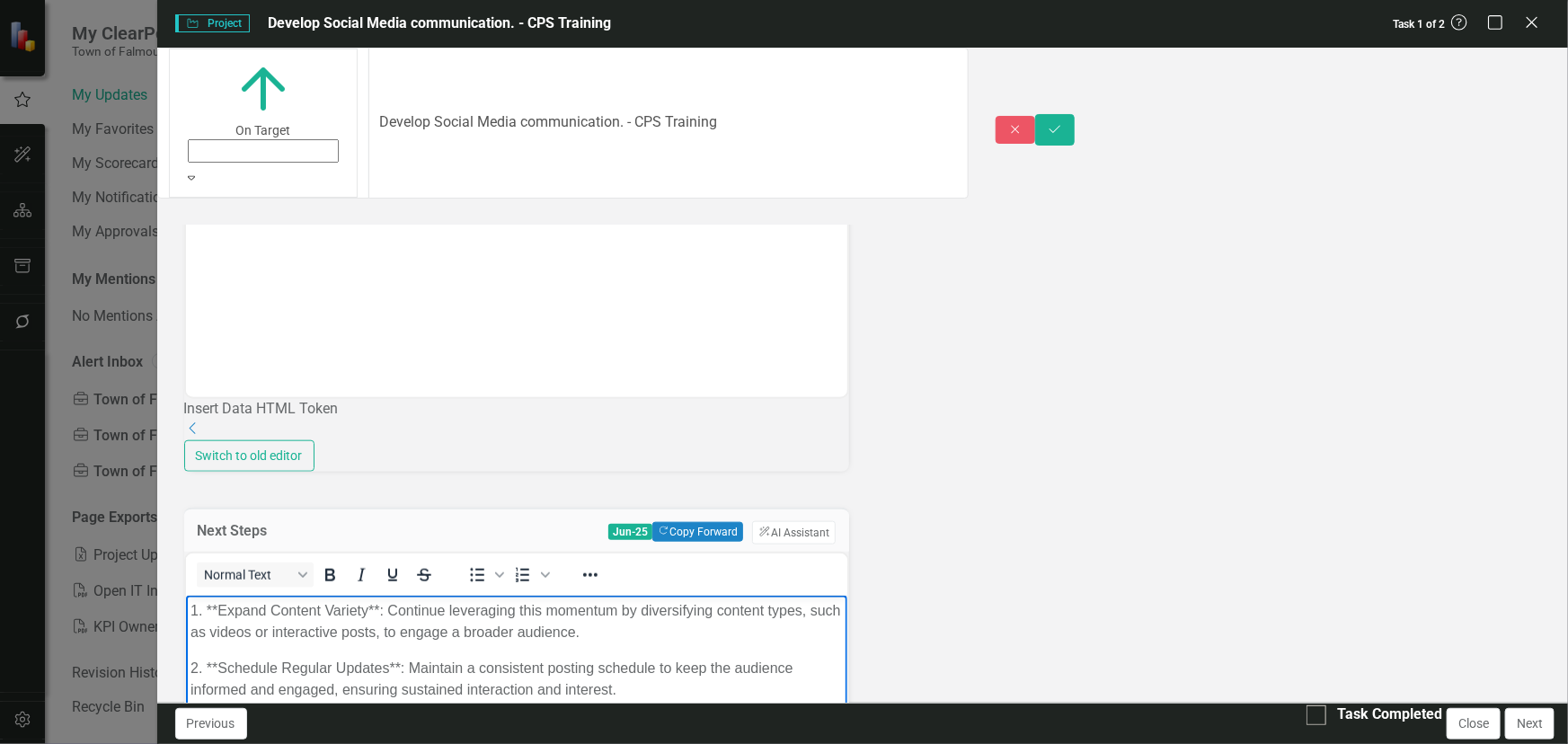 scroll, scrollTop: 979, scrollLeft: 0, axis: vertical 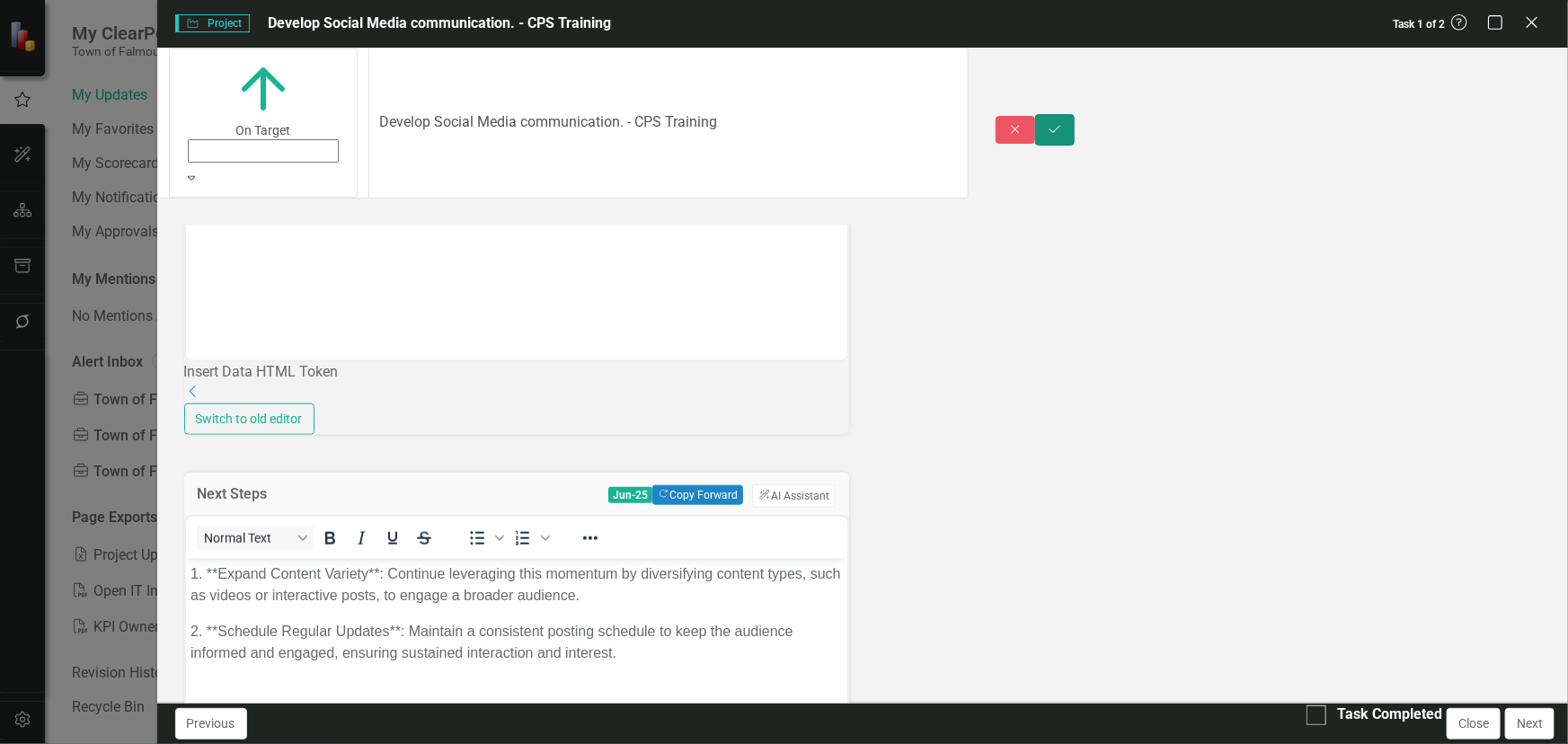 click on "Save" at bounding box center [1055, 129] 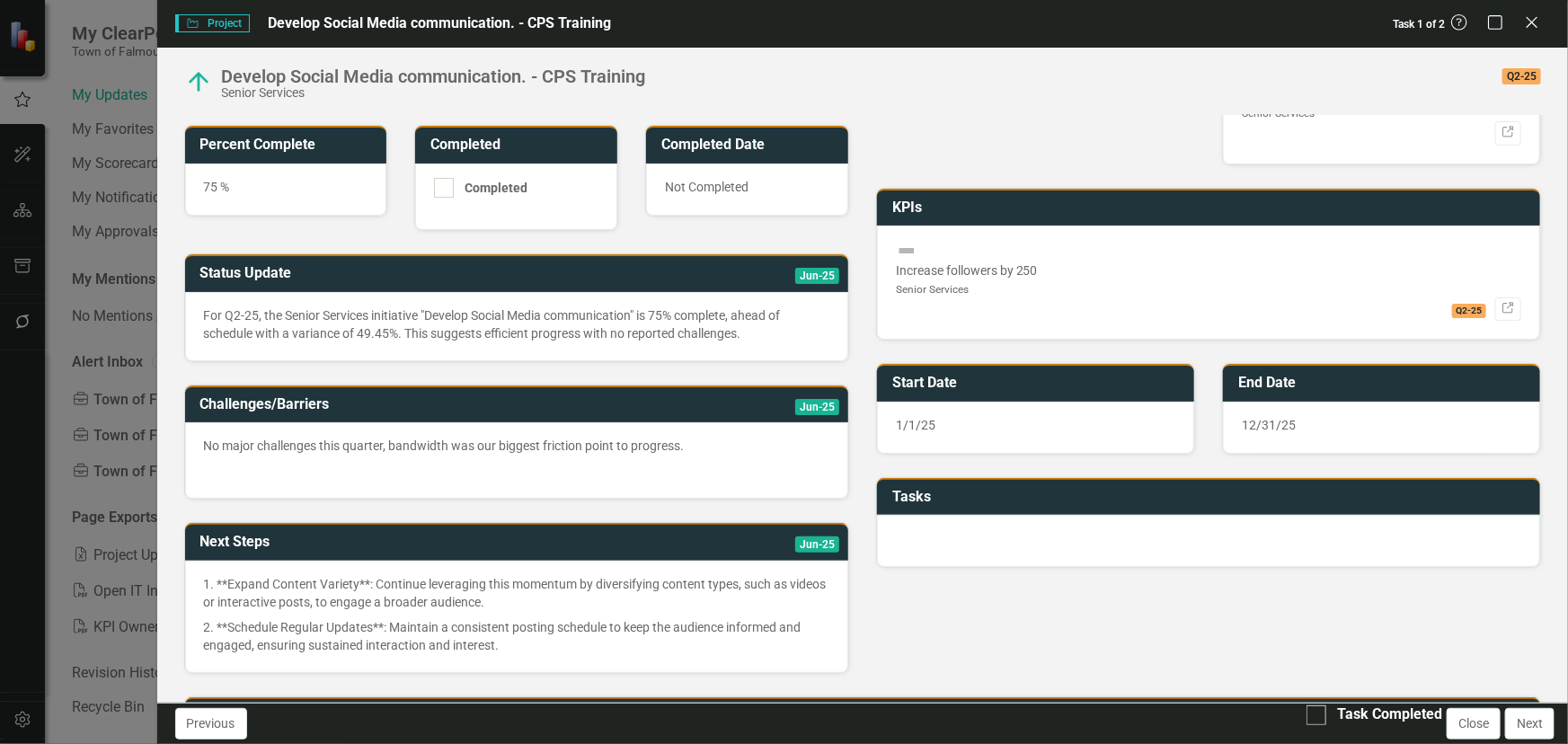 scroll, scrollTop: 0, scrollLeft: 0, axis: both 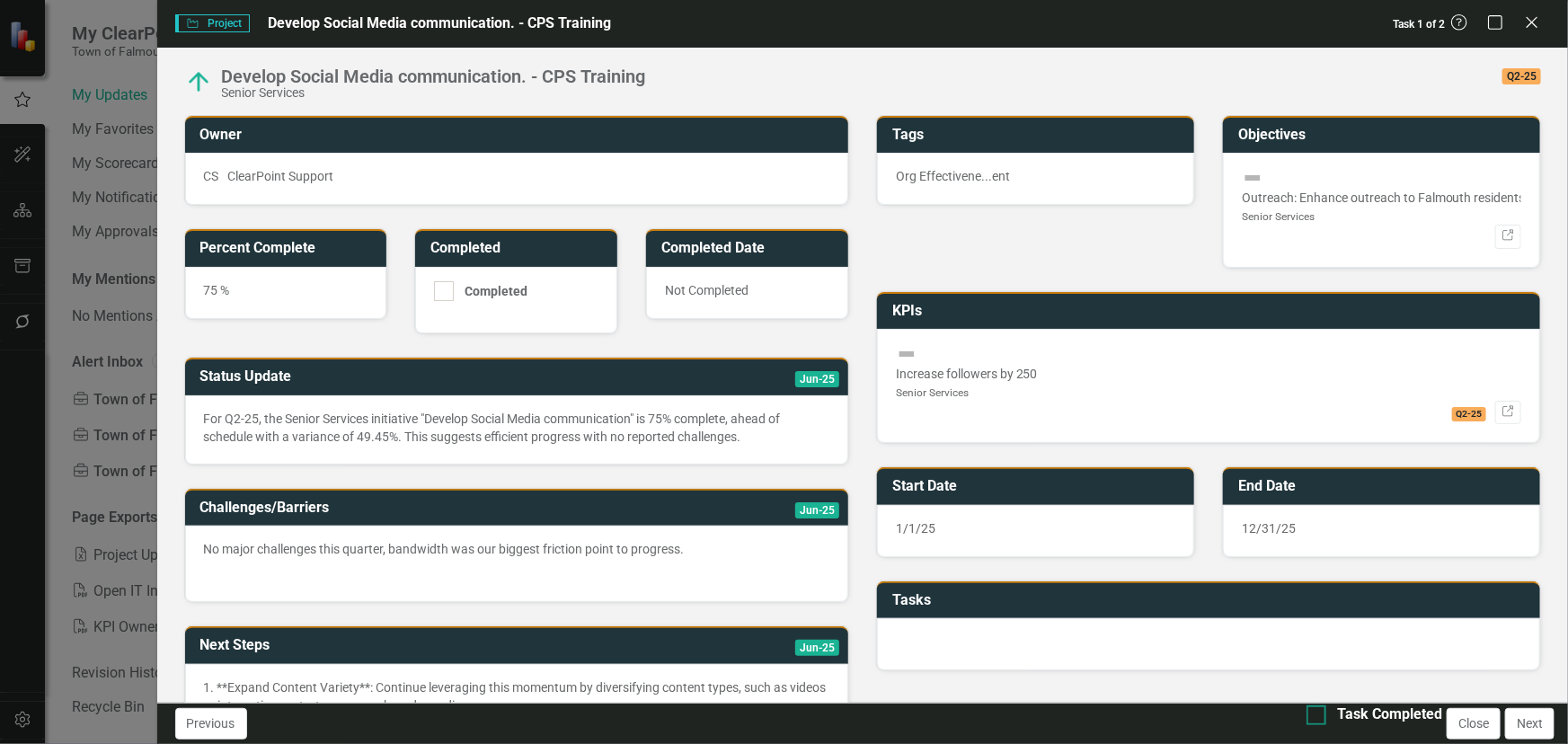 click on "Task Completed" at bounding box center (1374, 714) 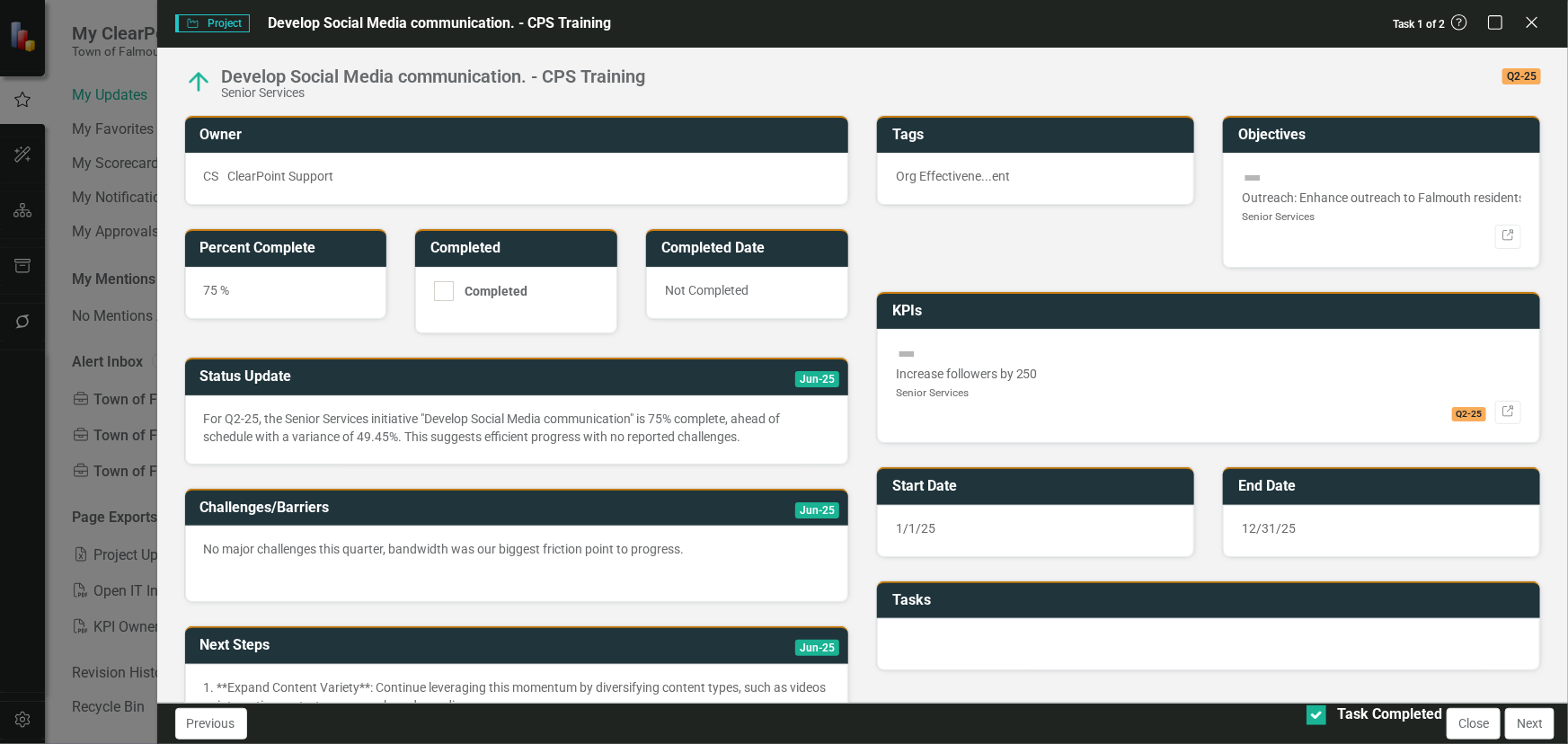 click on "Next" at bounding box center (1529, 723) 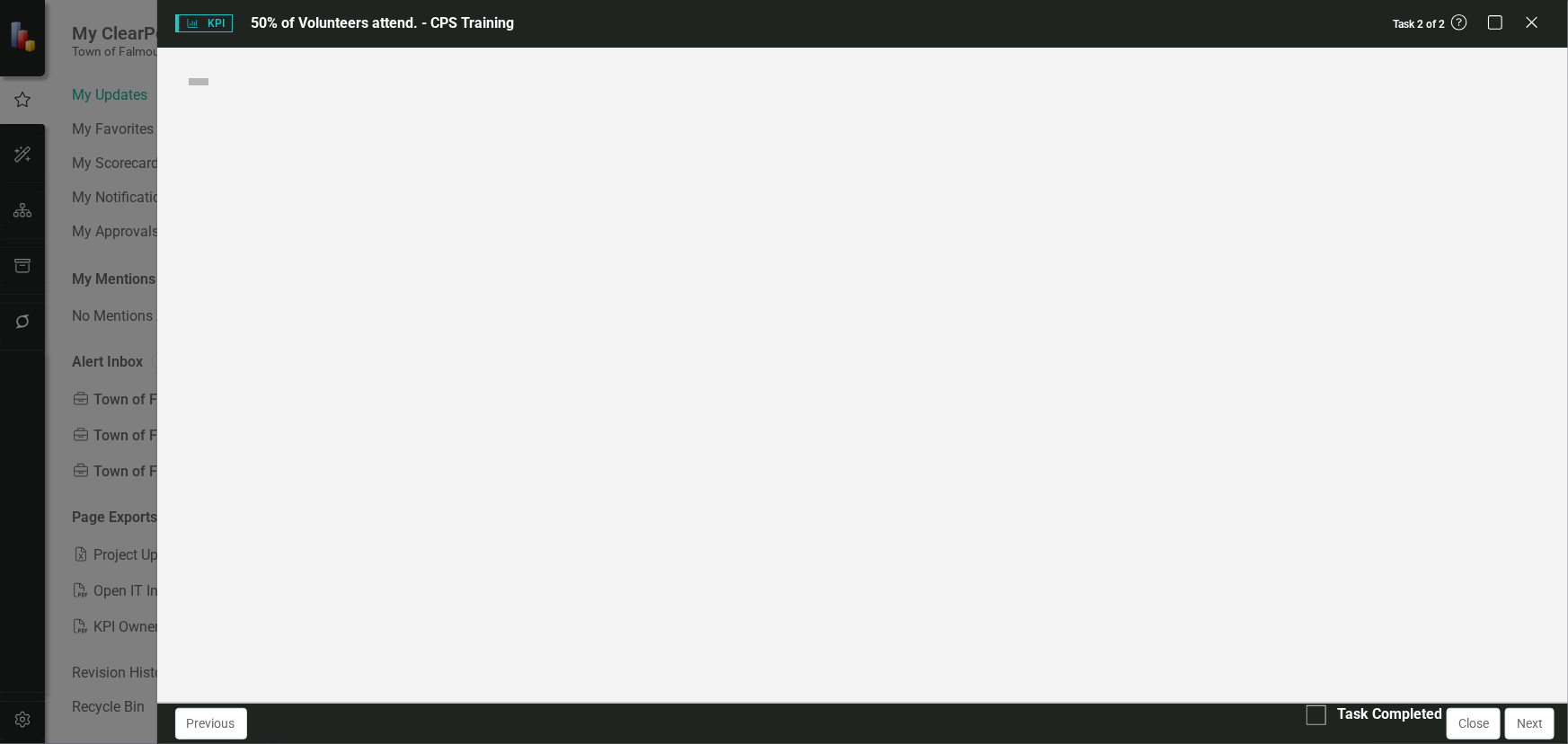 checkbox on "true" 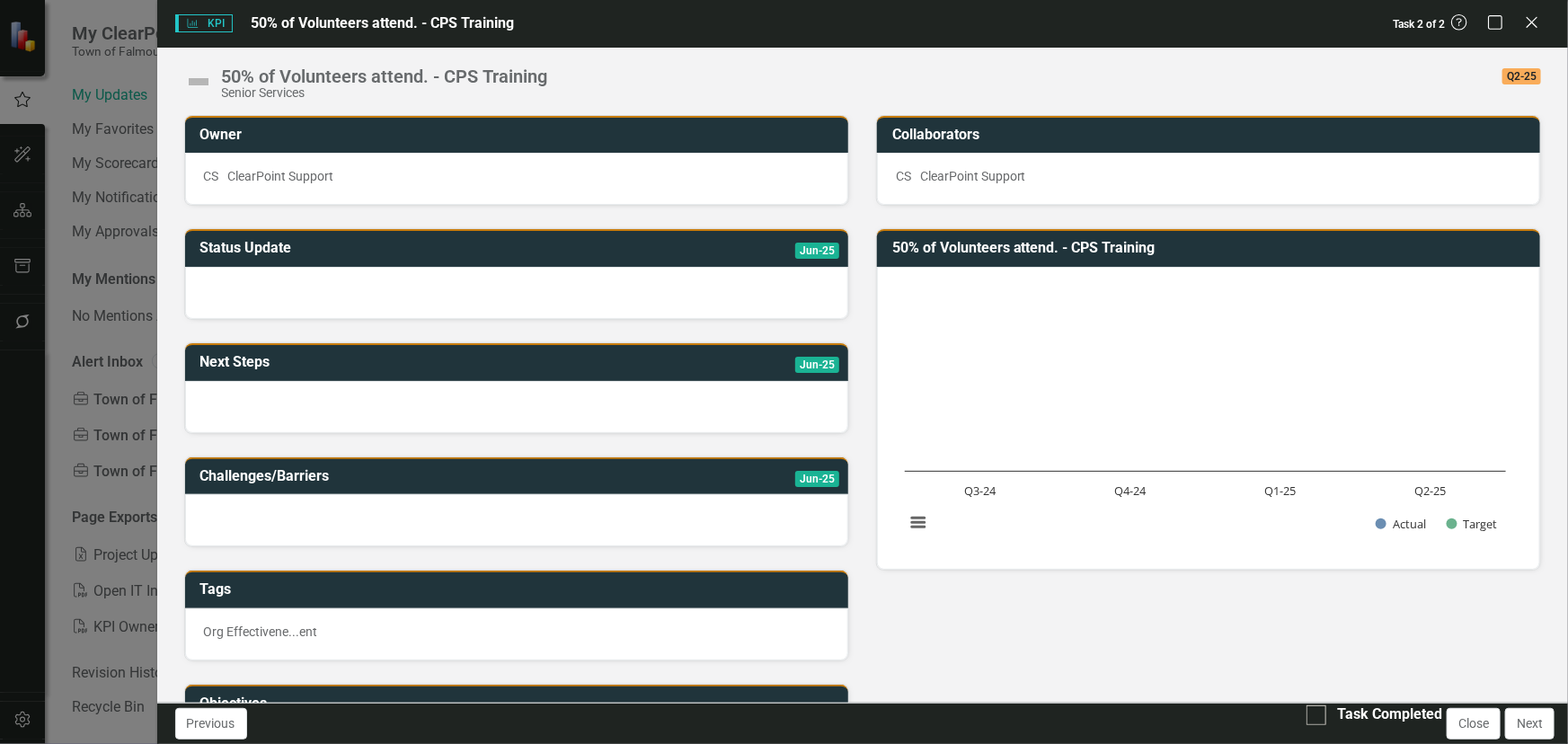 drag, startPoint x: 1534, startPoint y: 24, endPoint x: 1039, endPoint y: 403, distance: 623.43083 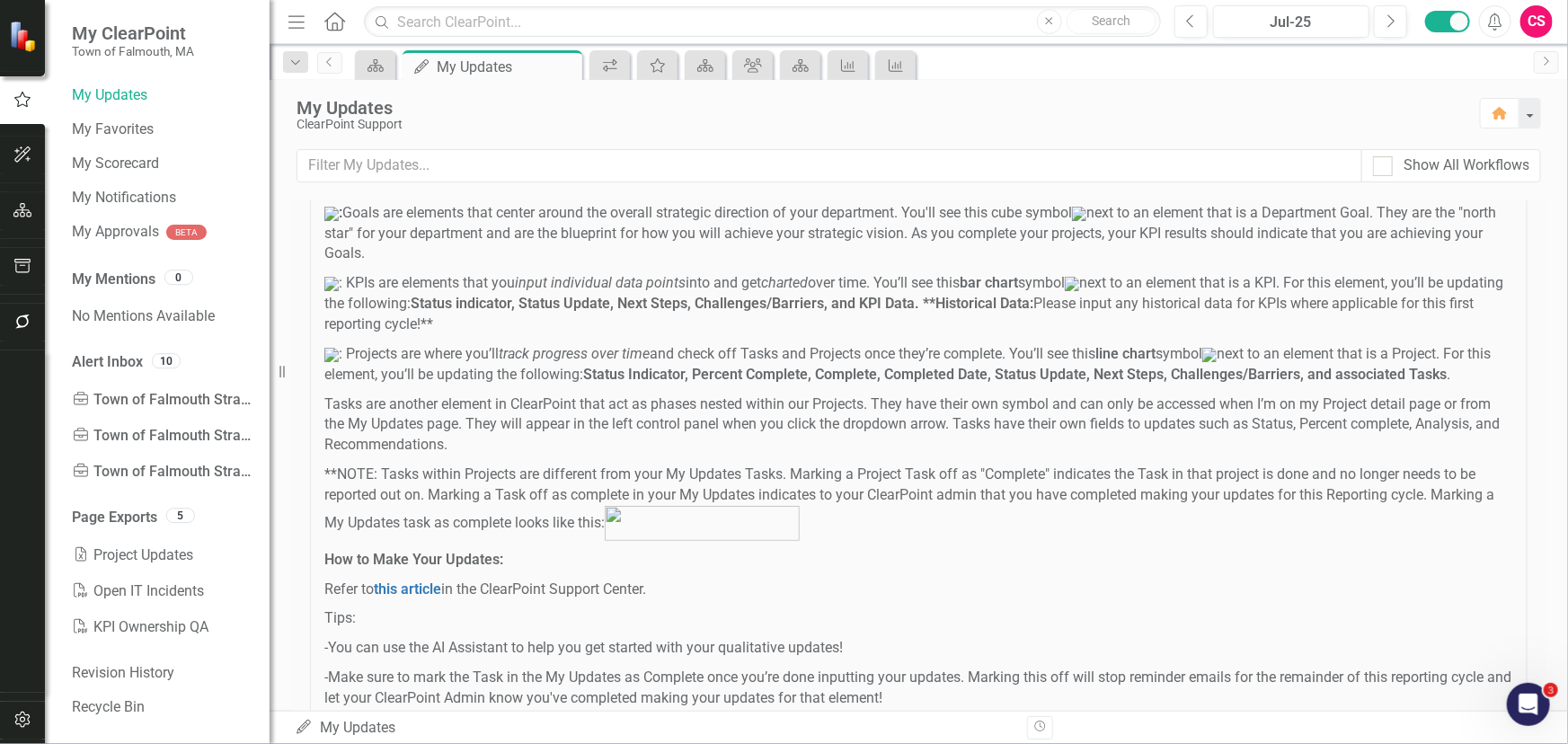scroll, scrollTop: 135, scrollLeft: 0, axis: vertical 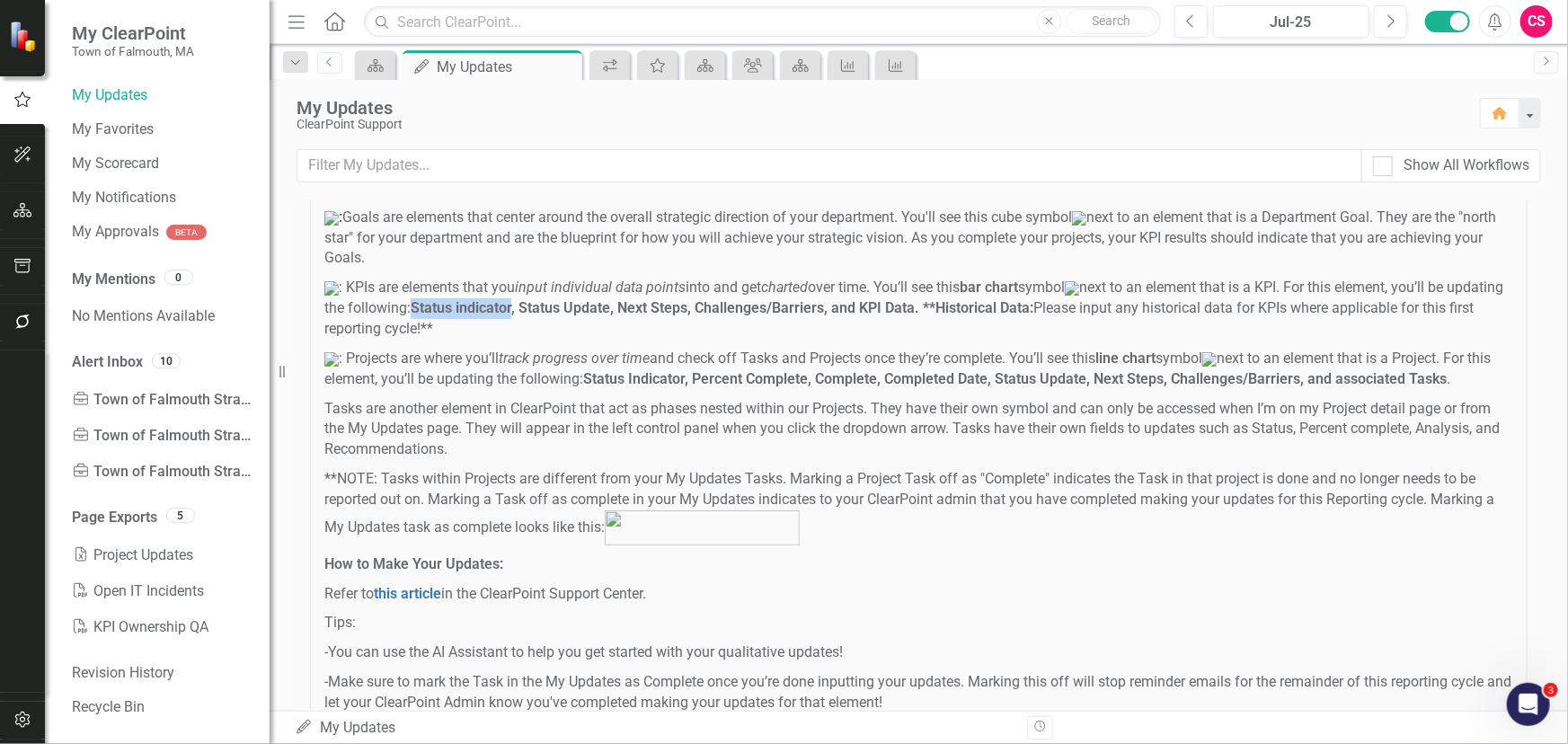drag, startPoint x: 528, startPoint y: 323, endPoint x: 652, endPoint y: 315, distance: 124.2578 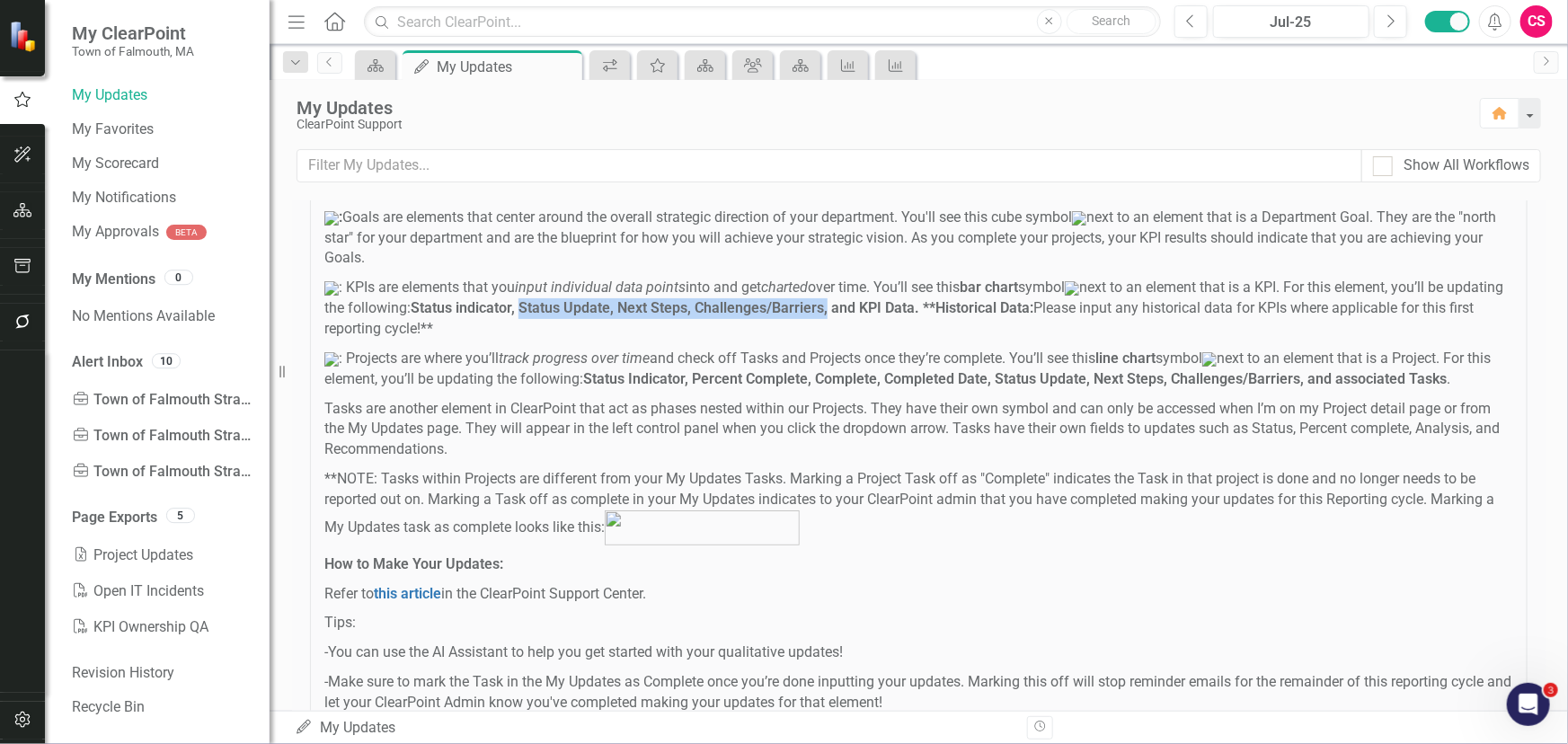 drag, startPoint x: 636, startPoint y: 319, endPoint x: 943, endPoint y: 316, distance: 307.01466 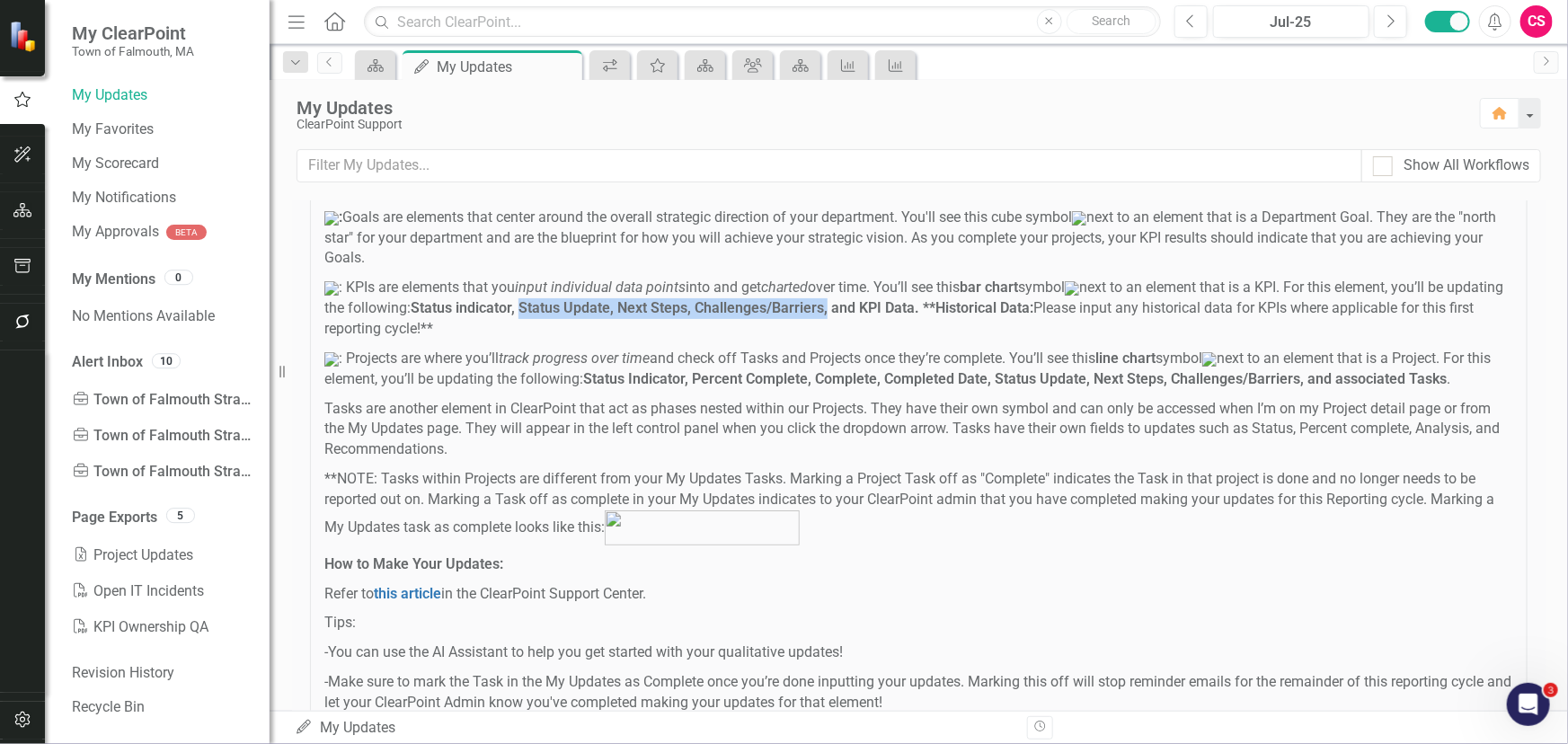 click on "Status indicator, Status Update, Next Steps, Challenges/Barriers, and KPI Data. **Historical Data:" at bounding box center [722, 307] 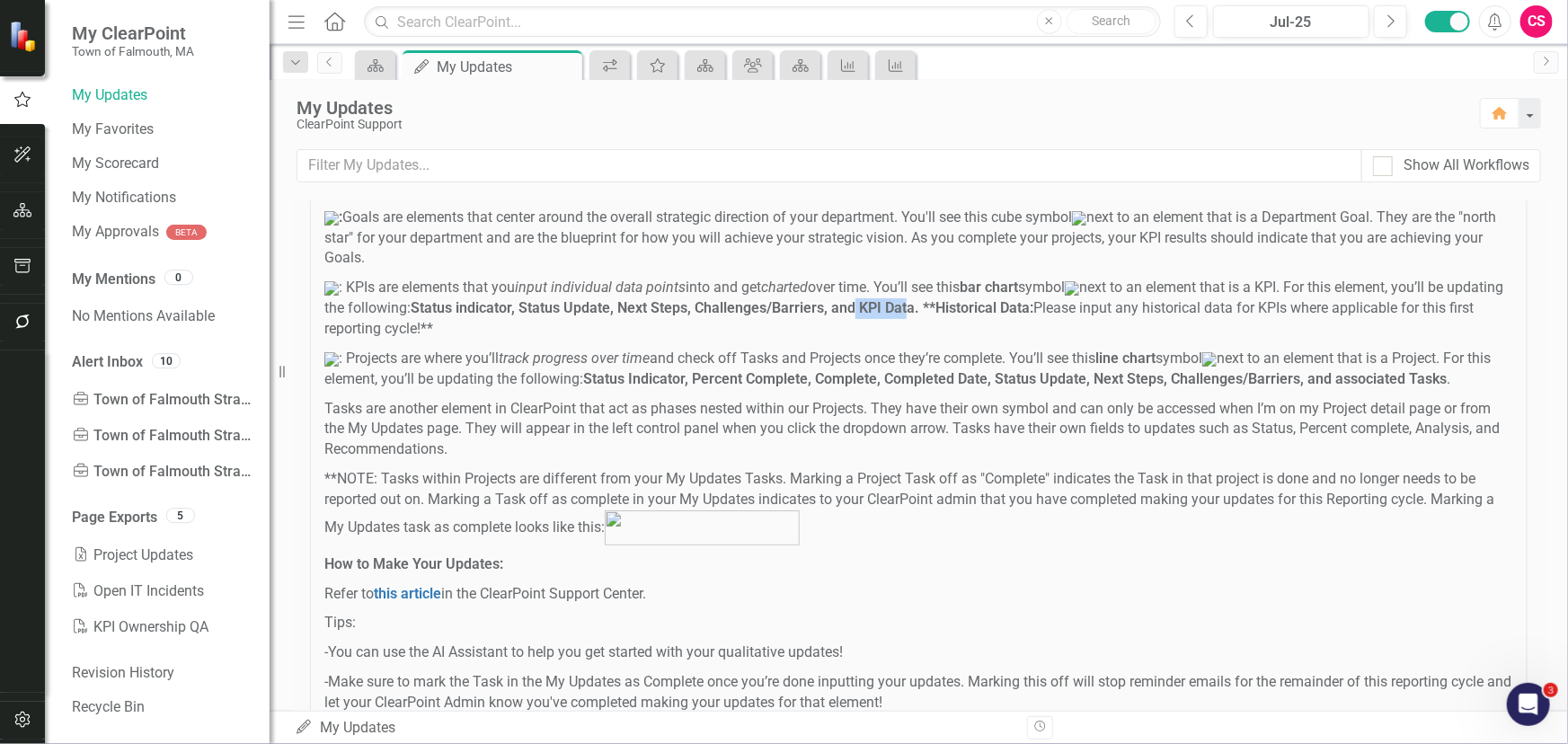 drag, startPoint x: 971, startPoint y: 319, endPoint x: 1025, endPoint y: 314, distance: 54.230987 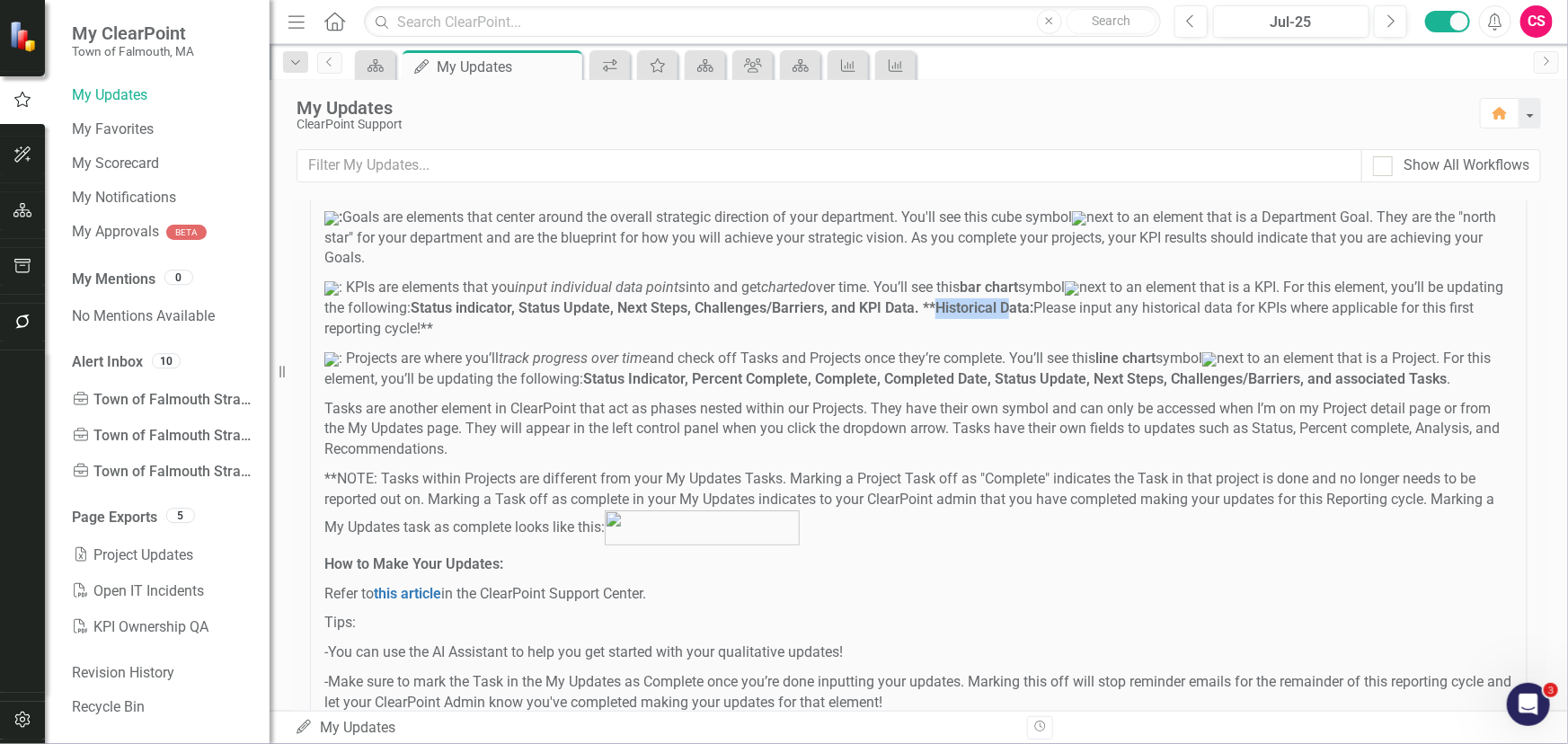 drag, startPoint x: 1064, startPoint y: 323, endPoint x: 1133, endPoint y: 317, distance: 69.26038 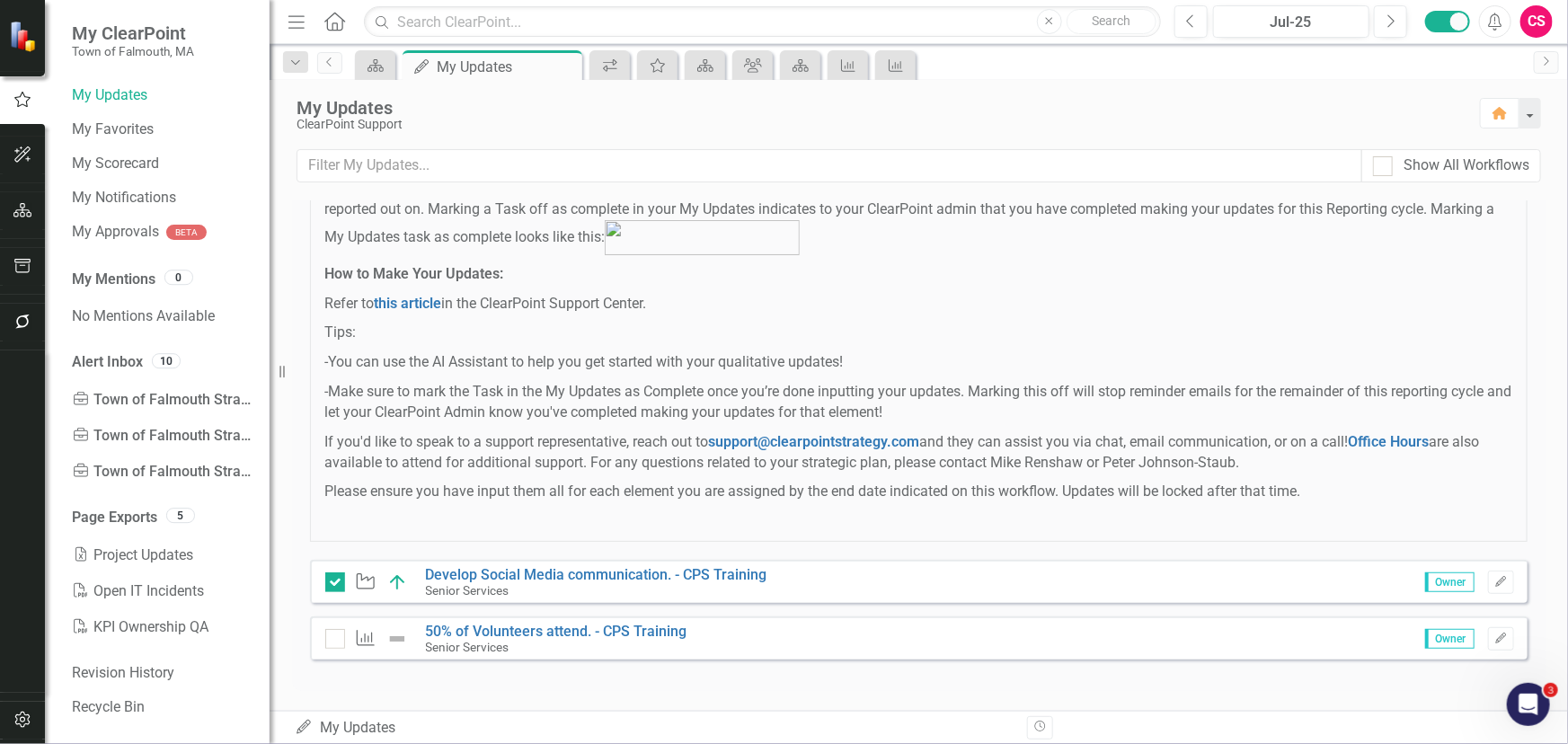 scroll, scrollTop: 462, scrollLeft: 0, axis: vertical 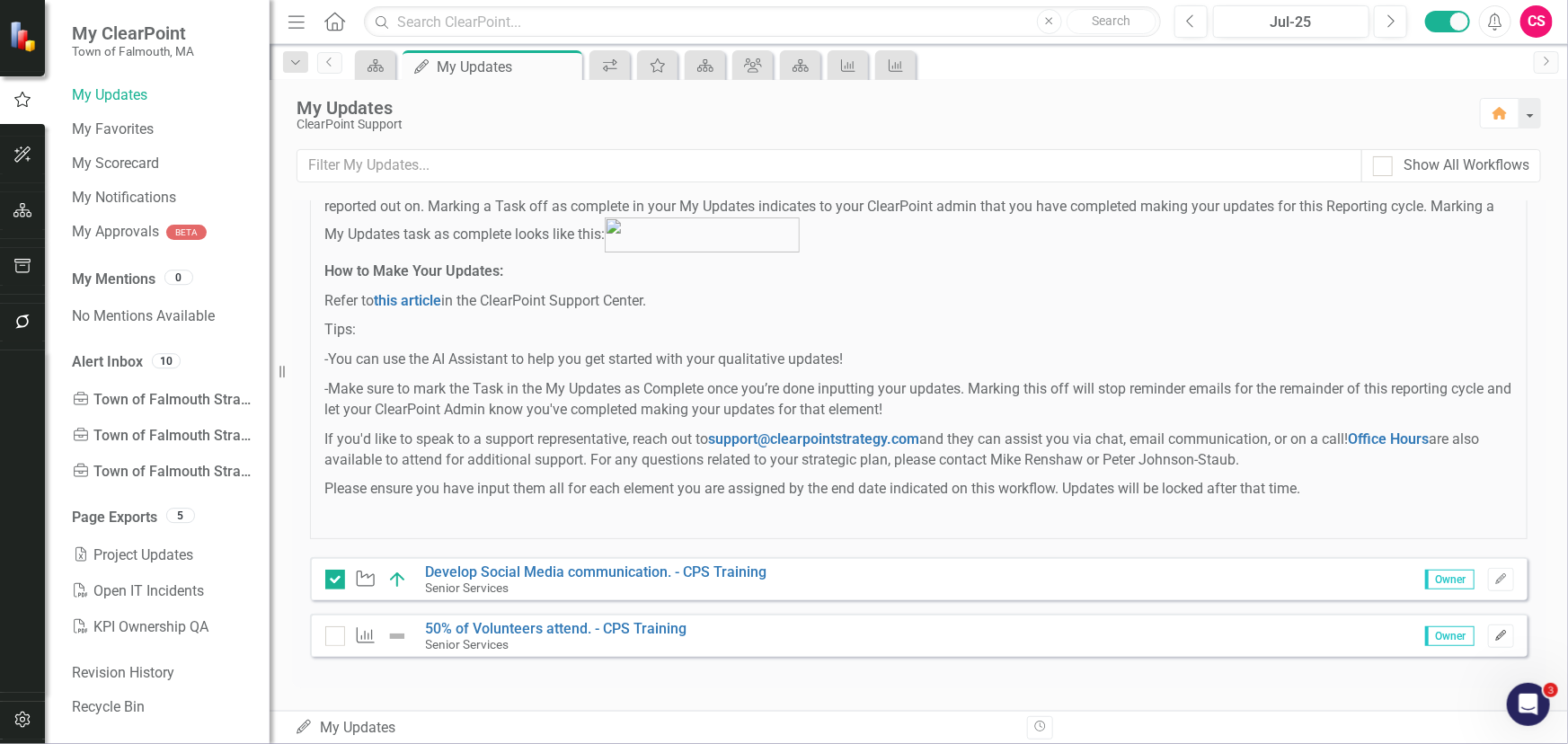 click on "Edit" at bounding box center (1501, 636) 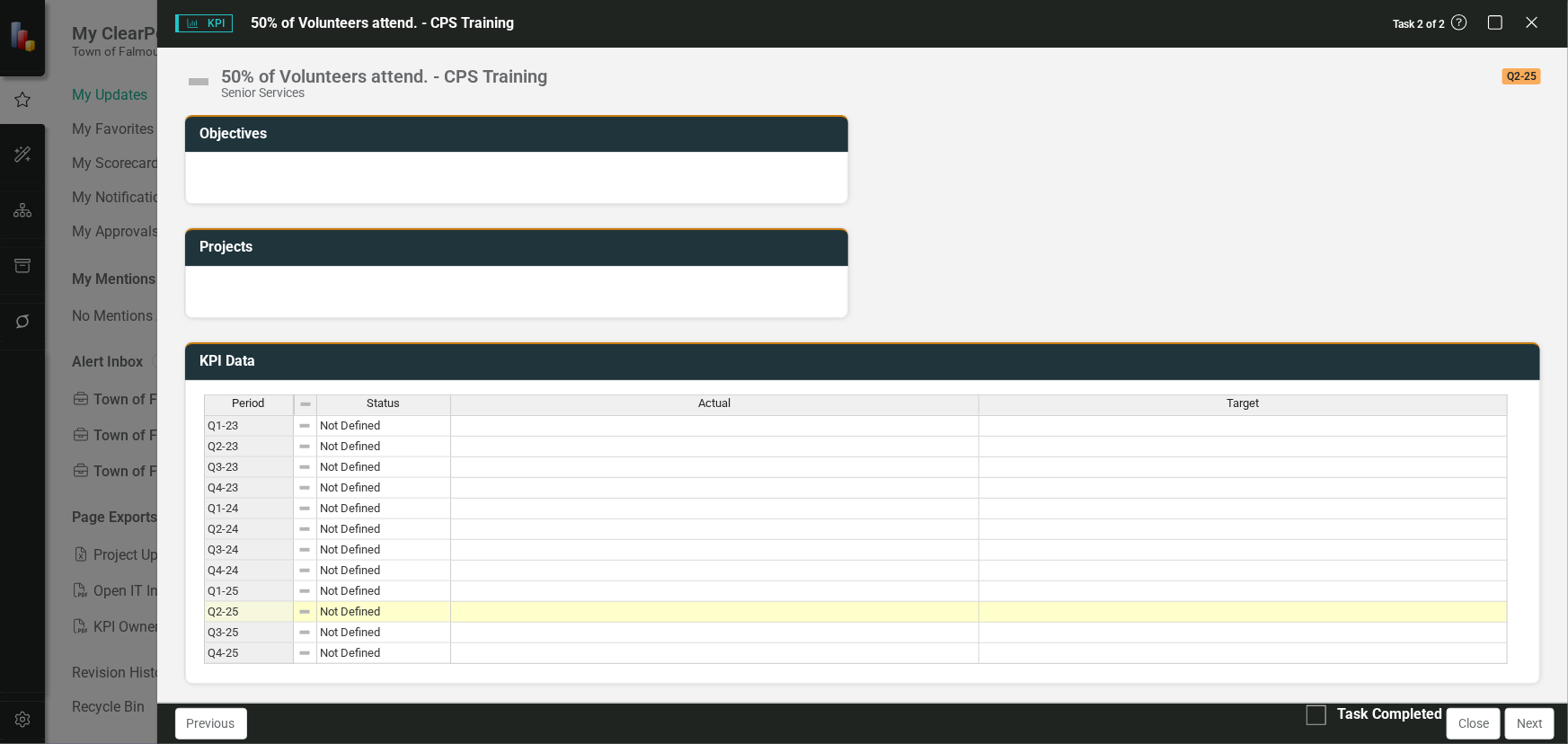 scroll, scrollTop: 607, scrollLeft: 0, axis: vertical 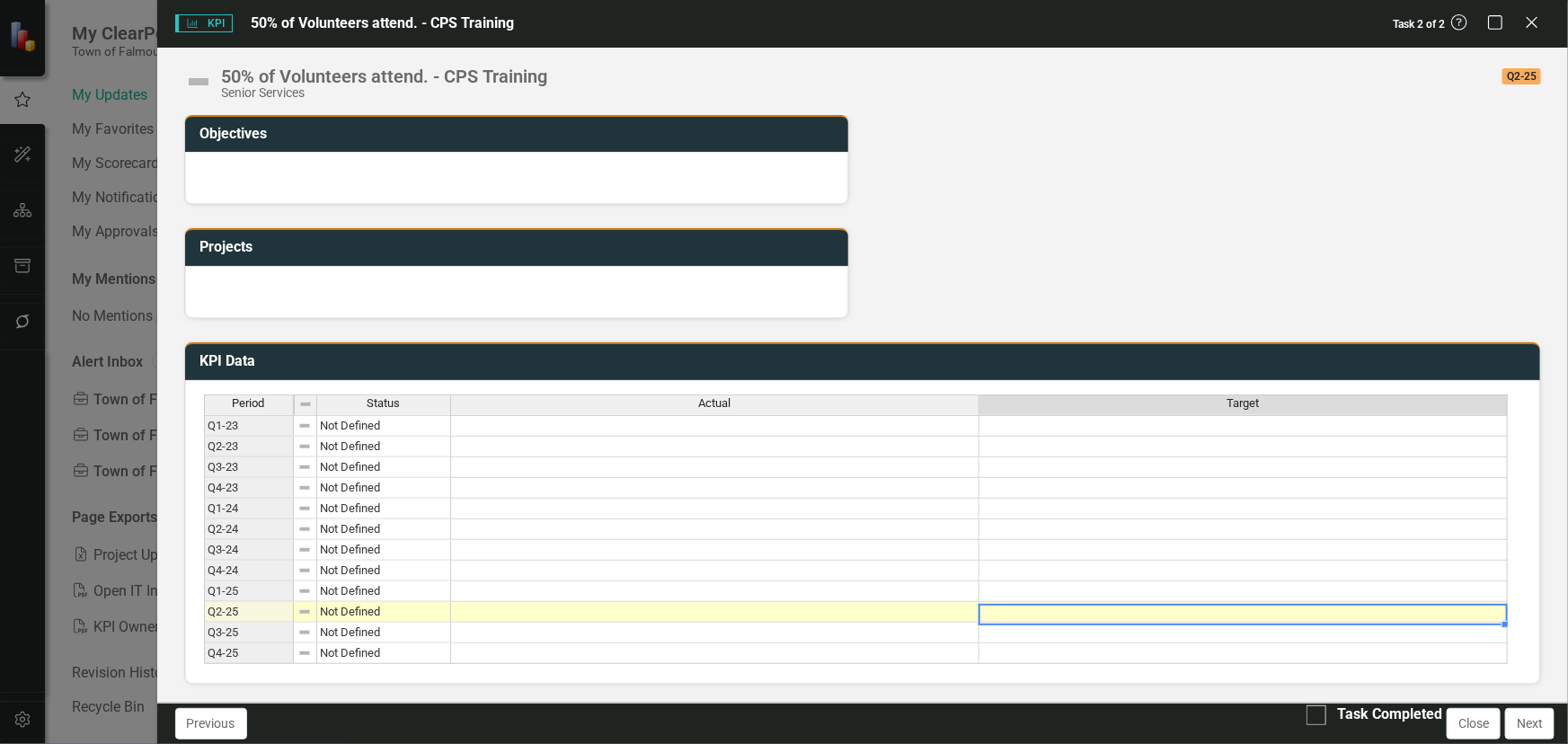 click at bounding box center [1244, 612] 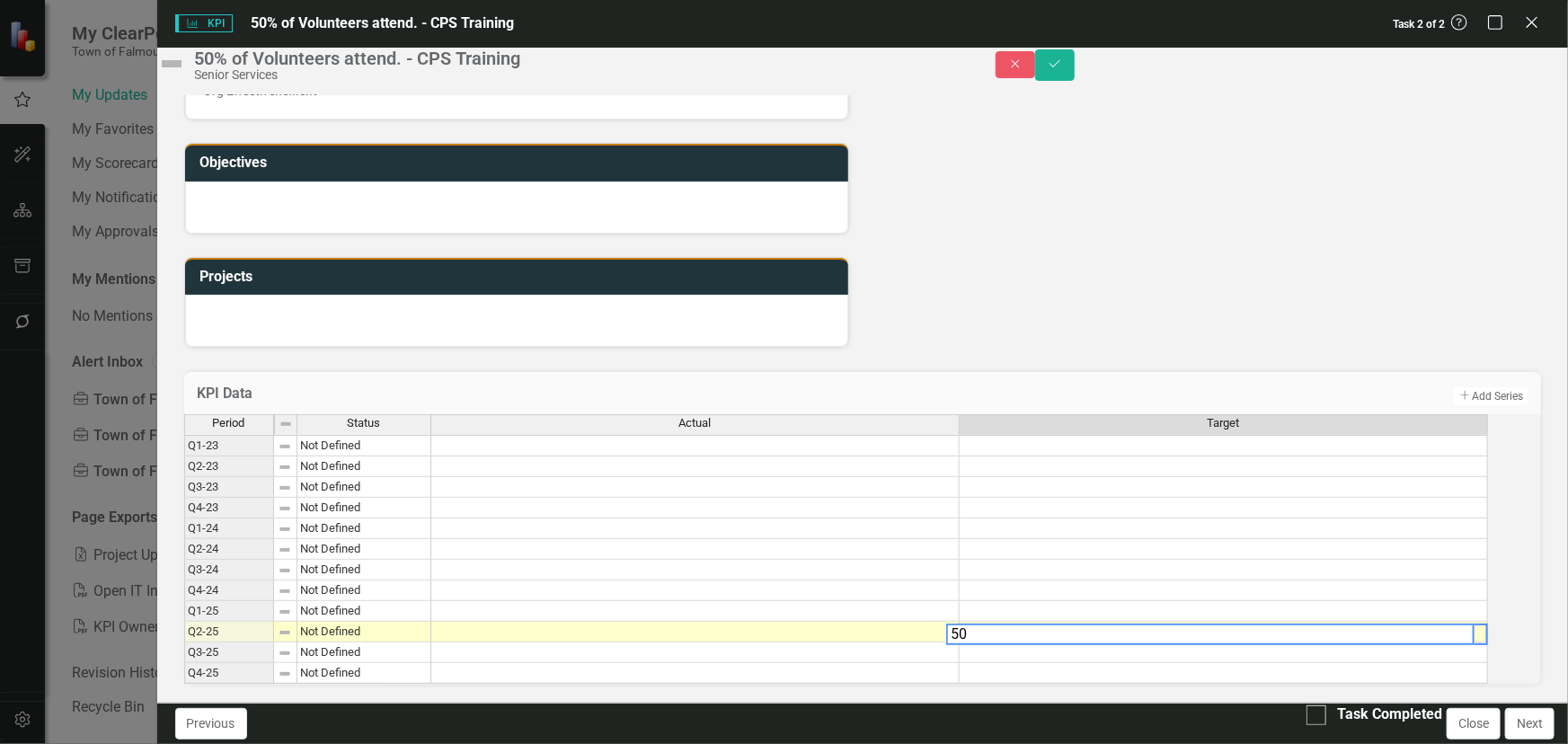 scroll, scrollTop: 0, scrollLeft: 12, axis: horizontal 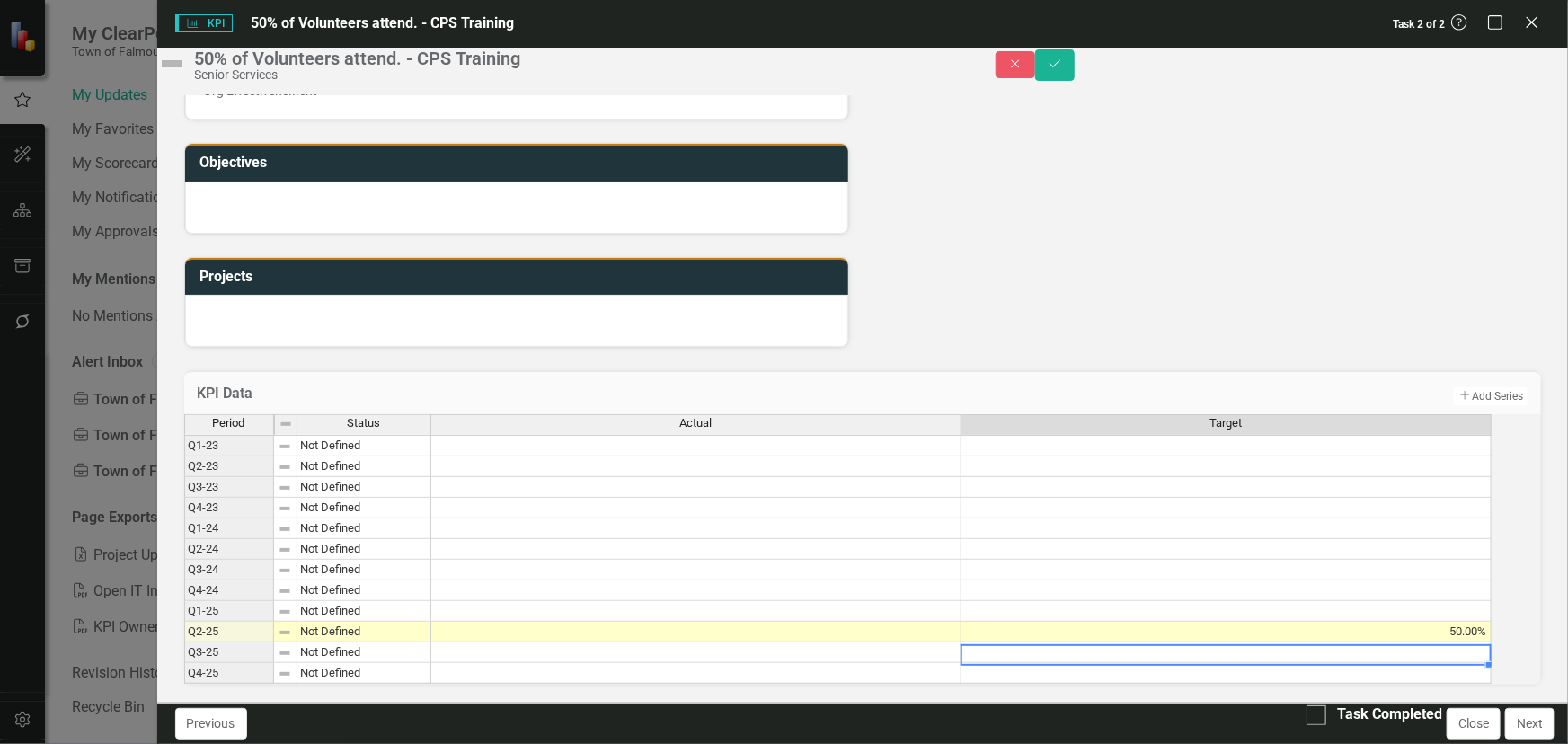 type on "50" 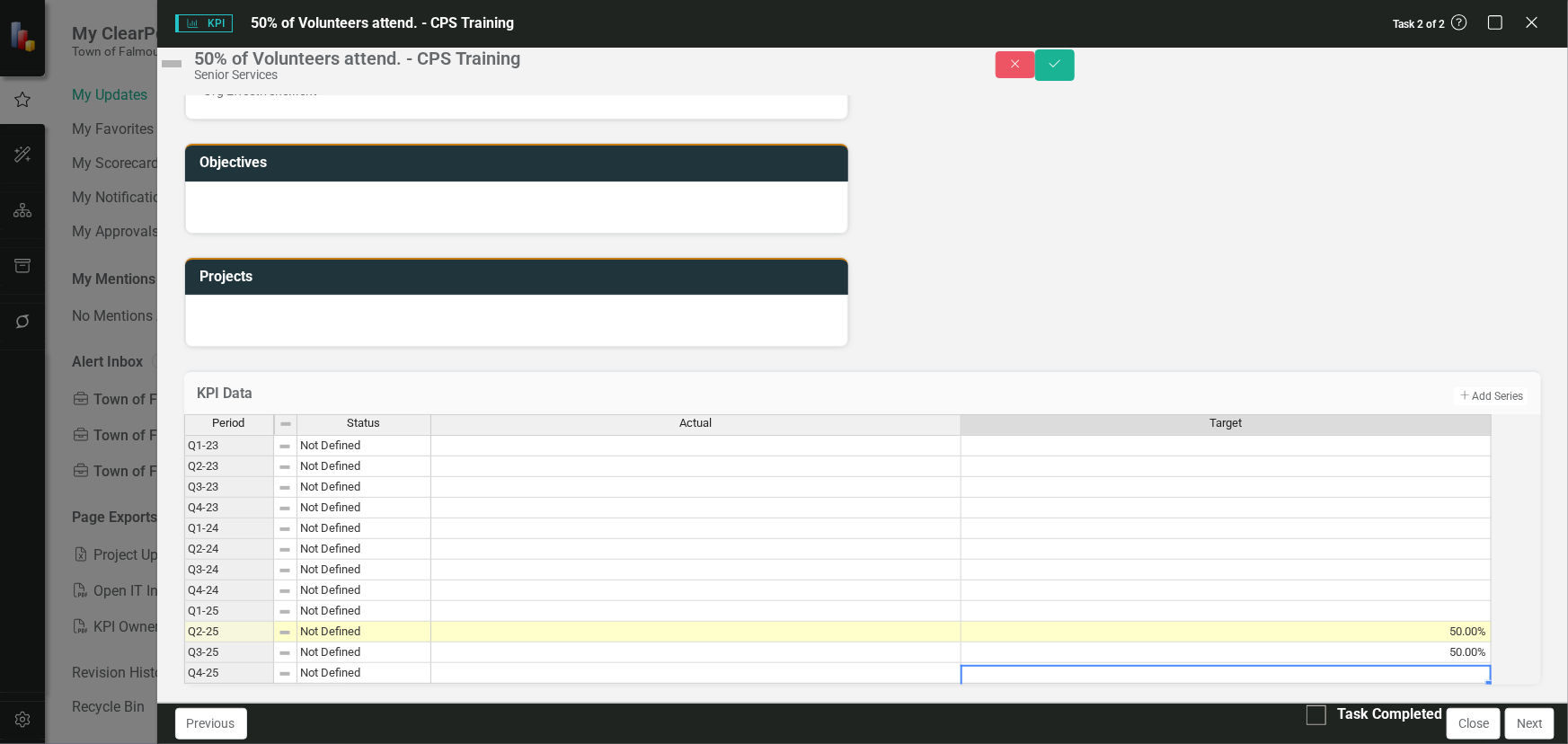 click at bounding box center (1227, 611) 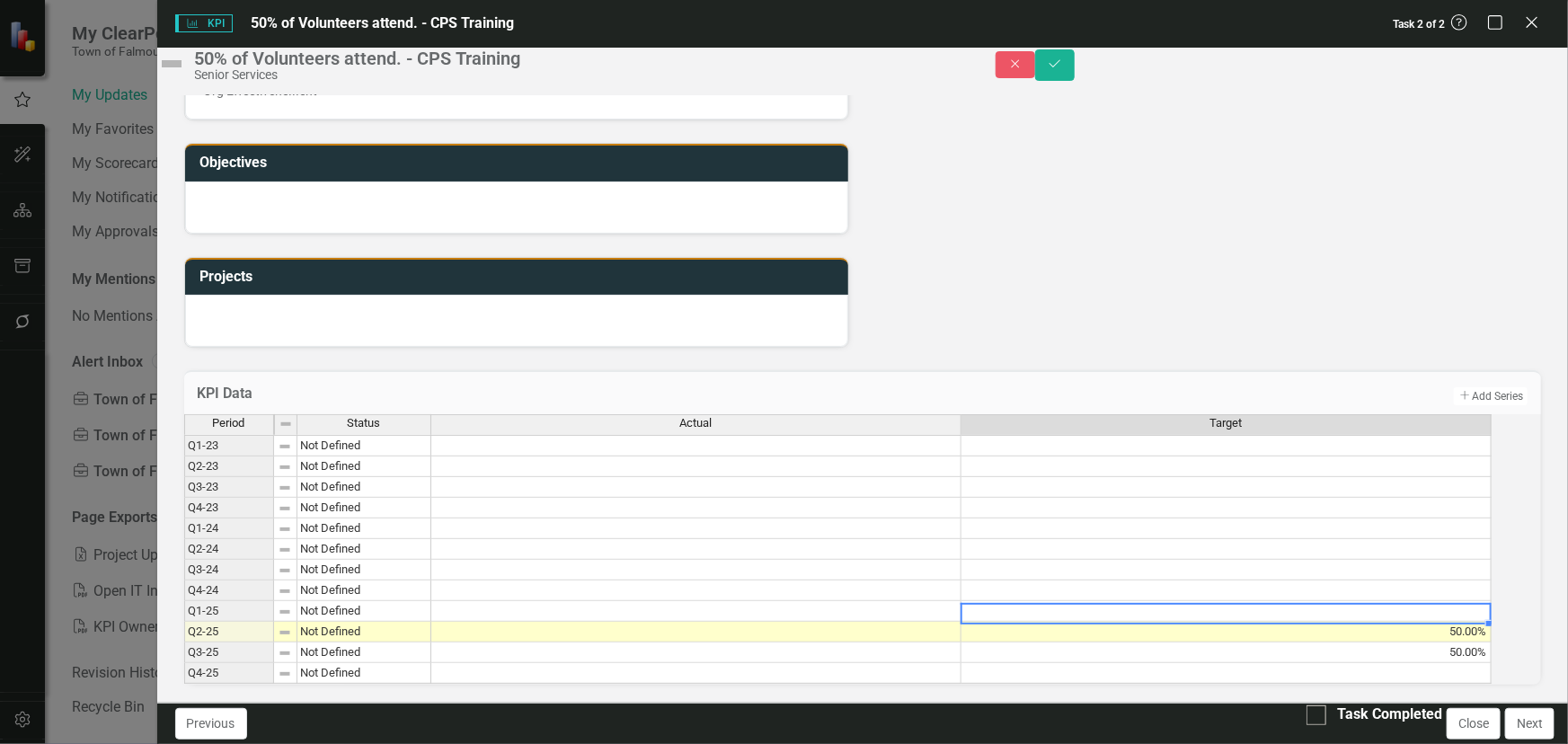 click on "50.00%" at bounding box center [1227, 632] 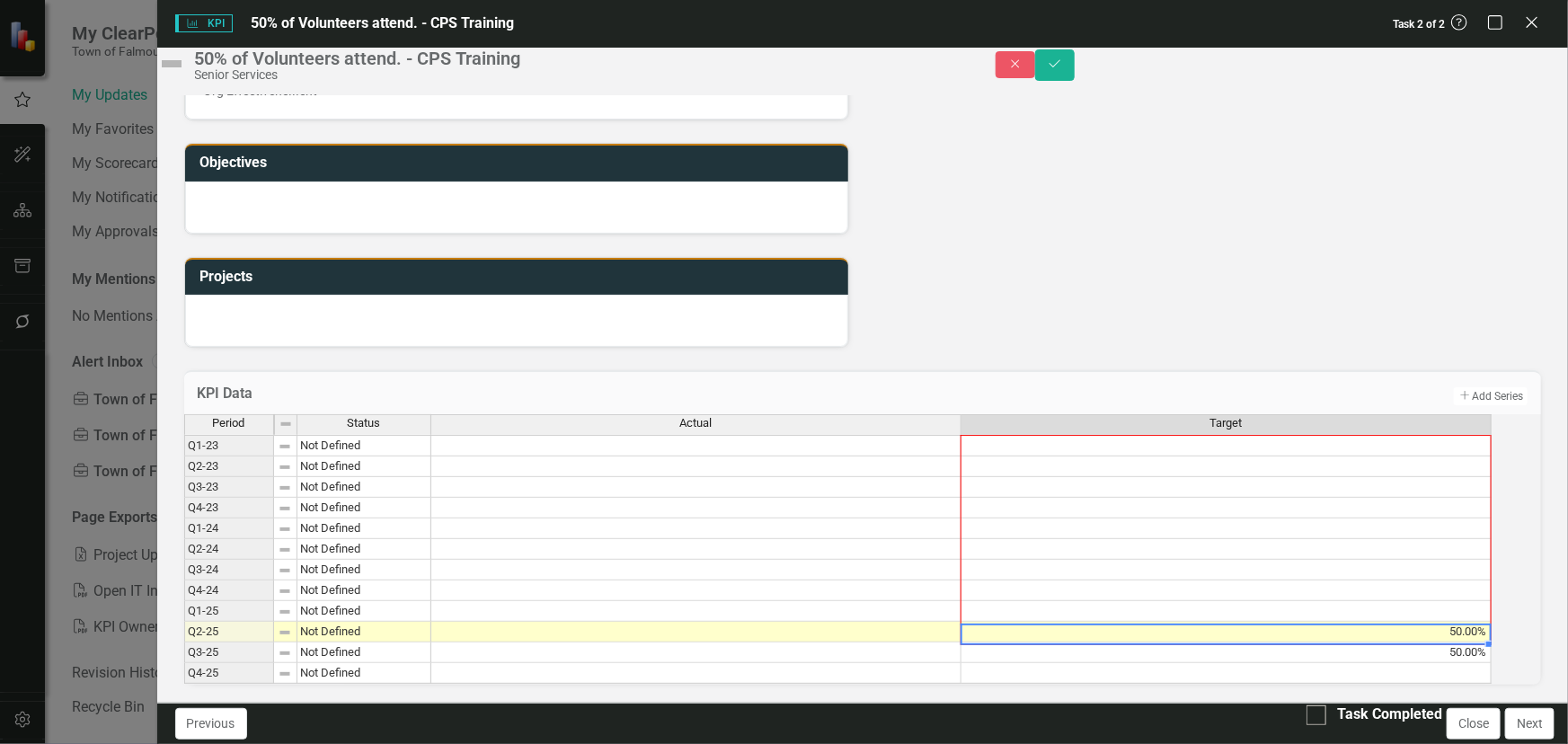drag, startPoint x: 1492, startPoint y: 608, endPoint x: 1490, endPoint y: 494, distance: 114.01754 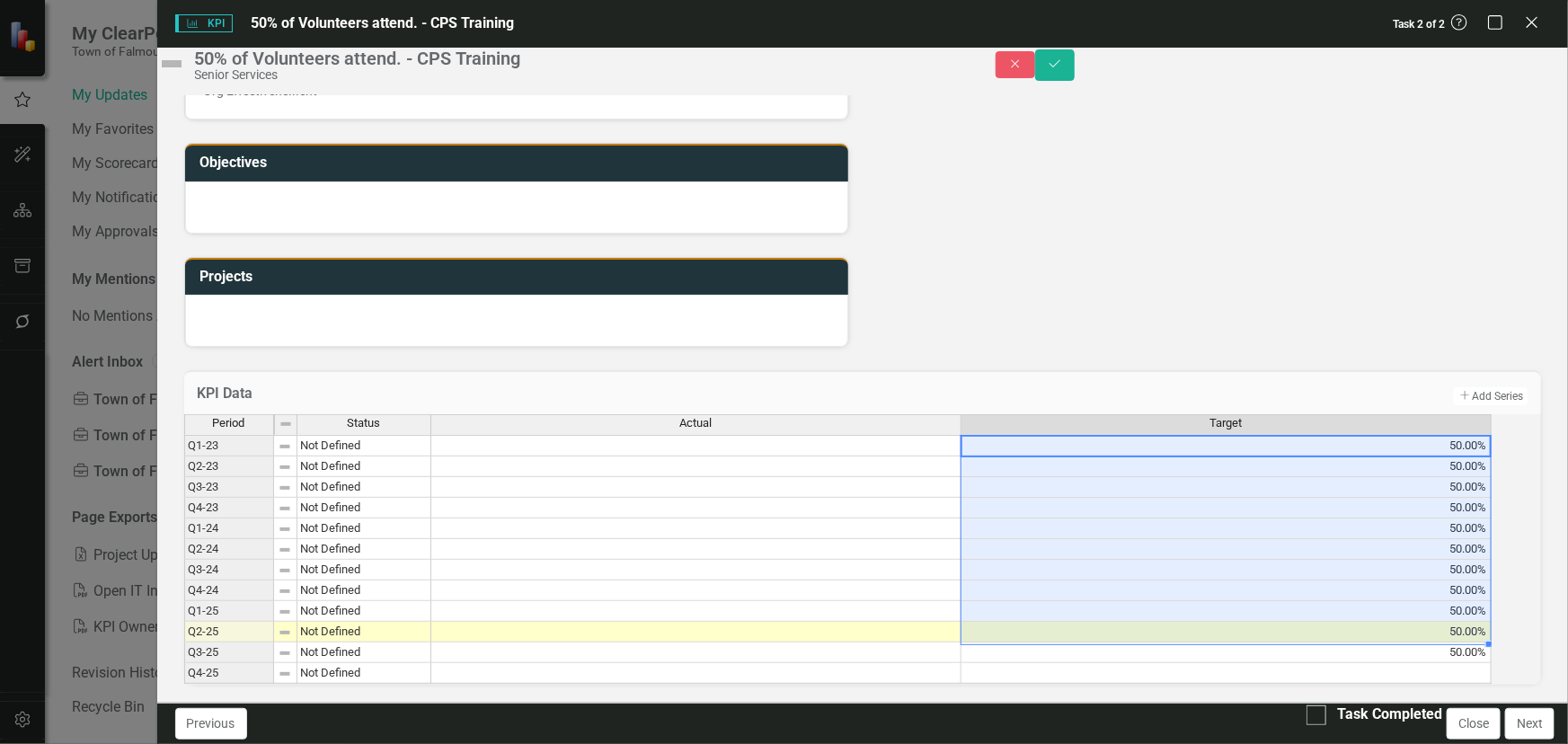 click on "50.00%" at bounding box center [1227, 652] 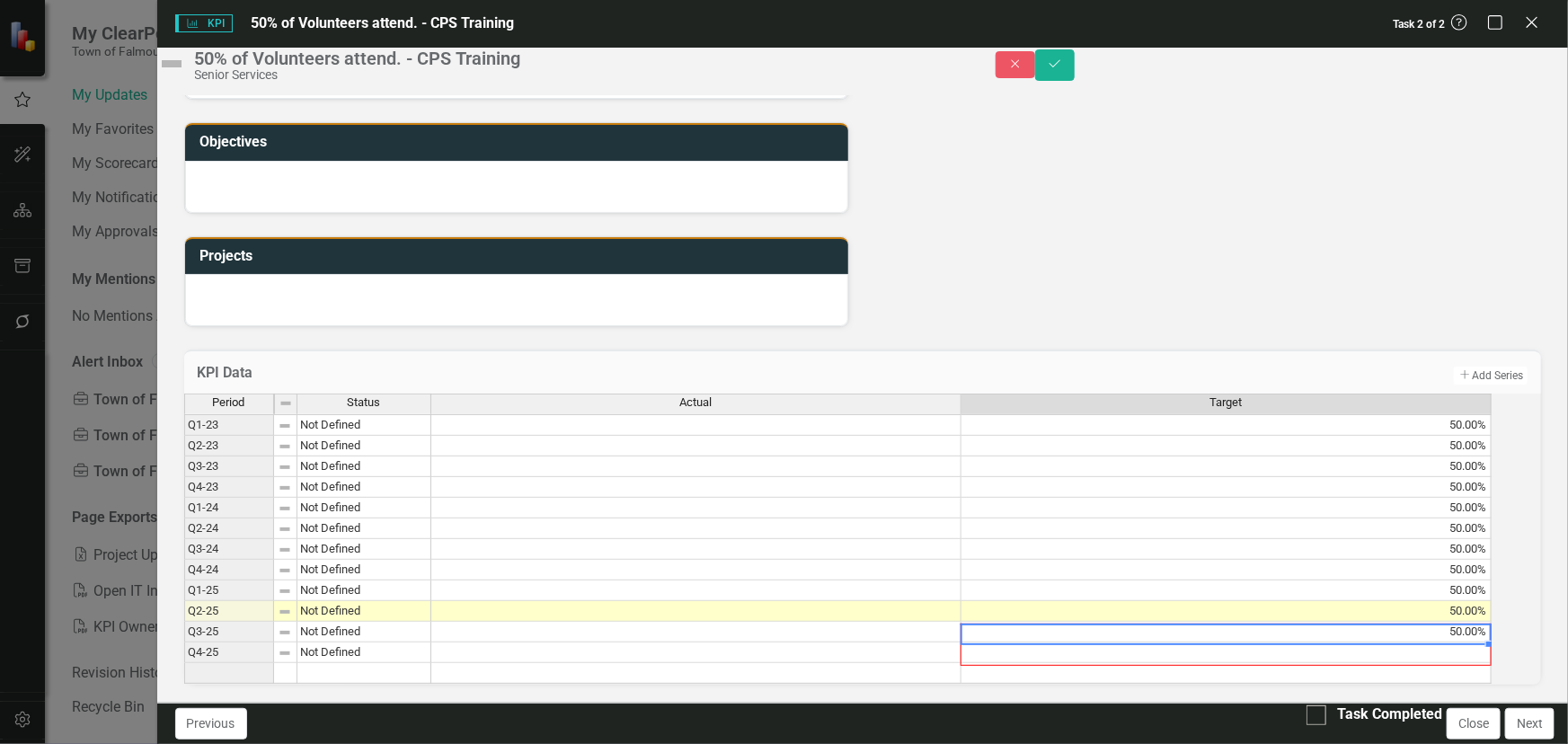 drag, startPoint x: 1493, startPoint y: 627, endPoint x: 1484, endPoint y: 648, distance: 22.847319 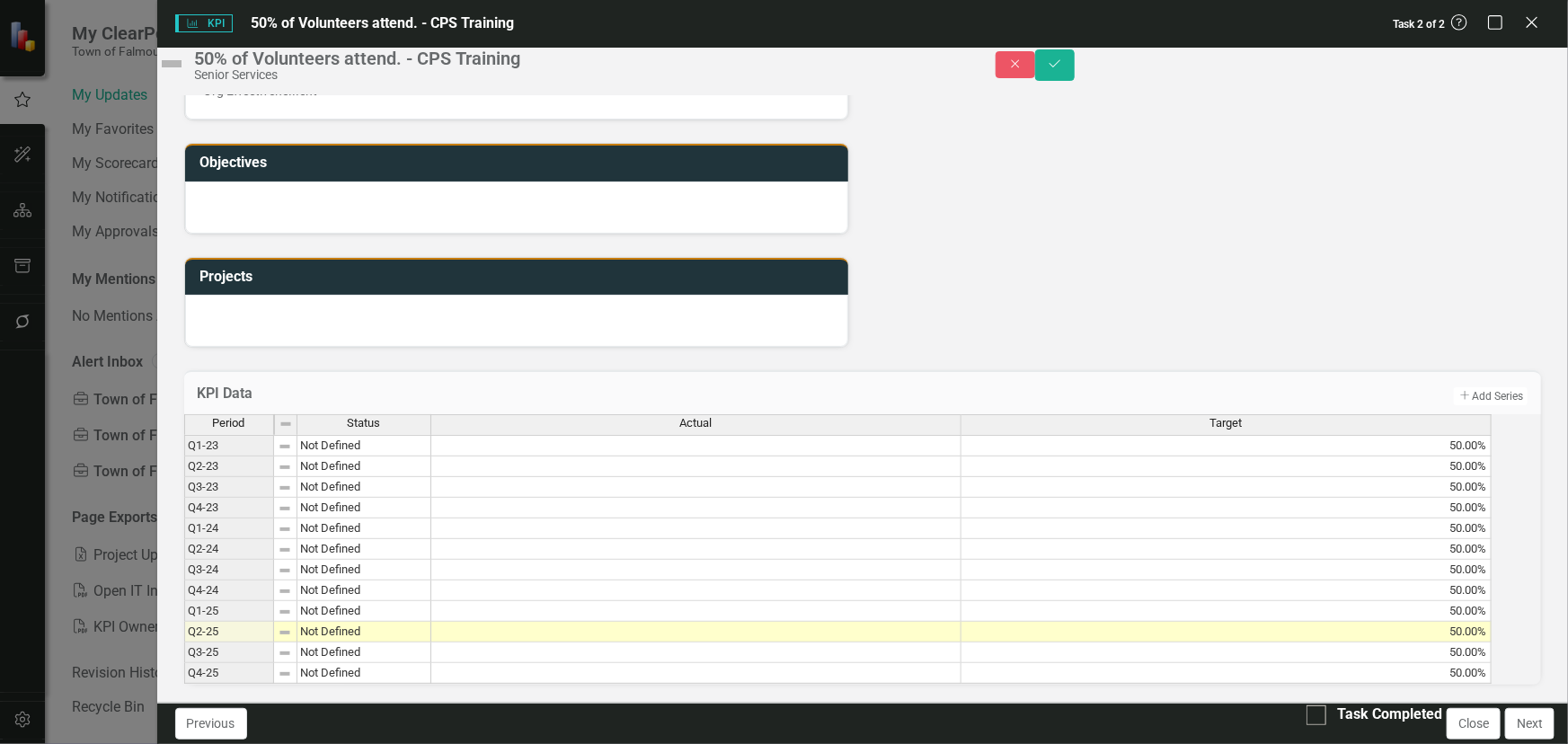 click on "Status Update Jun-25 Next Steps Jun-25 Challenges/Barriers Jun-25 Tags Org Effectivene...ent Objectives Projects 50% of Volunteers attend. - CPS Training Chart Bar chart with 2 data series. 50% of Volunteers attend. - CPS Training (Chart Type: Column) Plot Bands Q3-24 Actual: No Value Target: No Value Q4-24 Actual: No Value Target: No Value Q1-25 Actual: No Value Target: No Value Q2-25 Actual: No Value Target: No Value The chart has 1 X axis displaying categories. The chart has 1 Y axis displaying values. Data ranges from 0 to 0. 50% of Volunteers attend. - CPS Training (Chart Type: Column) Plot Bands Q3-24 Actual: No Value Target: No Value Q4-24 Actual: No Value Target: No Value Q1-25 Actual: No Value Target: No Value Q2-25 Actual: No Value Target: No Value Chart context menu Actual Target Q3-24 Q4-24 Q1-25 Q2-25 End of interactive chart." at bounding box center (863, 7) 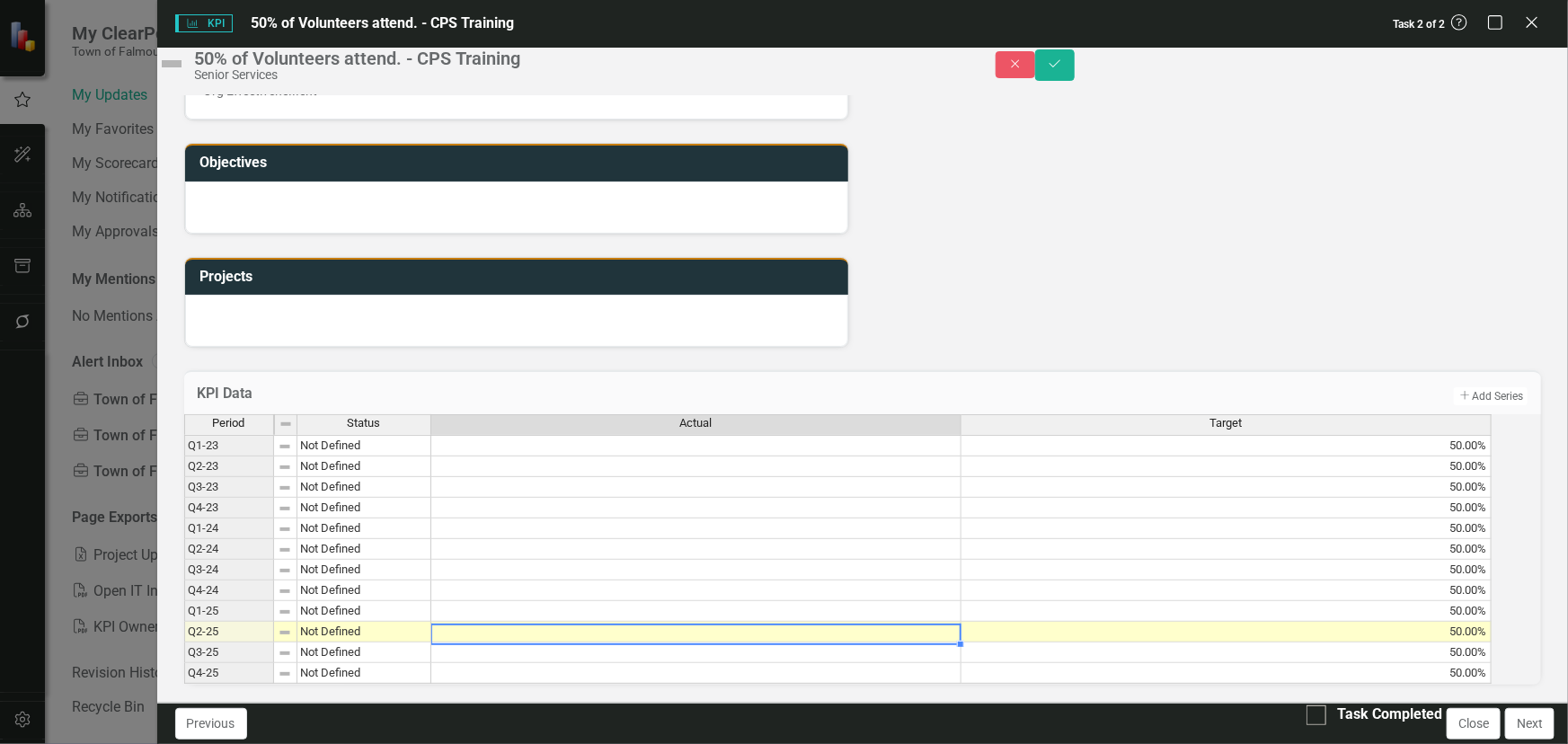 click at bounding box center (696, 632) 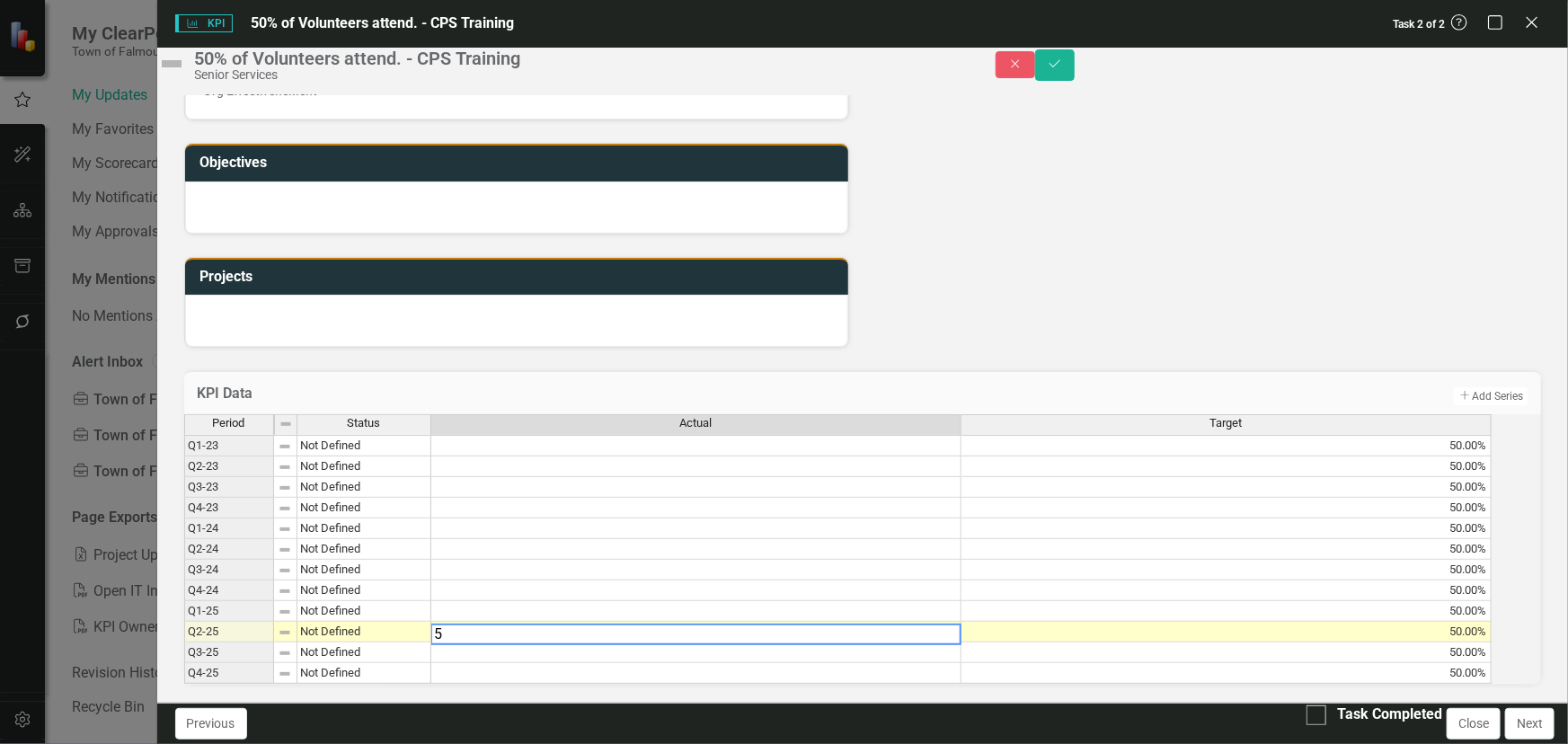type on "55" 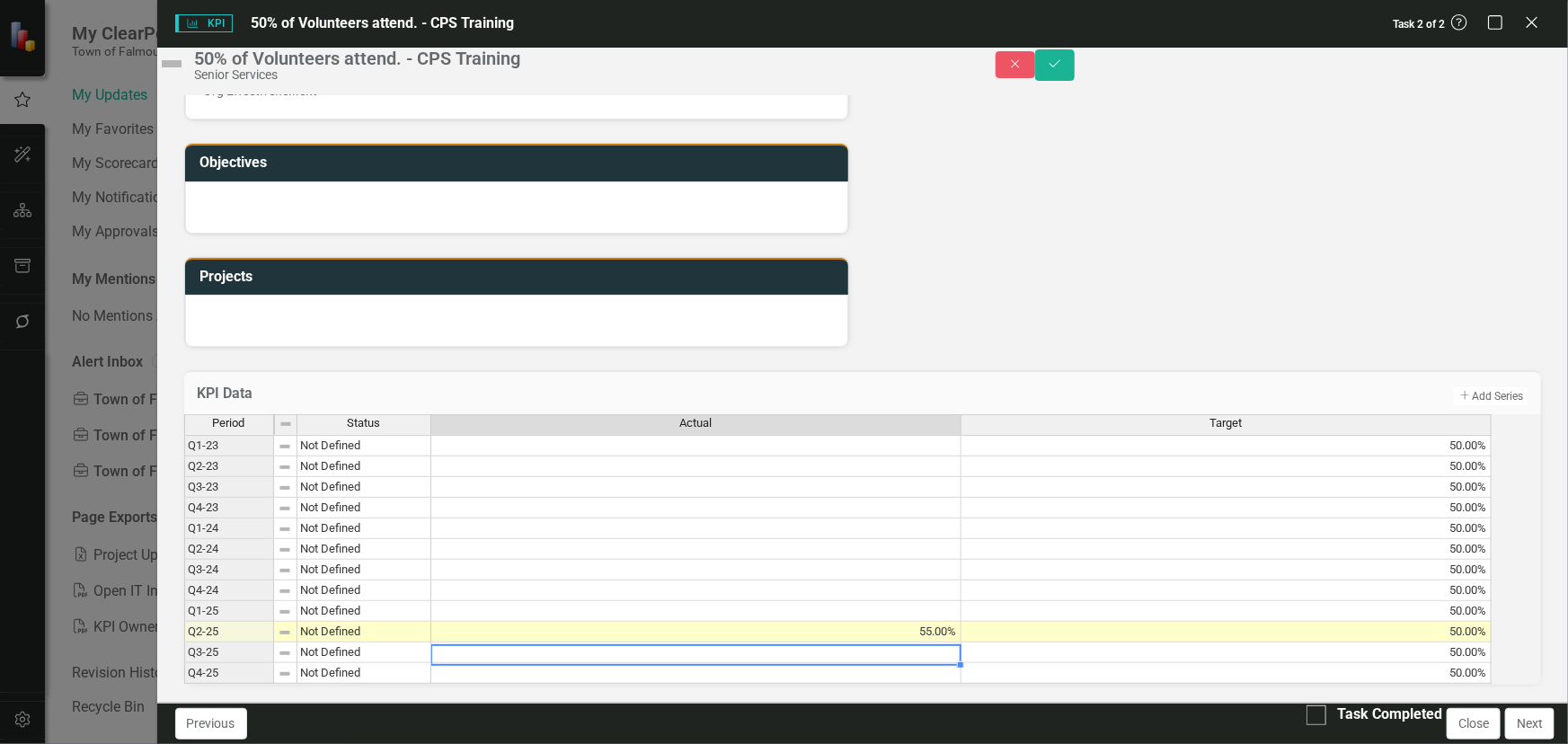 click at bounding box center (696, 611) 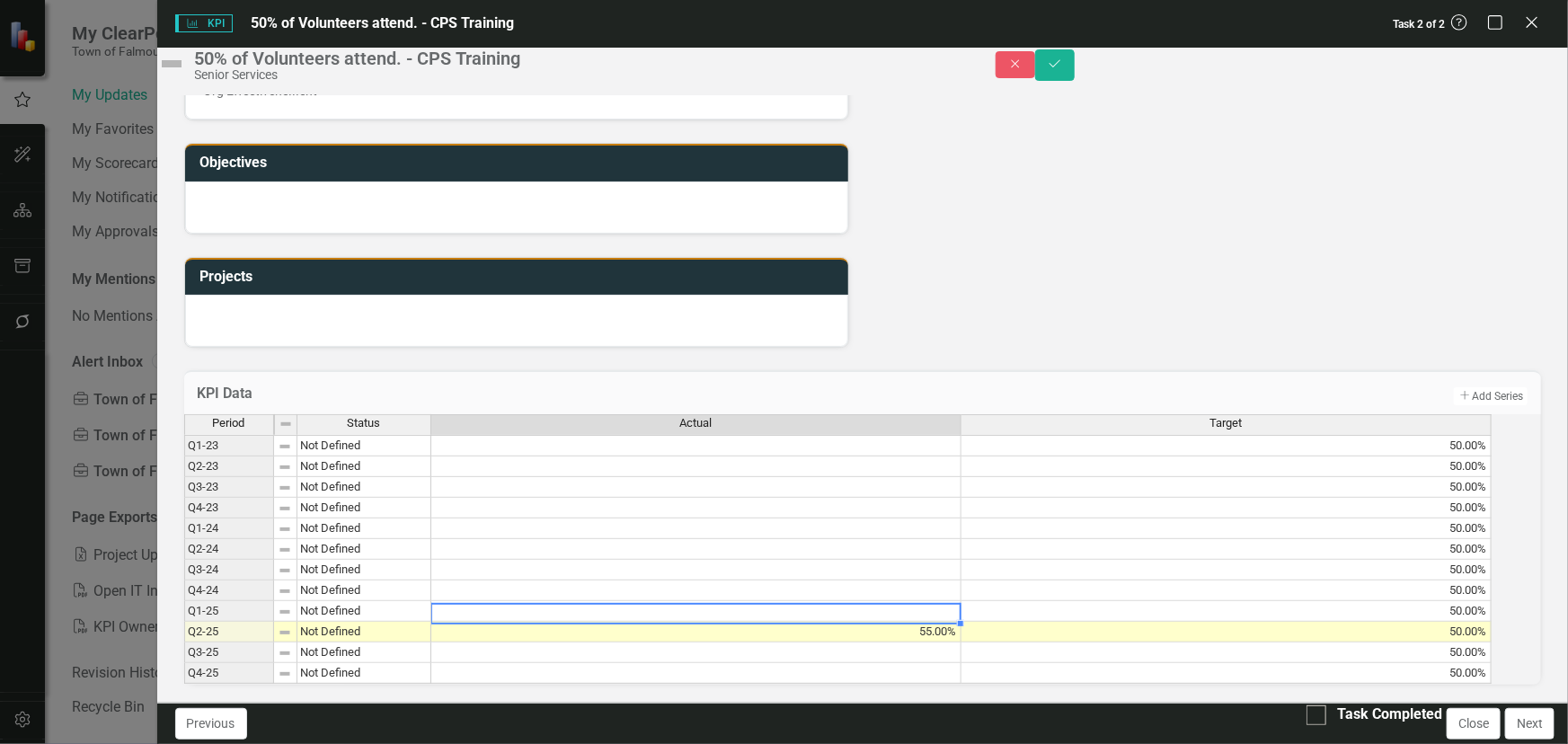 type on "45" 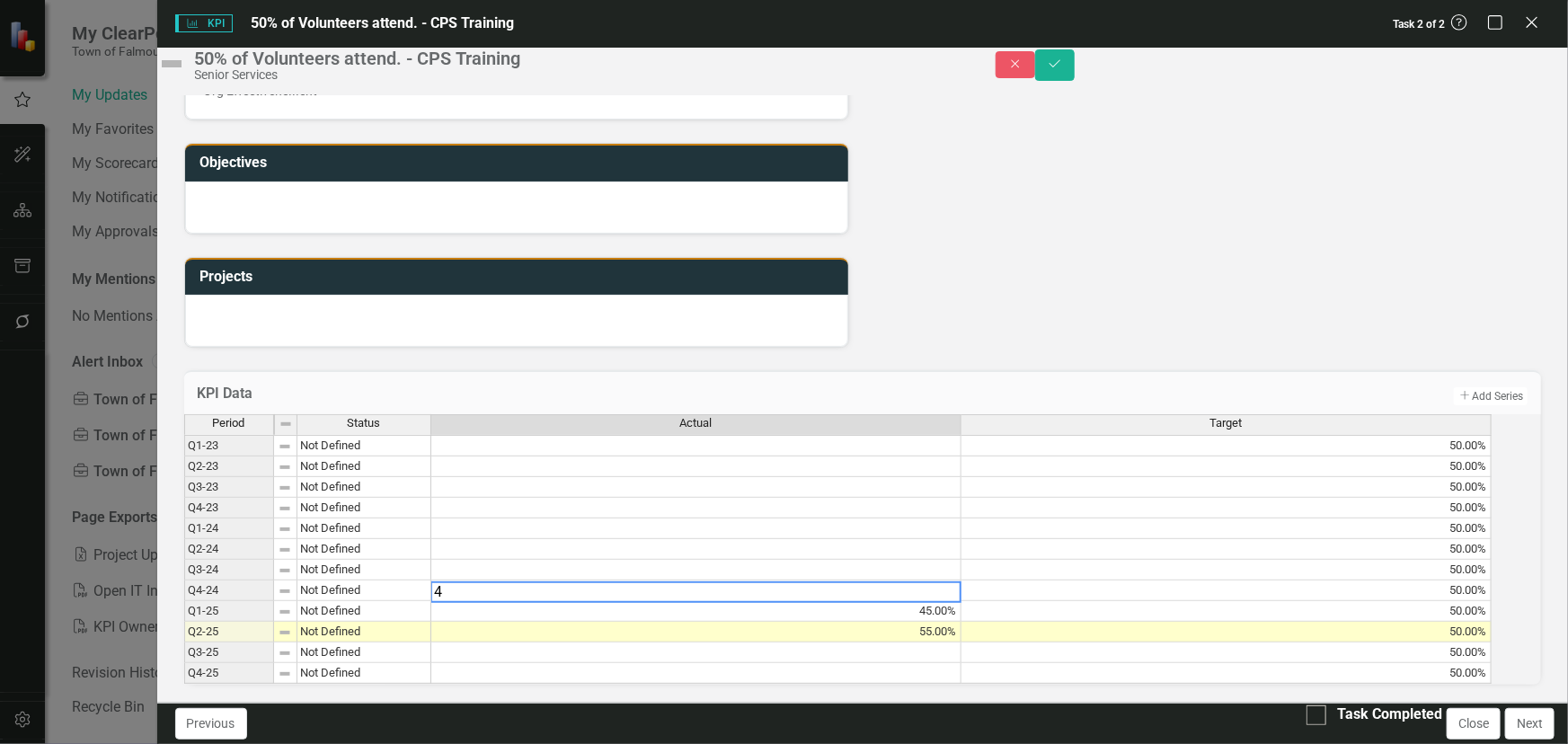 type on "40" 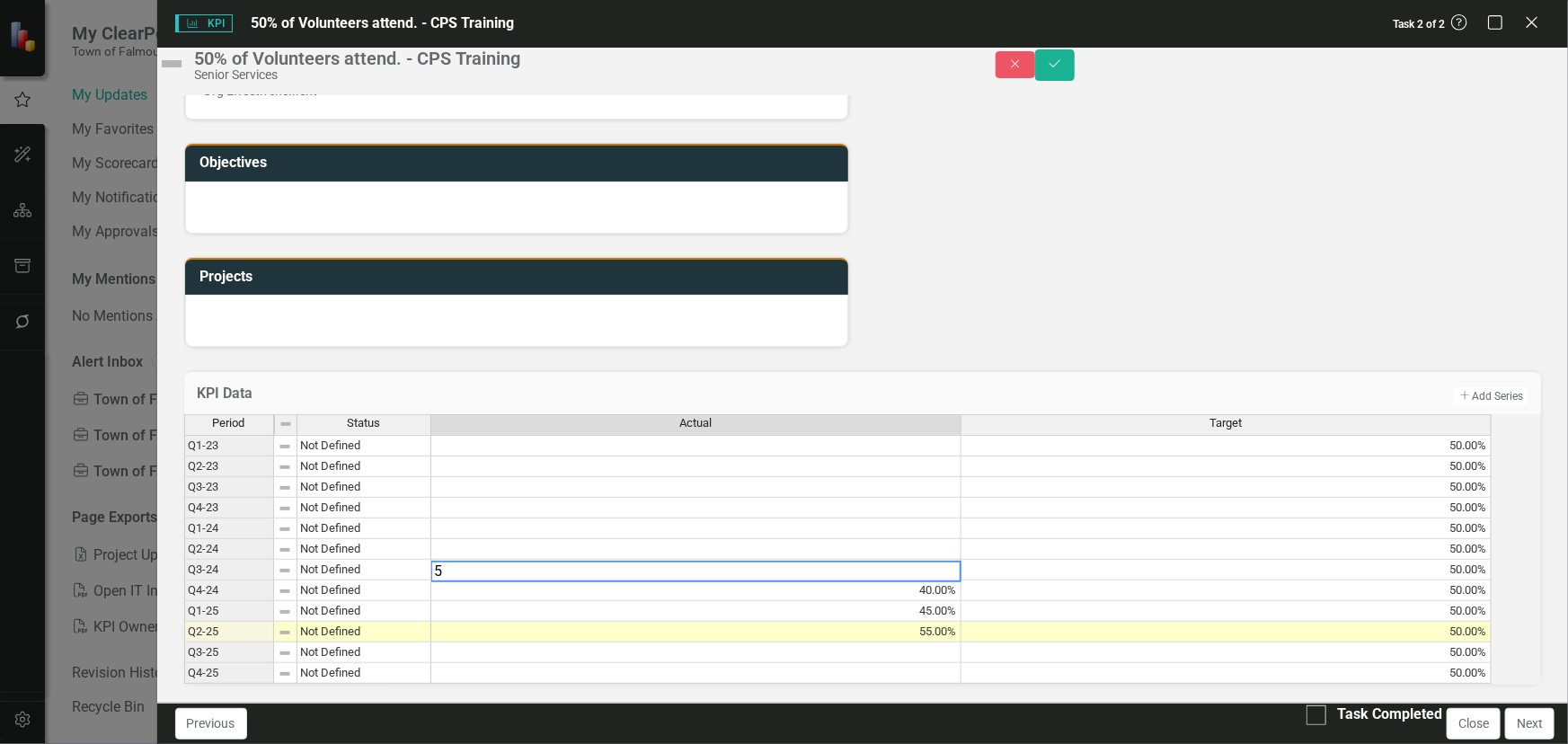 type on "50" 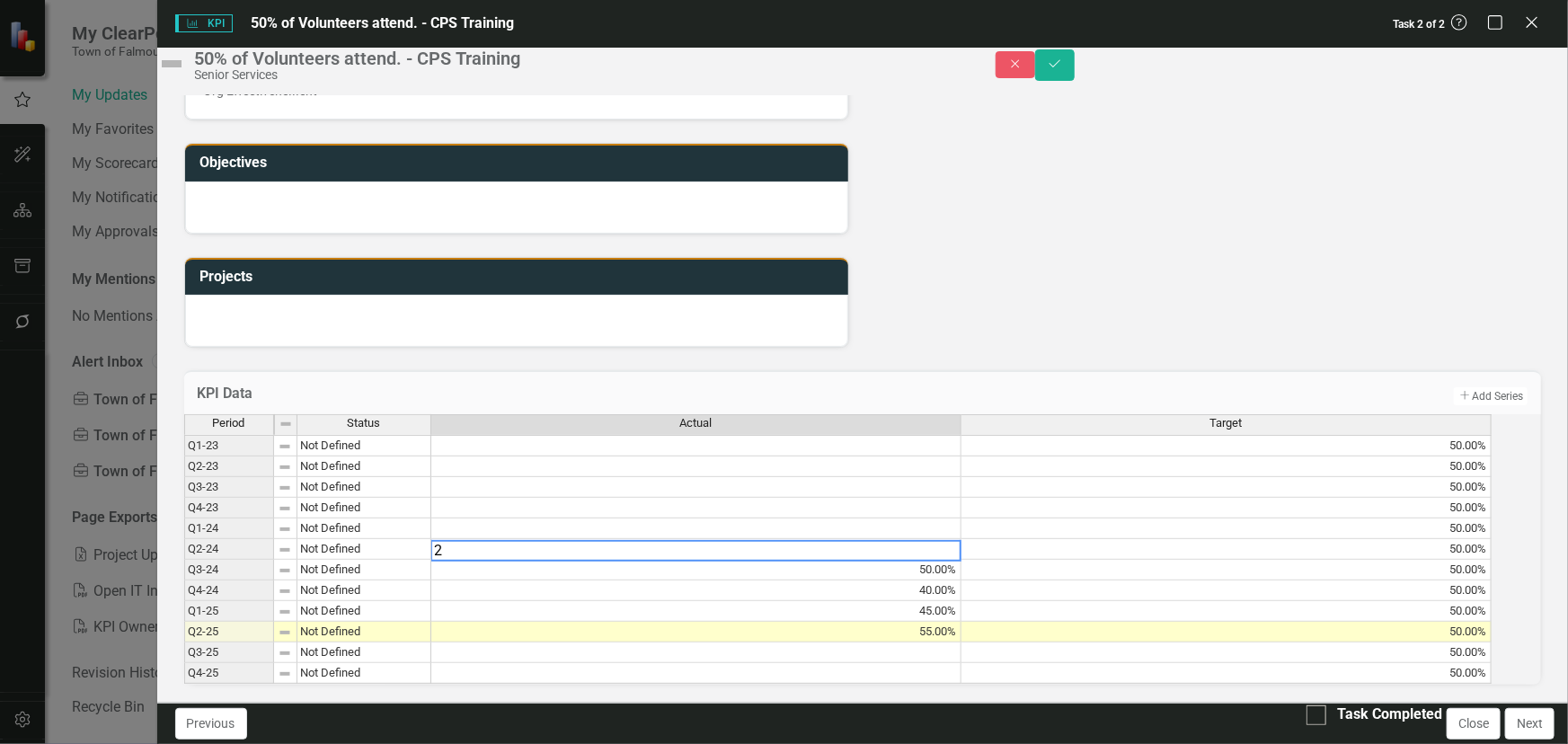 type on "25" 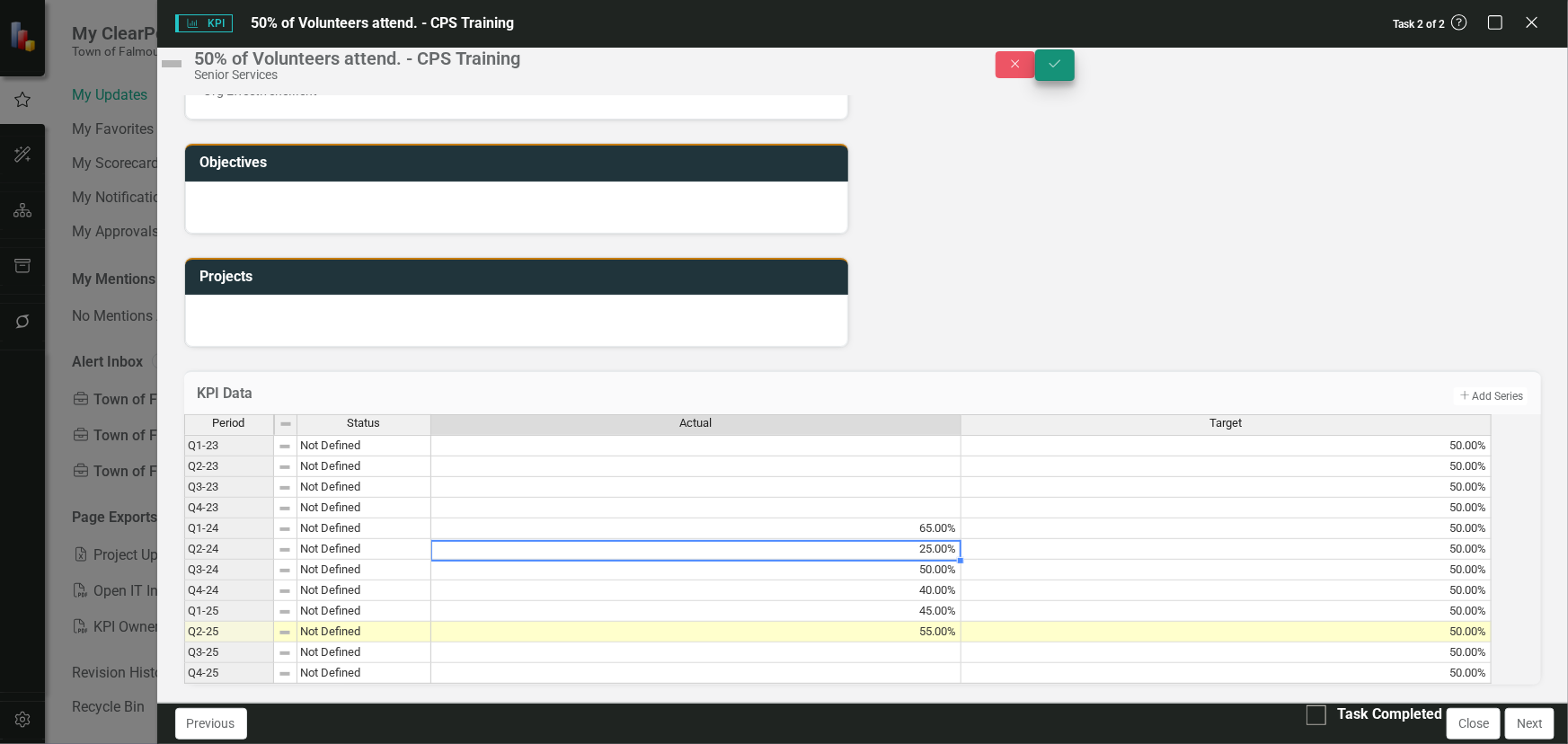 type on "25" 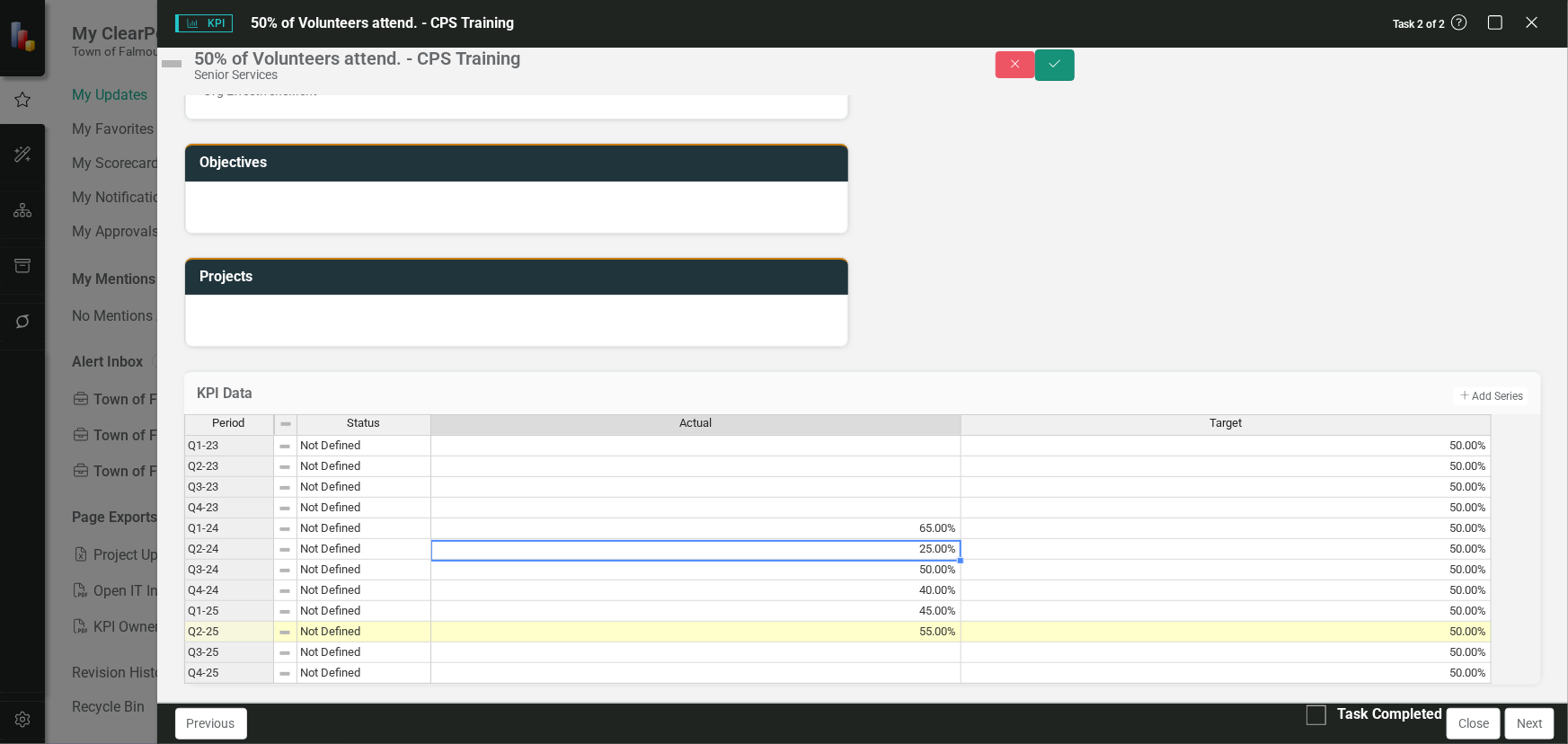 click on "Save" at bounding box center (1055, 65) 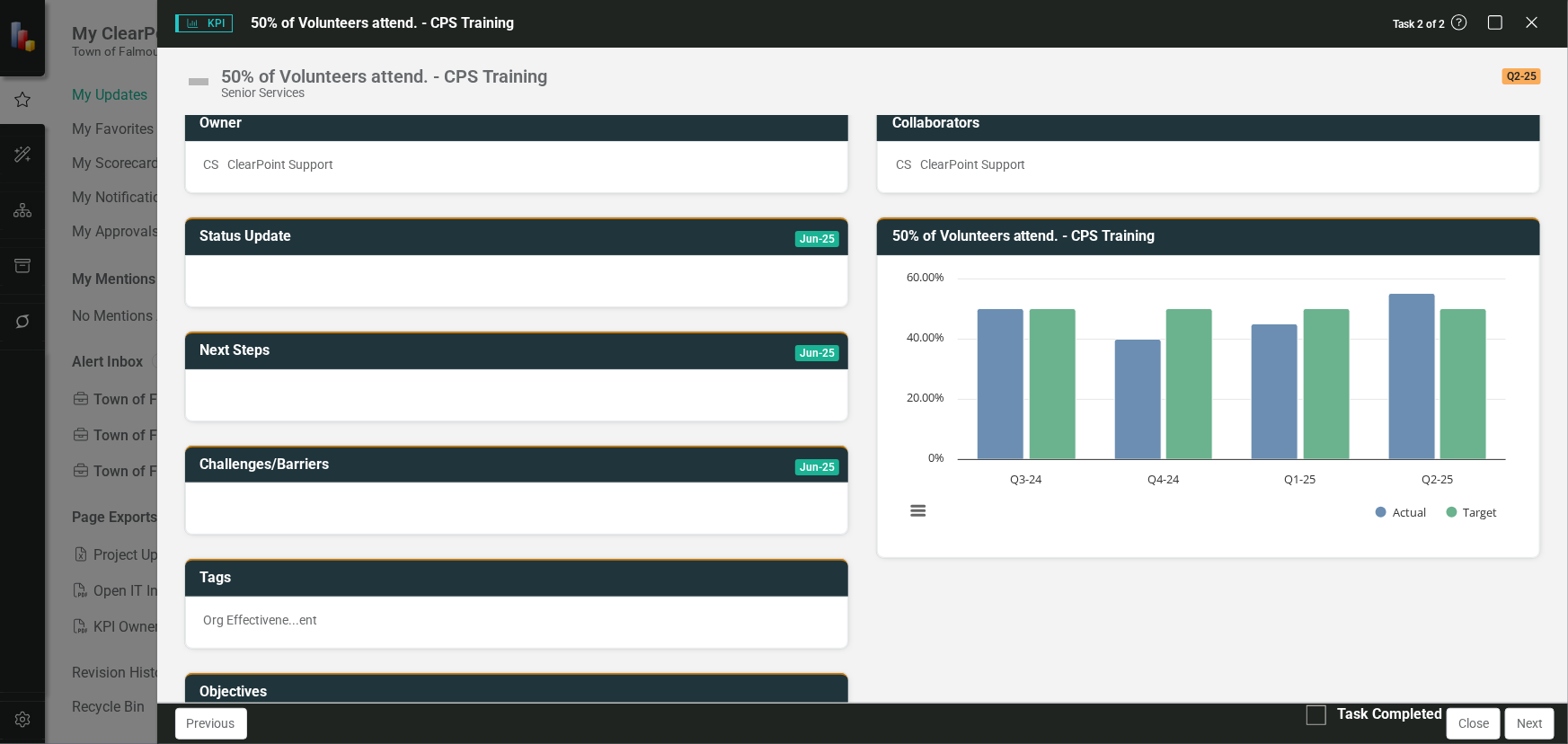scroll, scrollTop: 0, scrollLeft: 0, axis: both 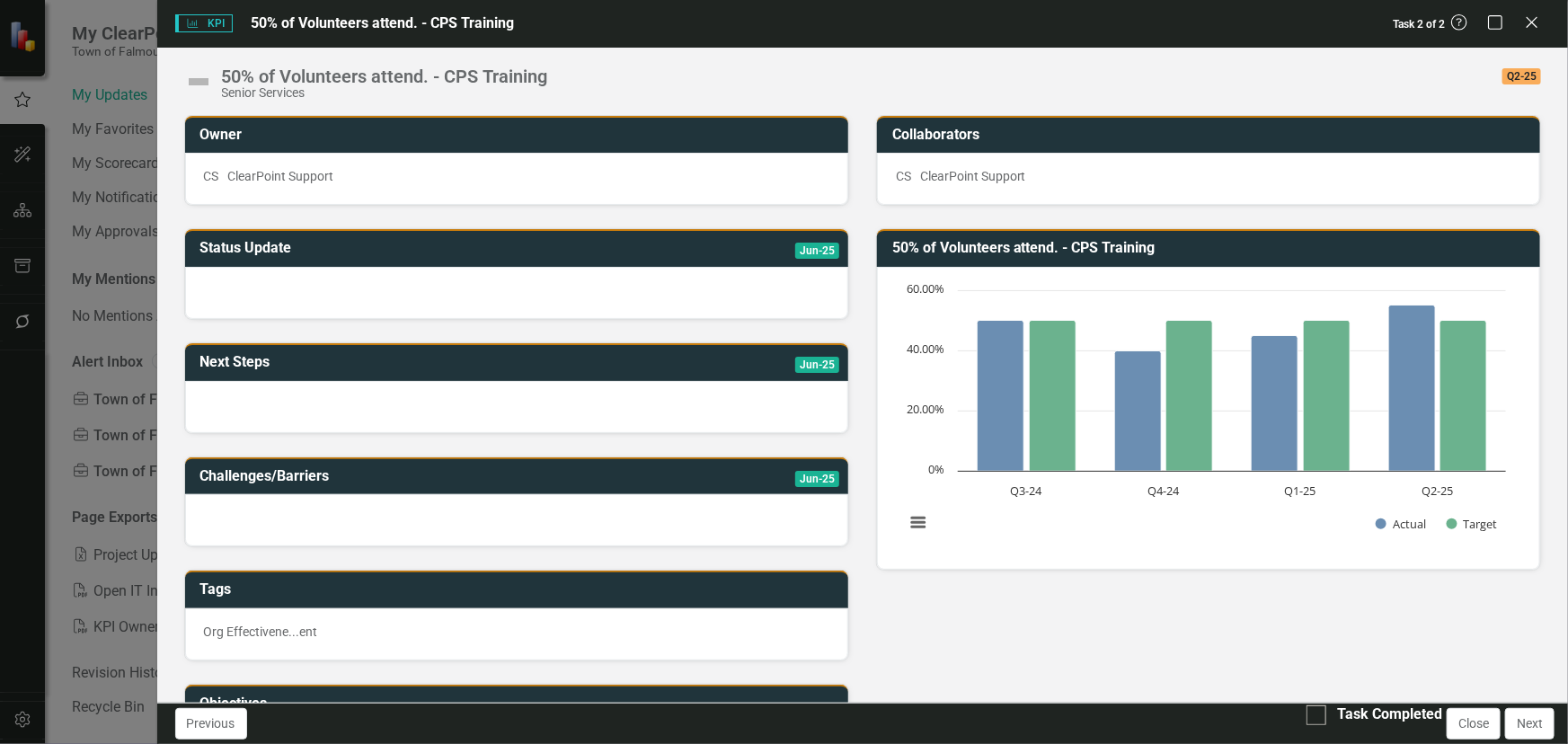 click at bounding box center [199, 82] 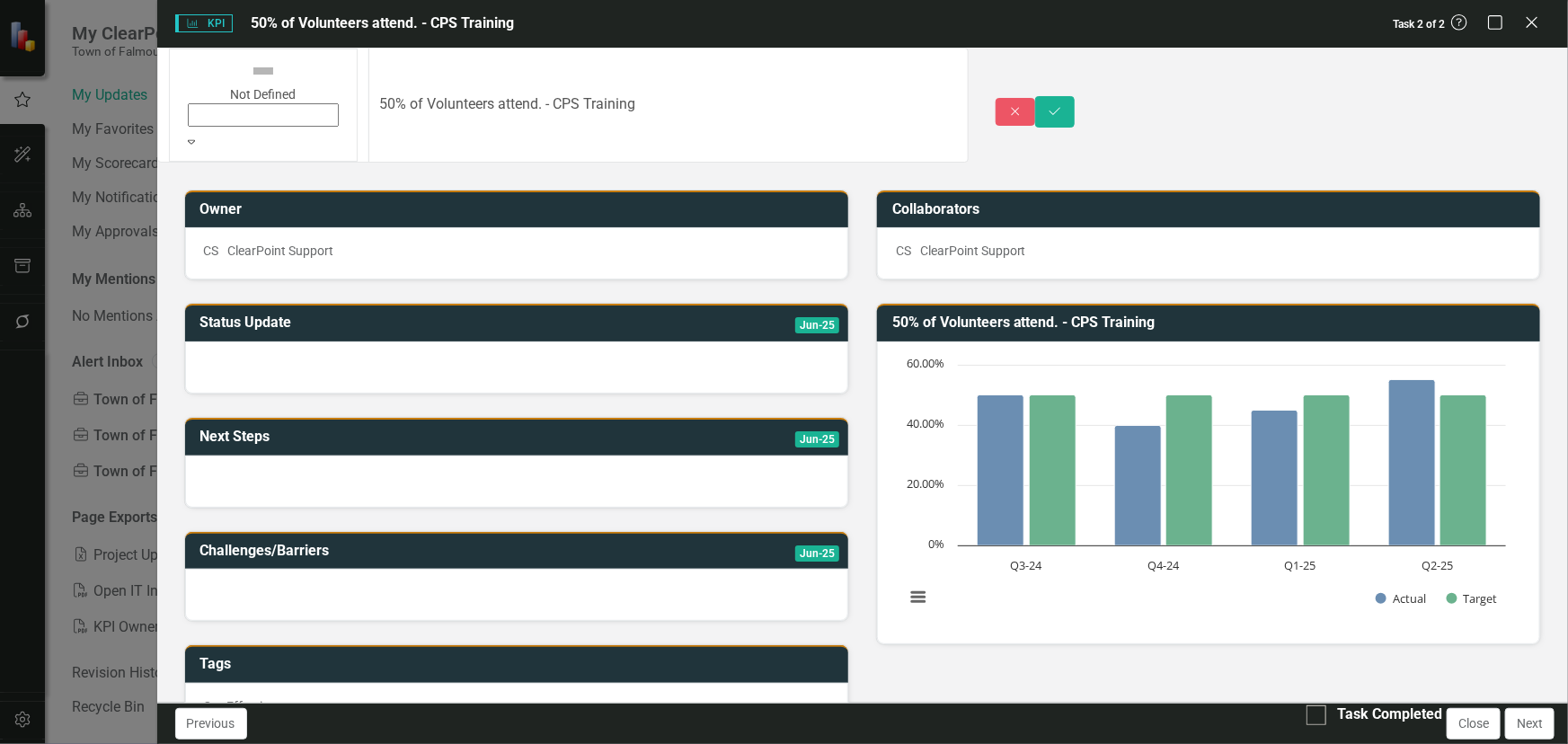 click on "Not Defined" at bounding box center (263, 92) 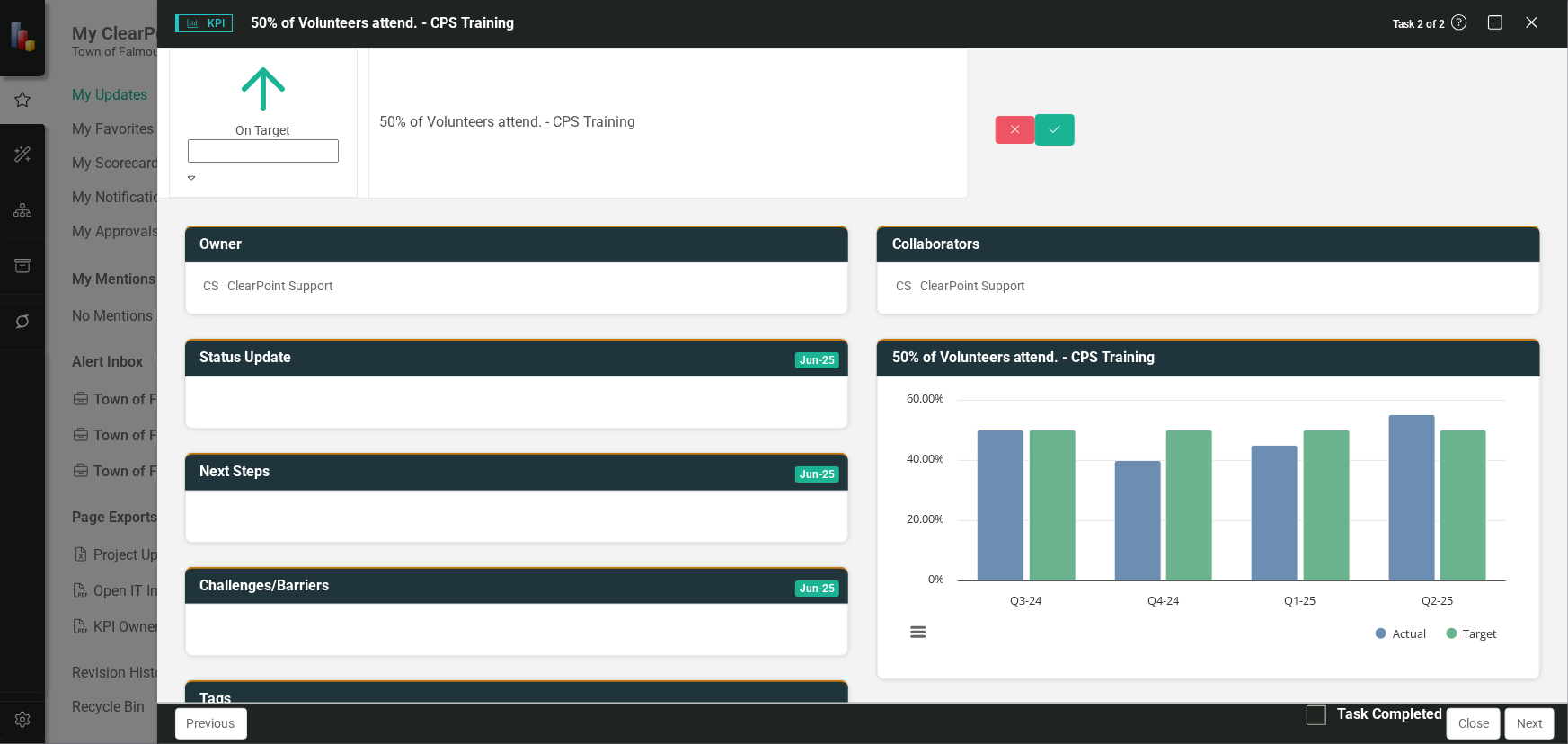 scroll, scrollTop: 0, scrollLeft: 0, axis: both 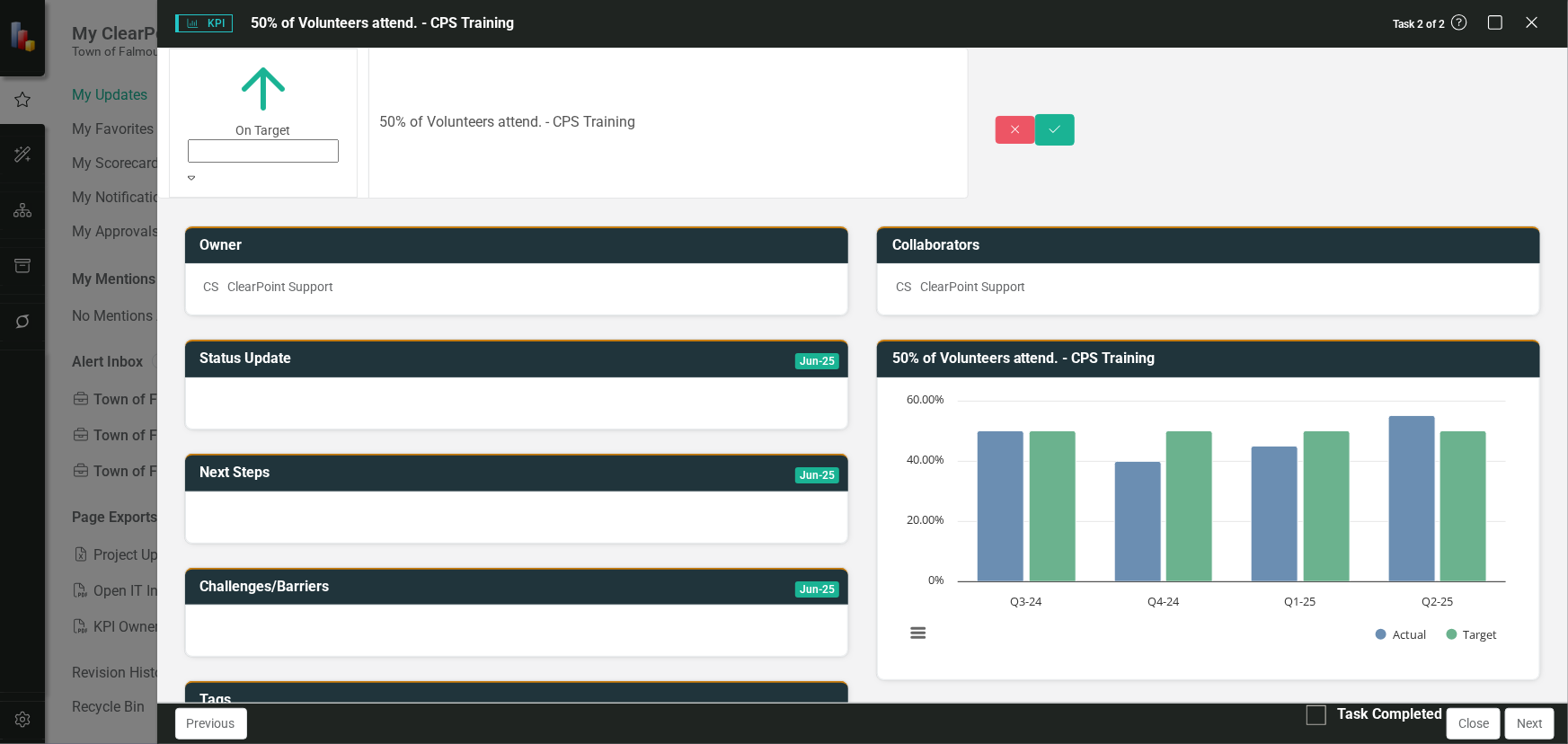 click at bounding box center (517, 403) 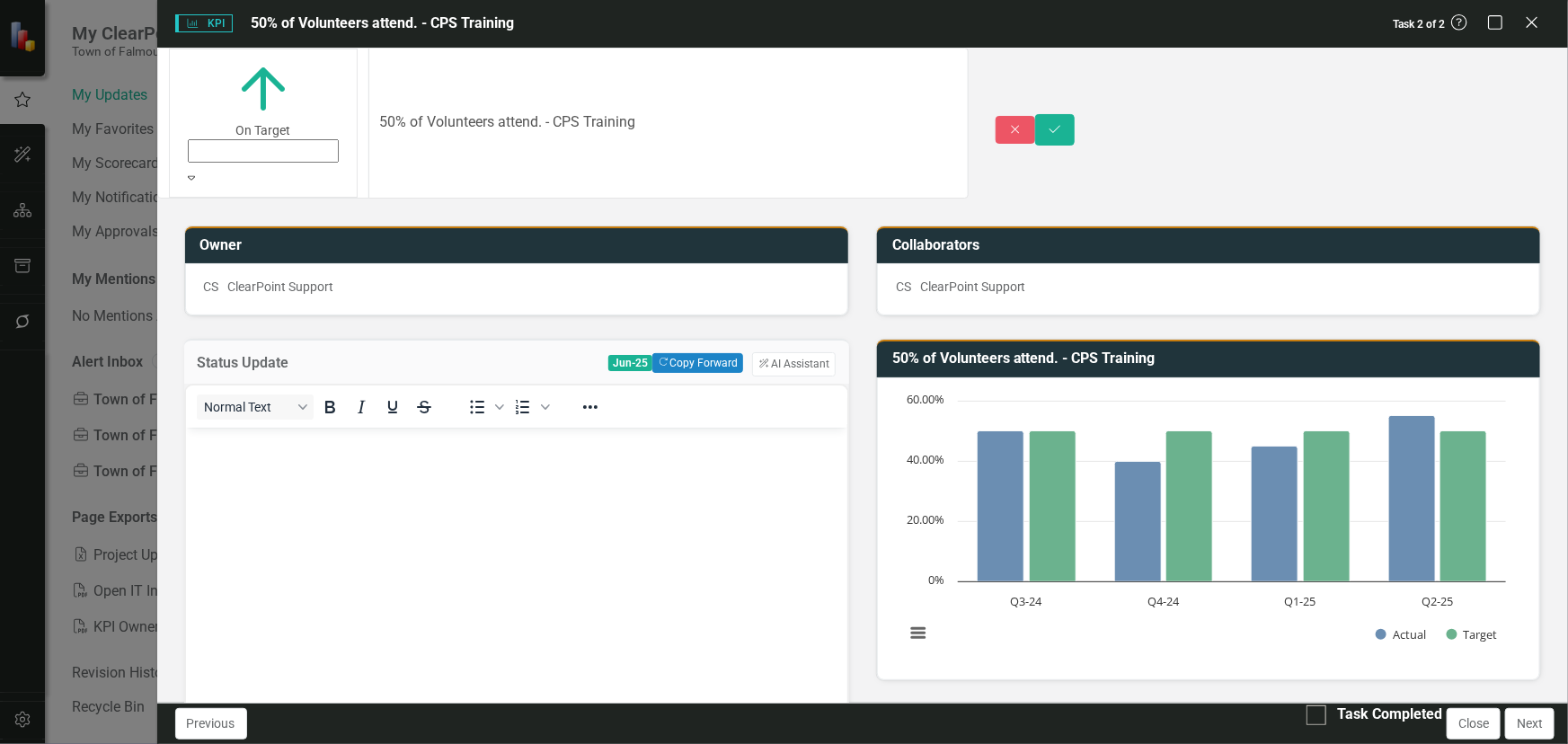 scroll, scrollTop: 0, scrollLeft: 0, axis: both 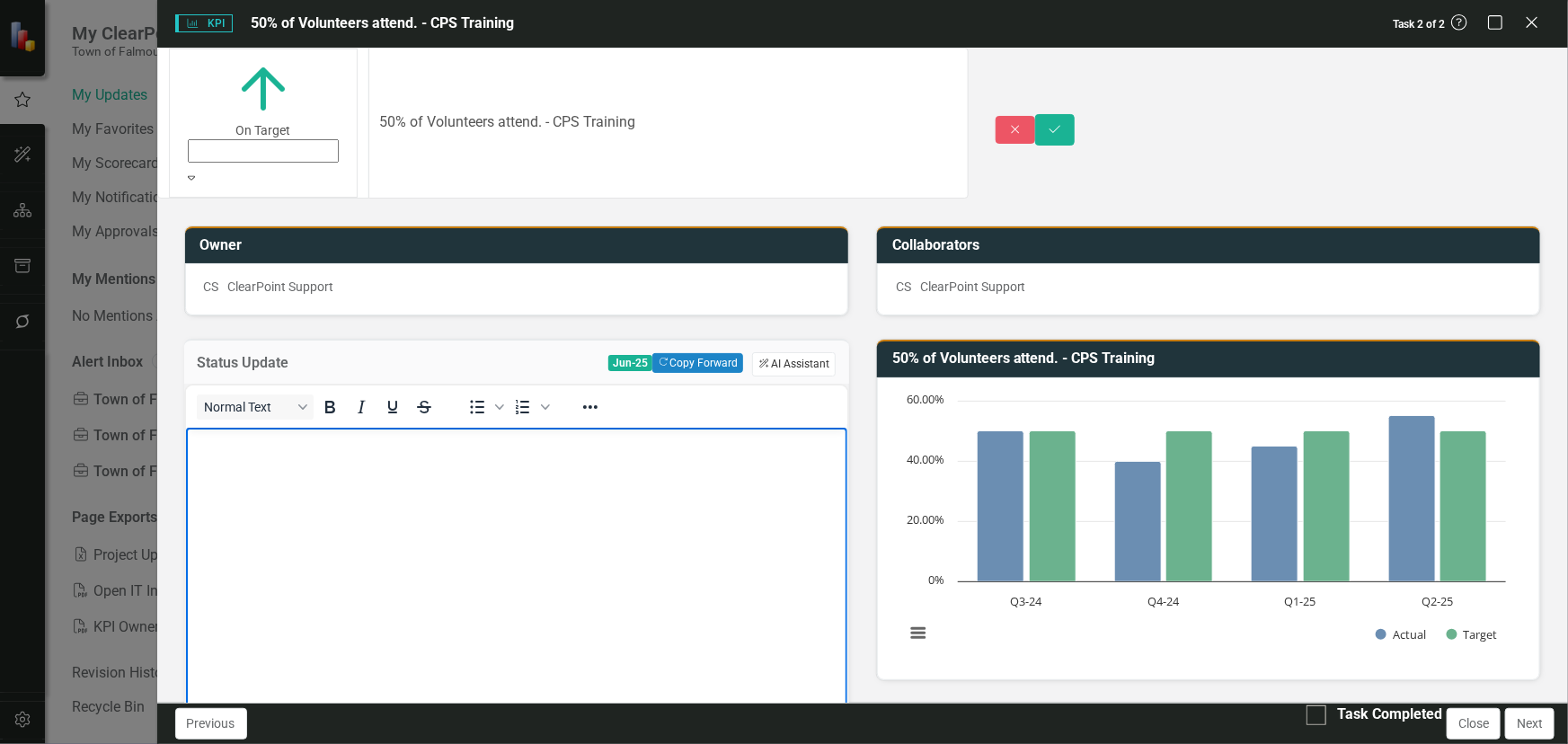 click on "ClearPoint AI  AI Assistant" at bounding box center [793, 364] 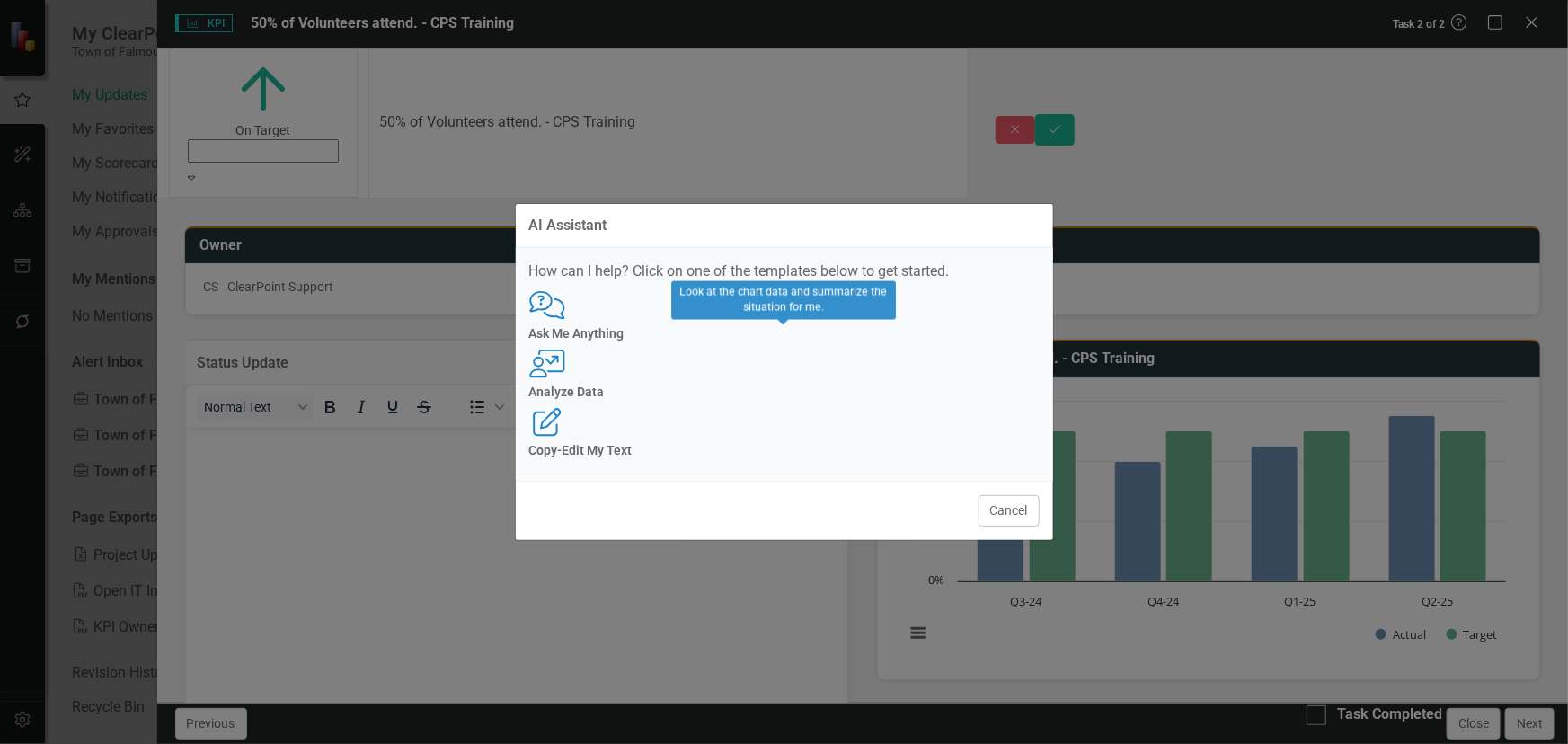click on "User with Chart Analyze Data" at bounding box center (784, 374) 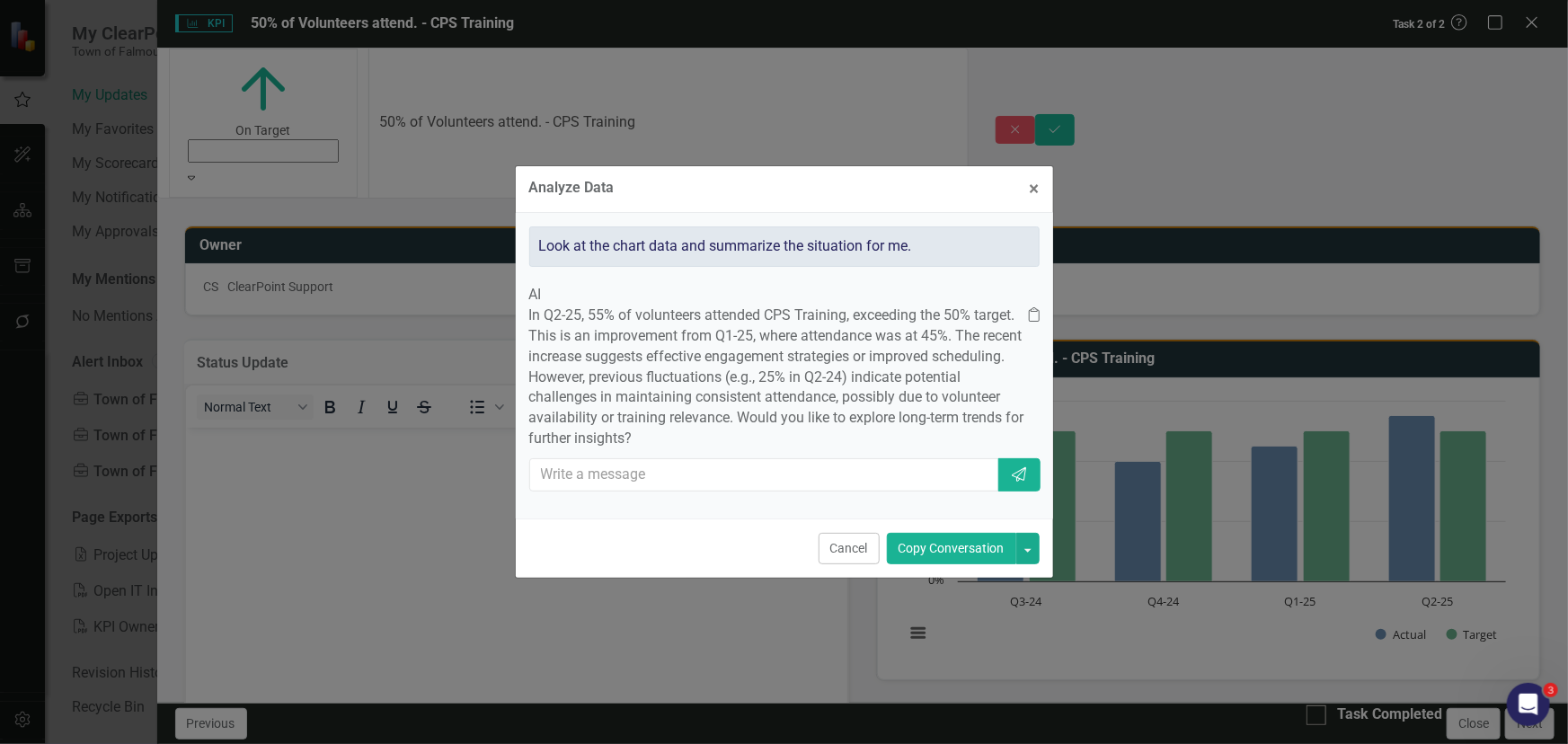 click on "Clipboard" 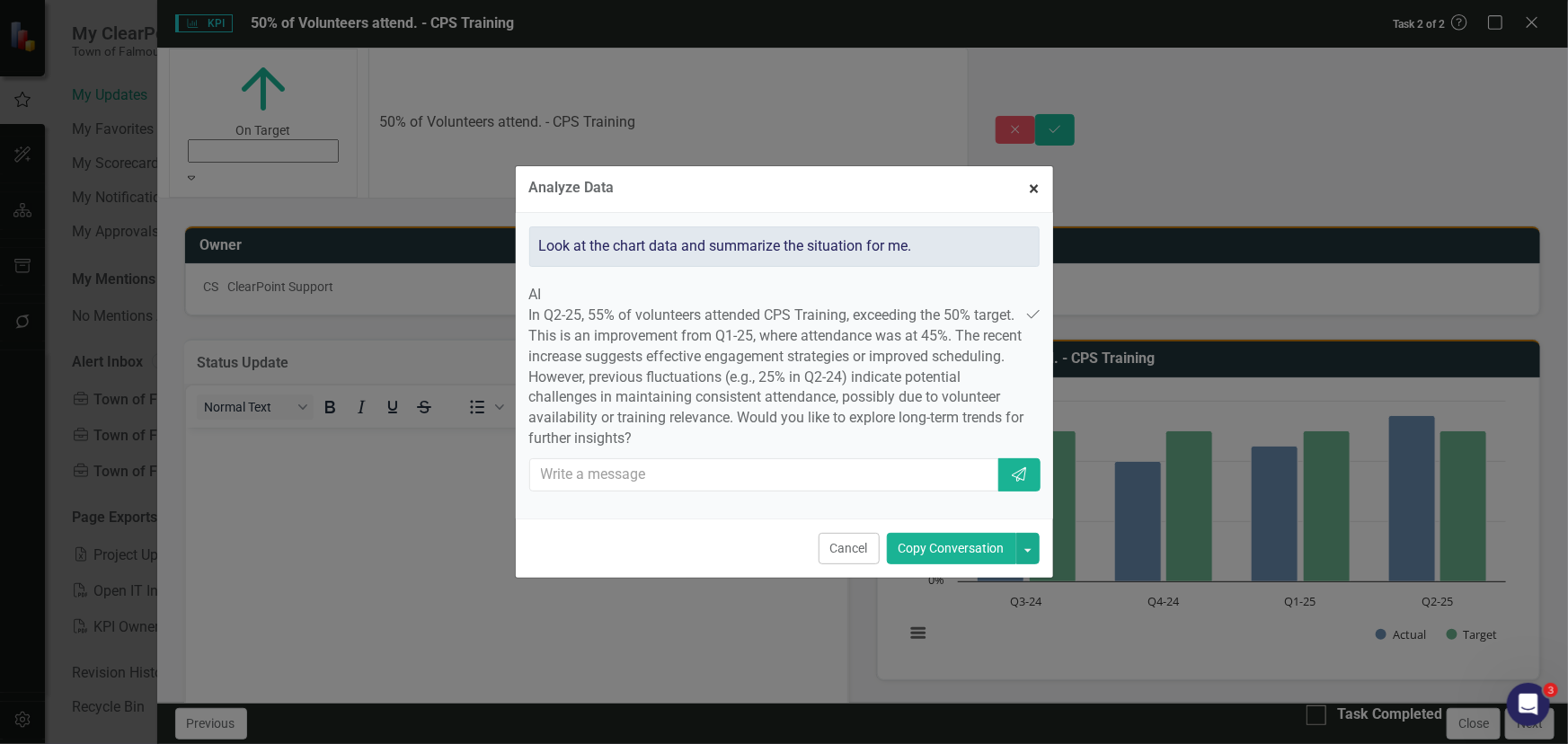 click on "×" at bounding box center [1034, 189] 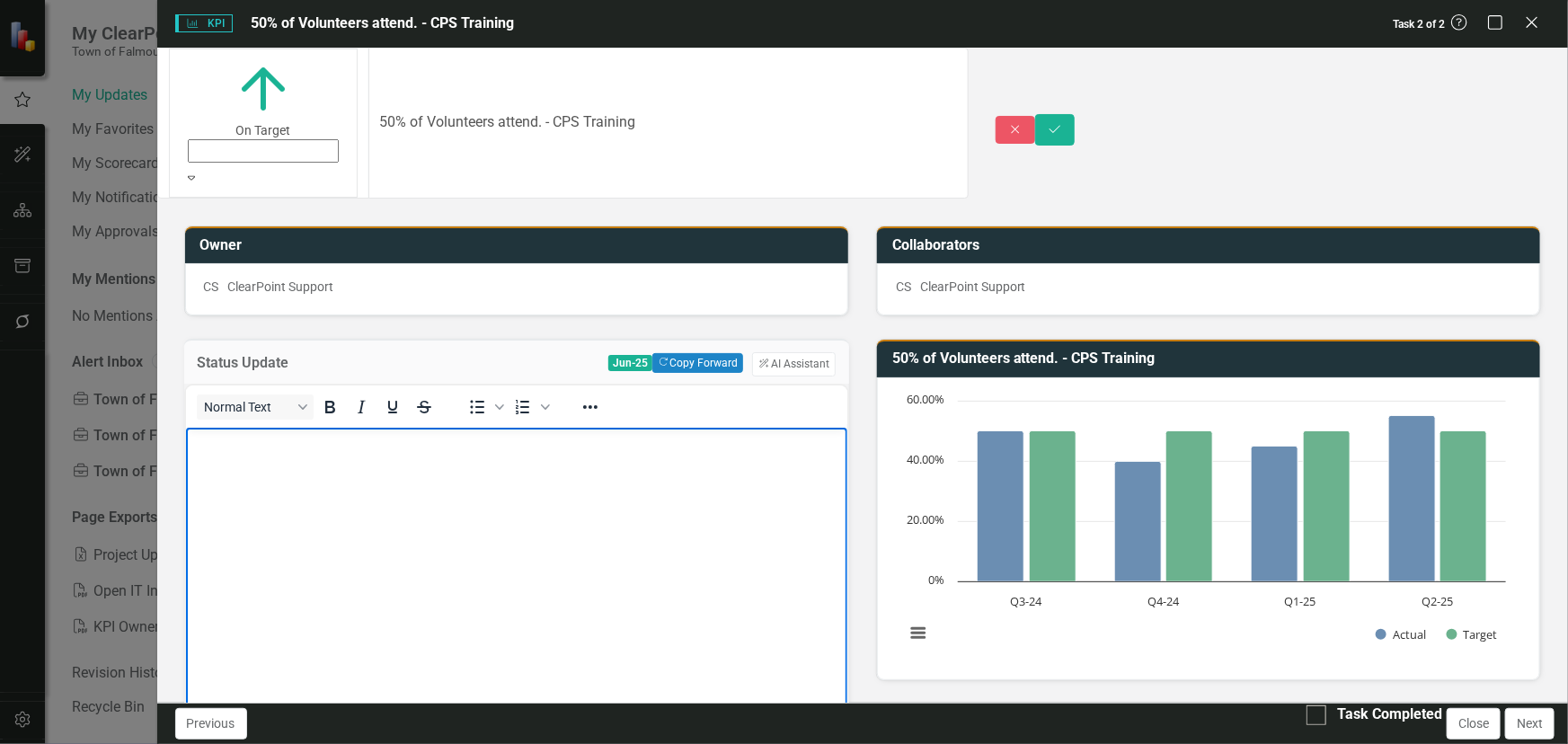 click at bounding box center [516, 562] 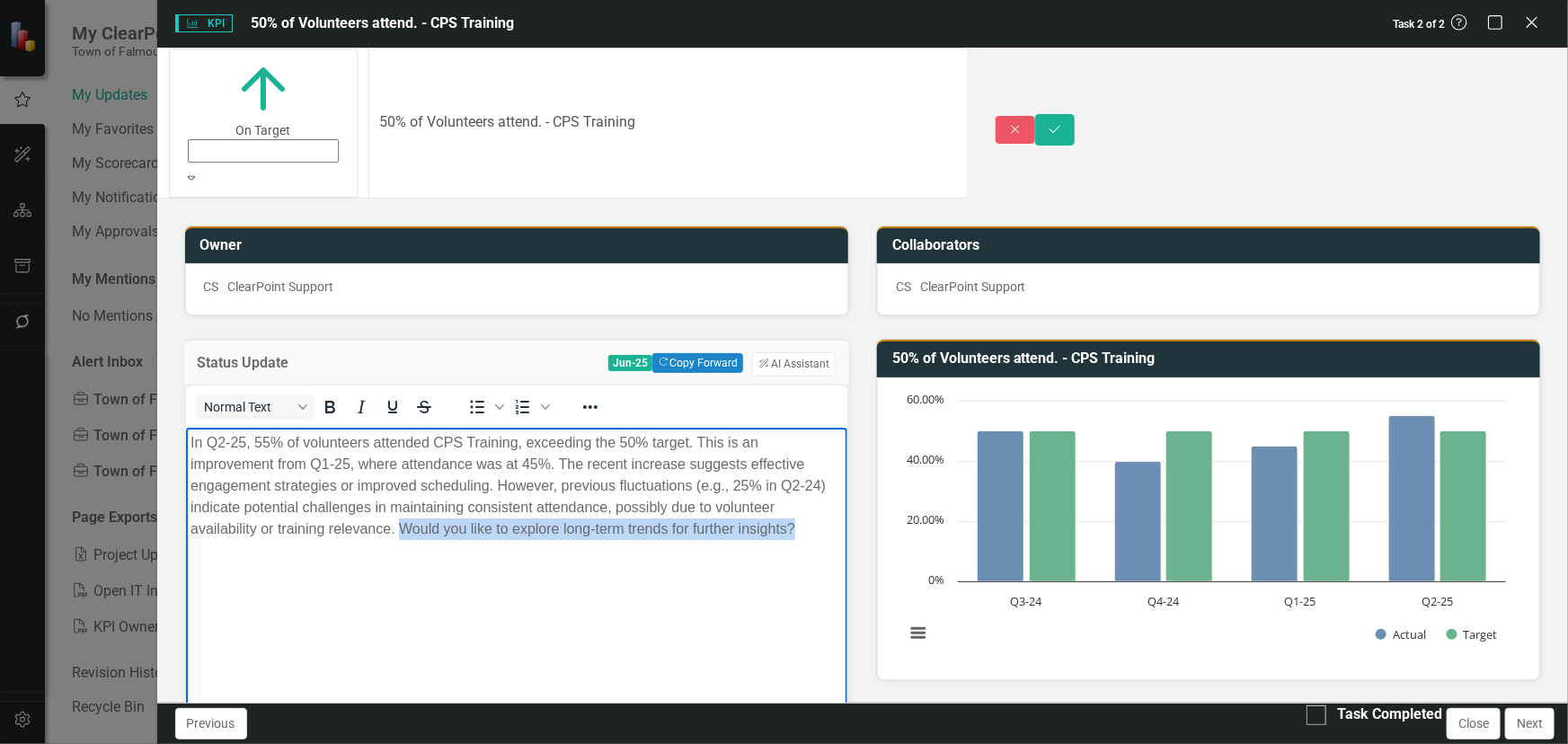 drag, startPoint x: 627, startPoint y: 554, endPoint x: 480, endPoint y: 536, distance: 148.09794 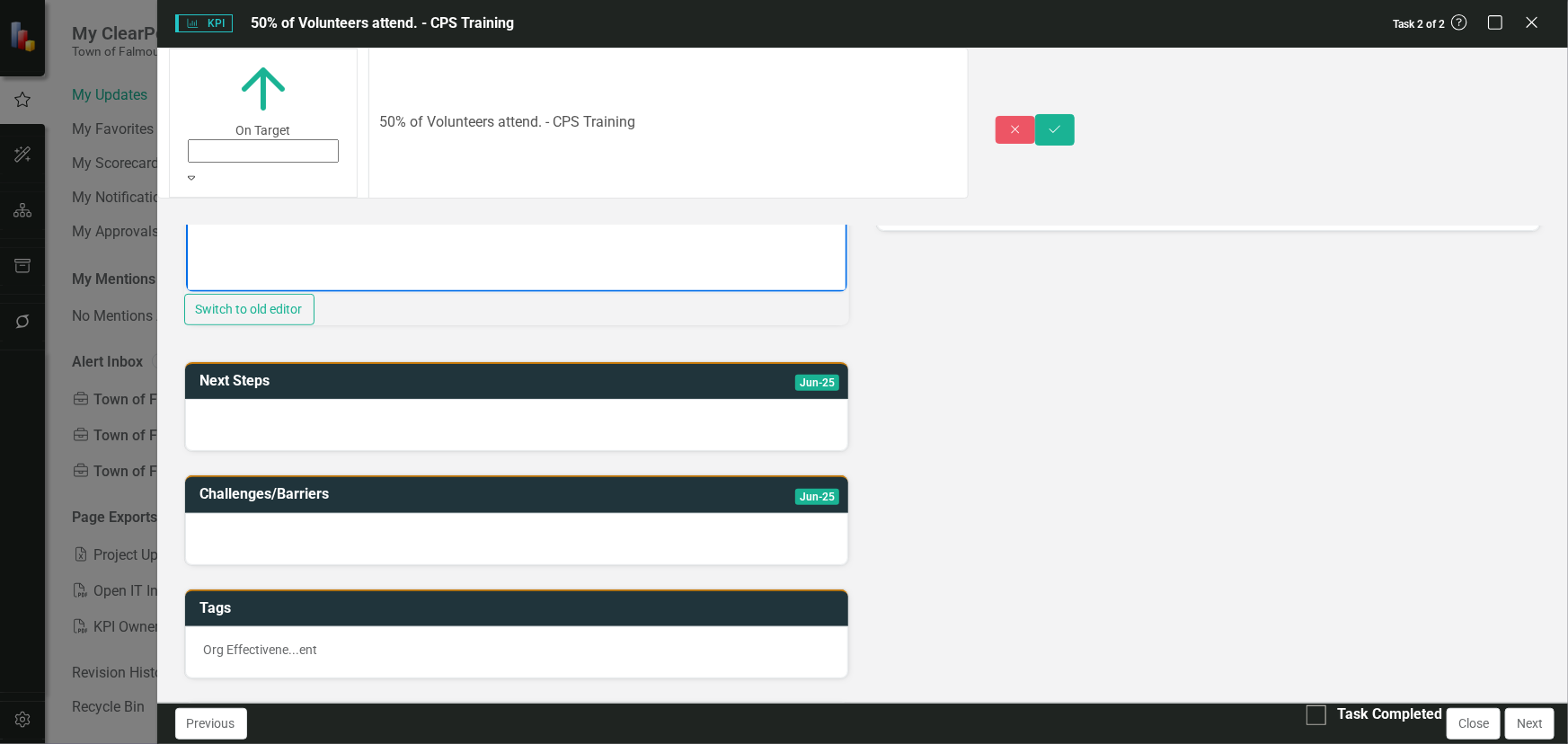 scroll, scrollTop: 490, scrollLeft: 0, axis: vertical 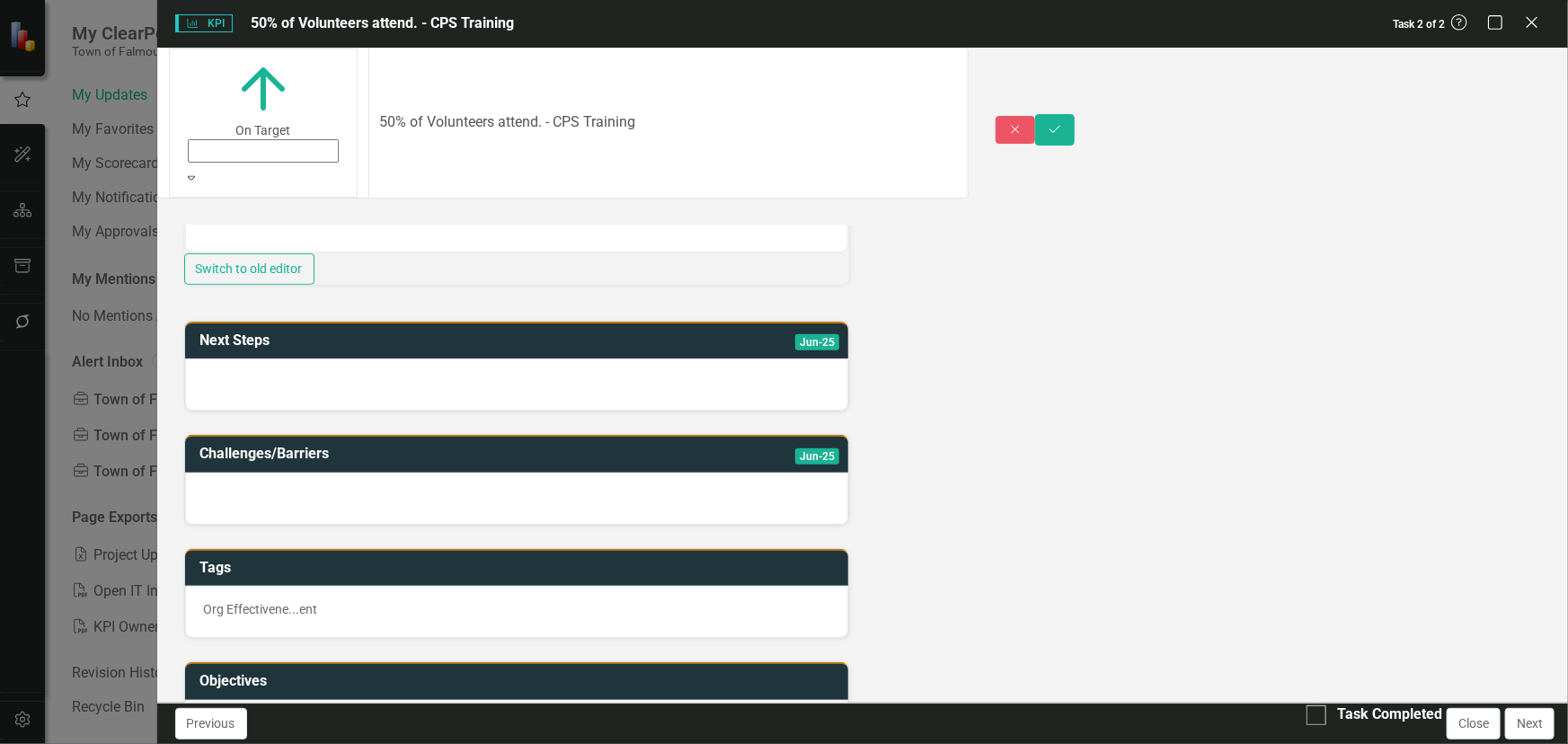 click at bounding box center (517, 385) 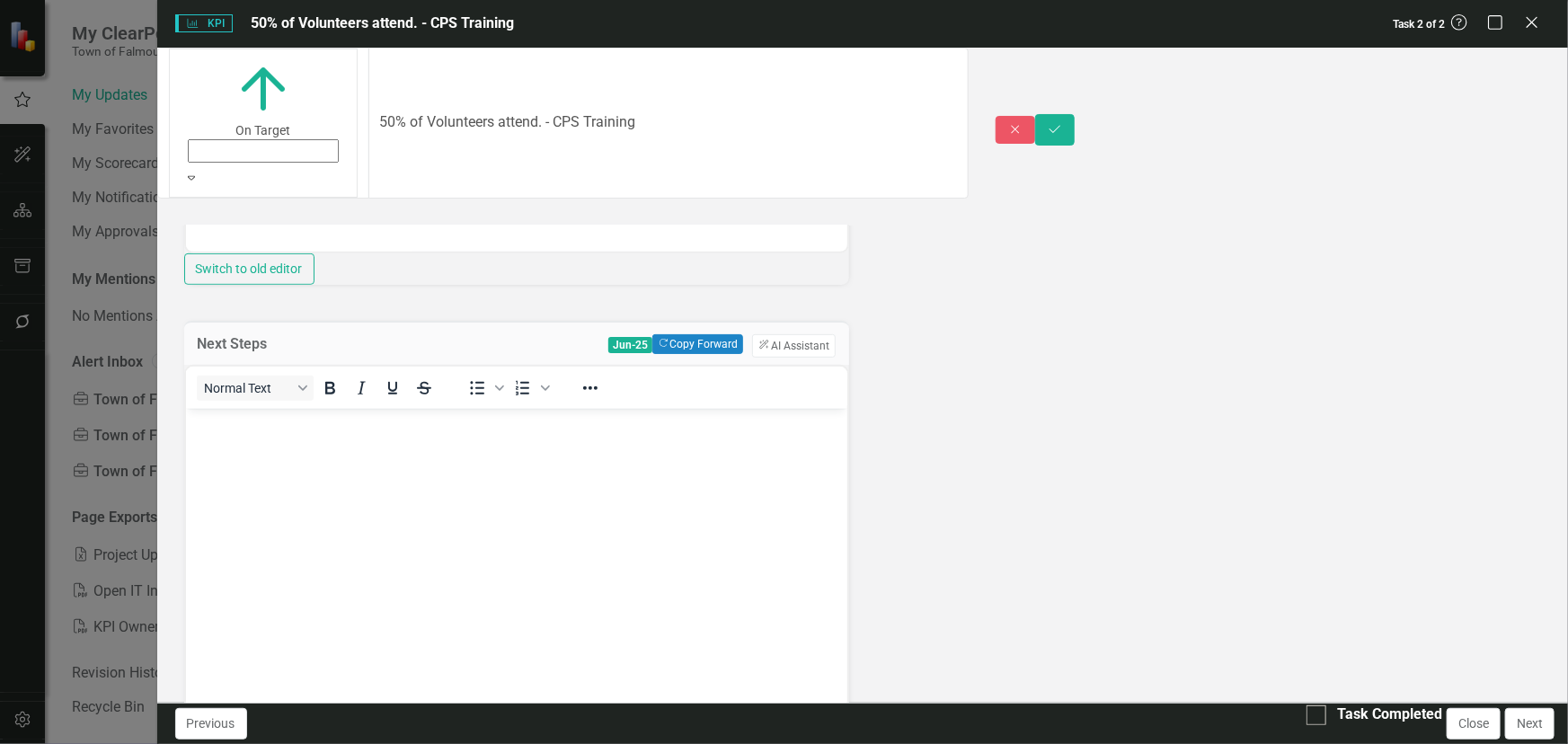 scroll, scrollTop: 0, scrollLeft: 0, axis: both 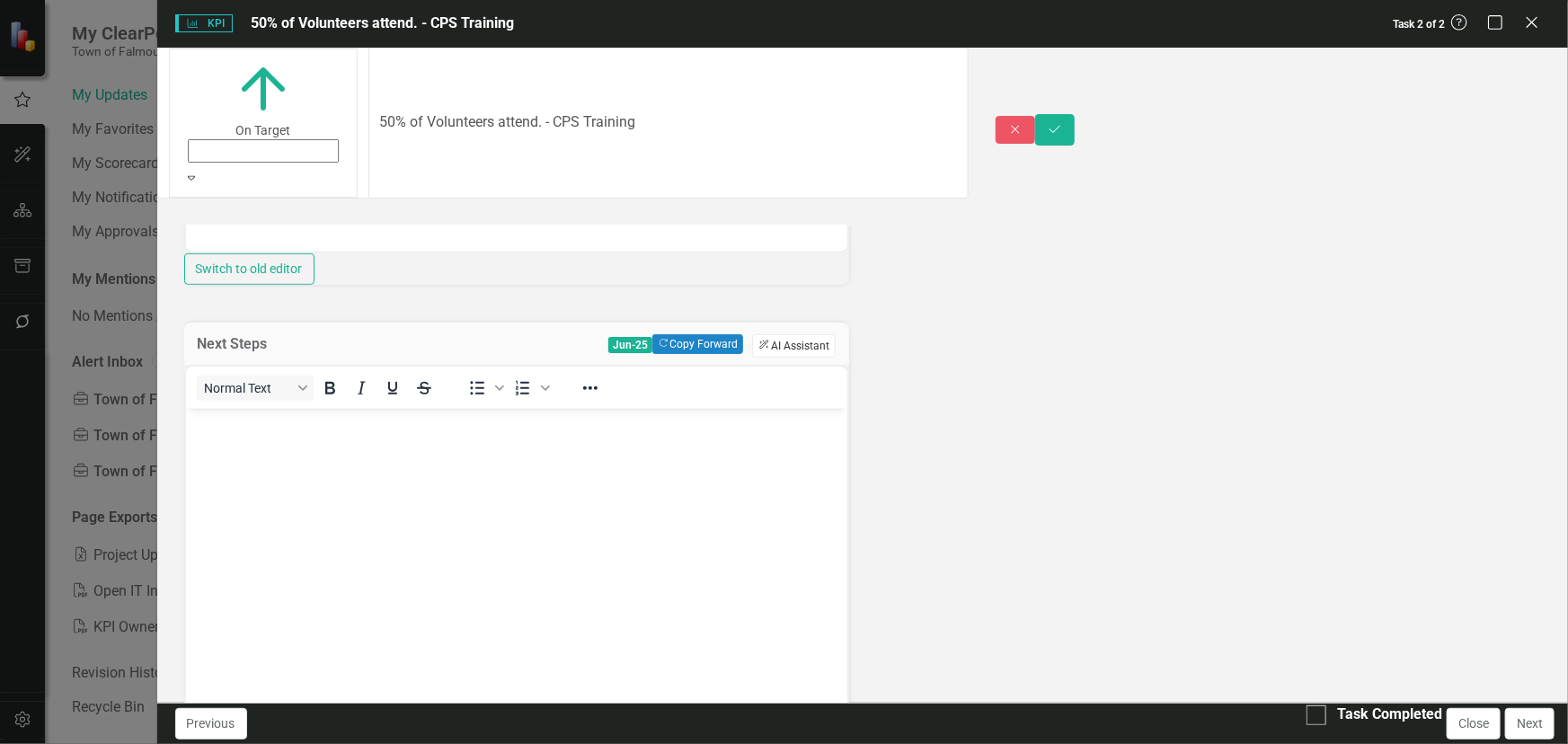 click on "ClearPoint AI  AI Assistant" at bounding box center (793, 346) 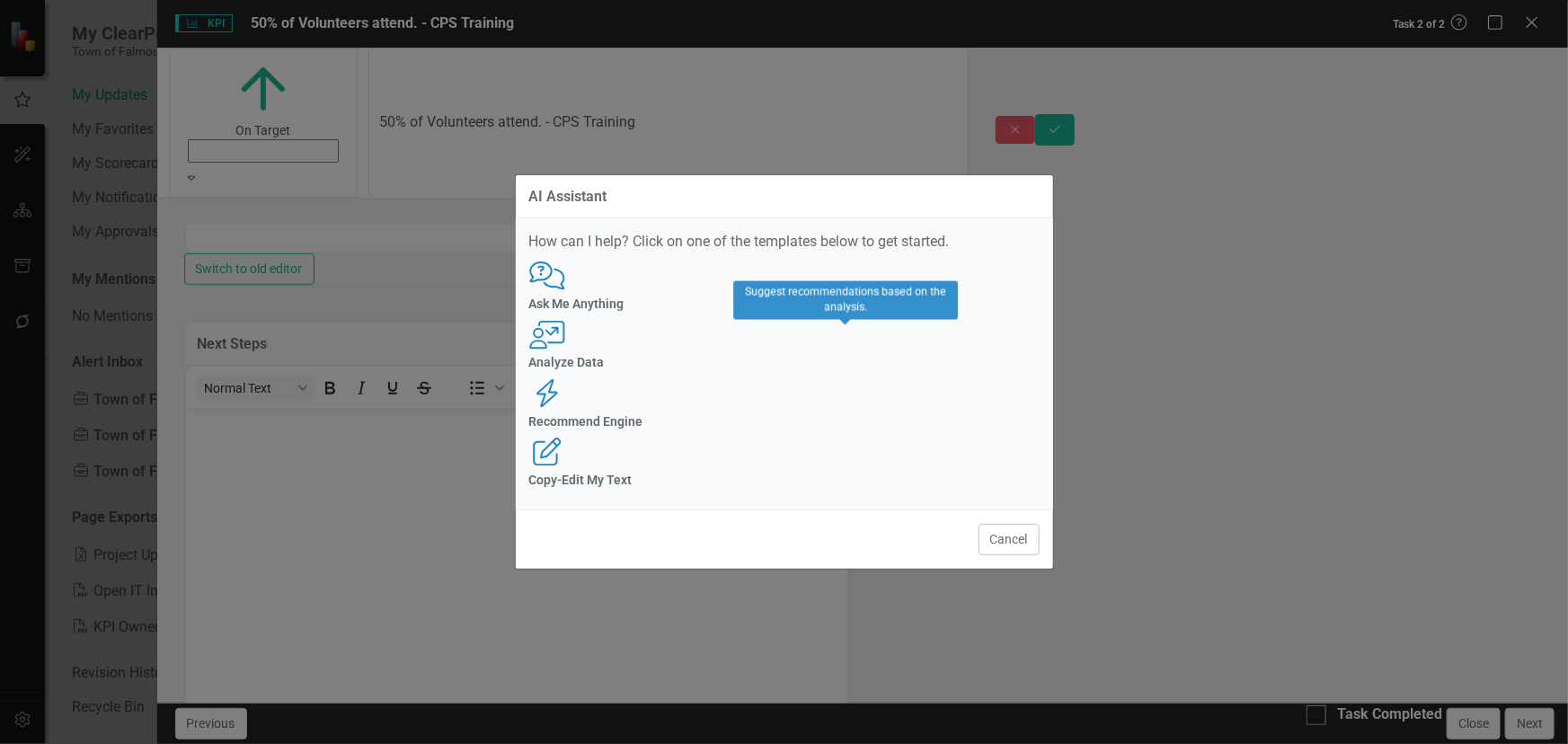 click on "Recommend Engine" at bounding box center (784, 421) 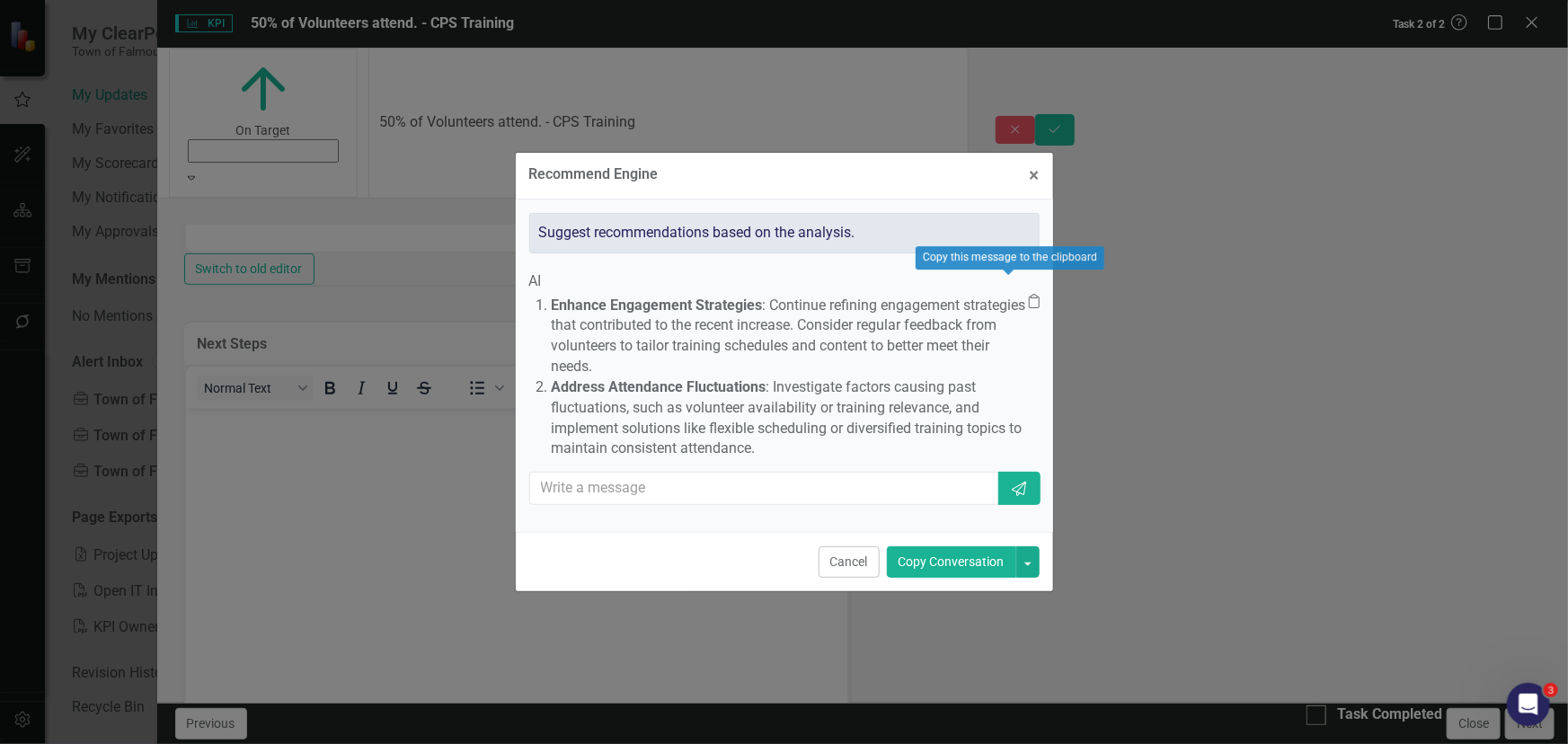 click on "Clipboard" 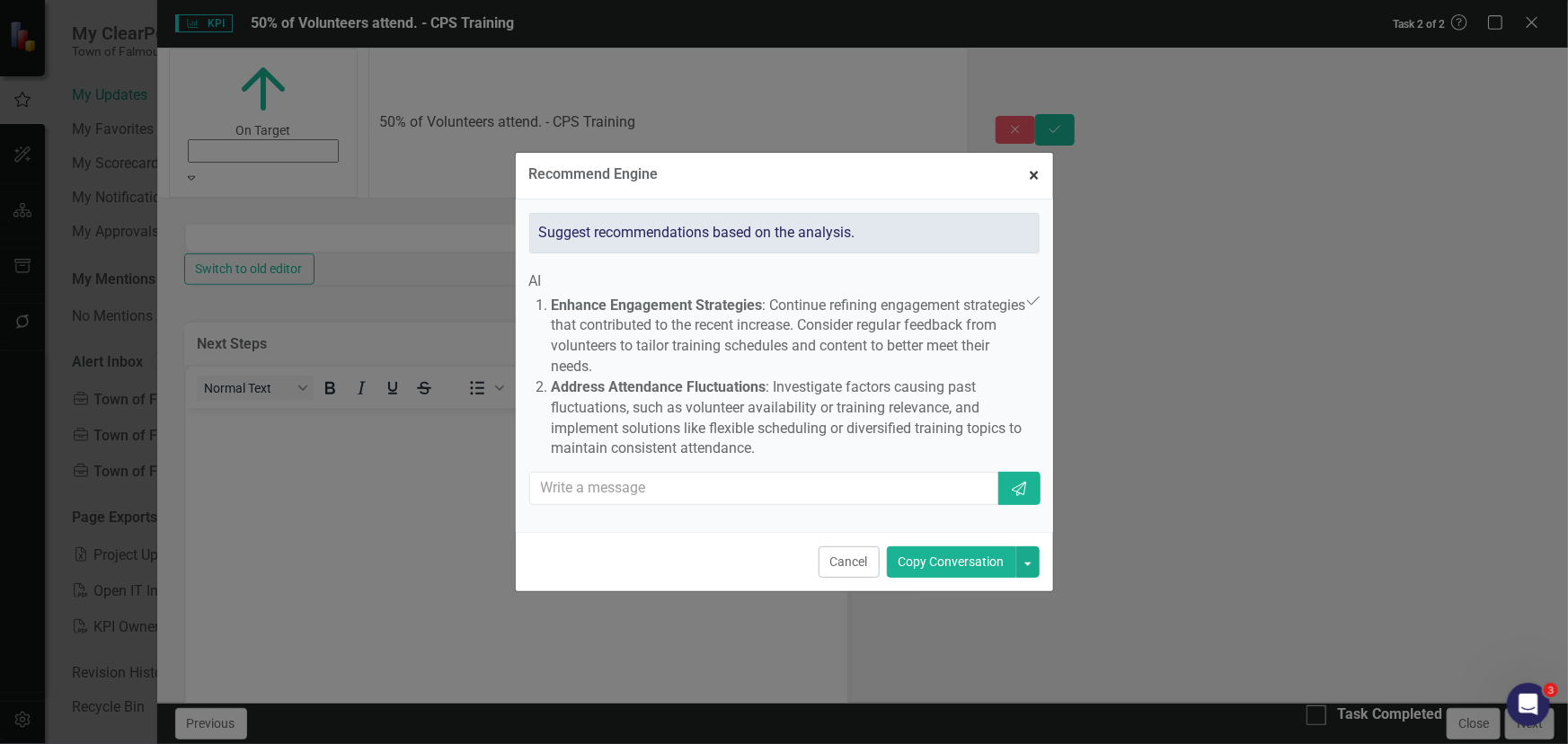 drag, startPoint x: 292, startPoint y: 159, endPoint x: 1037, endPoint y: 163, distance: 745.01074 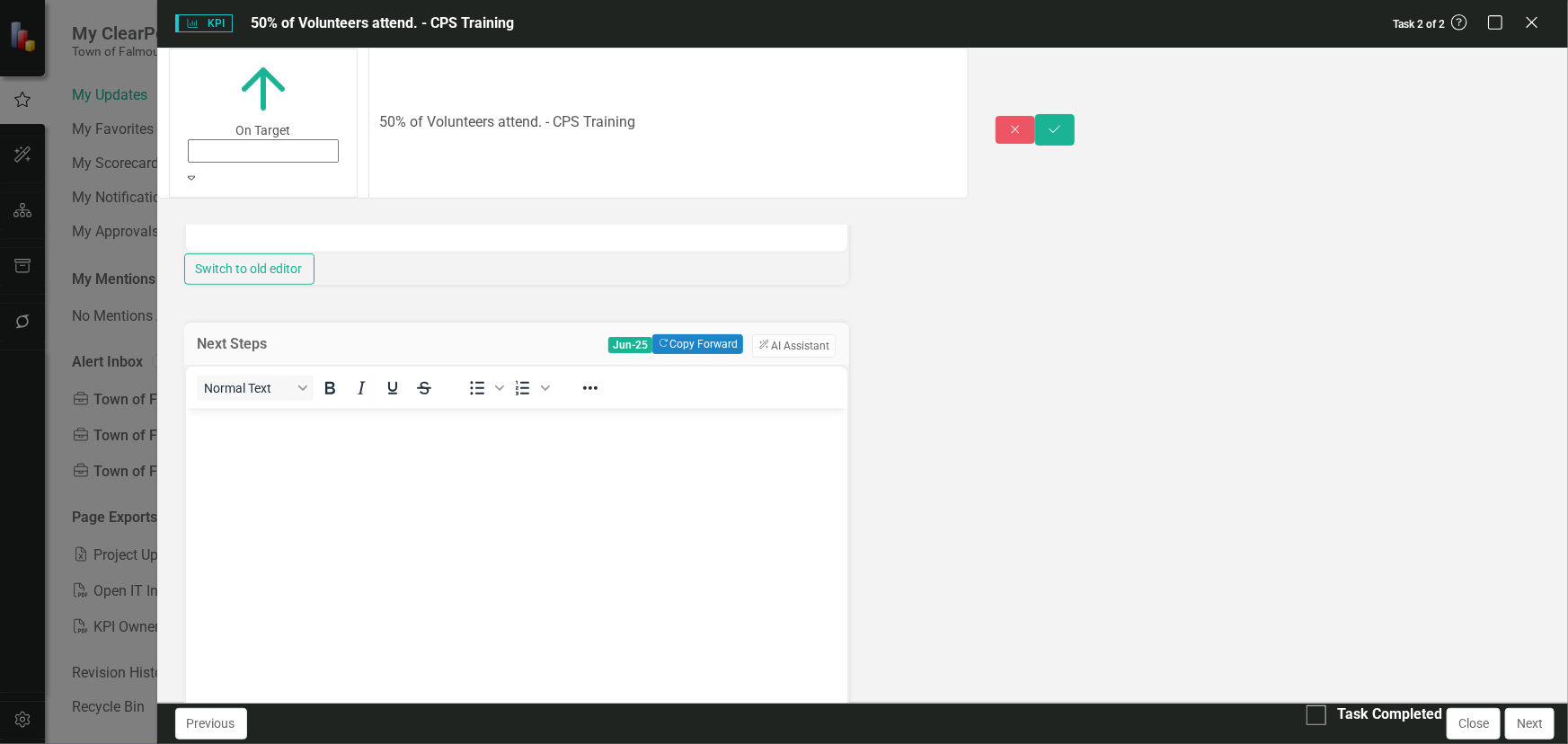 click at bounding box center [516, 543] 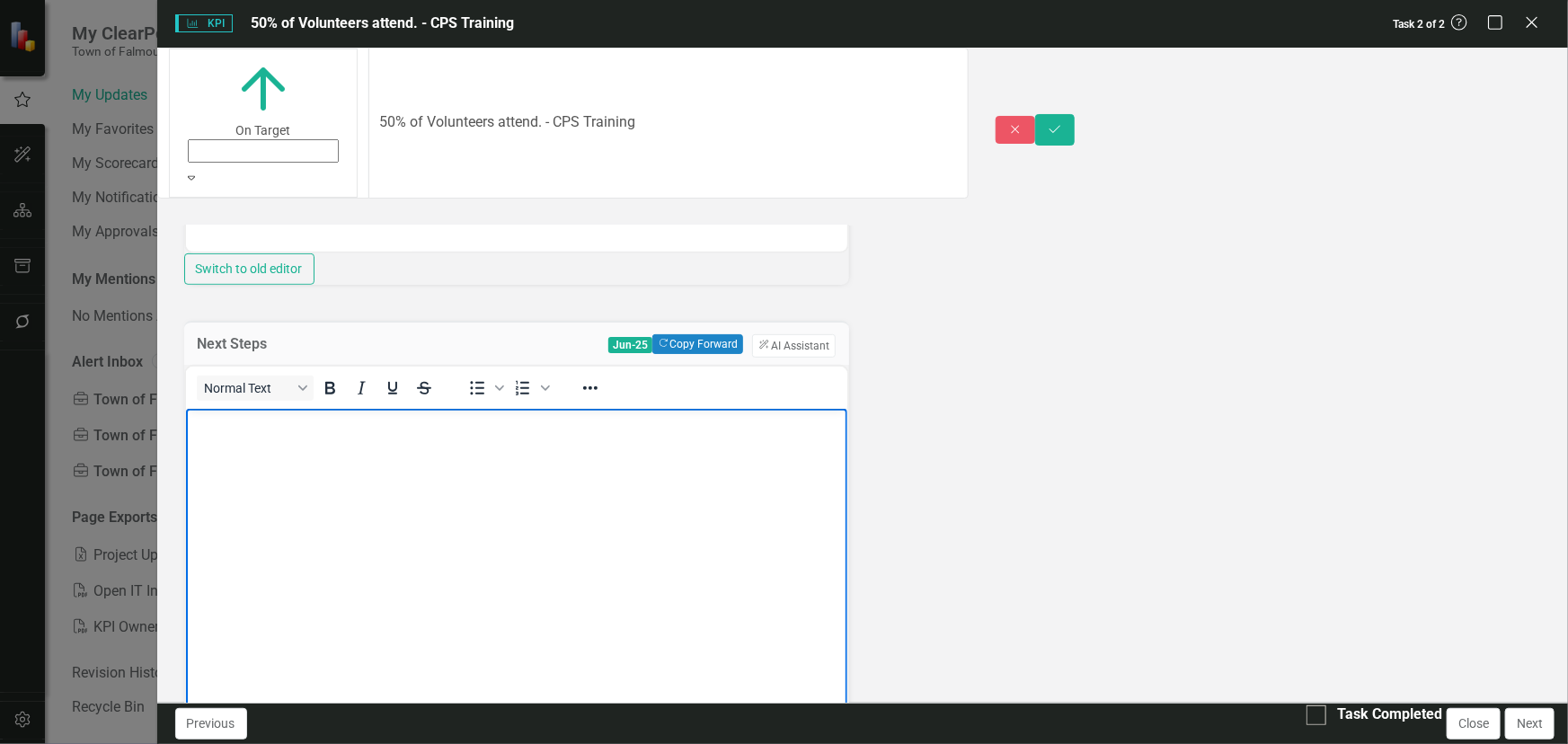 type 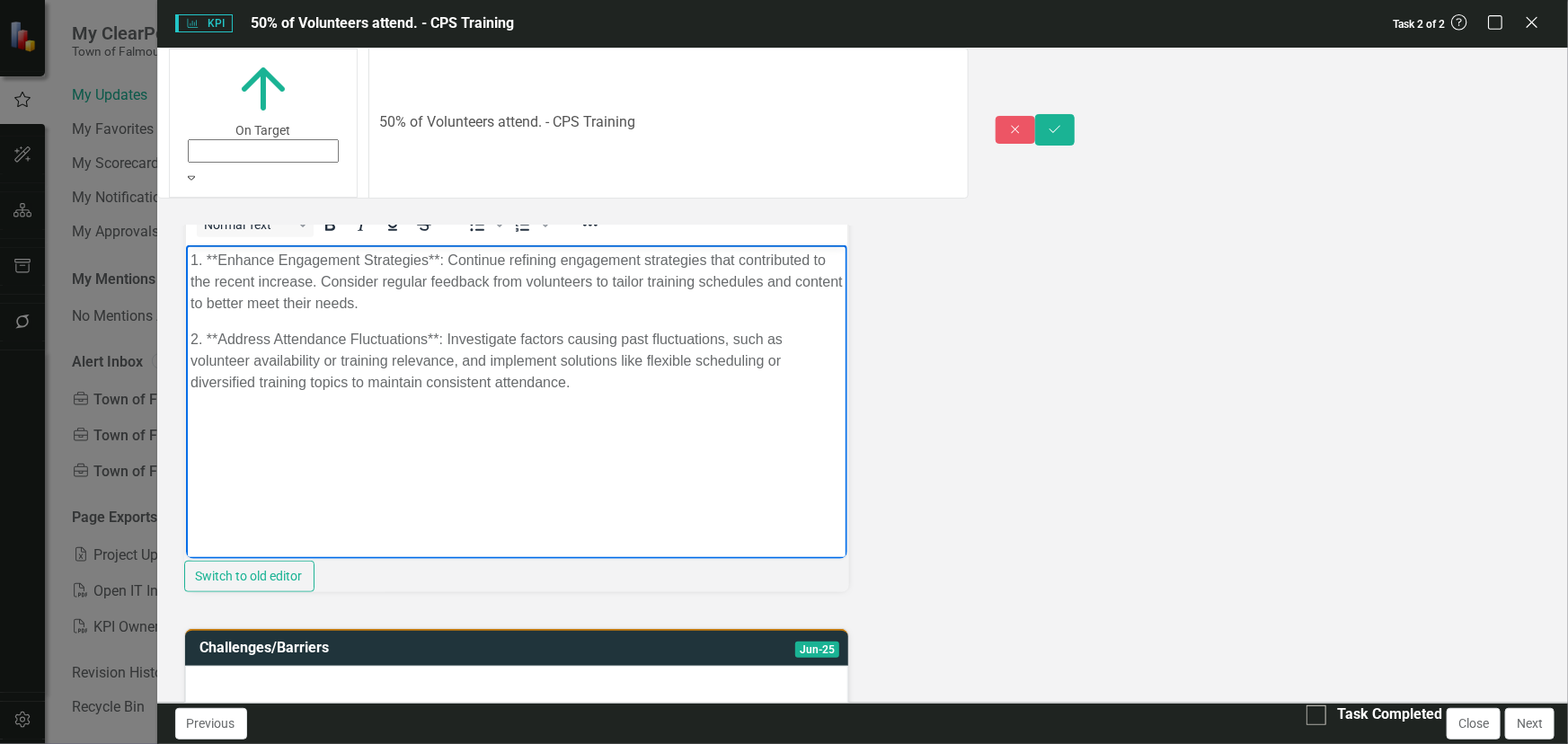 scroll, scrollTop: 899, scrollLeft: 0, axis: vertical 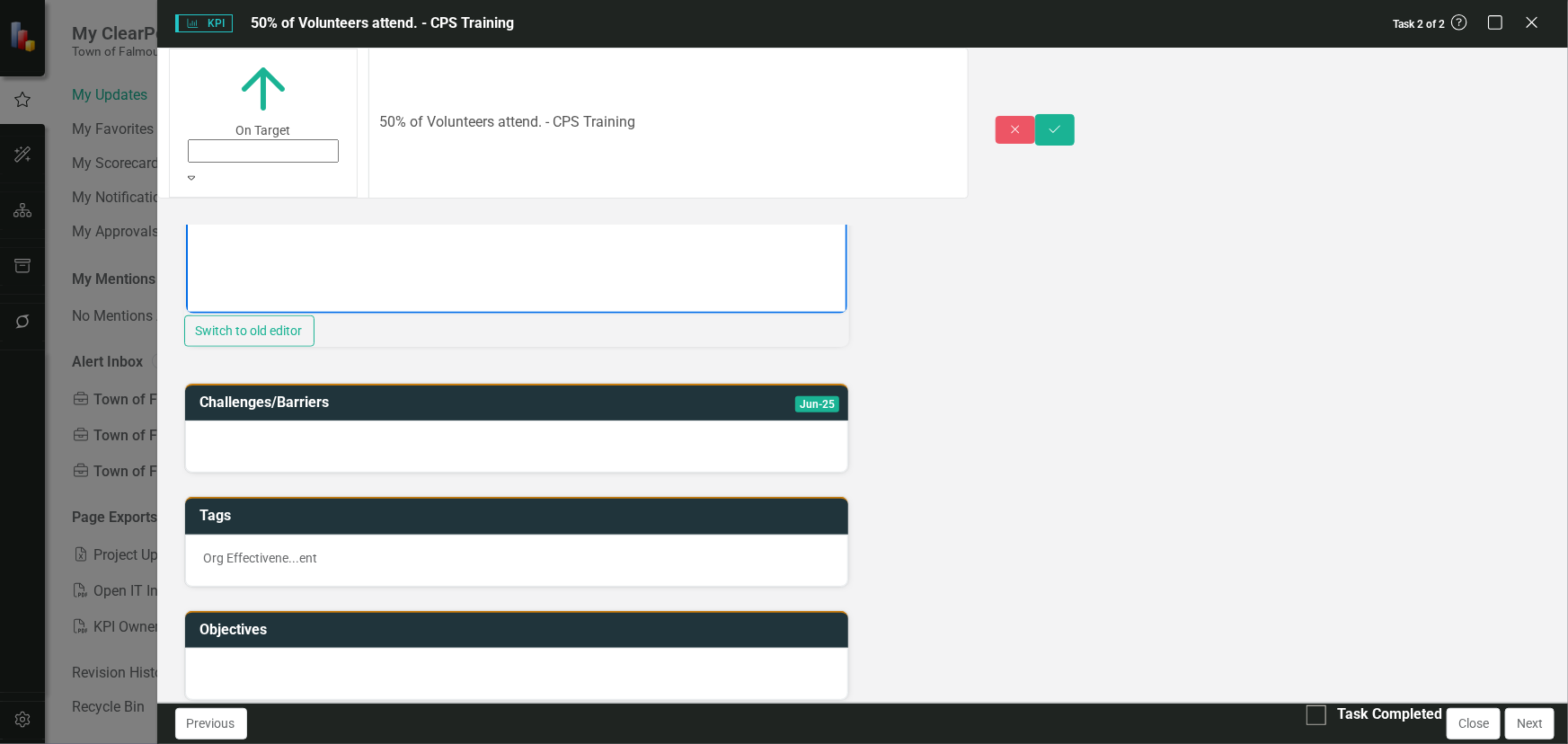 click at bounding box center (517, 447) 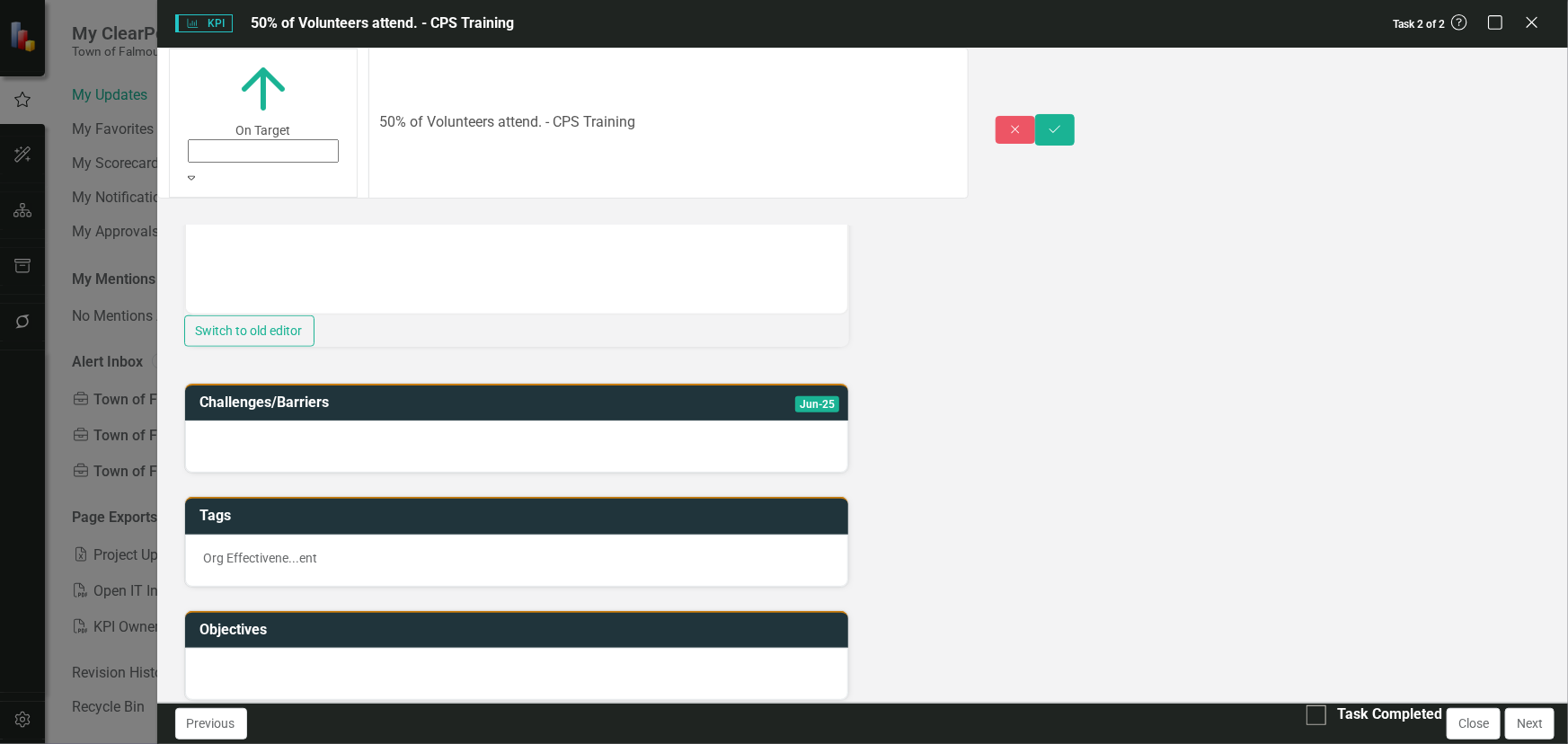 click at bounding box center [517, 447] 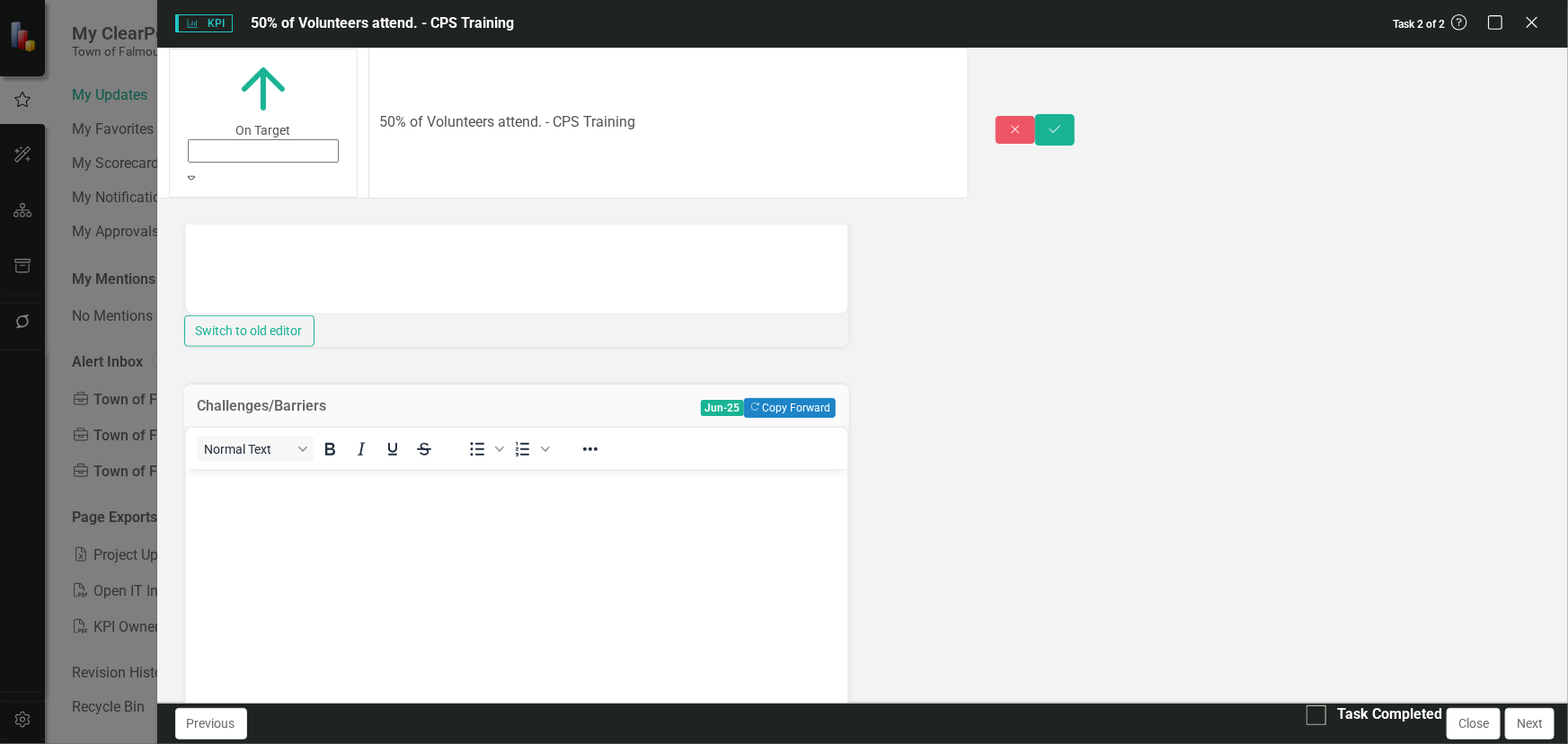 scroll, scrollTop: 0, scrollLeft: 0, axis: both 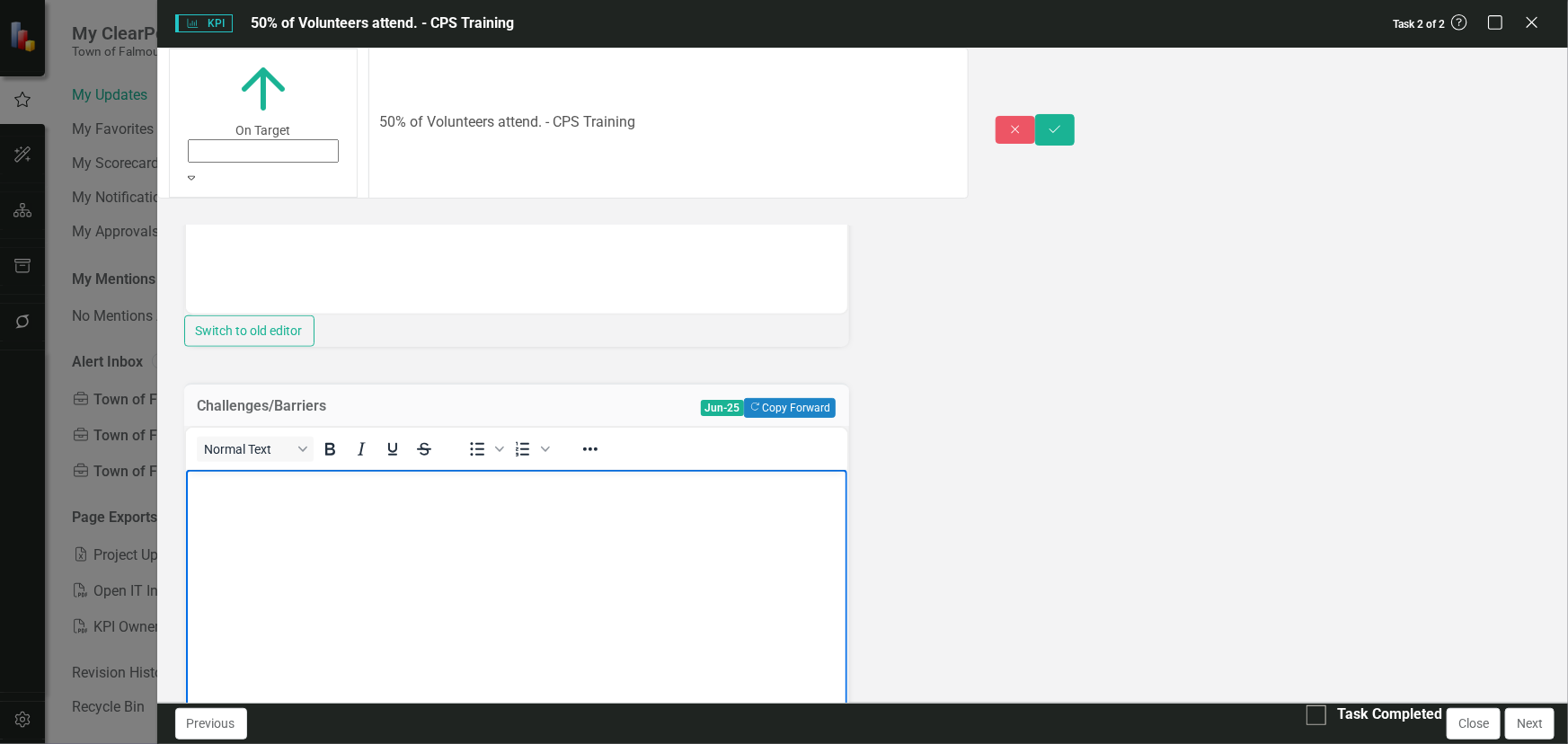 click at bounding box center [516, 605] 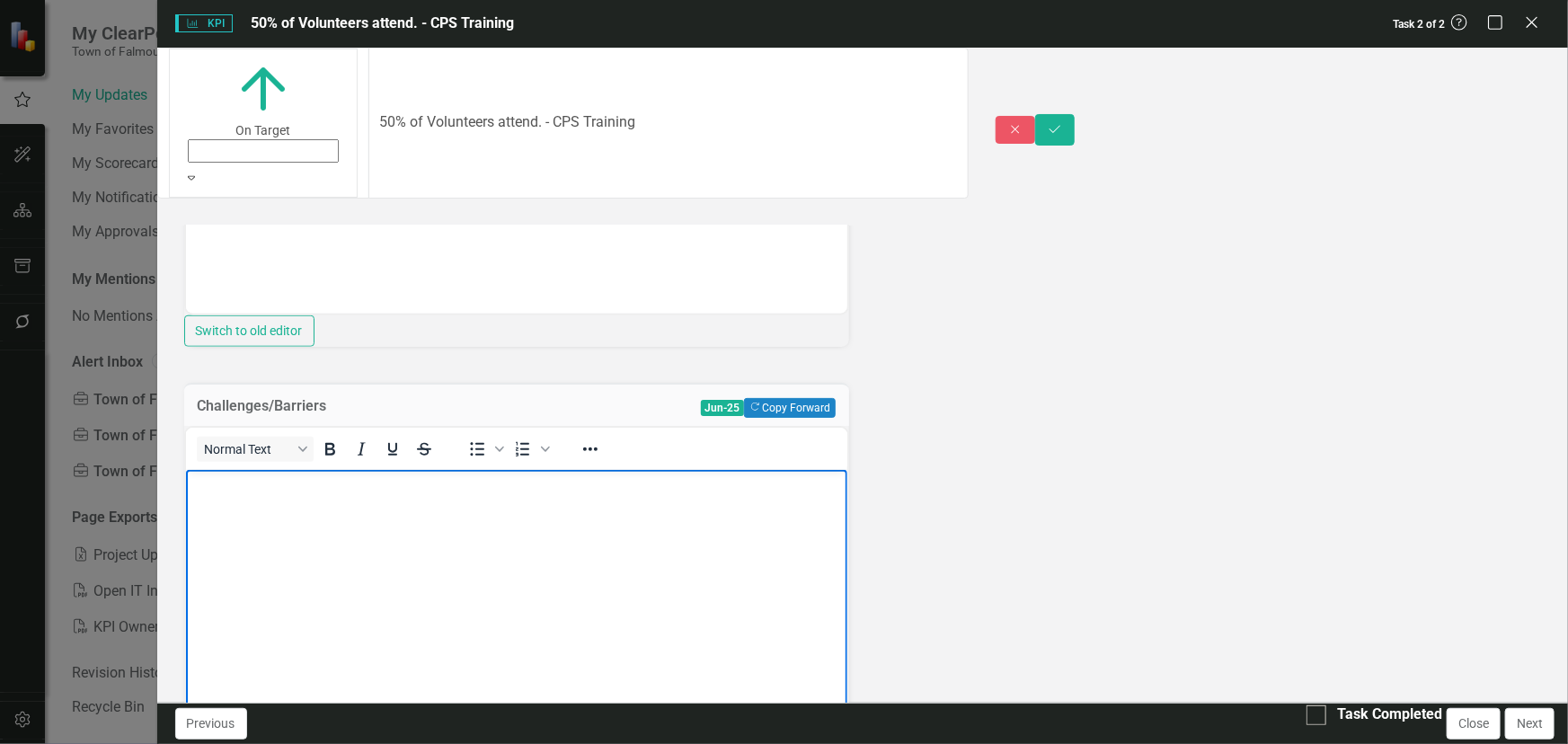 type 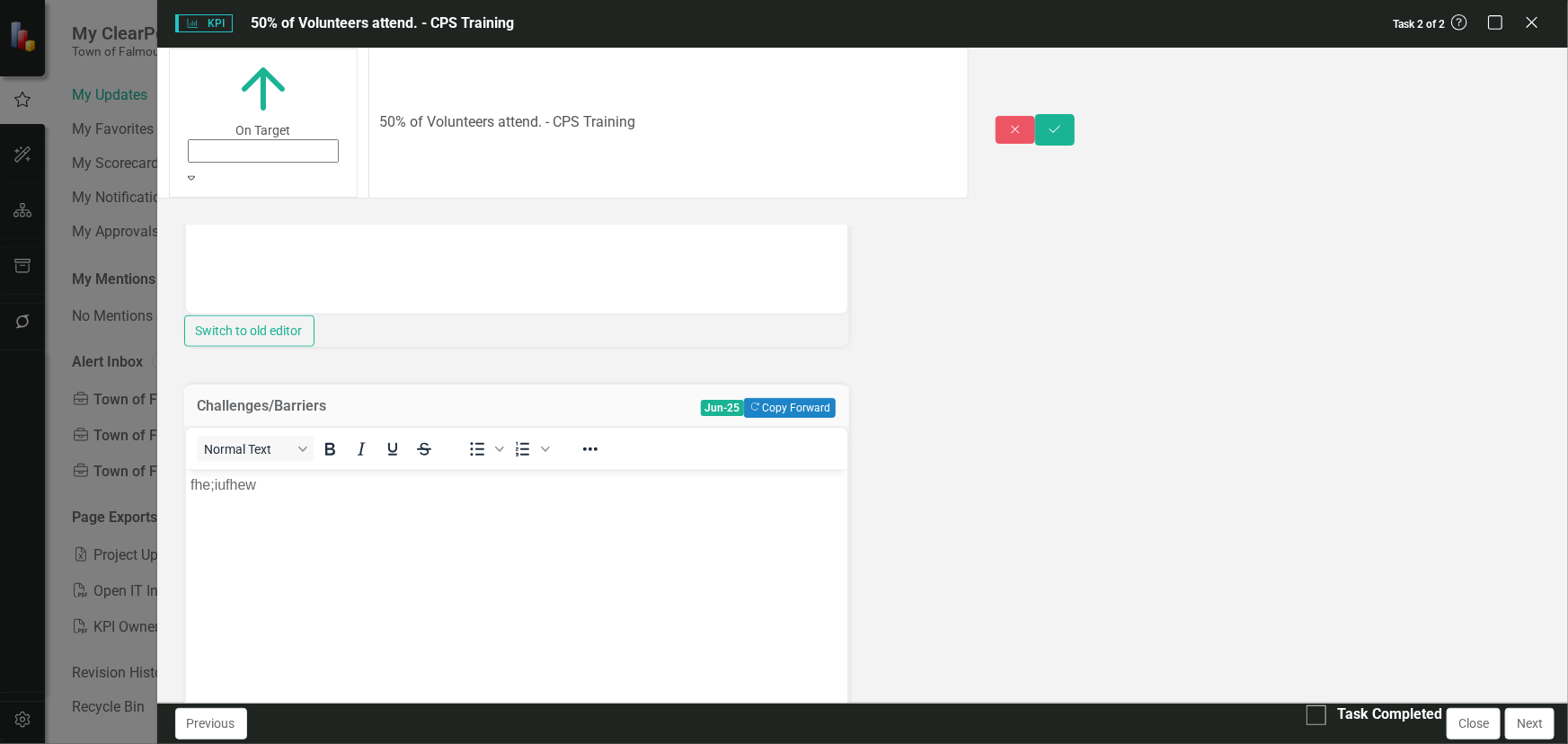 click on "Tags Org Effectivene...ent Objectives Projects 50% of Volunteers attend. - CPS Training Chart Bar chart with 2 data series. 50% of Volunteers attend. - CPS Training (Chart Type: Column) Plot Bands Q3-24 Actual: 50.00% Target: 50.00% Q4-24 Actual: 40.00% Target: 50.00% Q1-25 Actual: 45.00% Target: 50.00% Q2-25 Actual: 55.00% Target: 50.00% The chart has 1 X axis displaying categories. The chart has 1 Y axis displaying values. Data ranges from 40 to 55. Q3-24" at bounding box center [863, 314] 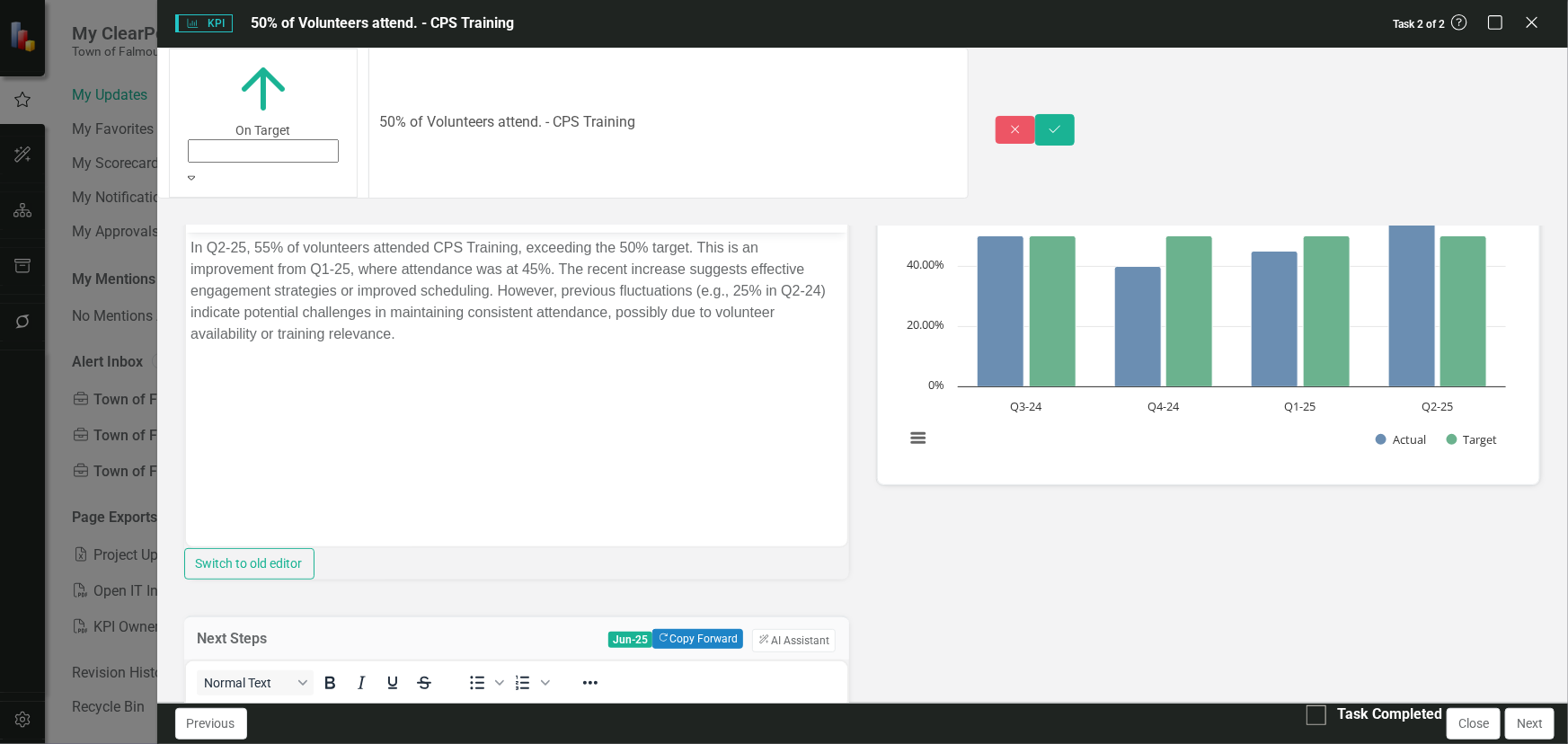 scroll, scrollTop: 0, scrollLeft: 0, axis: both 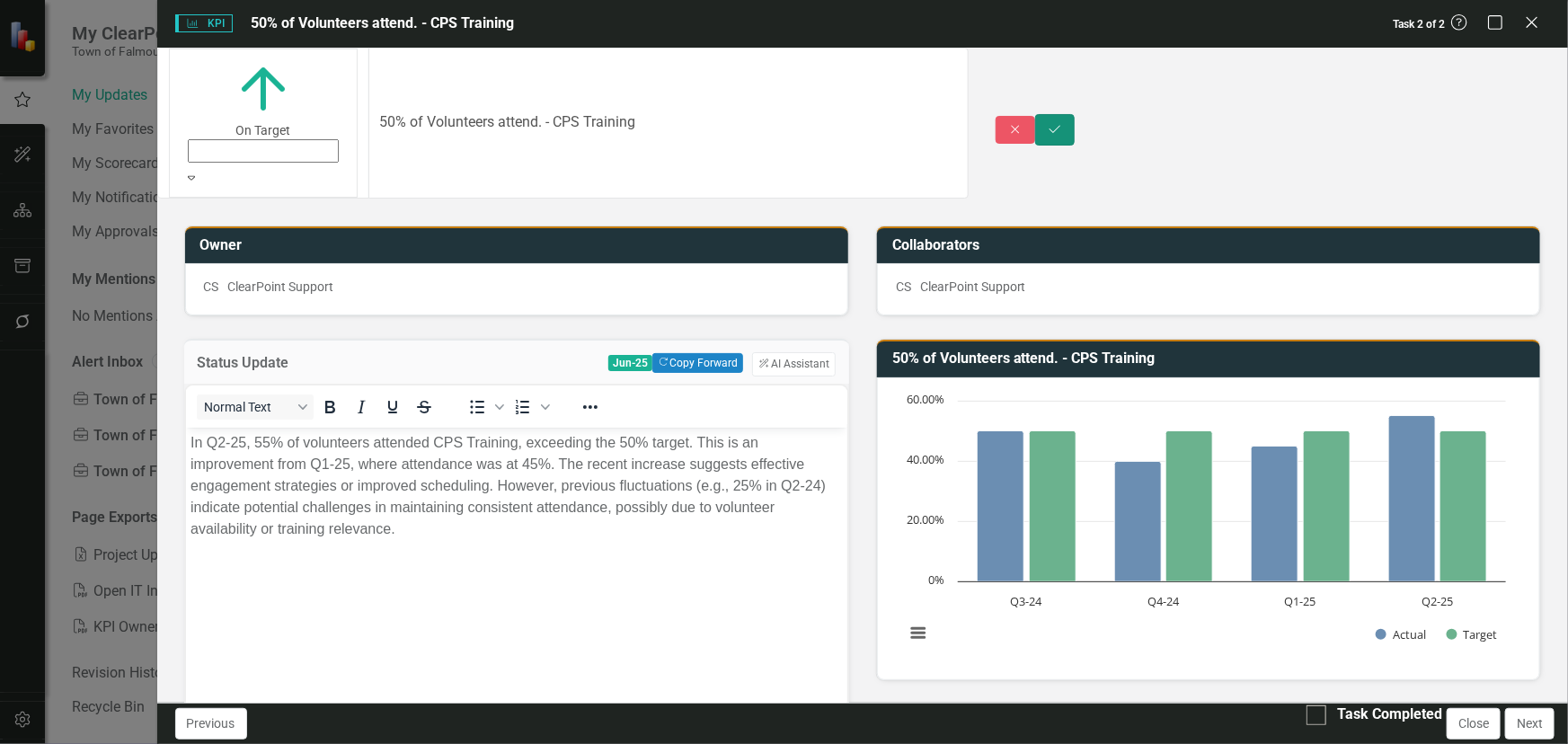 click on "Save" at bounding box center [1055, 129] 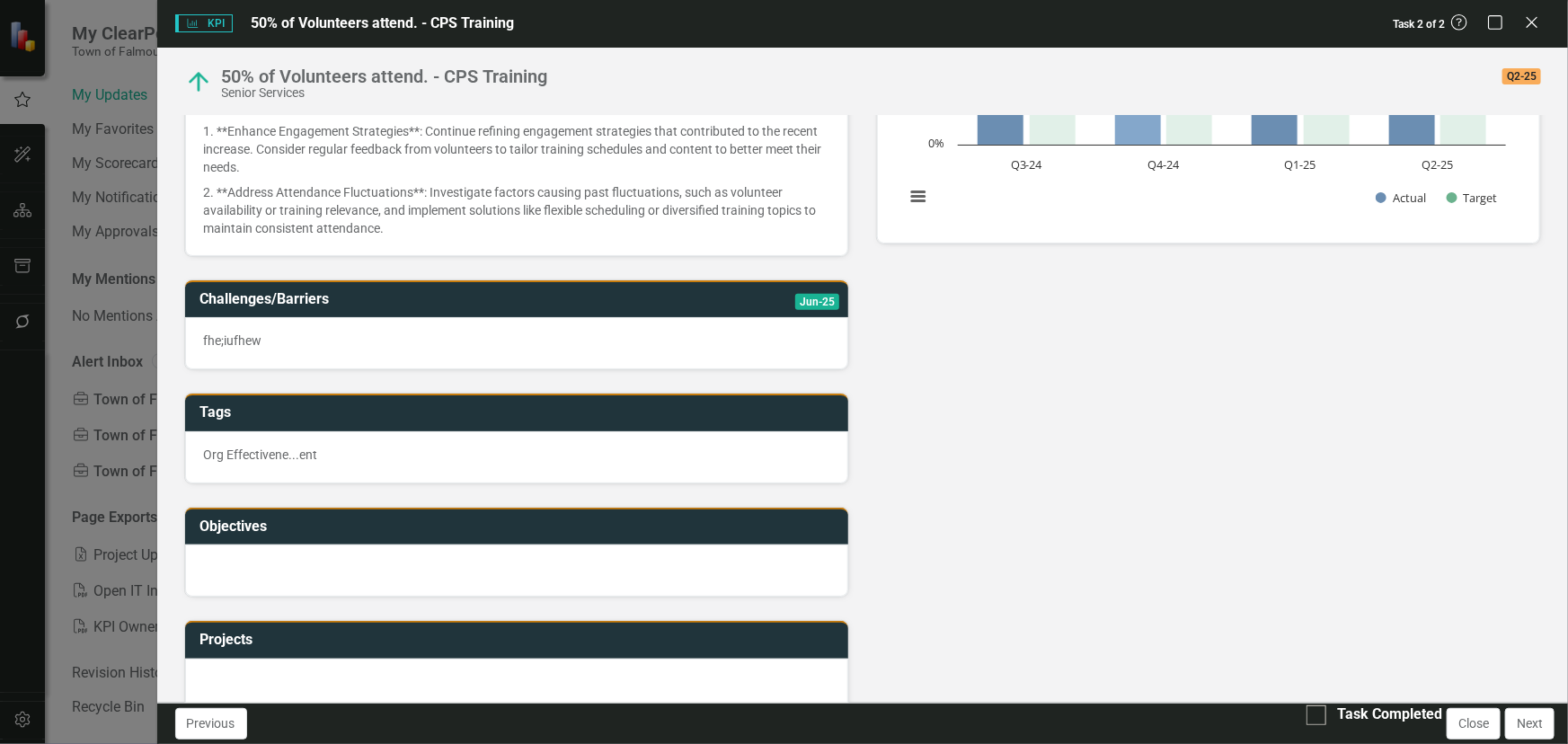 scroll, scrollTop: 408, scrollLeft: 0, axis: vertical 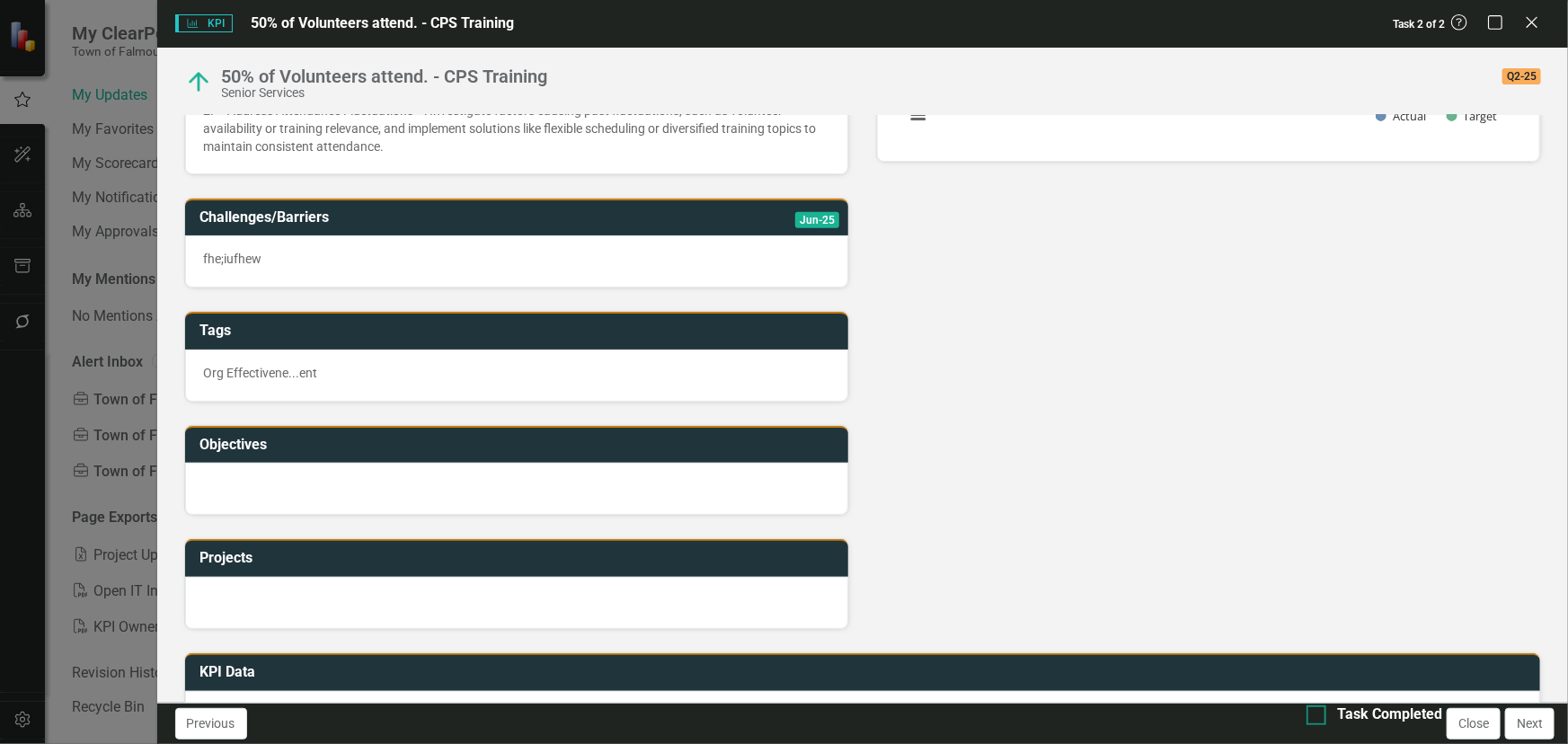 click on "Task Completed" at bounding box center (1312, 711) 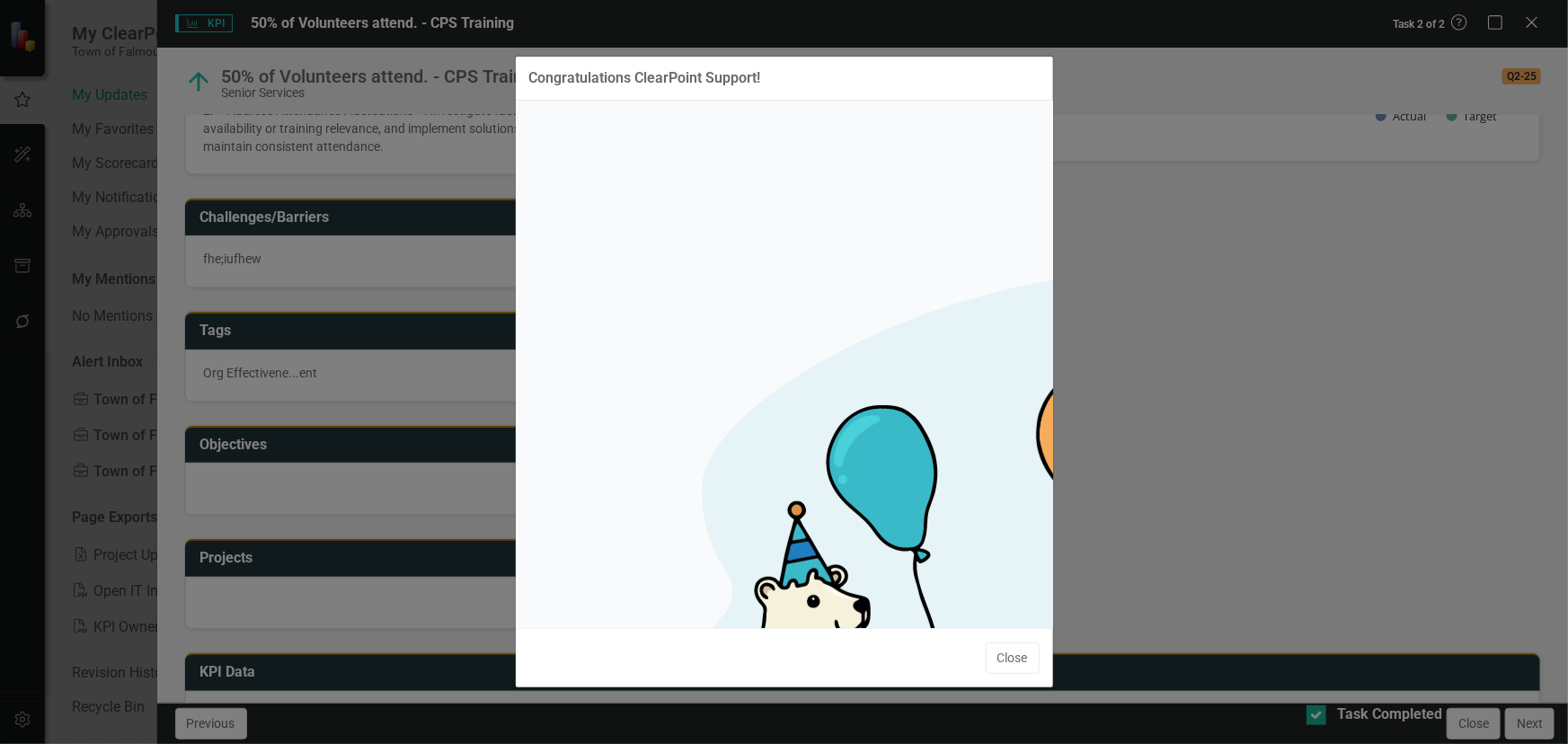 drag, startPoint x: 1021, startPoint y: 580, endPoint x: 1351, endPoint y: 649, distance: 337.1365 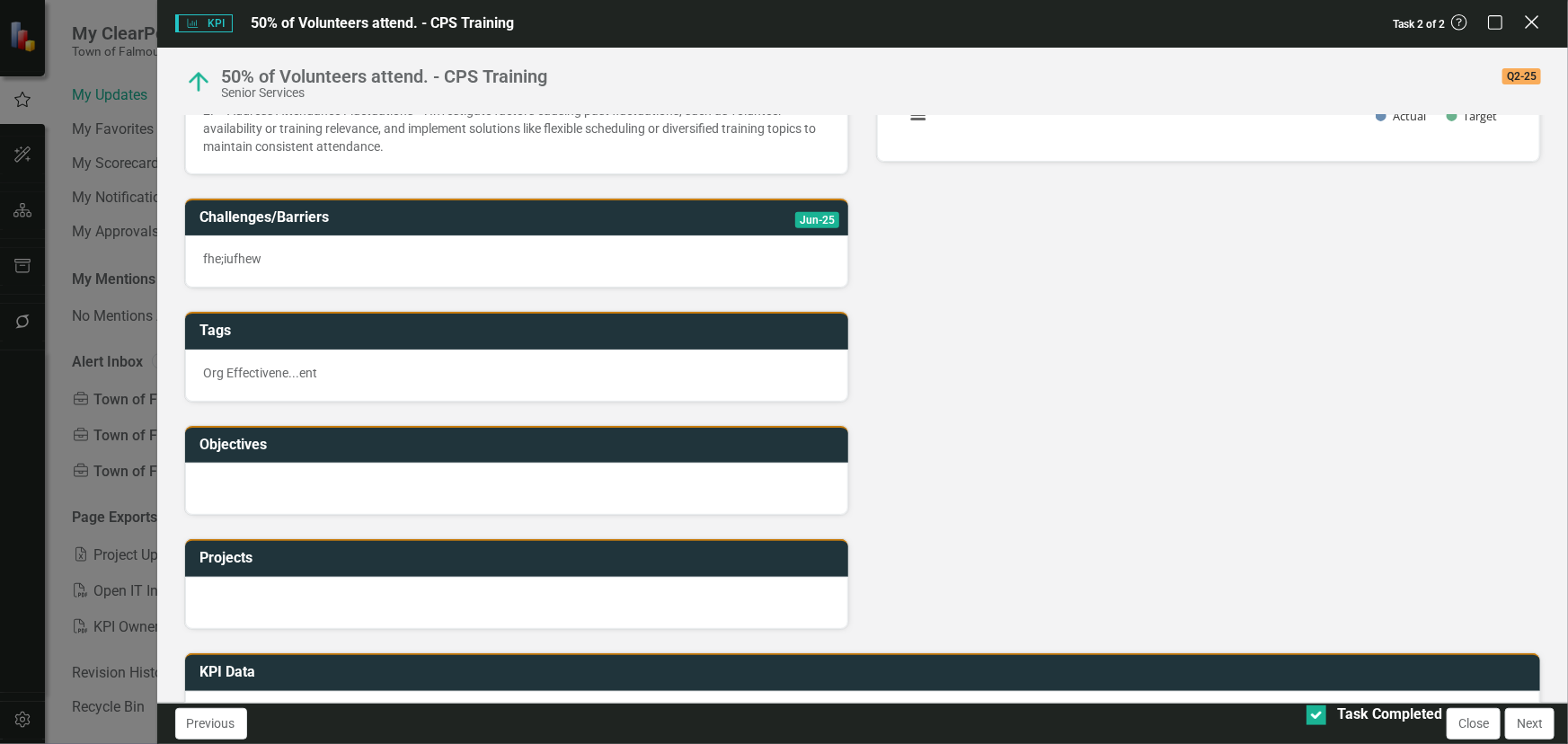 drag, startPoint x: 1516, startPoint y: 16, endPoint x: 1528, endPoint y: 17, distance: 12.041595 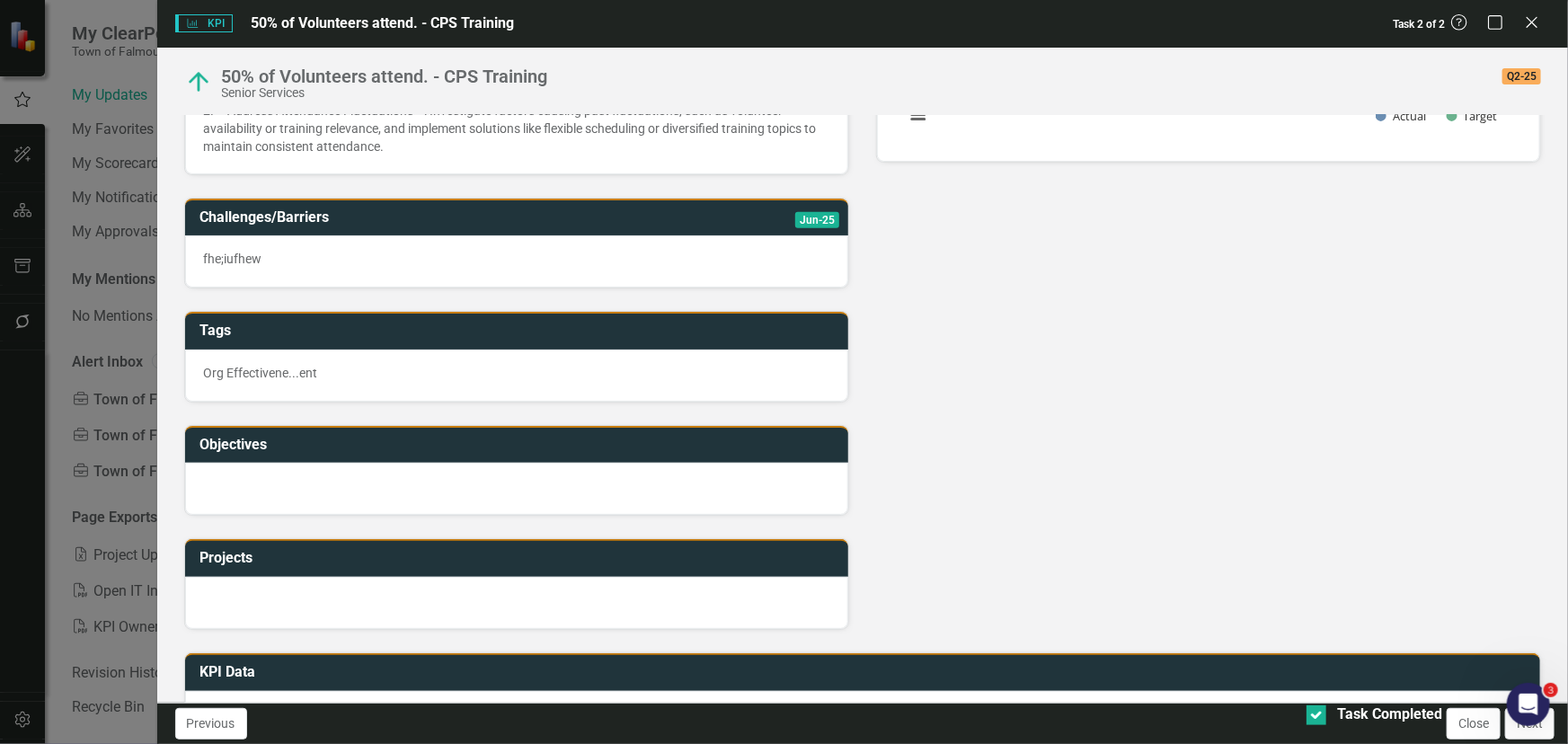 checkbox on "true" 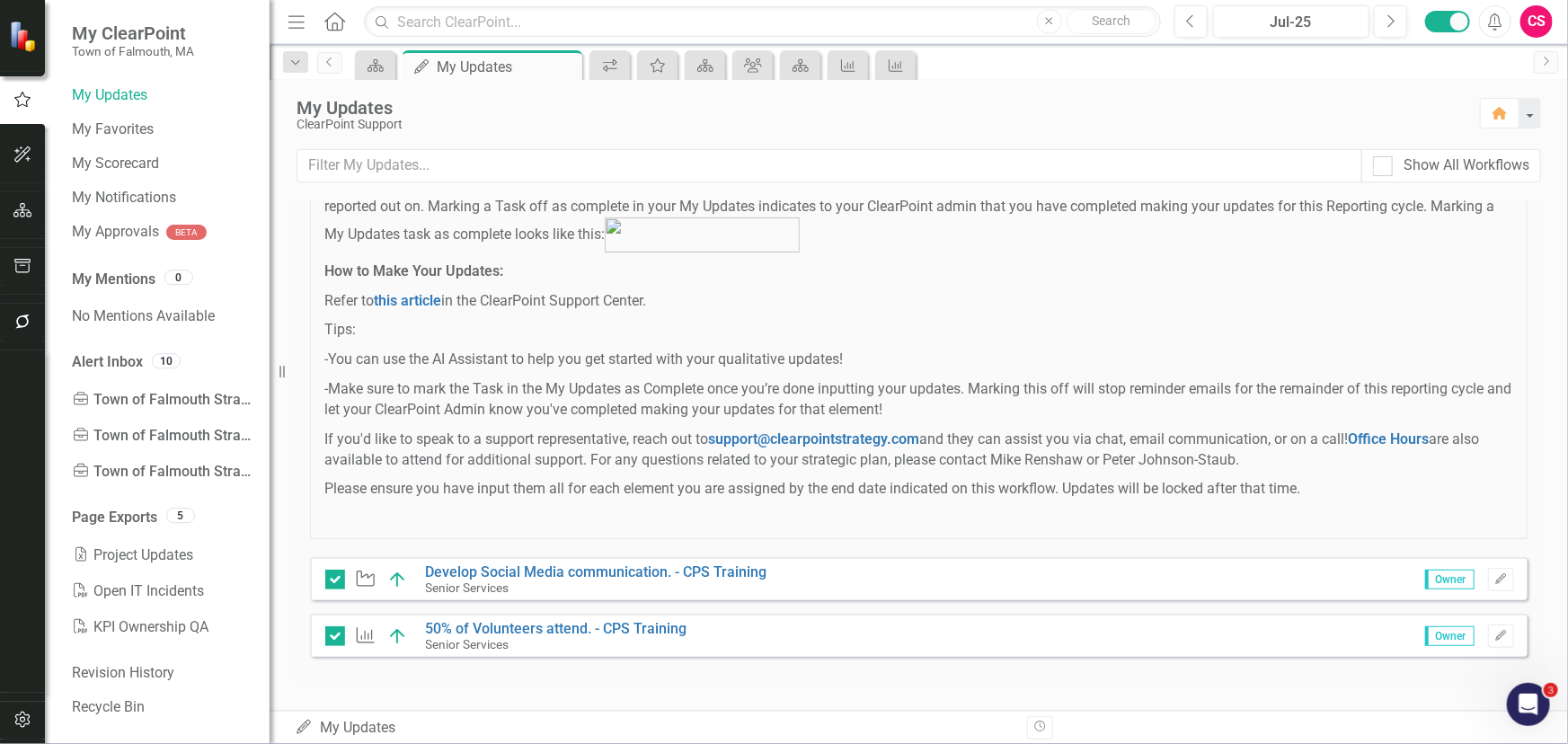 click 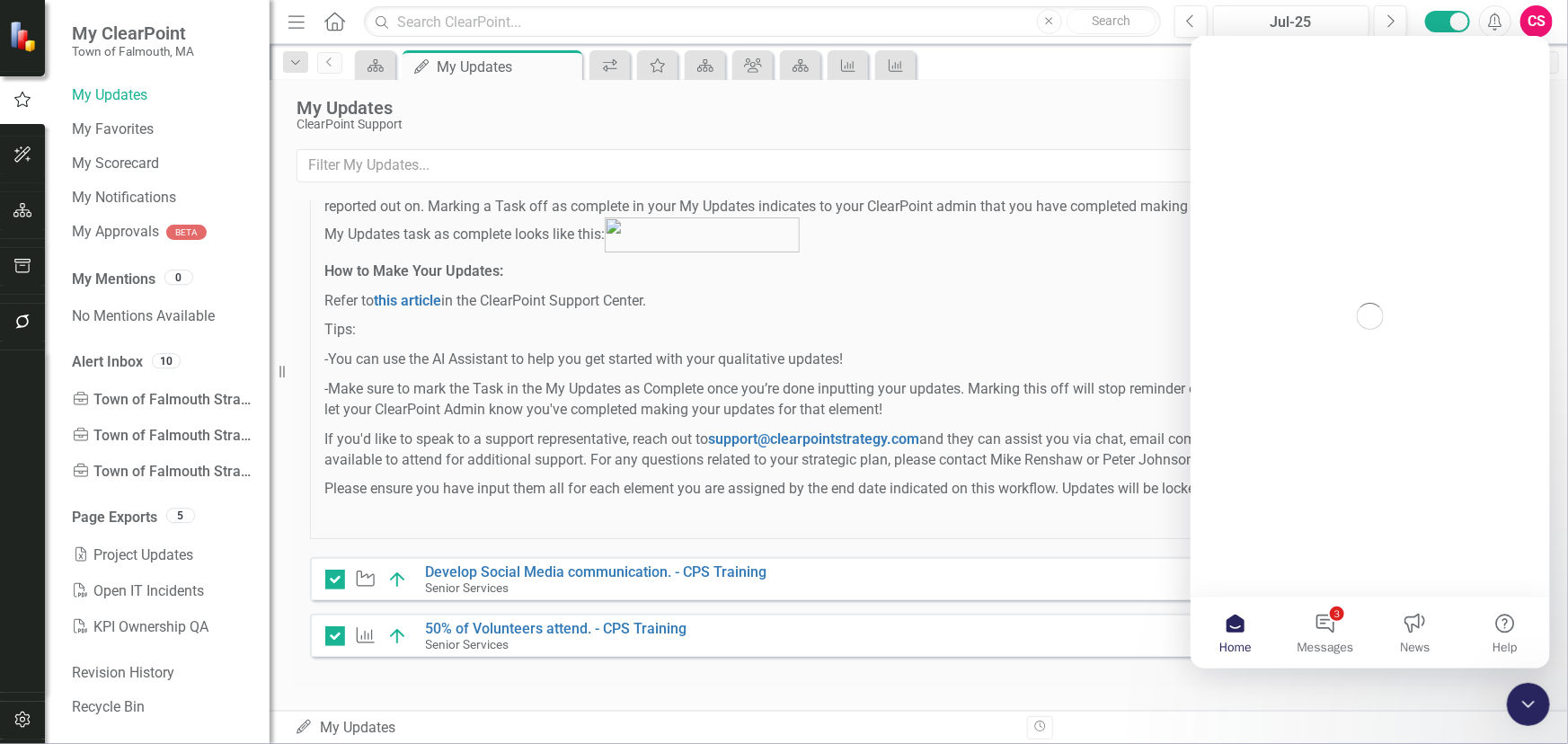 scroll, scrollTop: 0, scrollLeft: 0, axis: both 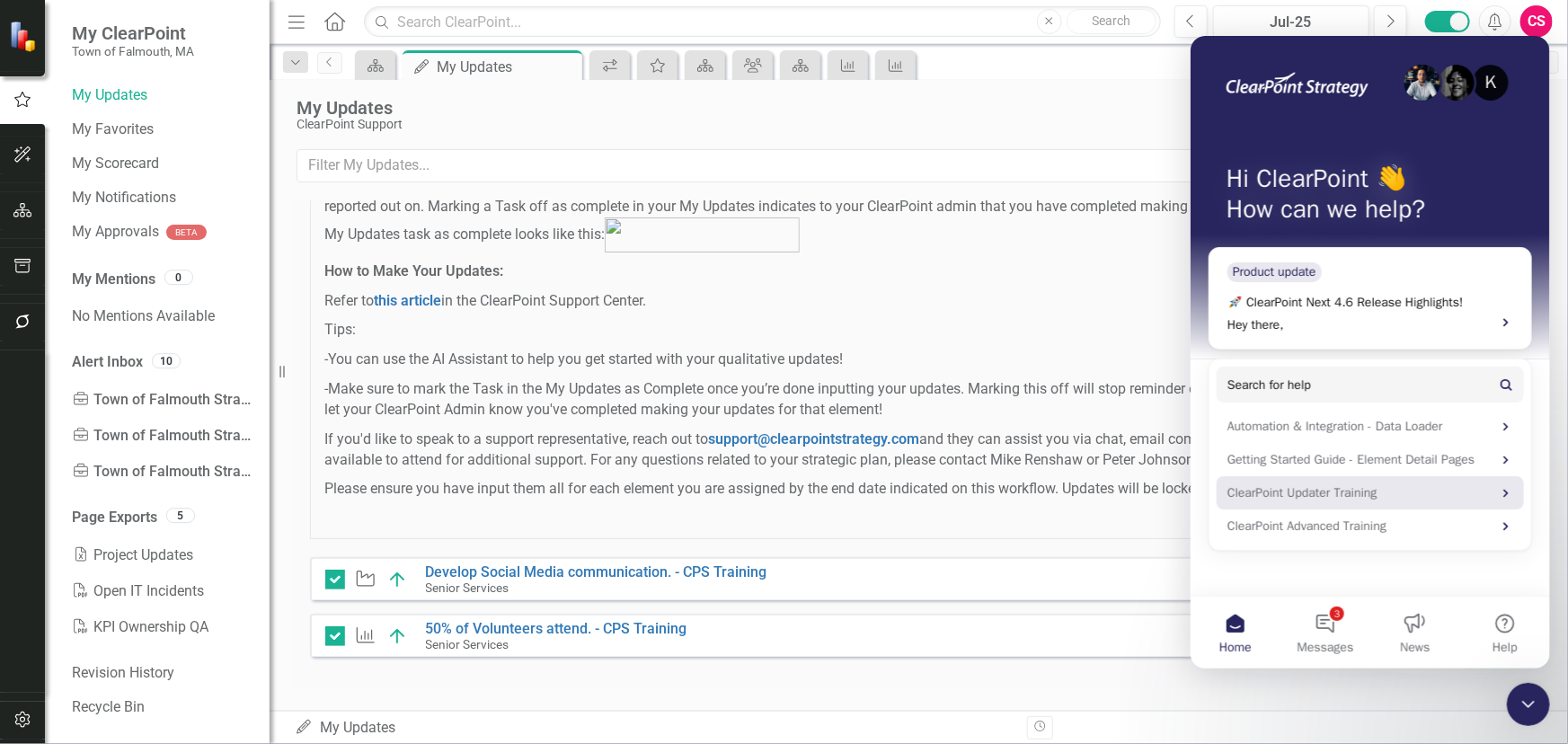 click on "ClearPoint Updater Training" at bounding box center (1359, 492) 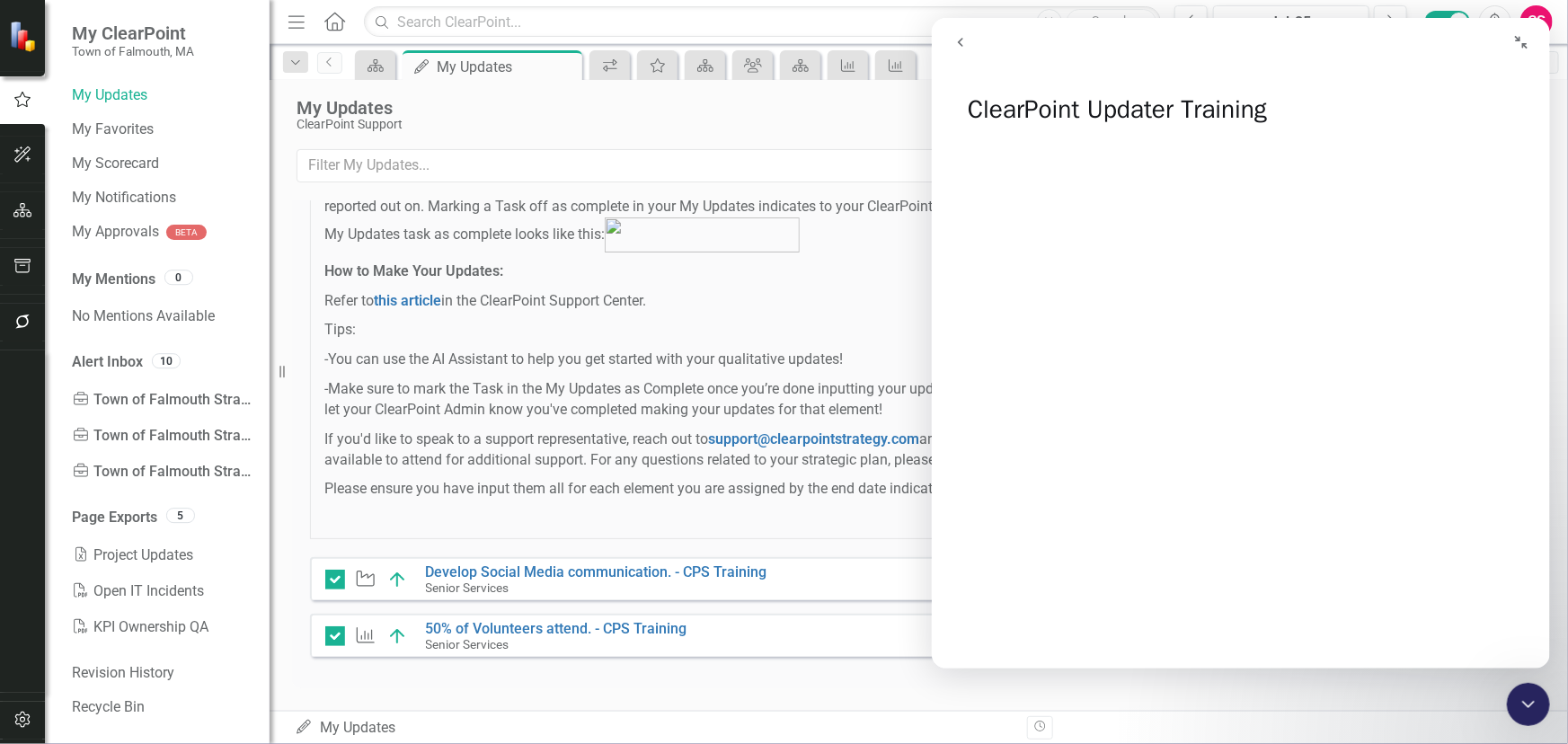 click 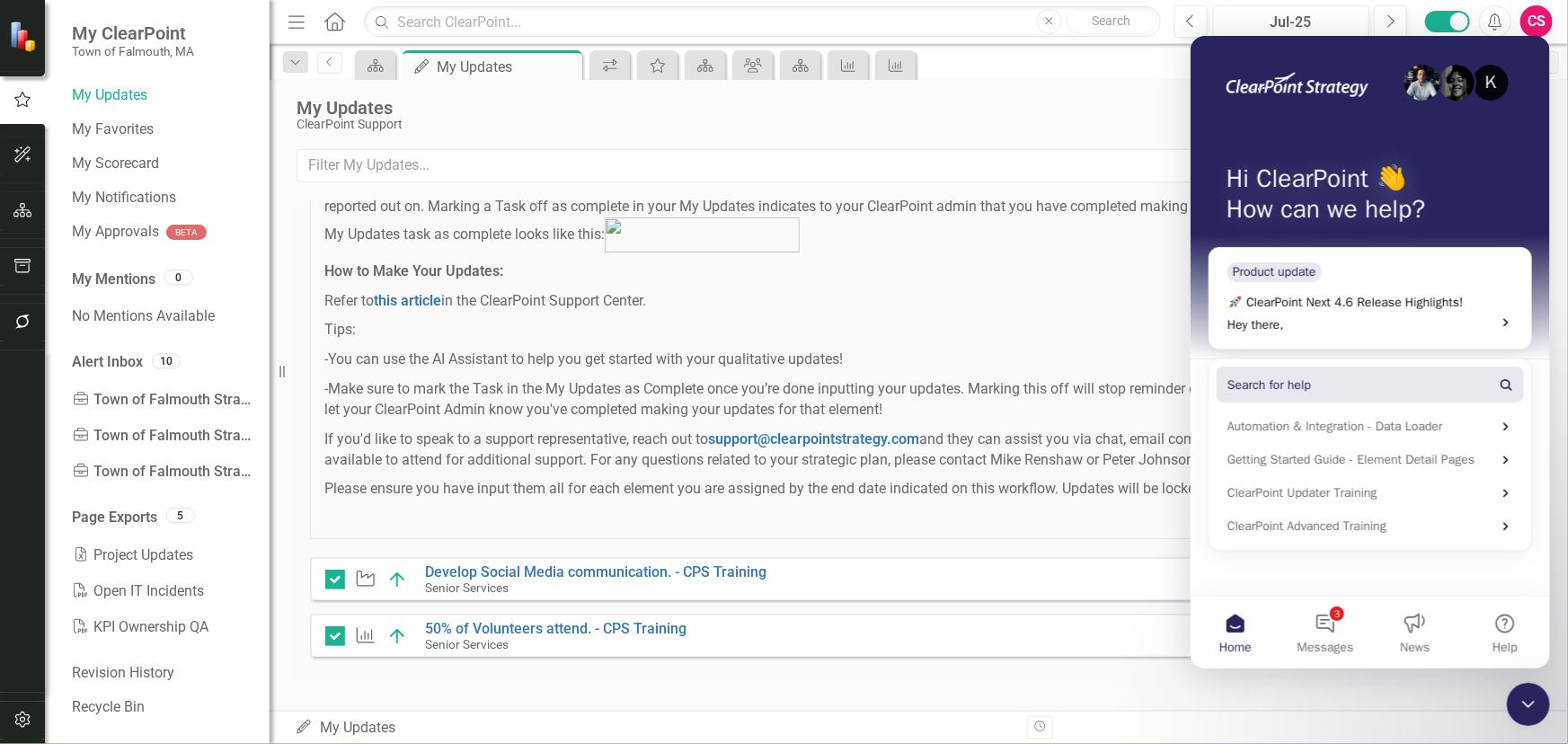 click on "Search for help" at bounding box center (1369, 384) 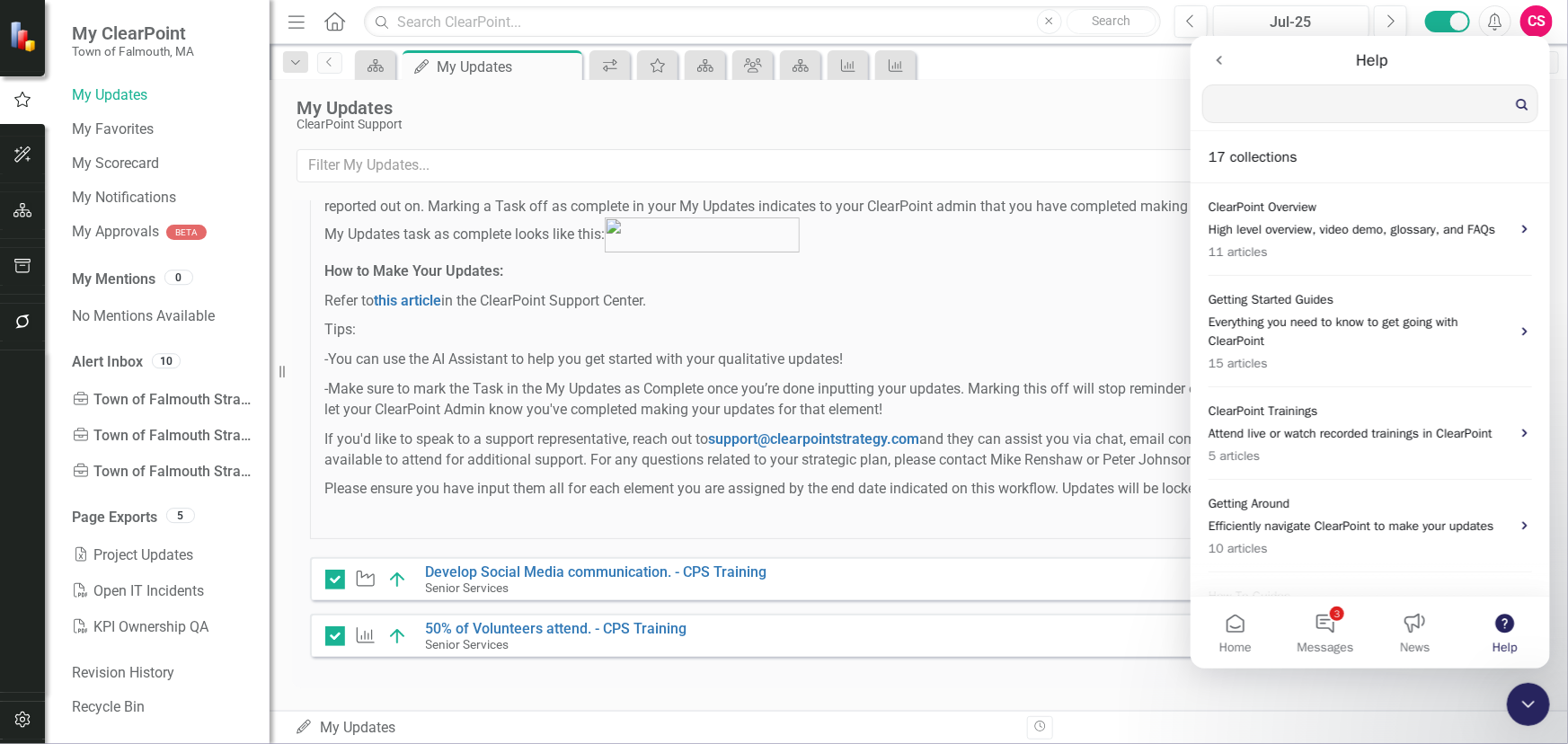 scroll, scrollTop: 0, scrollLeft: 0, axis: both 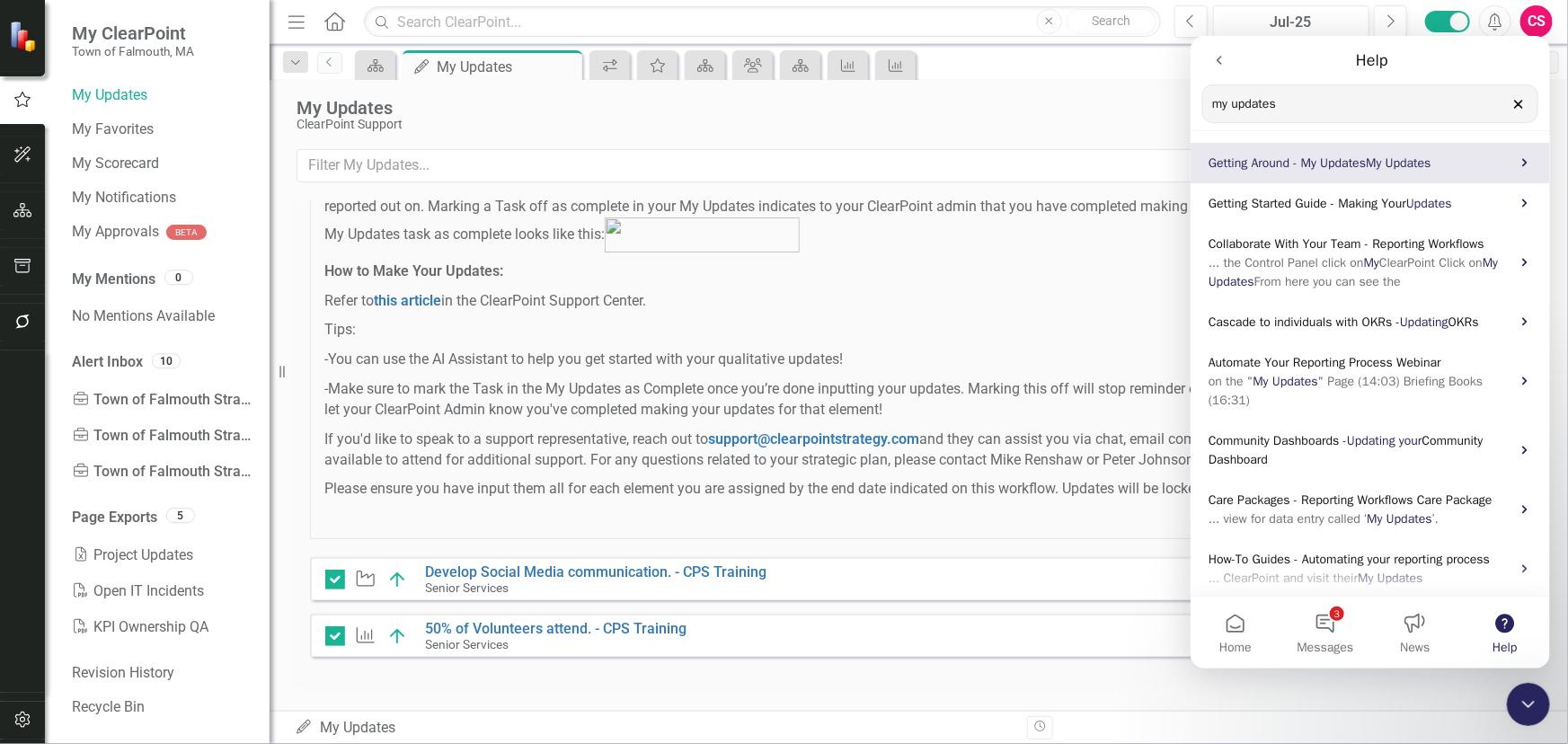 type on "my updates" 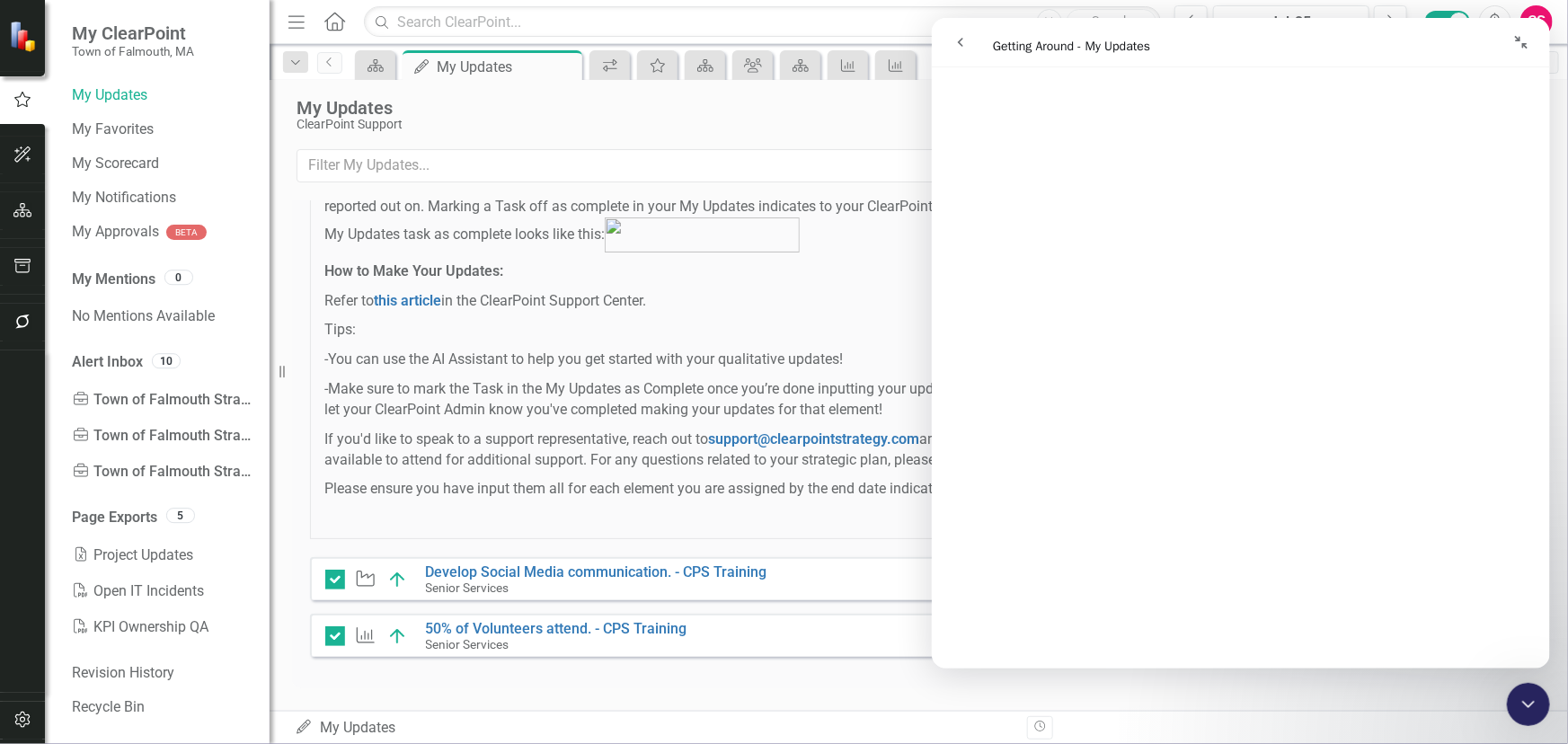 scroll, scrollTop: 0, scrollLeft: 0, axis: both 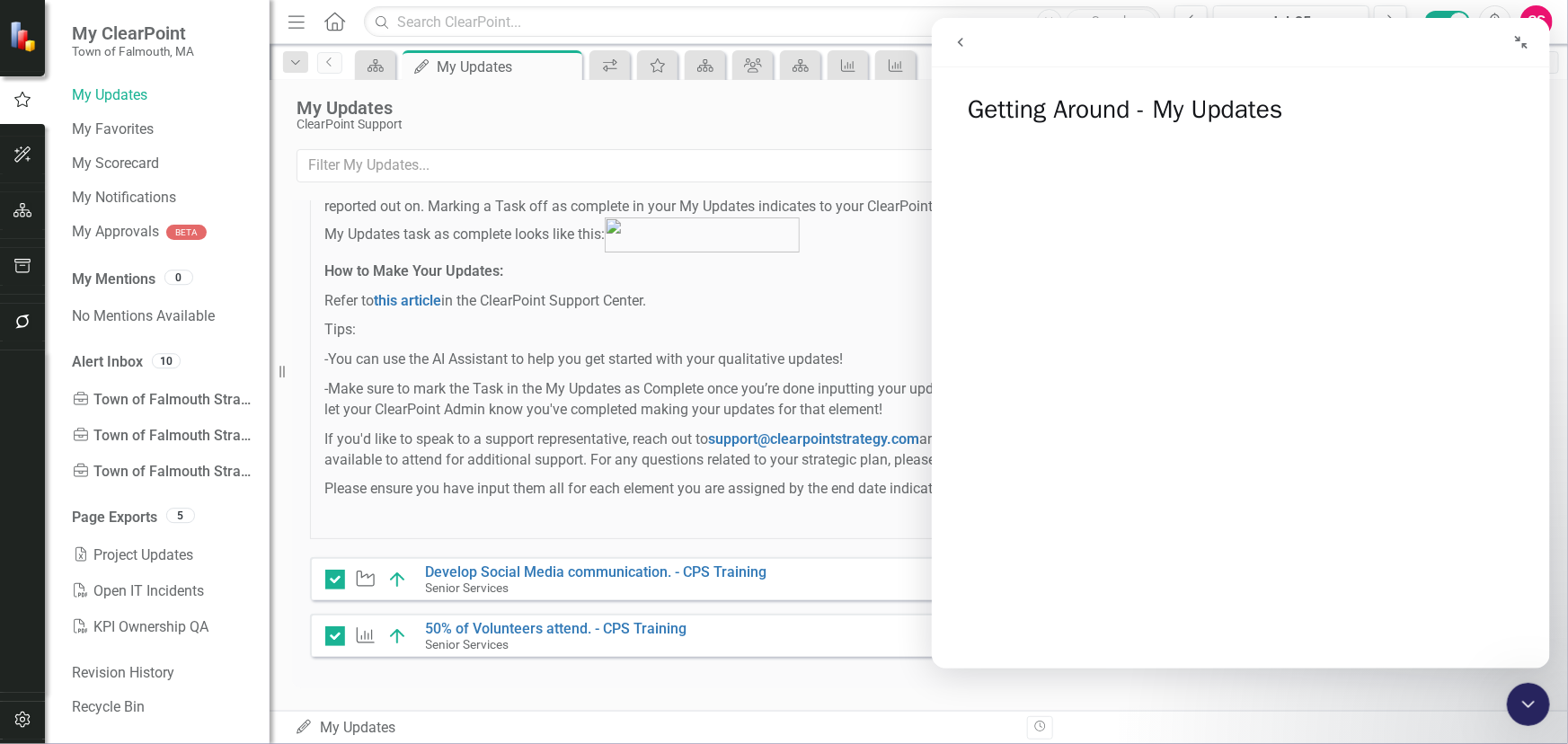 click 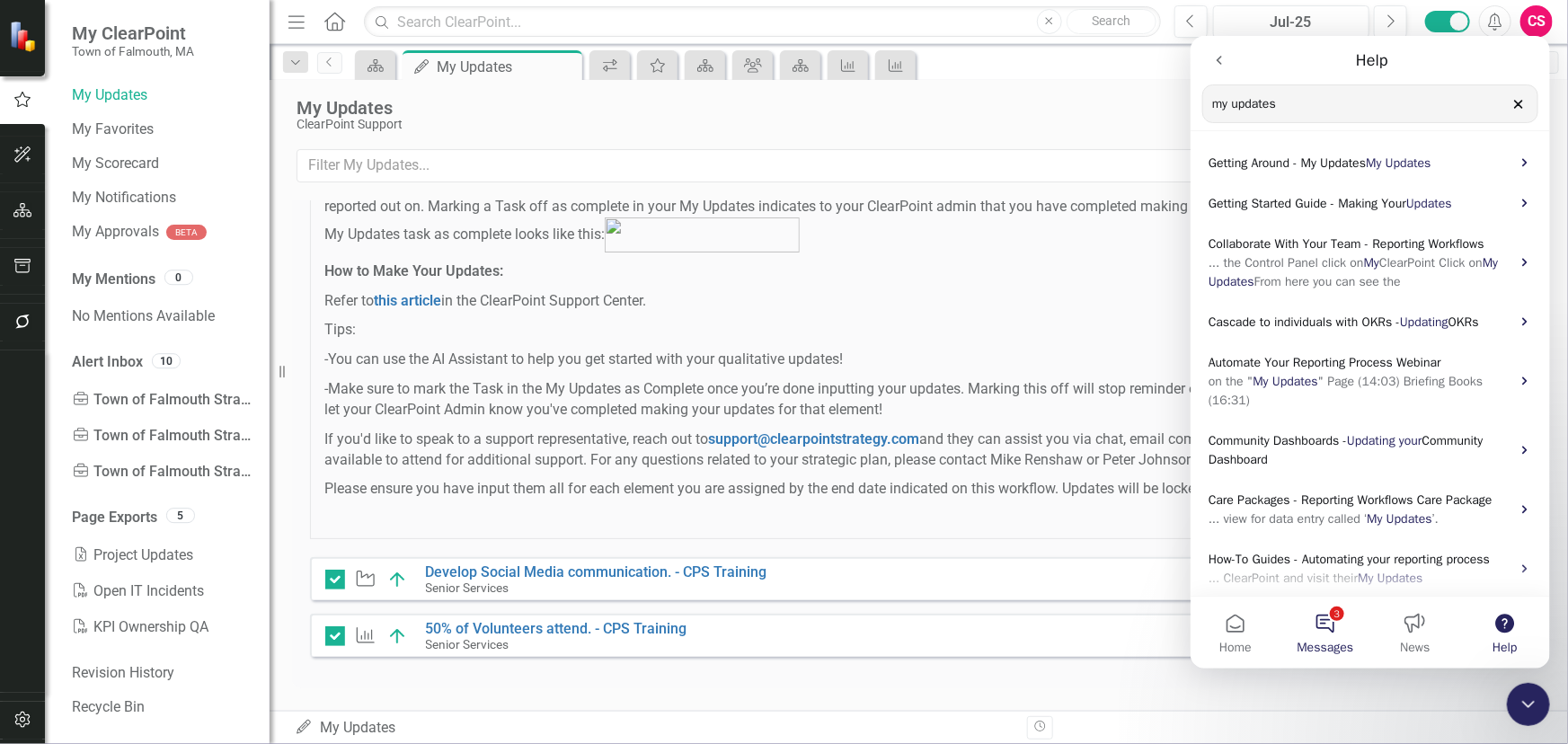 click on "3 Messages" at bounding box center (1324, 632) 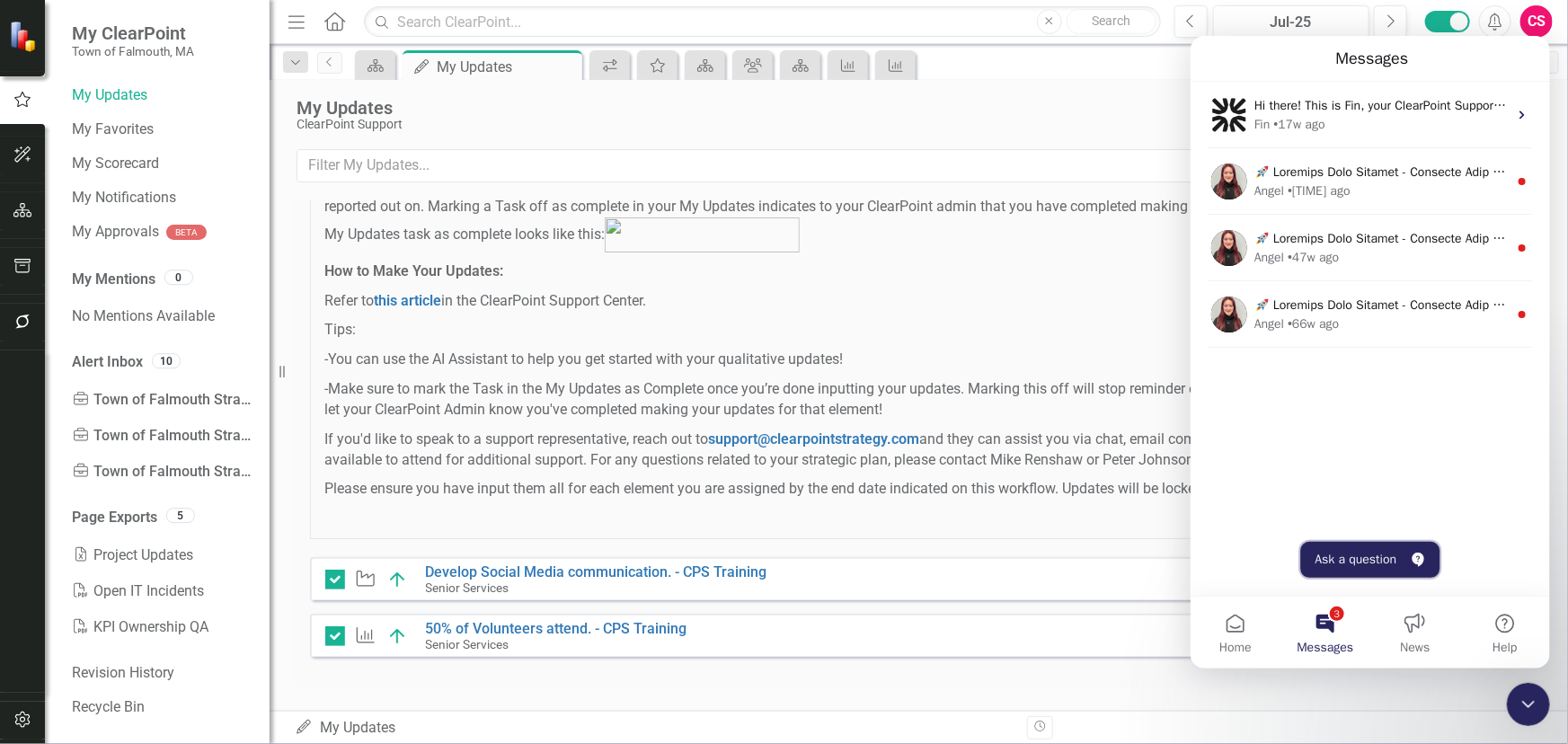 click on "Ask a question" at bounding box center [1369, 559] 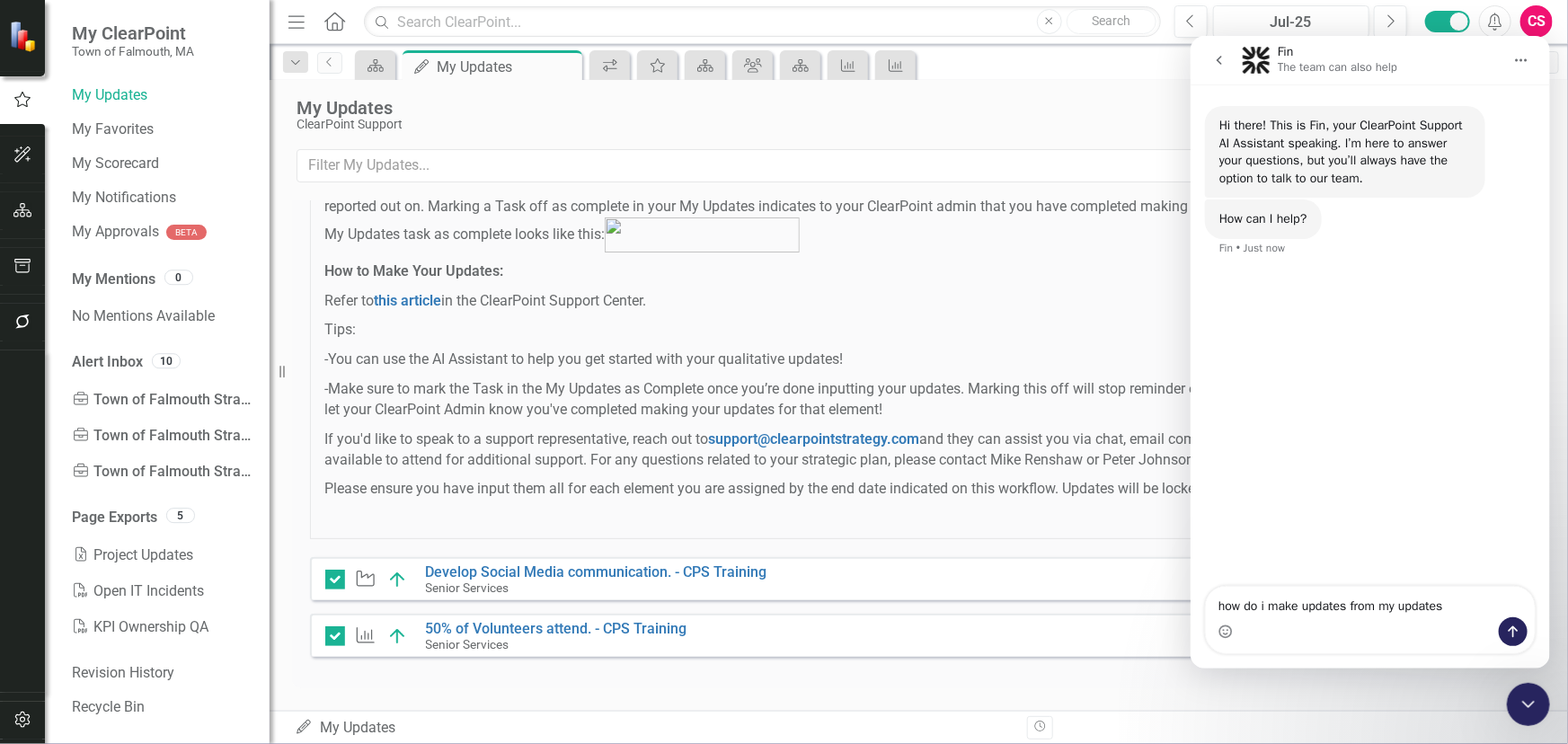 type on "how do i make updates from my updates?" 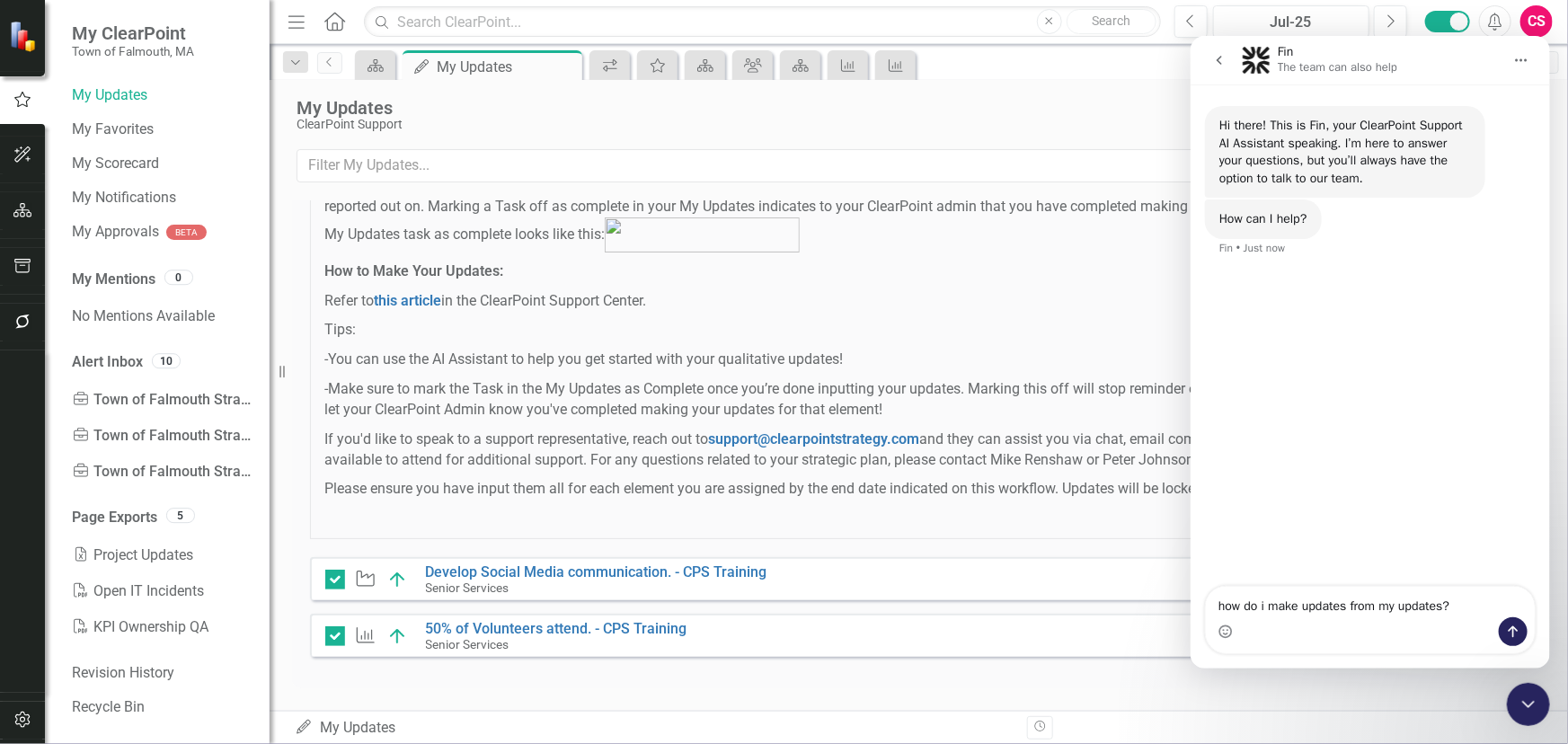 type 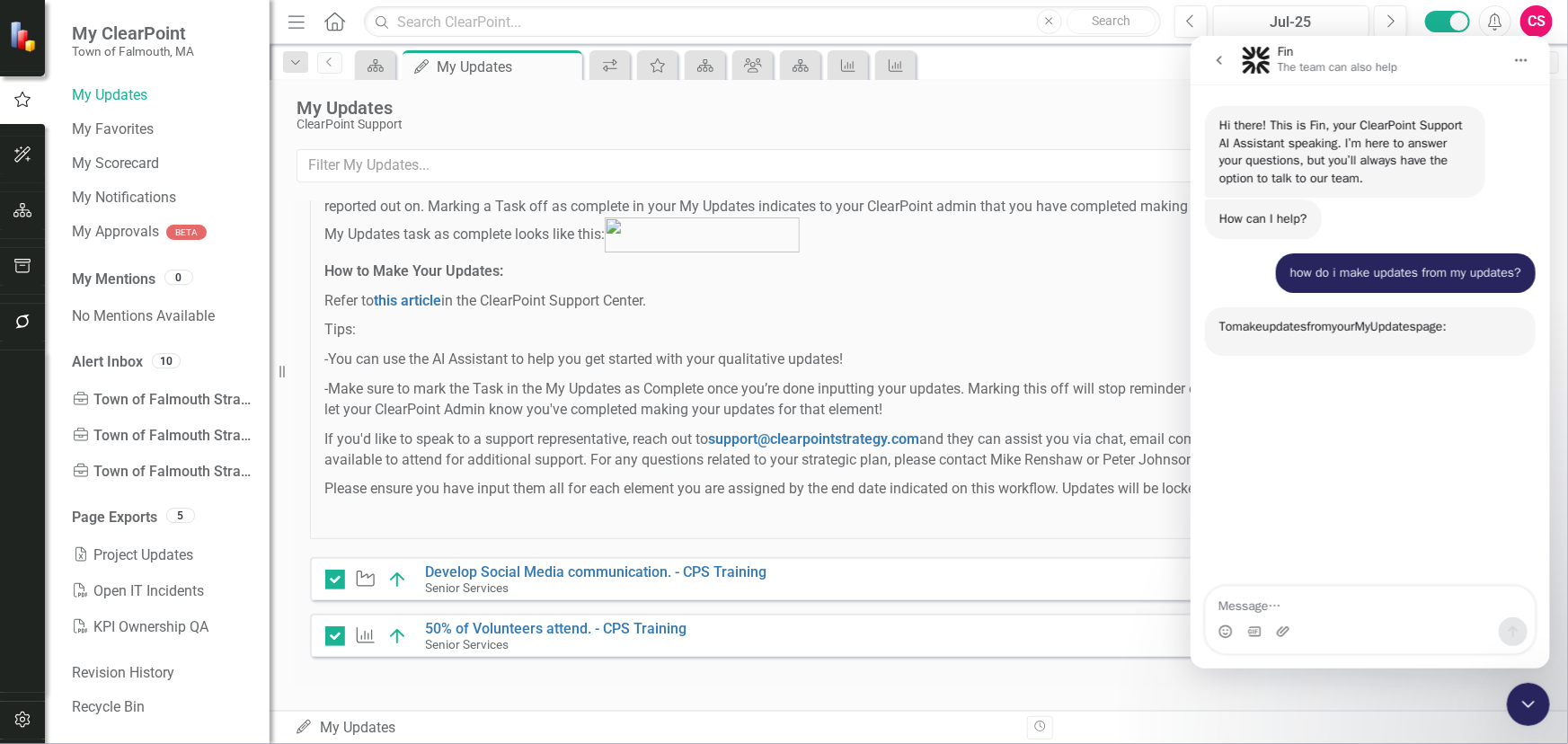 scroll, scrollTop: 2, scrollLeft: 0, axis: vertical 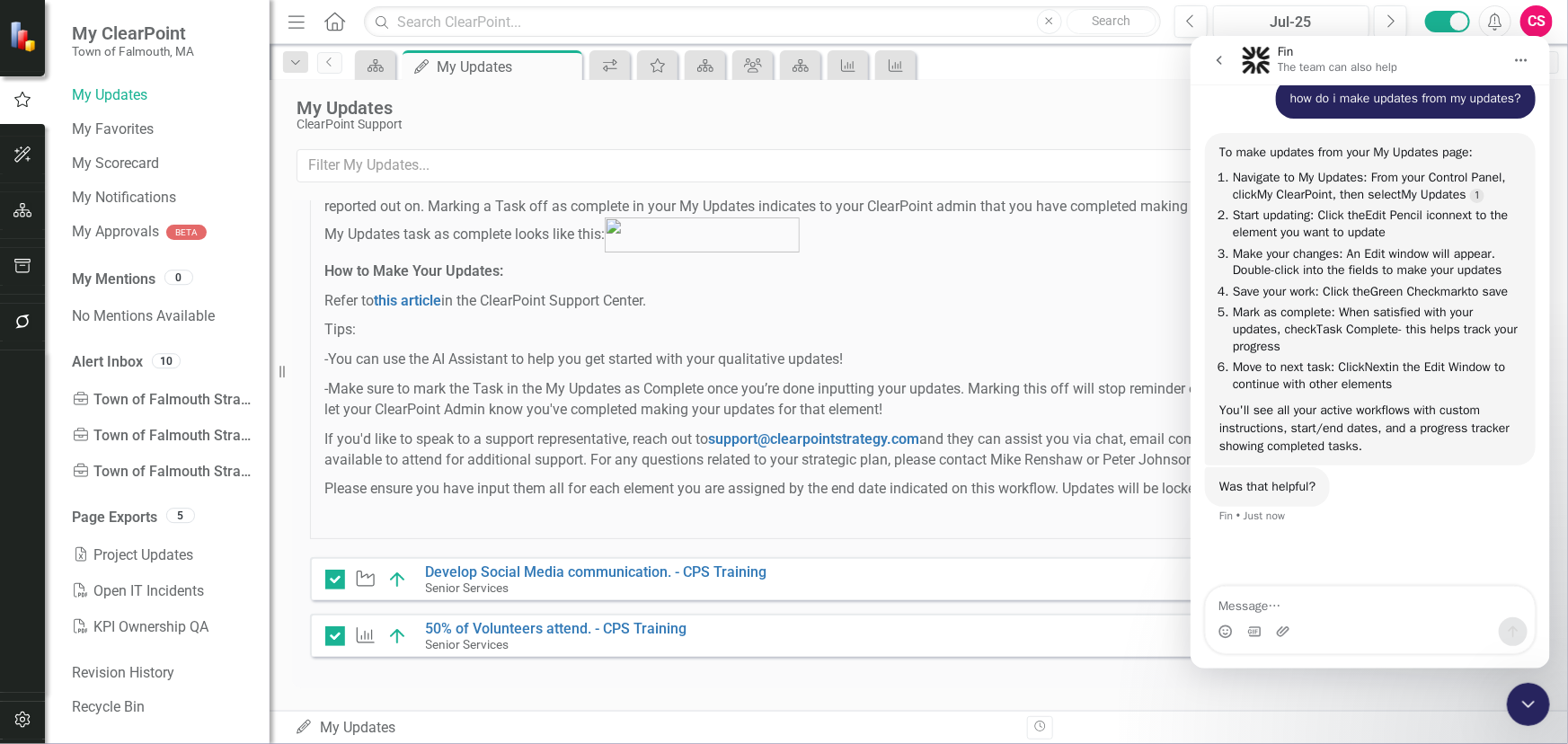 click at bounding box center [1528, 704] 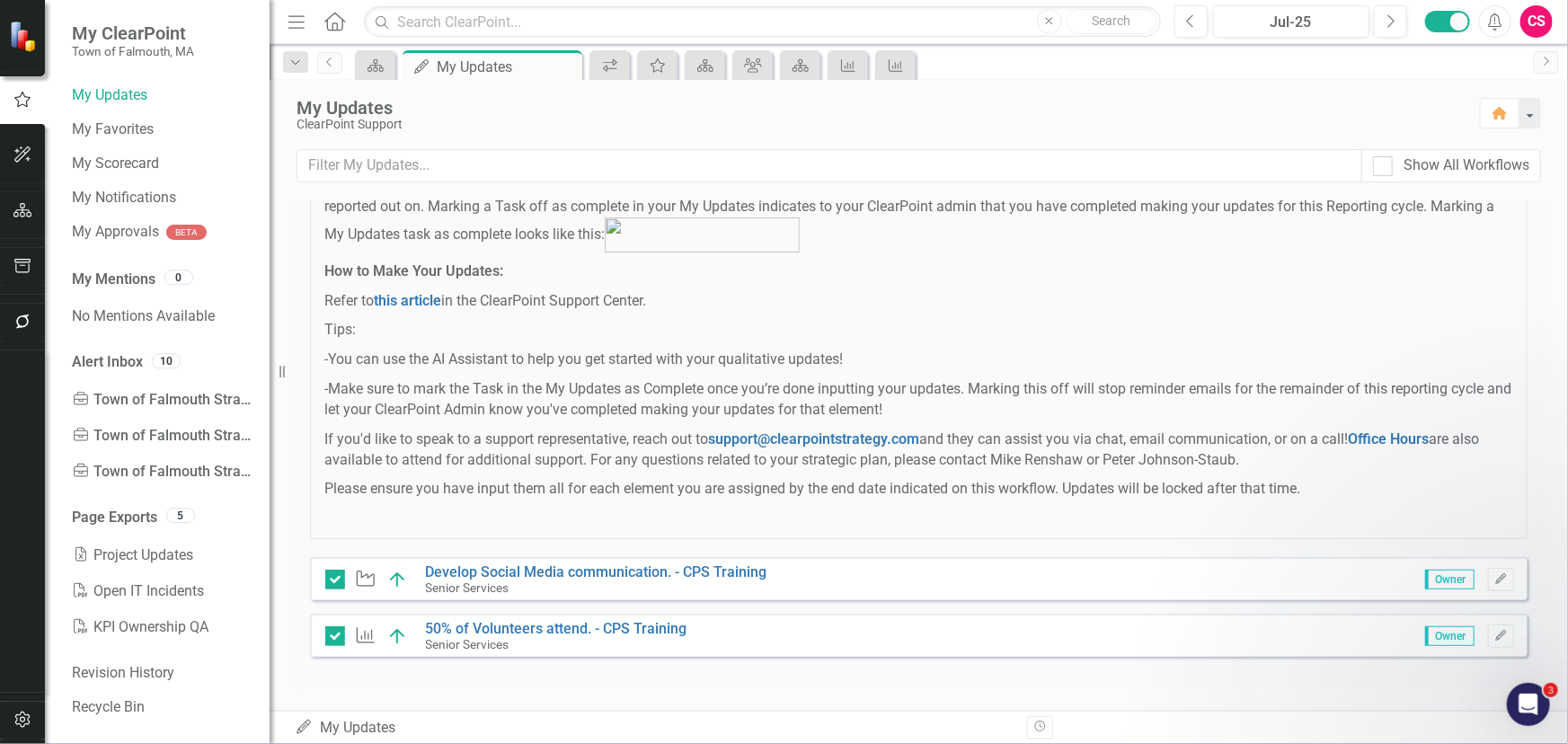 scroll, scrollTop: 0, scrollLeft: 0, axis: both 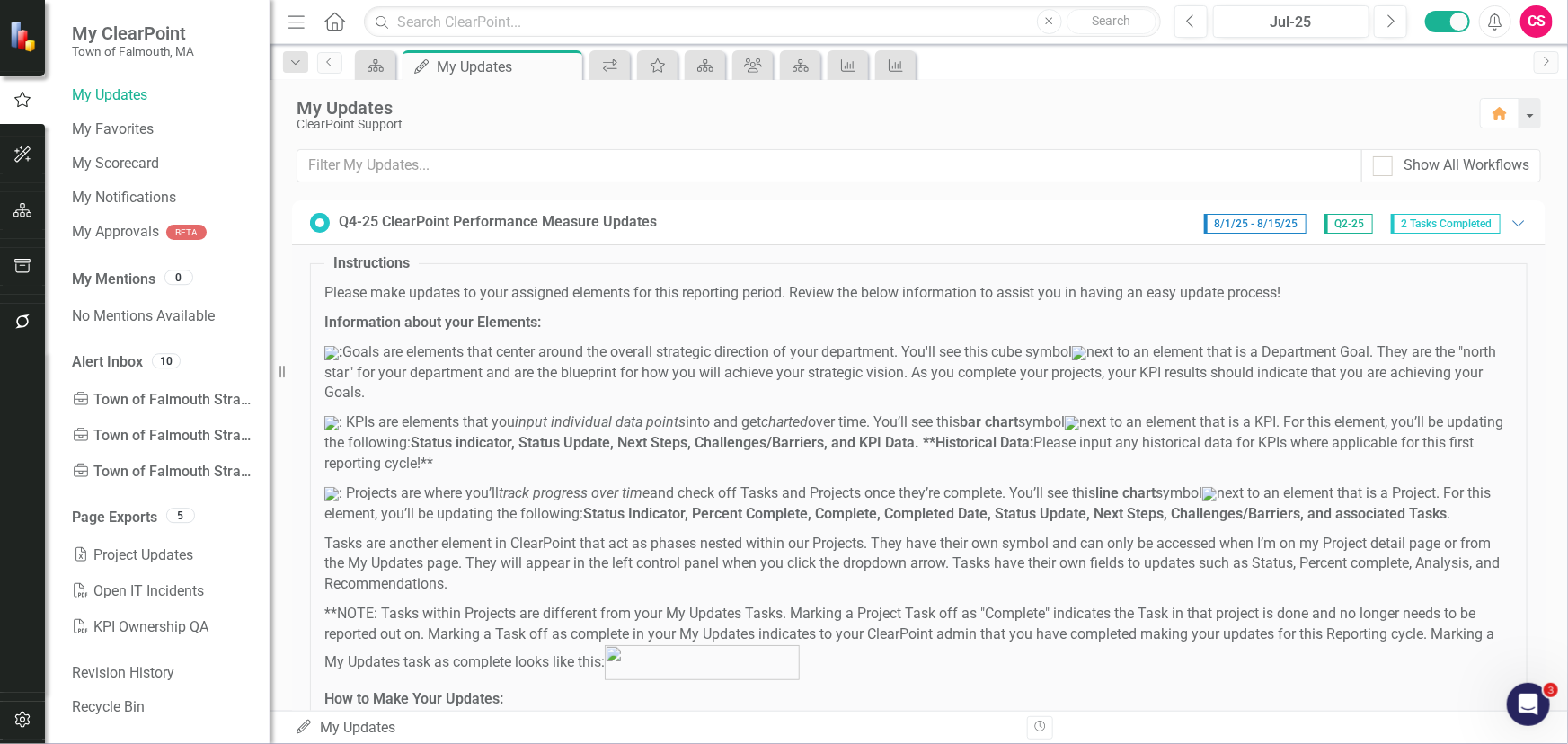 click 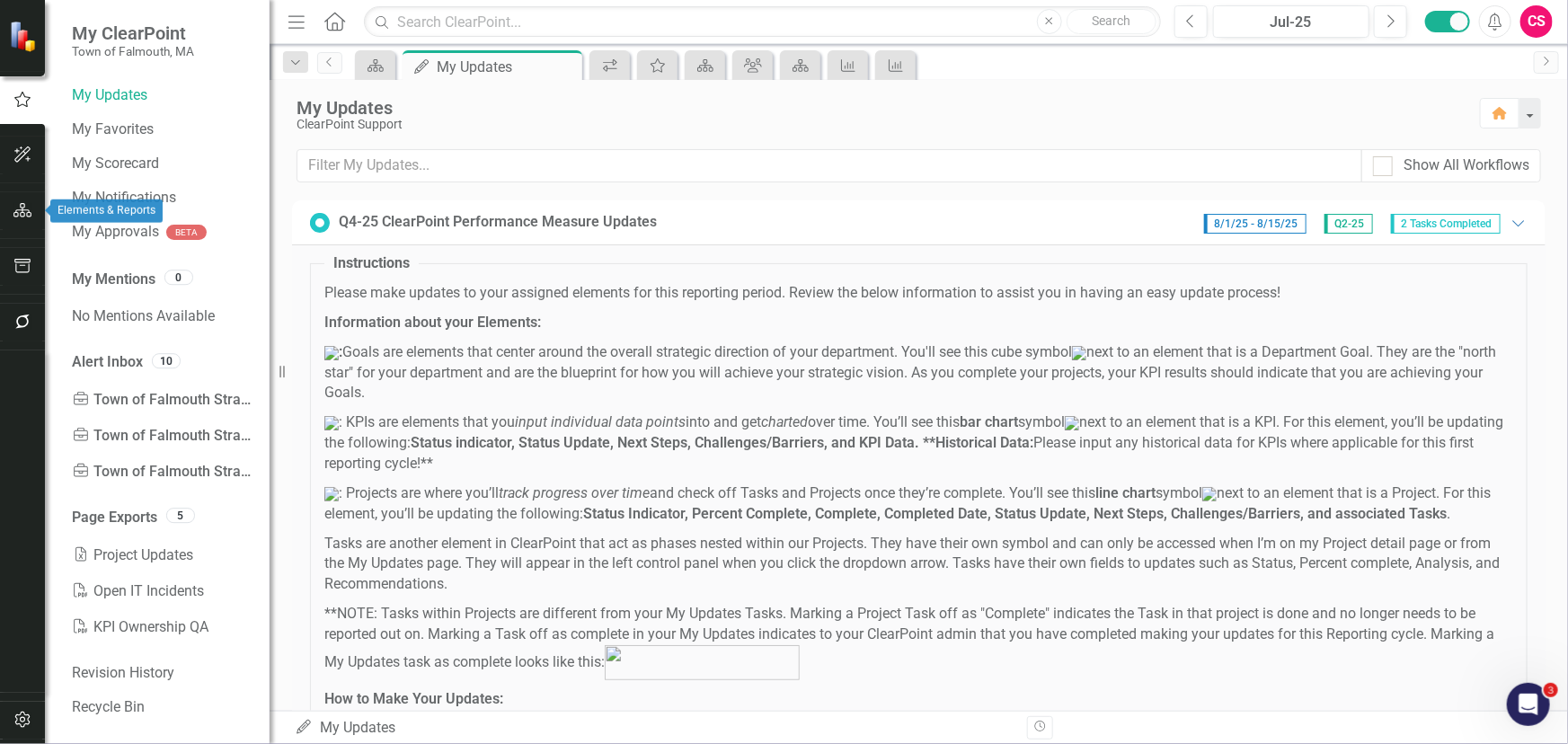 click at bounding box center (22, 211) 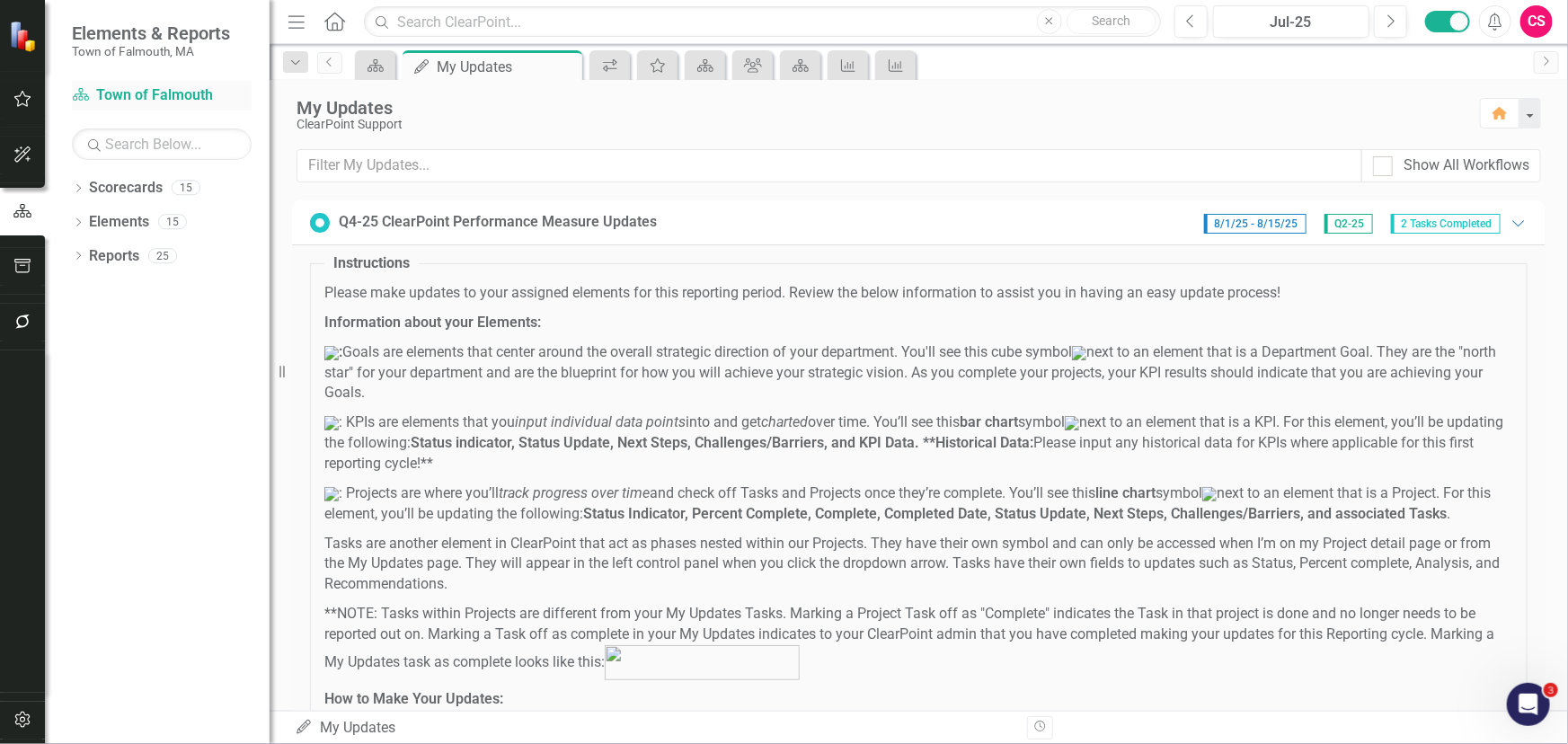 click on "Scorecard Town of Falmouth" at bounding box center (162, 95) 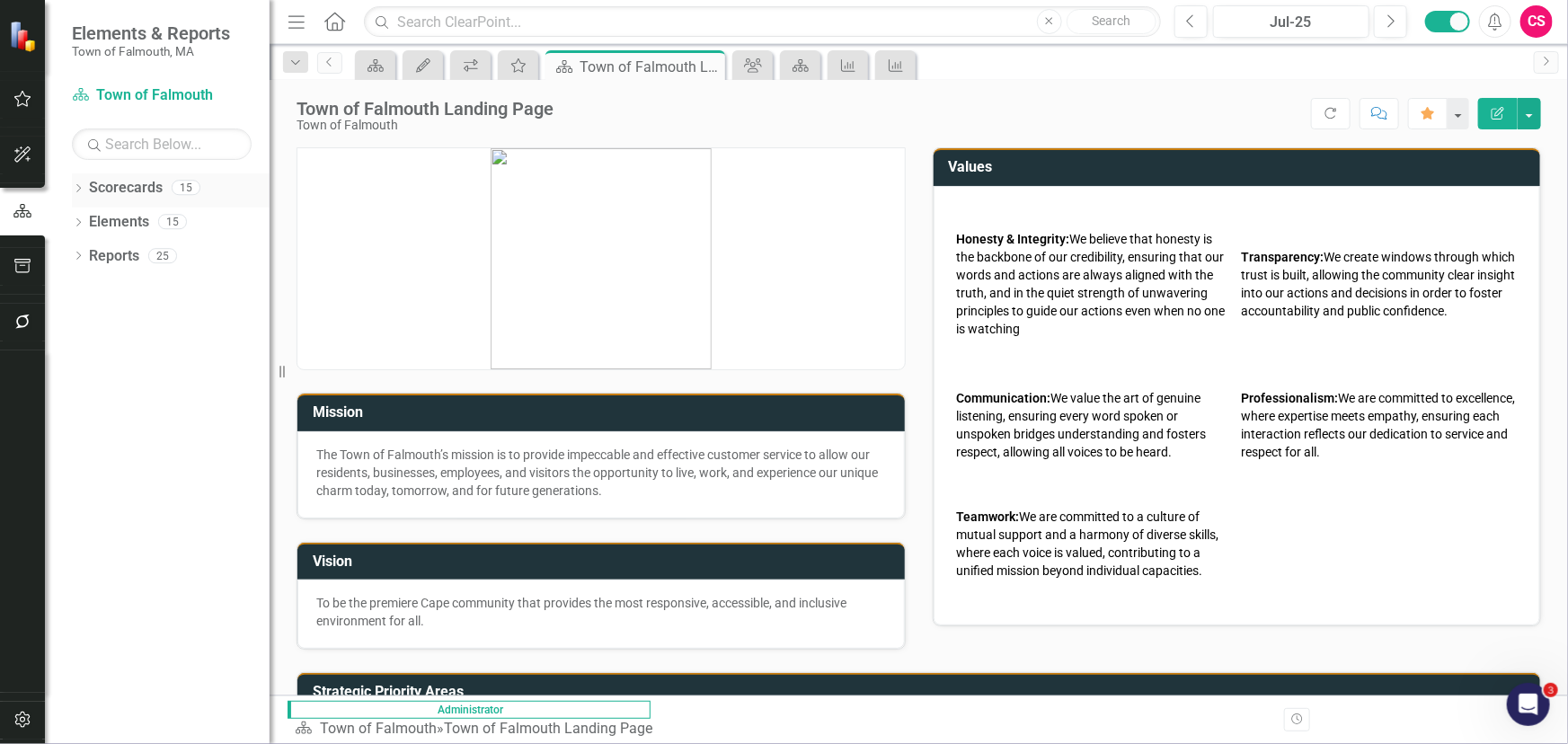 click on "Dropdown" 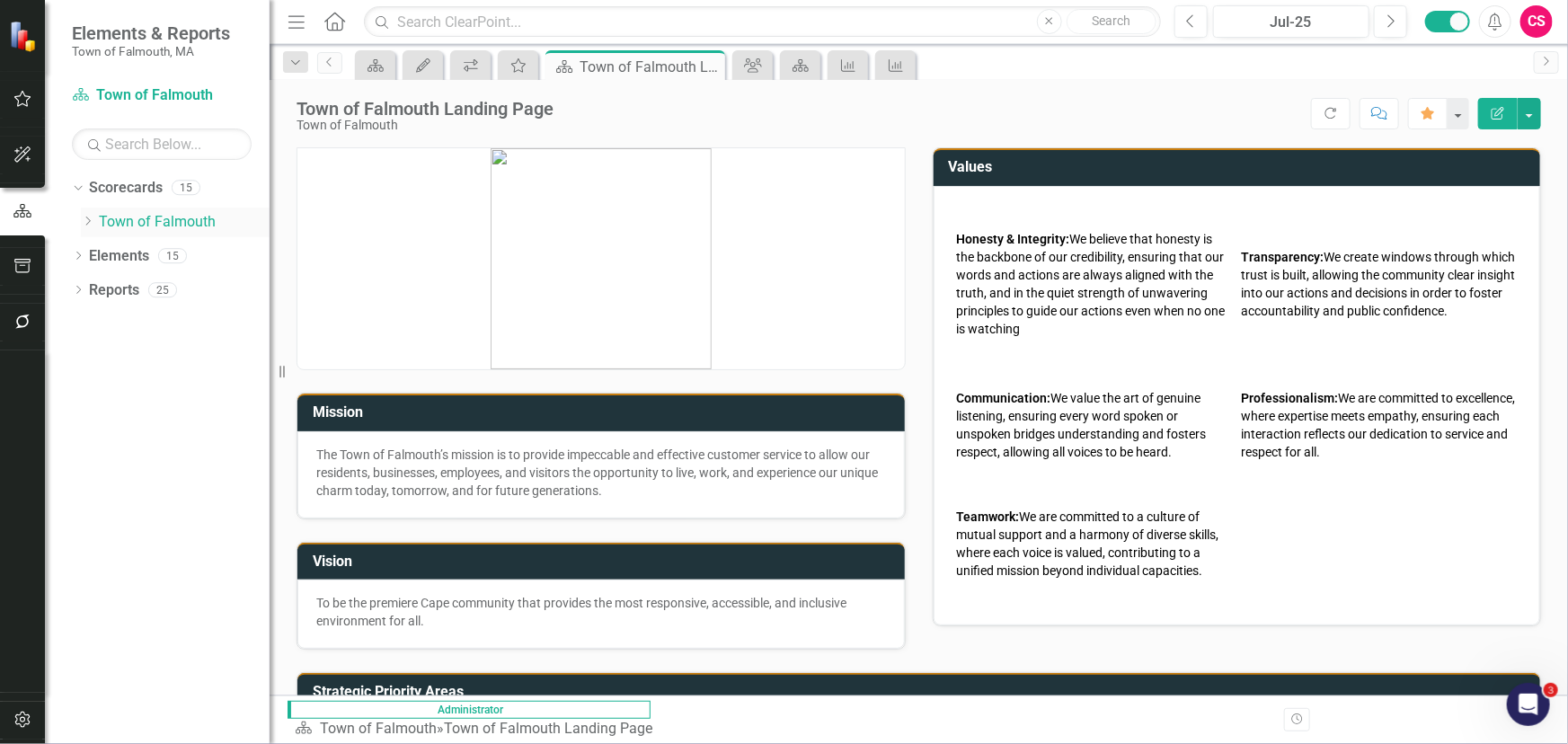 click 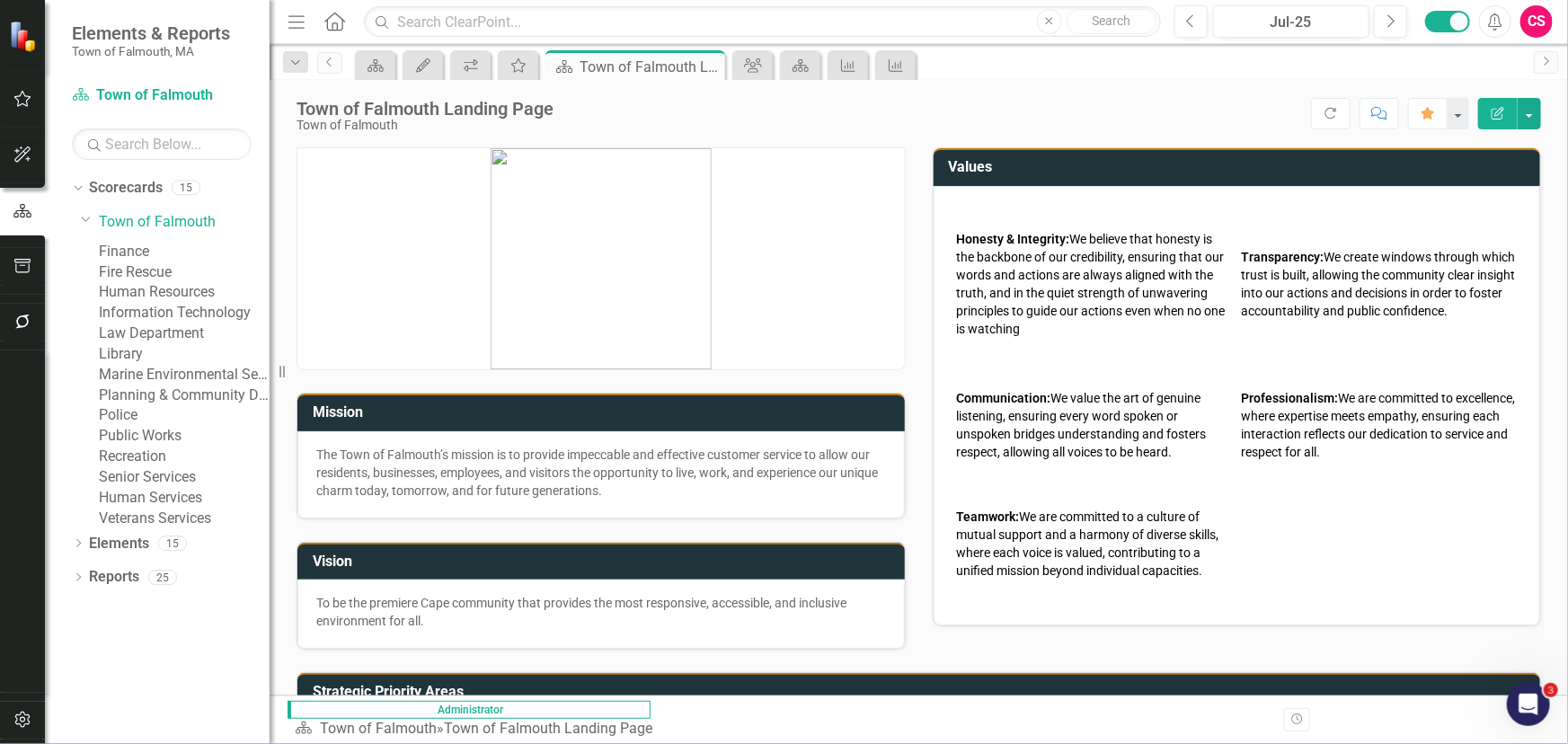 scroll, scrollTop: 40, scrollLeft: 0, axis: vertical 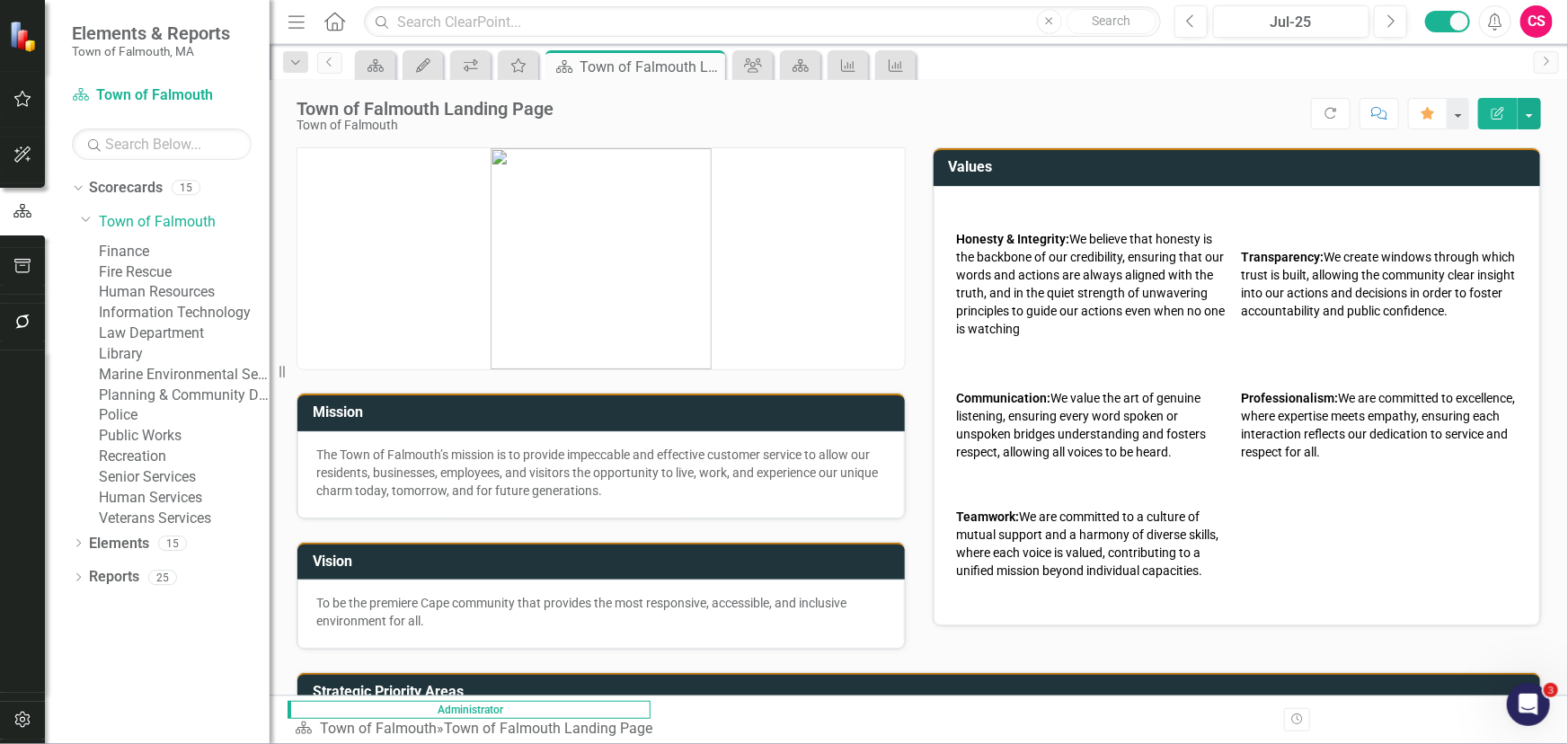 click on "Police" at bounding box center (184, 415) 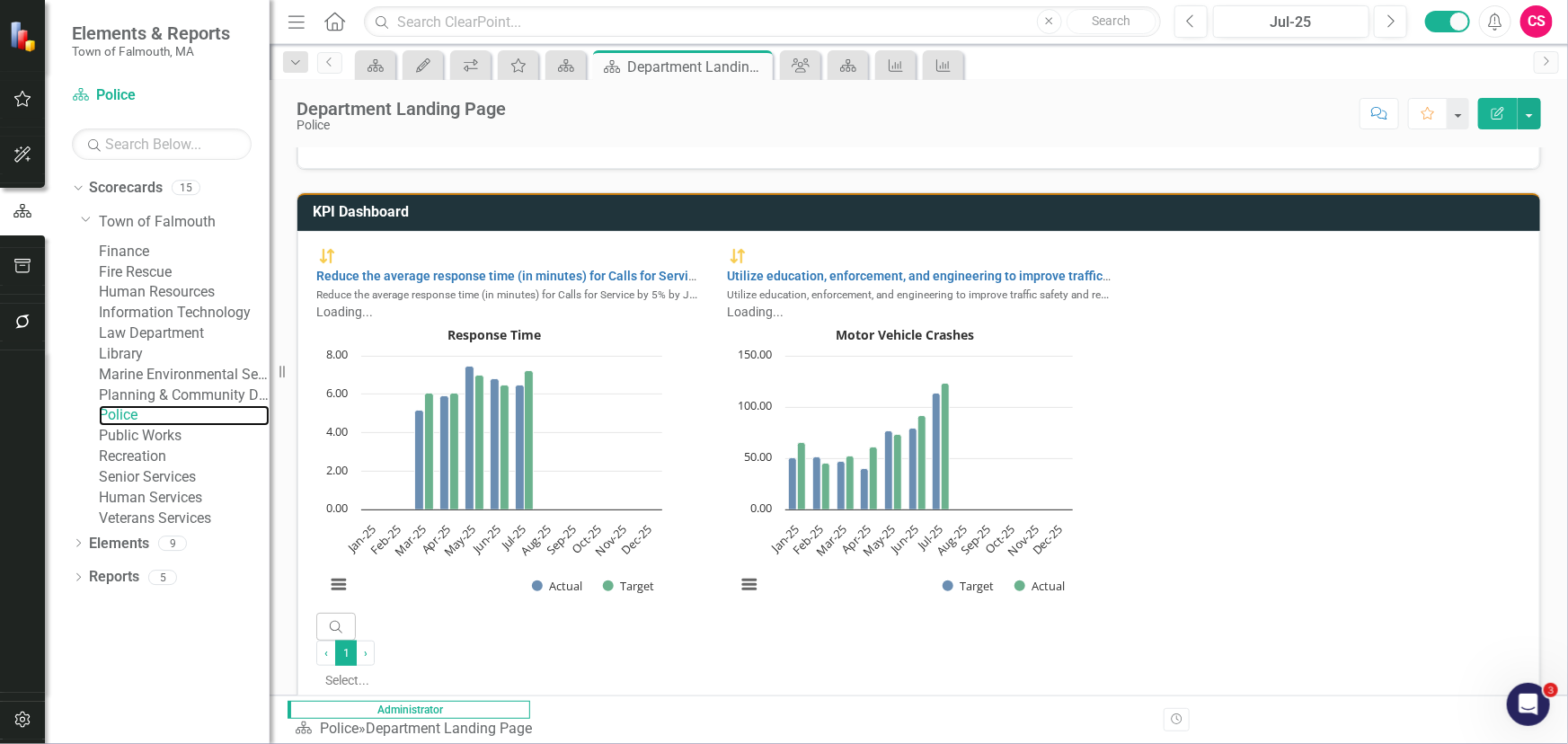 scroll, scrollTop: 653, scrollLeft: 0, axis: vertical 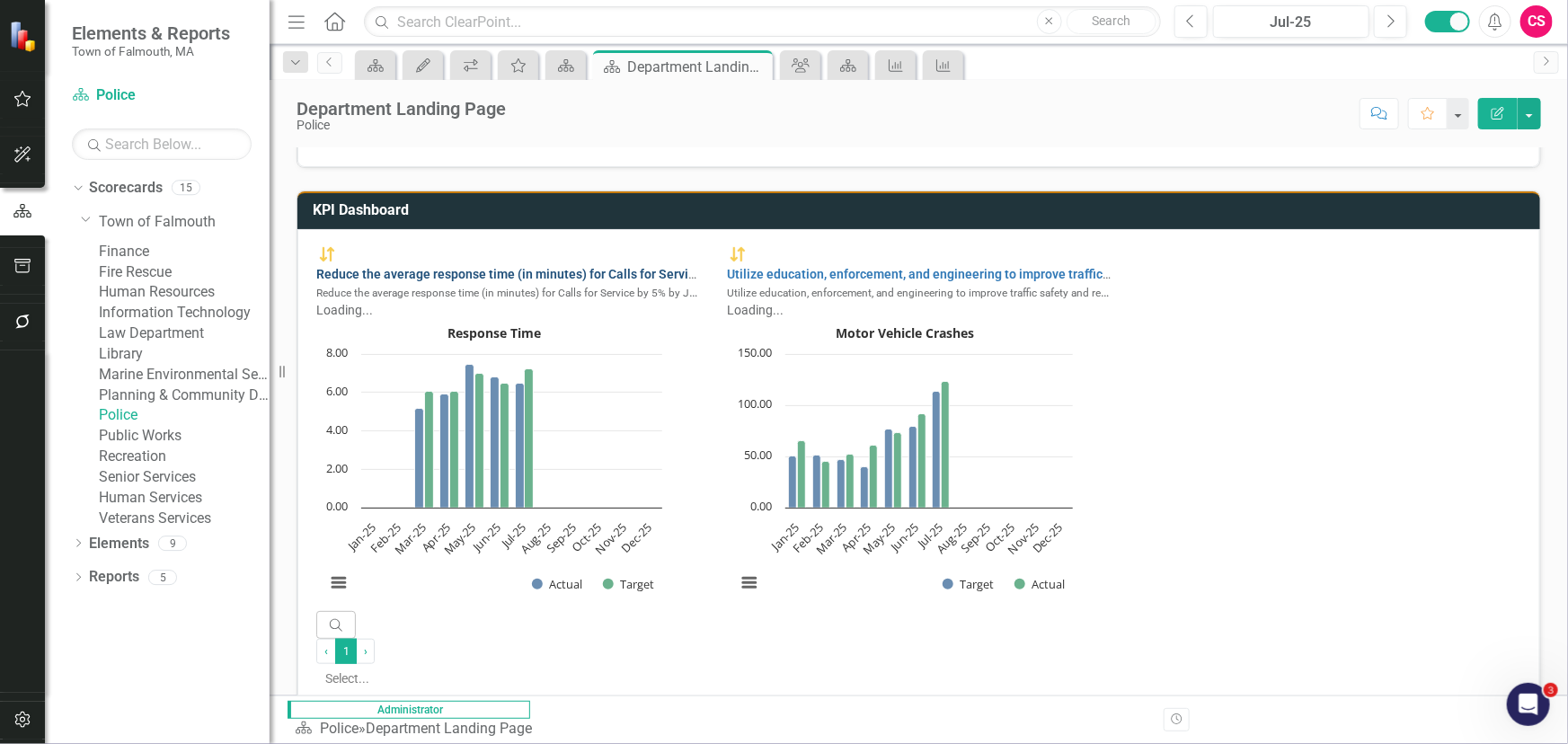 click on "Reduce the average response time (in minutes) for Calls for Service by 5% by June 30, 2025." at bounding box center (578, 274) 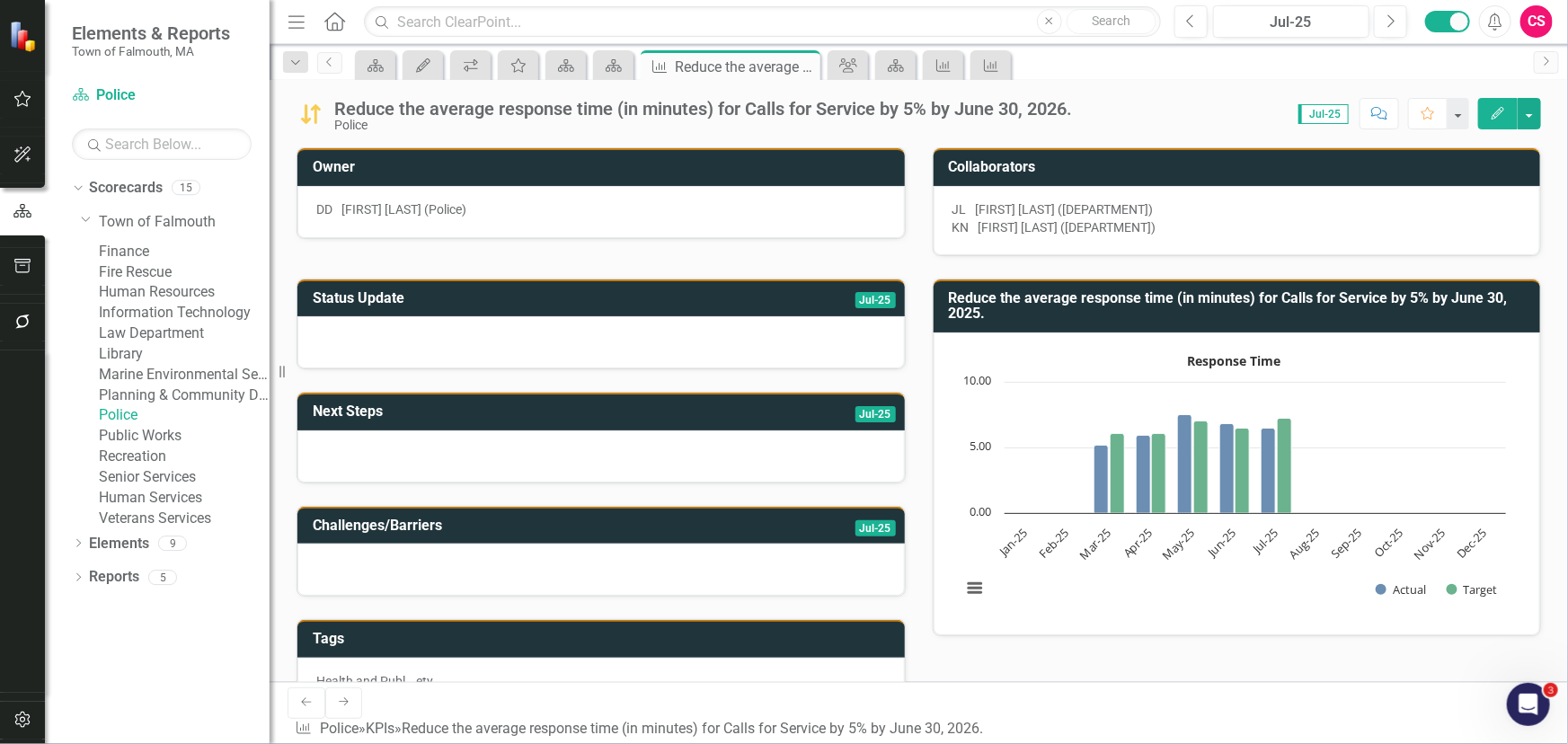 click on "Reduce the average response time (in minutes) for Calls for Service by 5% by June 30, 2026." at bounding box center [703, 109] 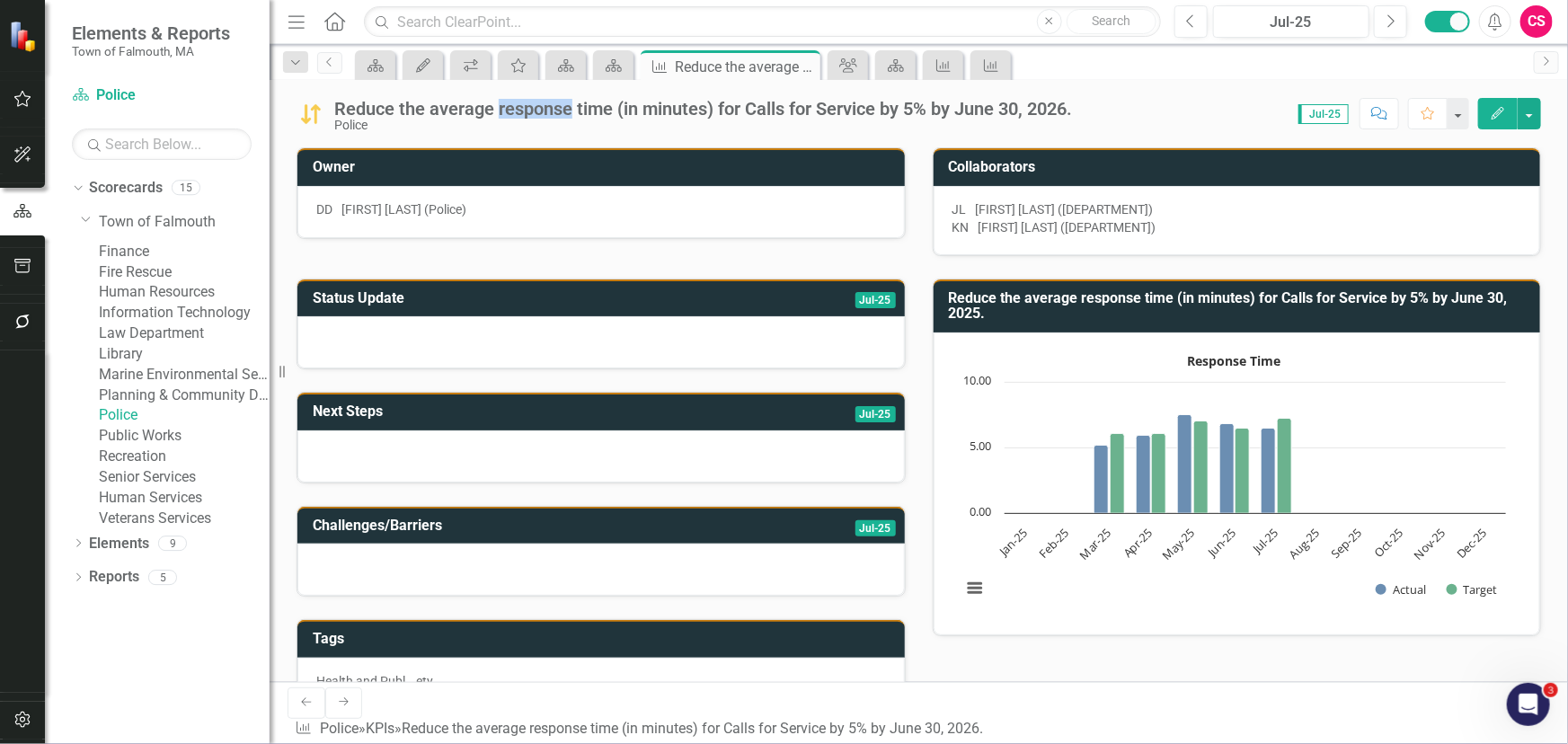 click on "Reduce the average response time (in minutes) for Calls for Service by 5% by June 30, 2026." at bounding box center (703, 109) 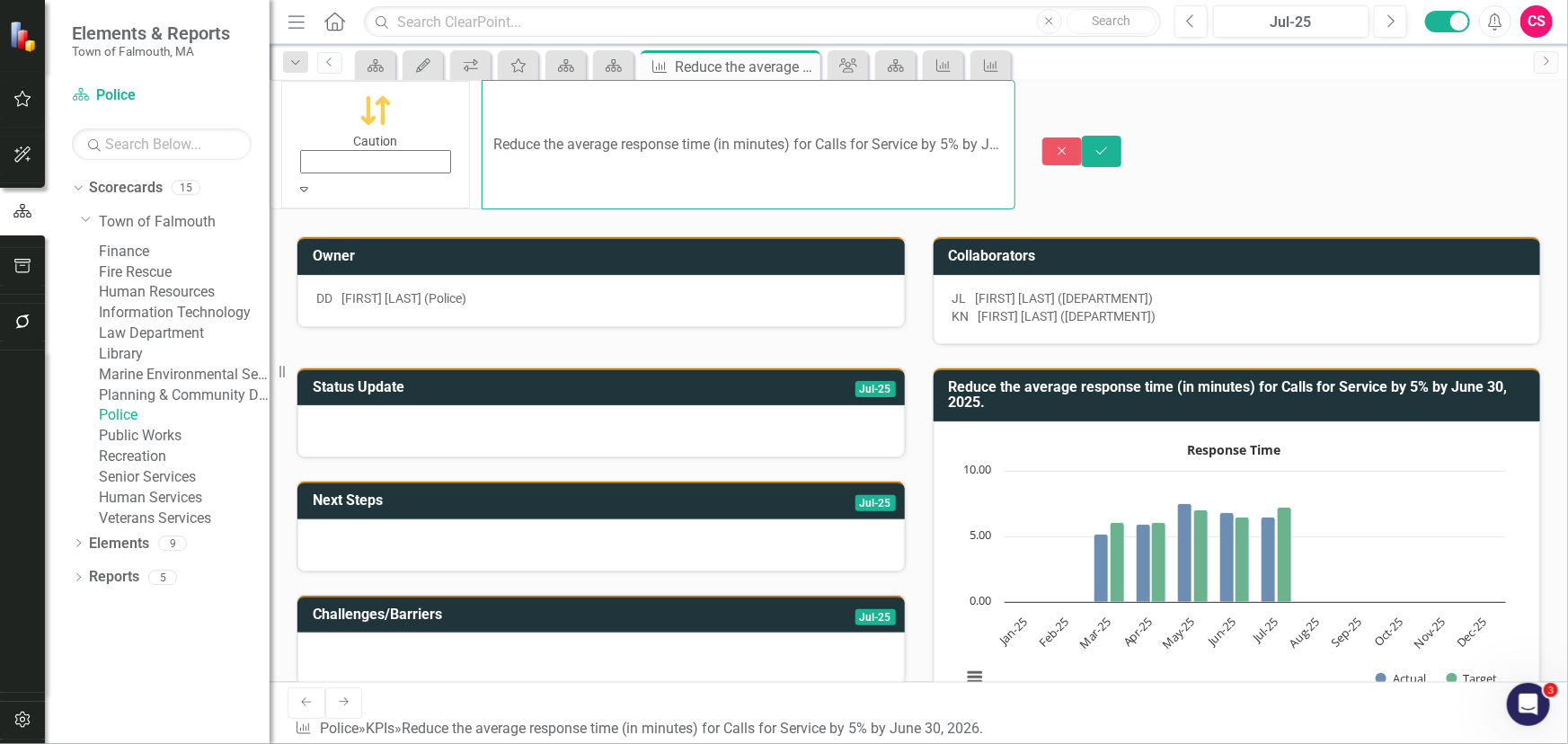 click on "Reduce the average response time (in minutes) for Calls for Service by 5% by June 30, 2026." at bounding box center (749, 145) 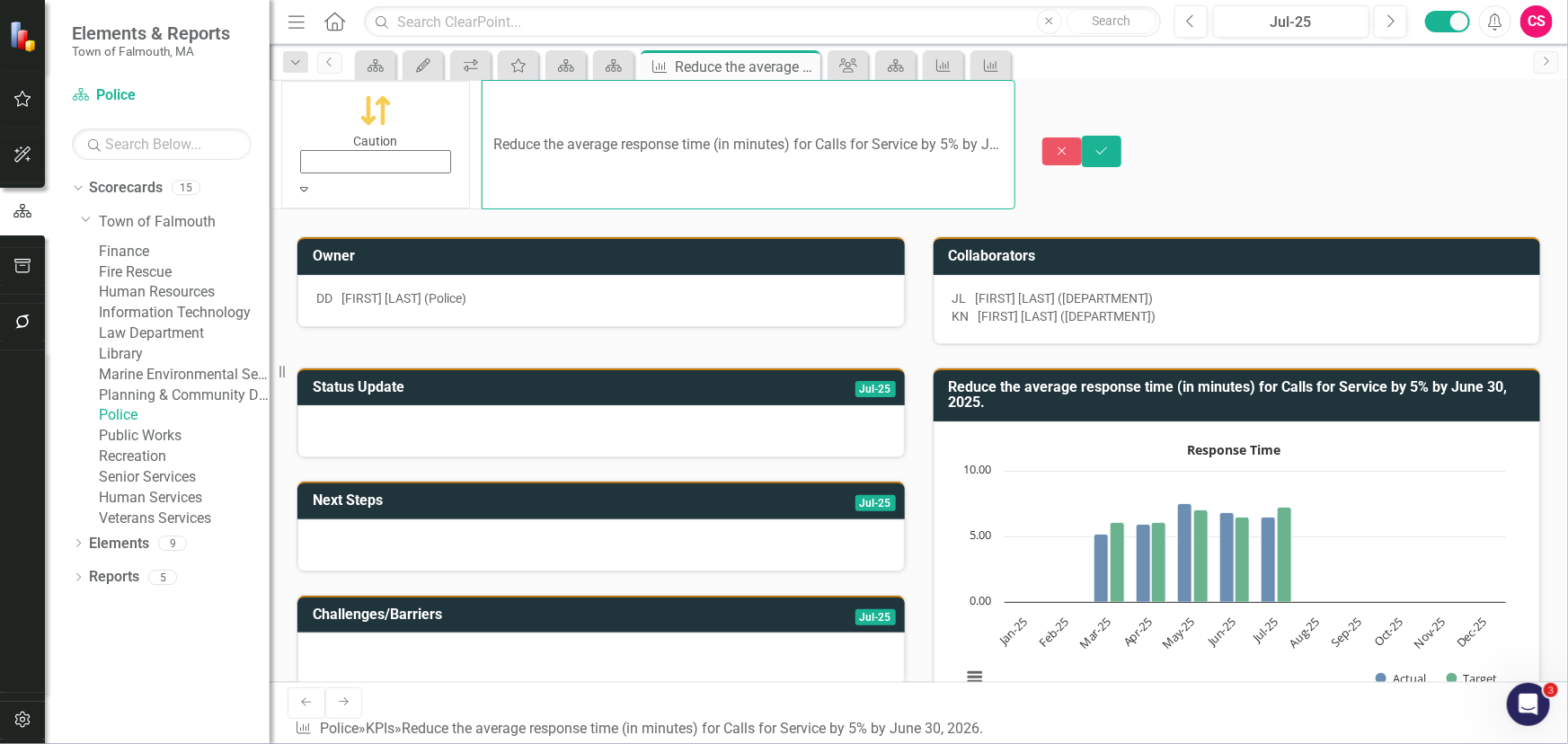click on "Reduce the average response time (in minutes) for Calls for Service by 5% by June 30, 2026." at bounding box center (749, 145) 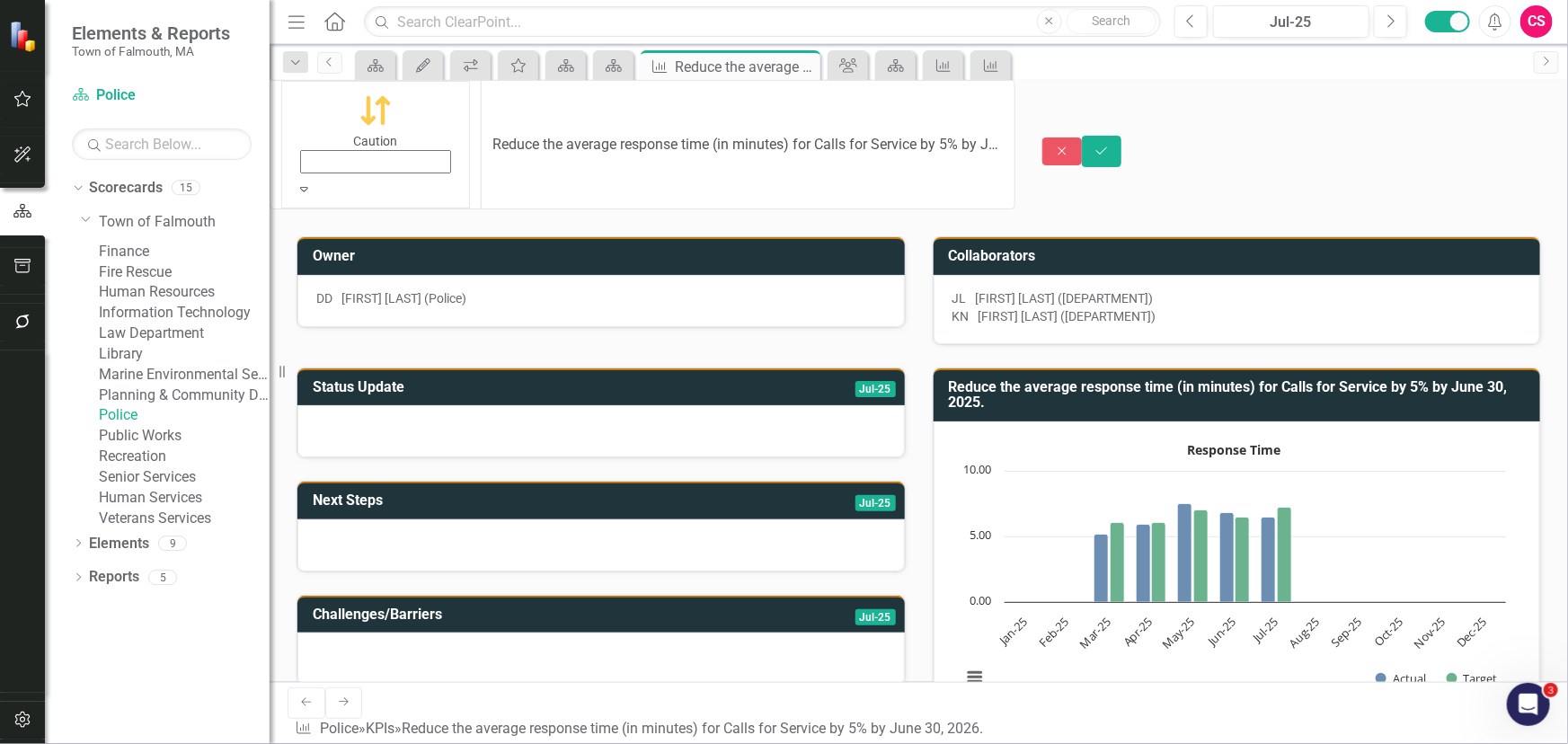 click on "[TITLE] [FIRST] [LAST] ([DEPARTMENT])" at bounding box center (601, 301) 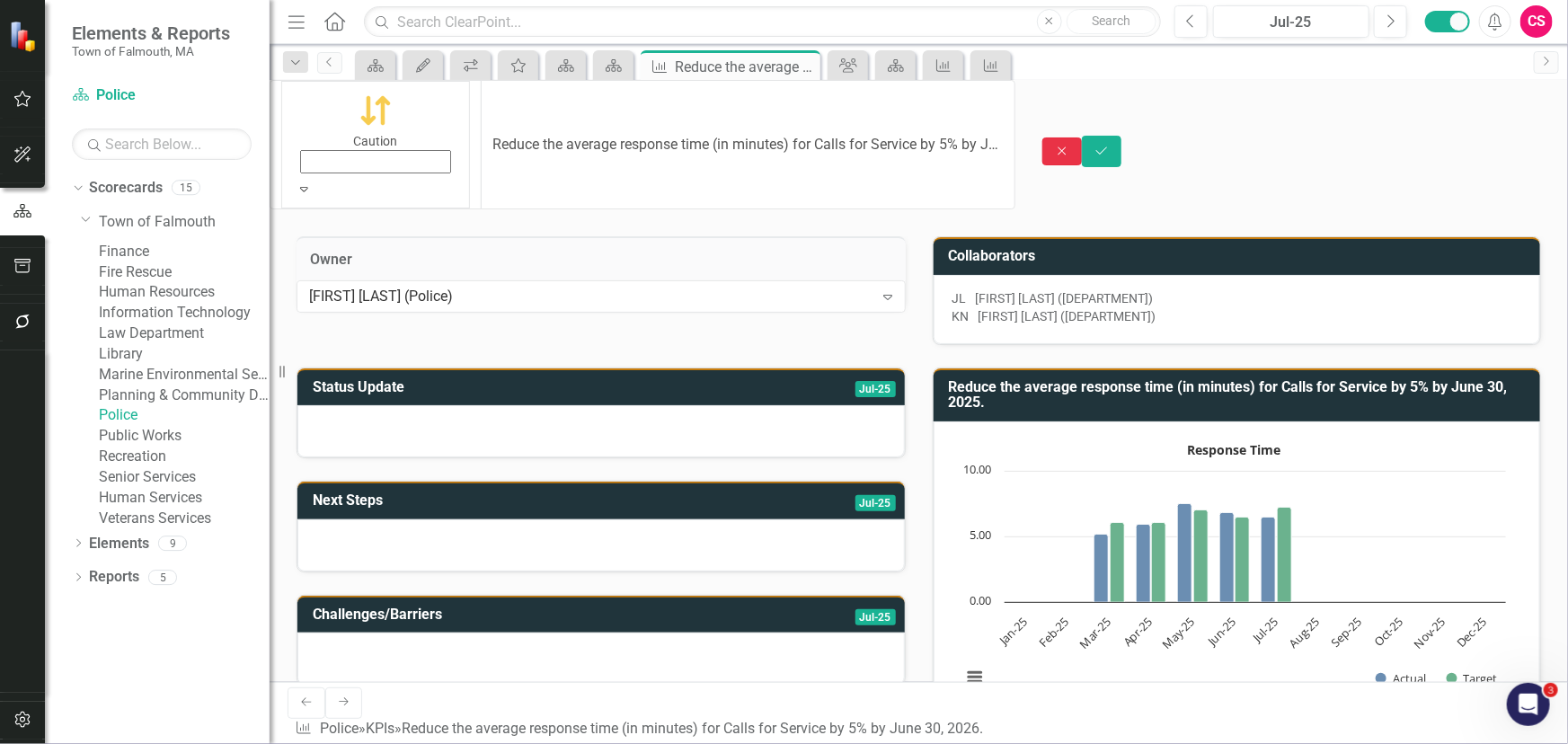 click on "Close" 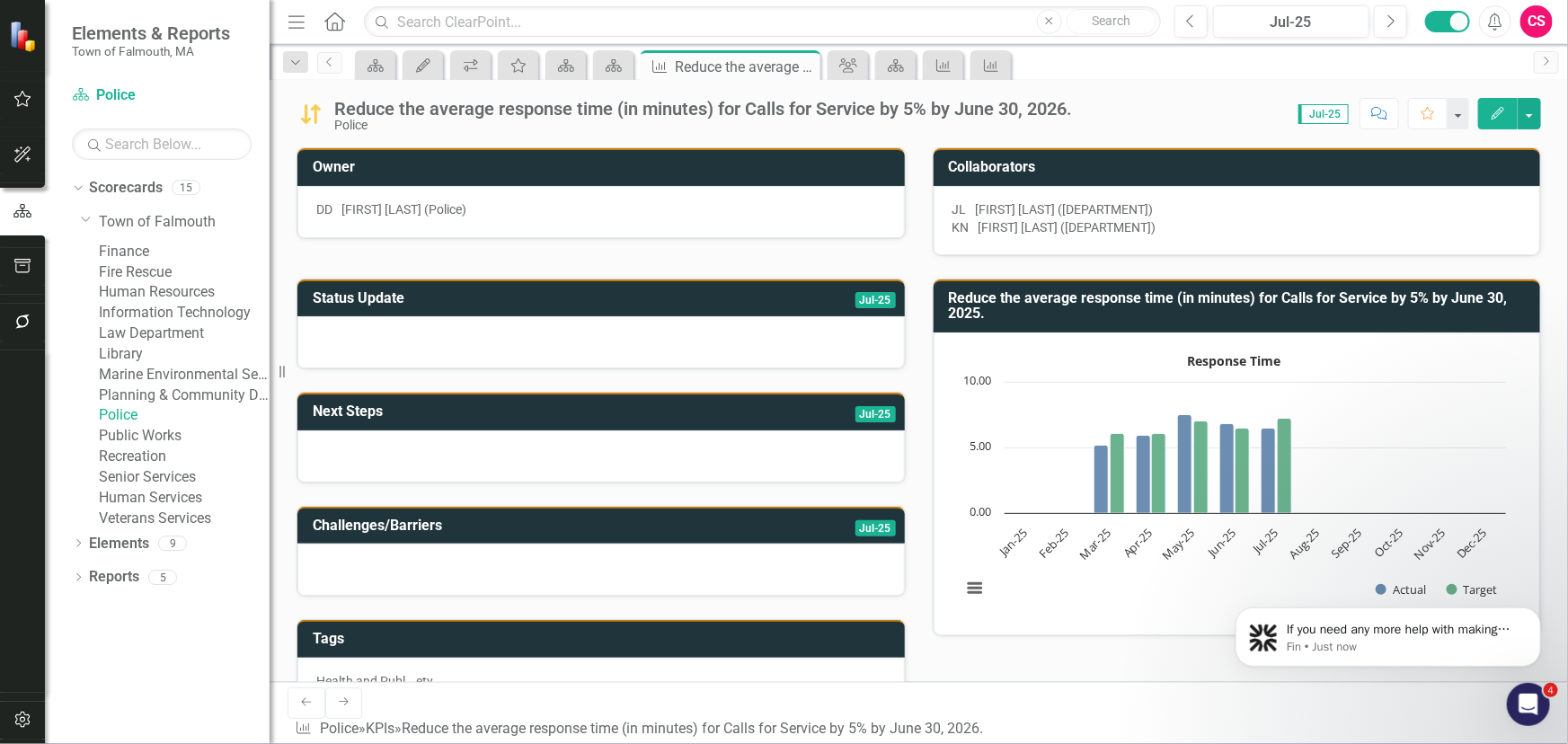 scroll, scrollTop: 0, scrollLeft: 0, axis: both 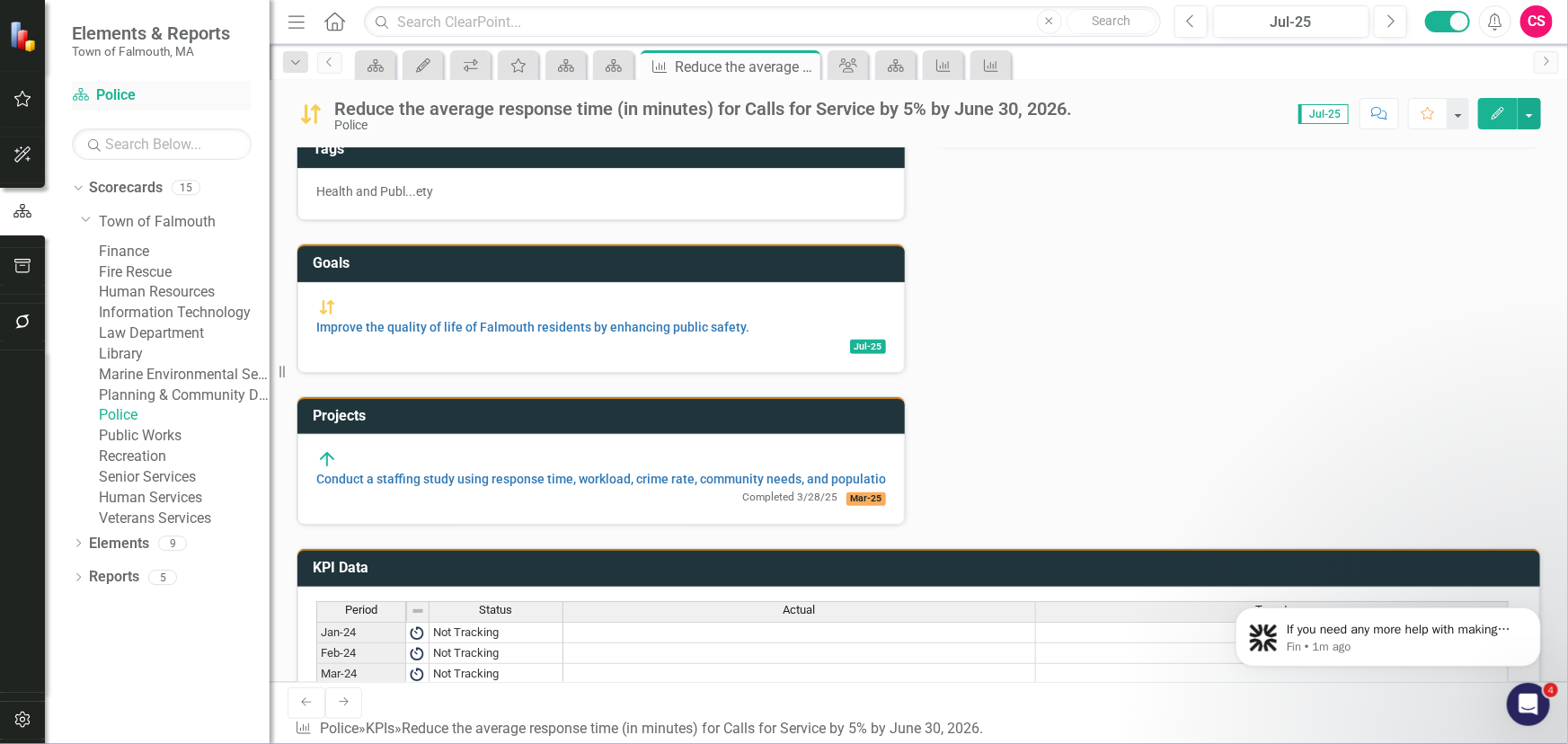 click on "Scorecard Police" at bounding box center [162, 95] 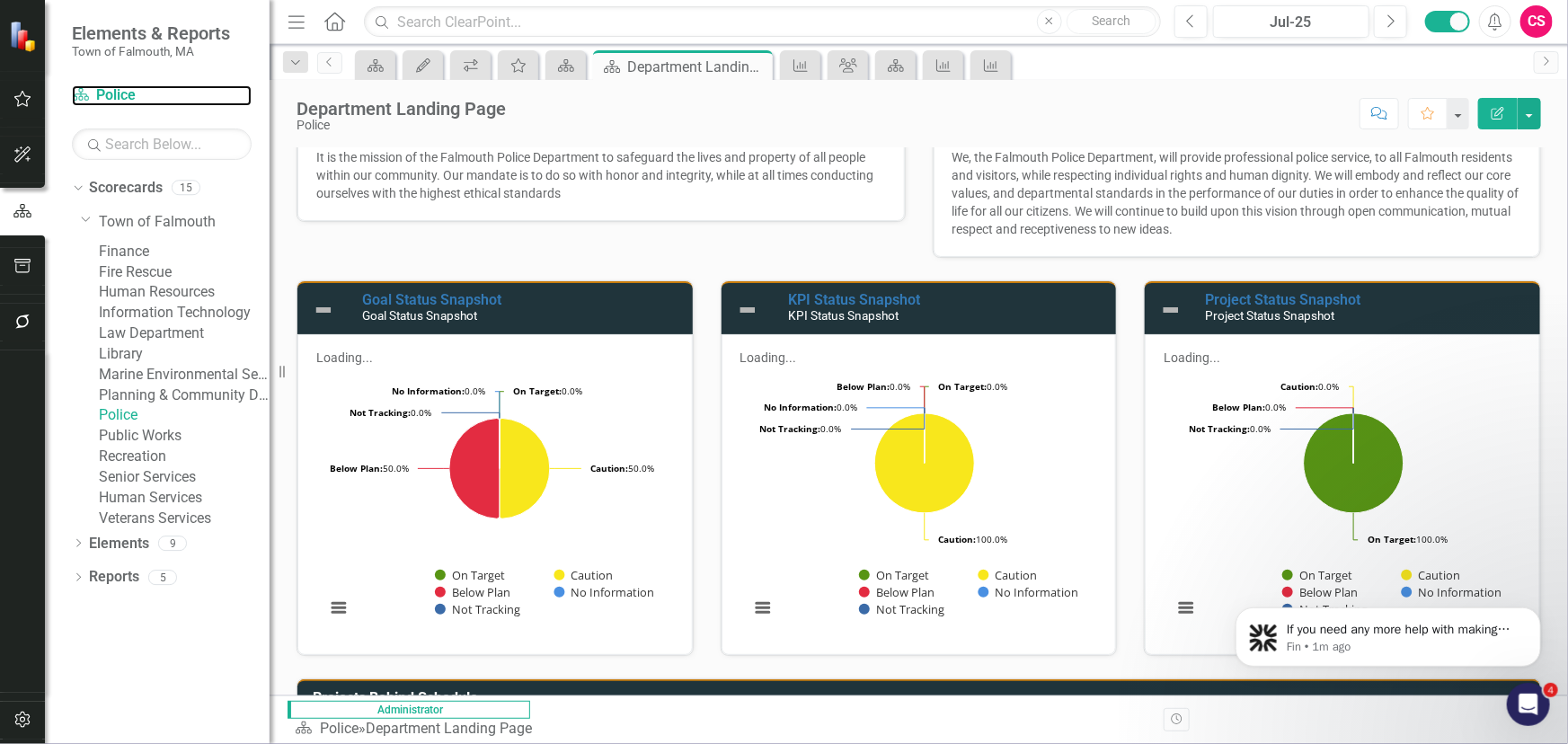 scroll, scrollTop: 0, scrollLeft: 0, axis: both 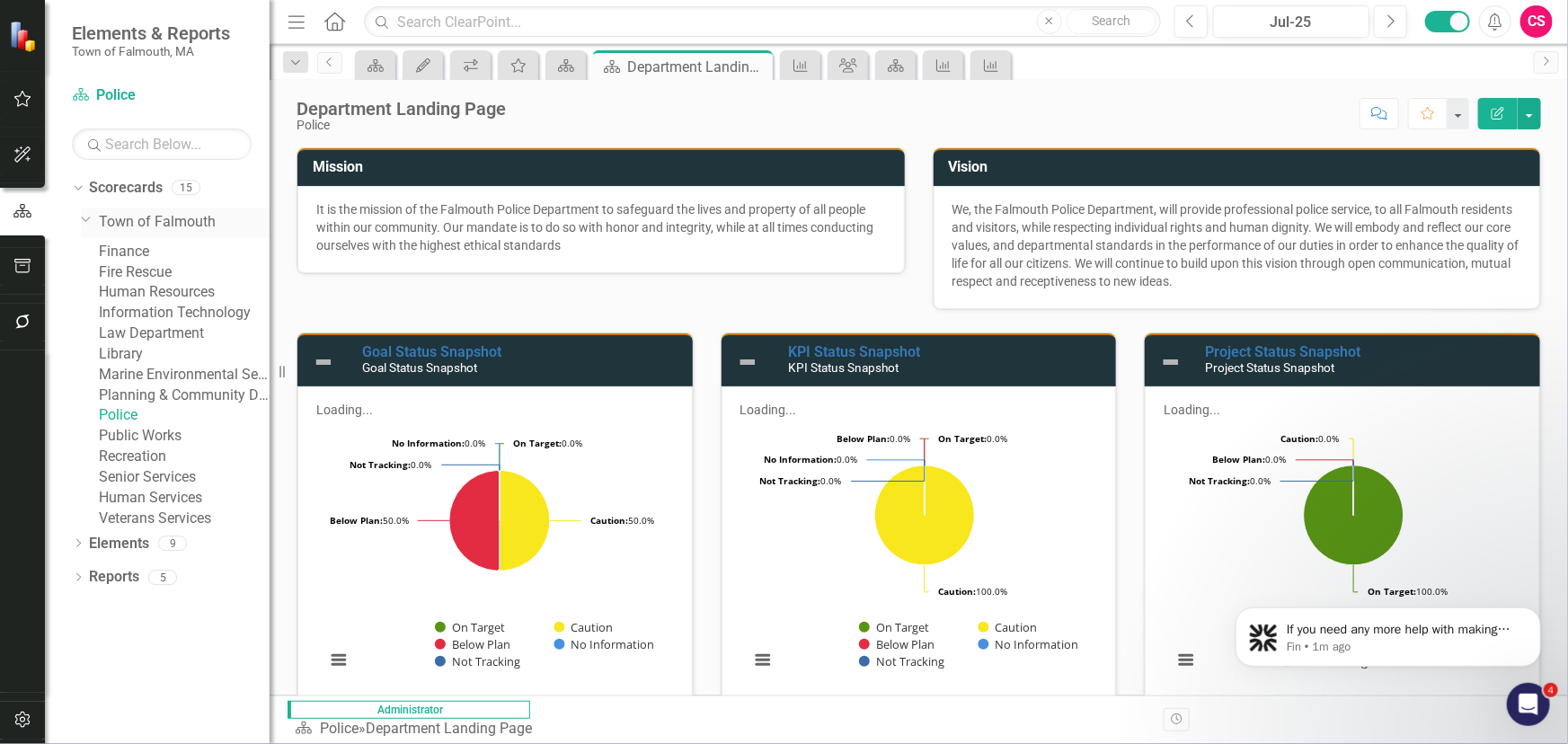 click on "Town of Falmouth" at bounding box center [184, 222] 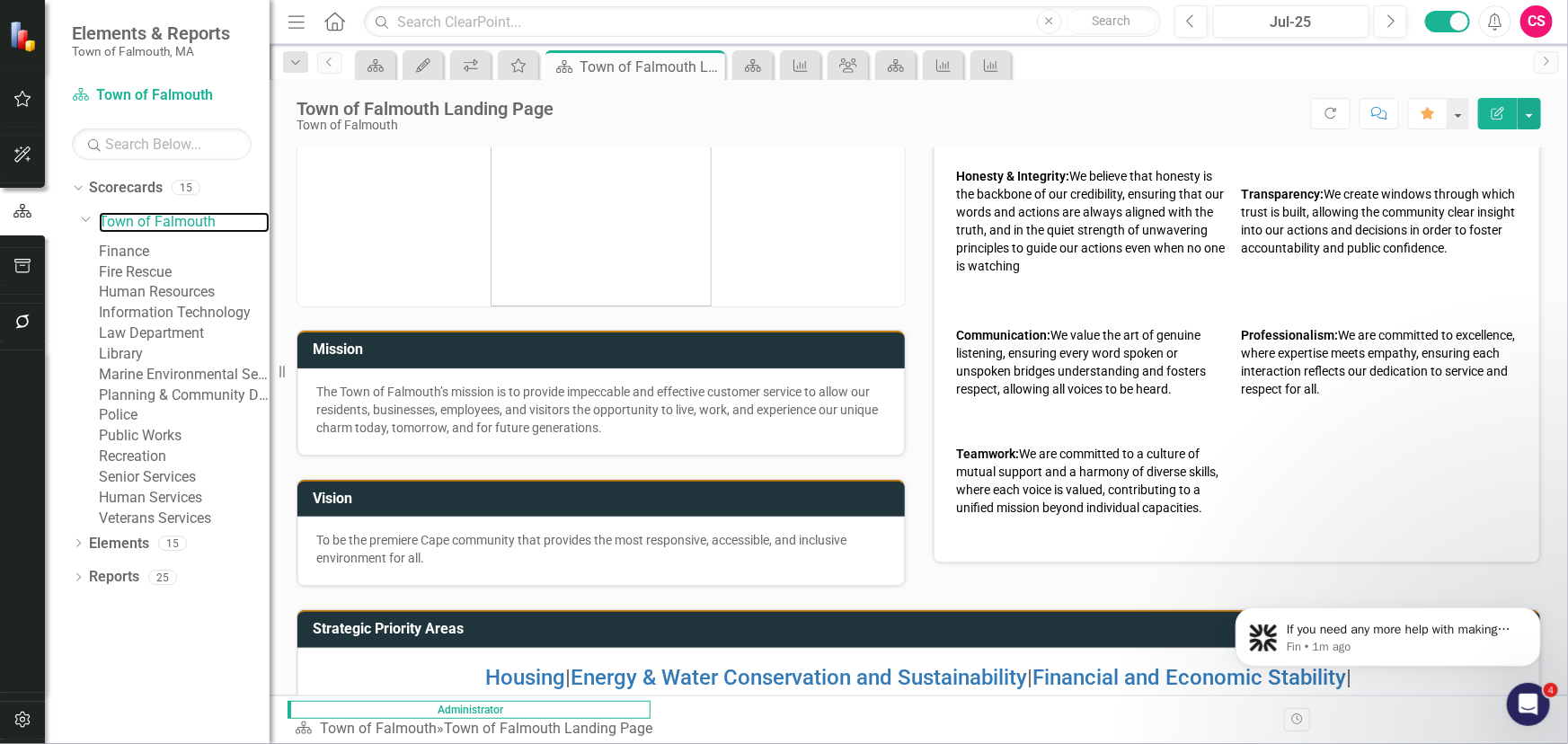 scroll, scrollTop: 147, scrollLeft: 0, axis: vertical 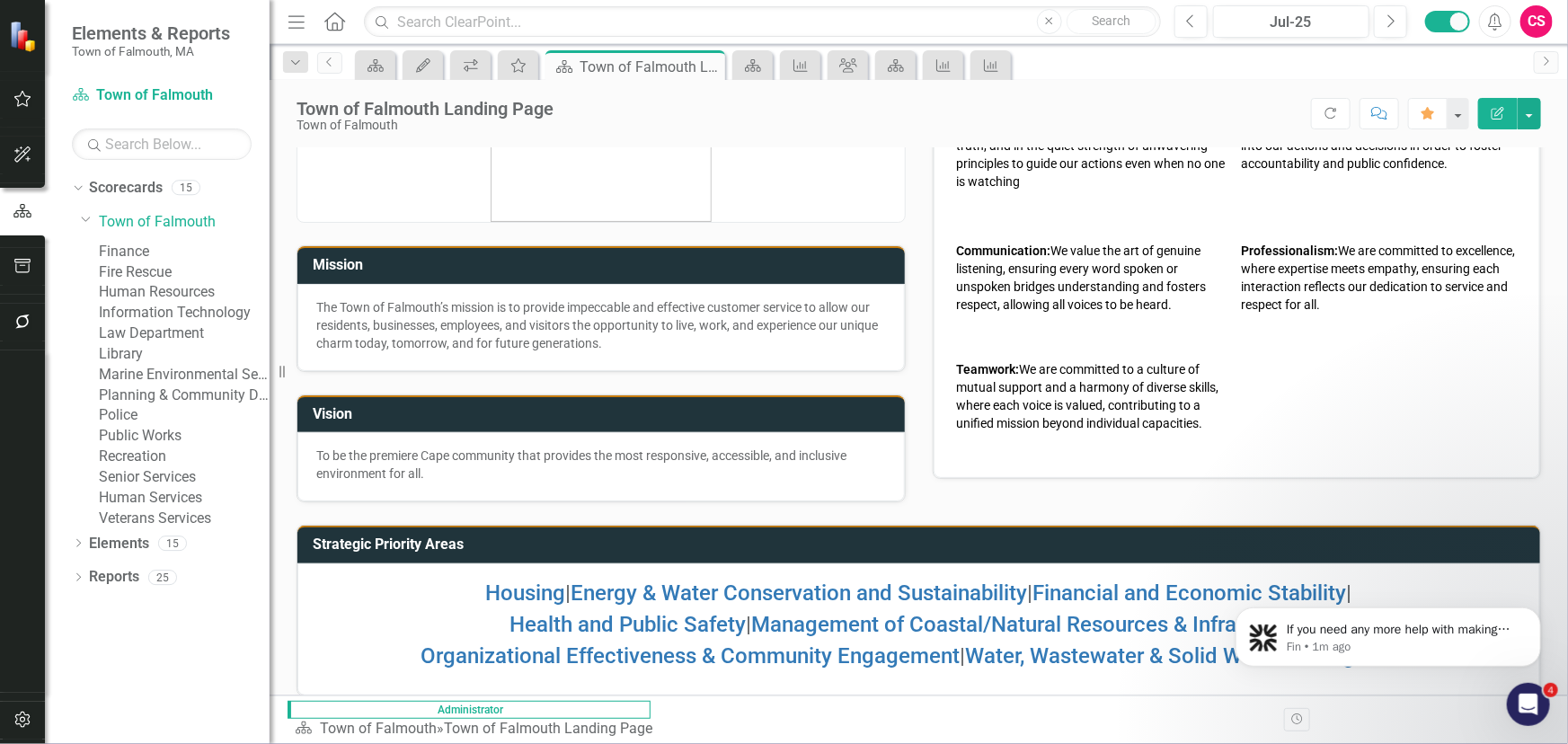 click on "Fire Rescue" at bounding box center [184, 272] 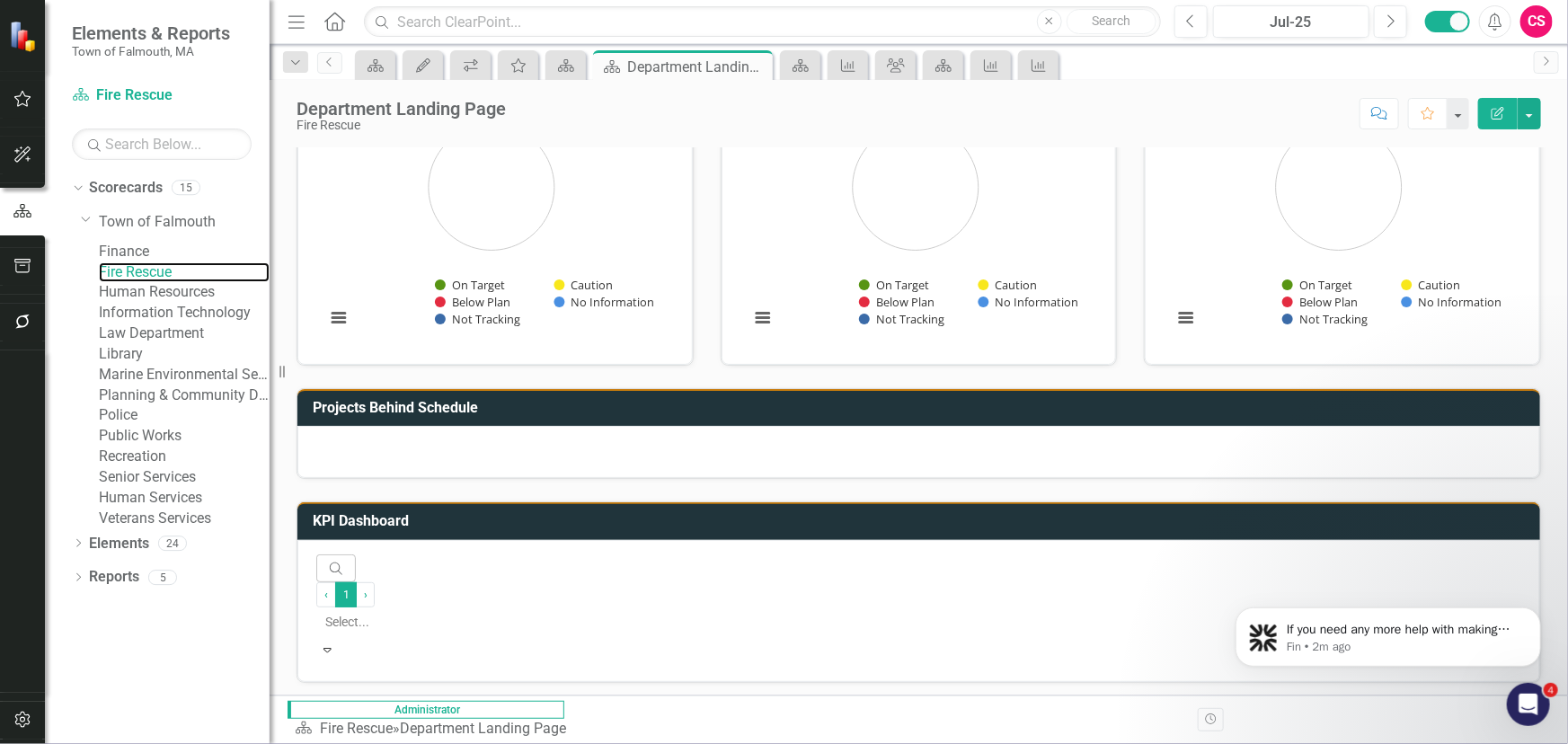 scroll, scrollTop: 490, scrollLeft: 0, axis: vertical 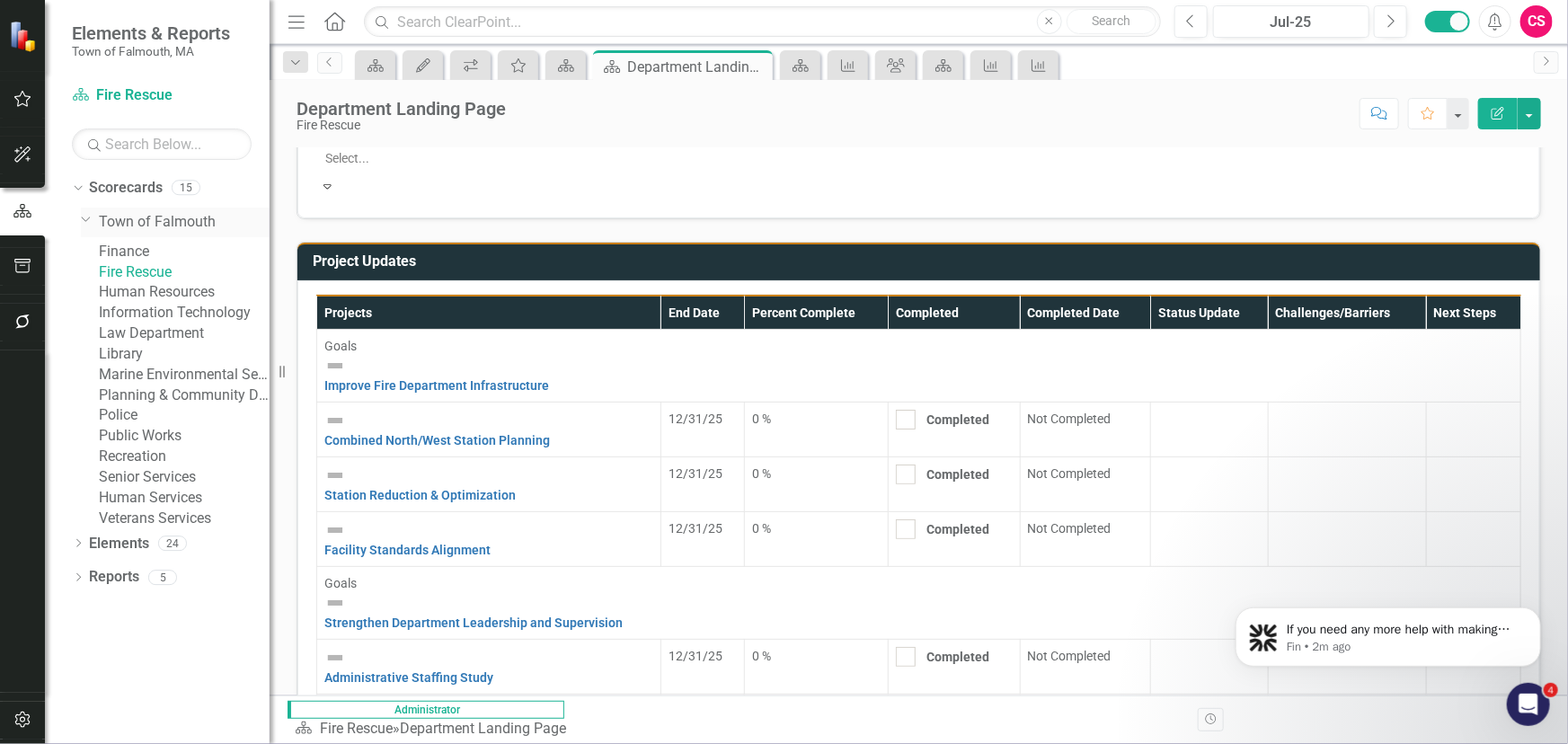 click 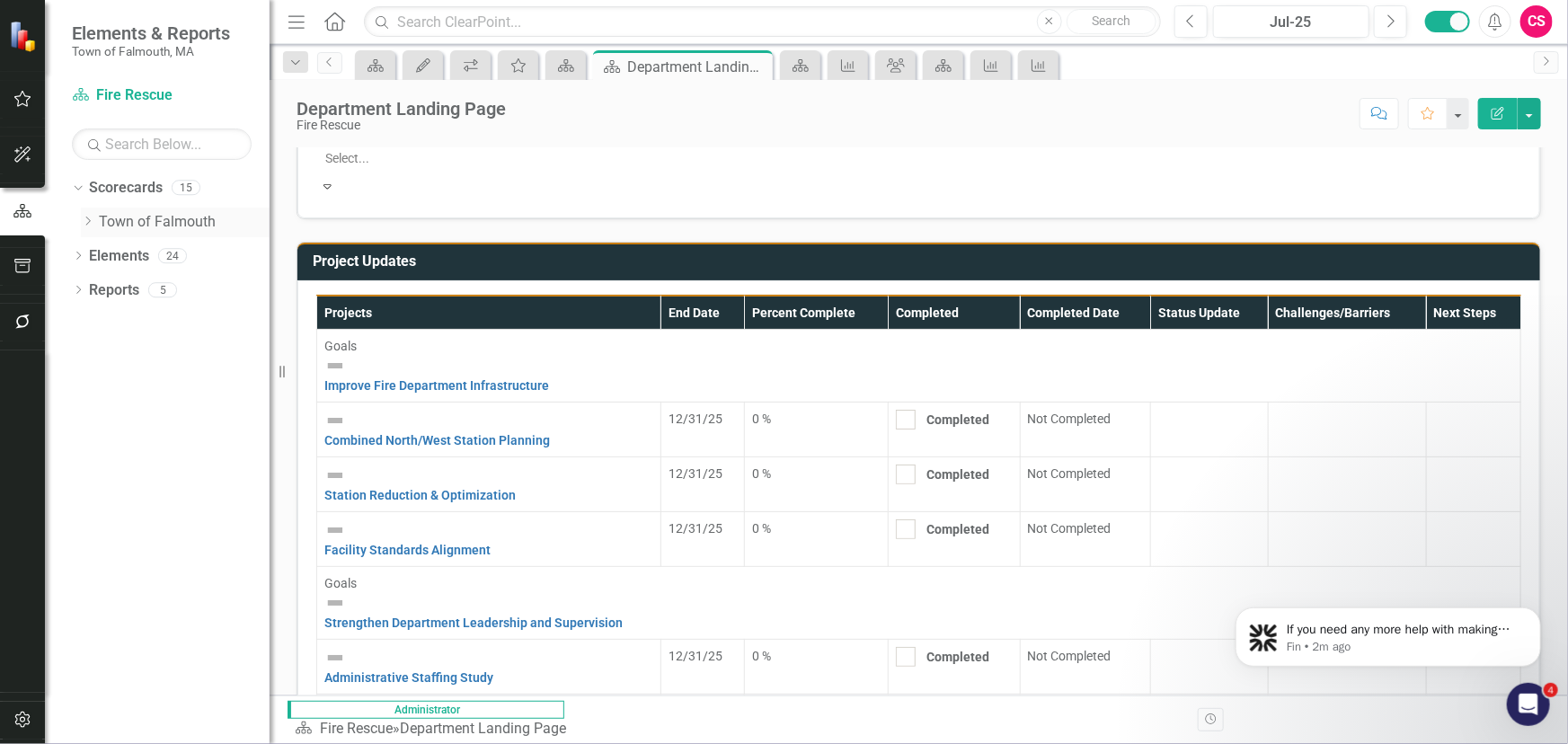 click on "Dropdown" 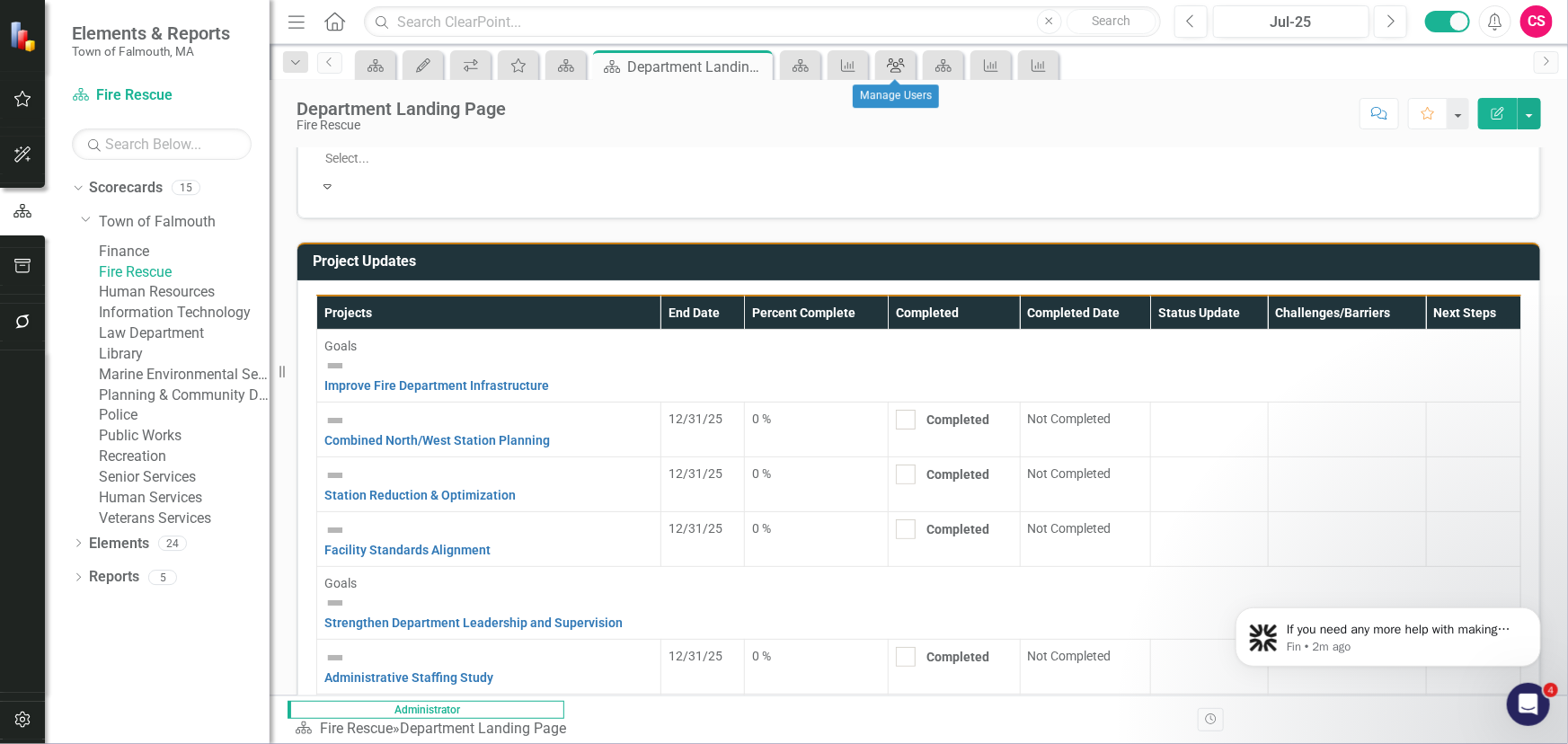 click on "Group" at bounding box center (895, 65) 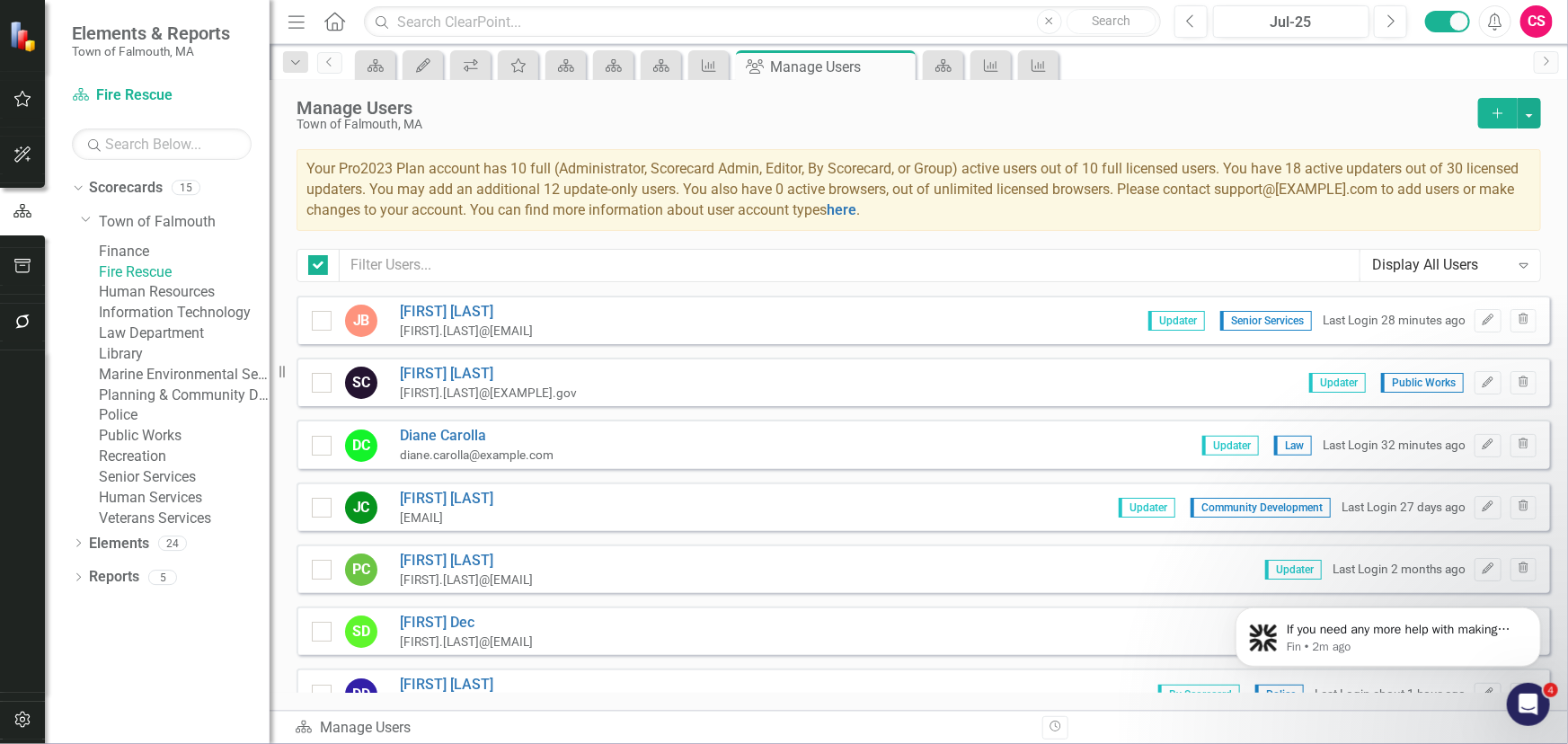 checkbox on "false" 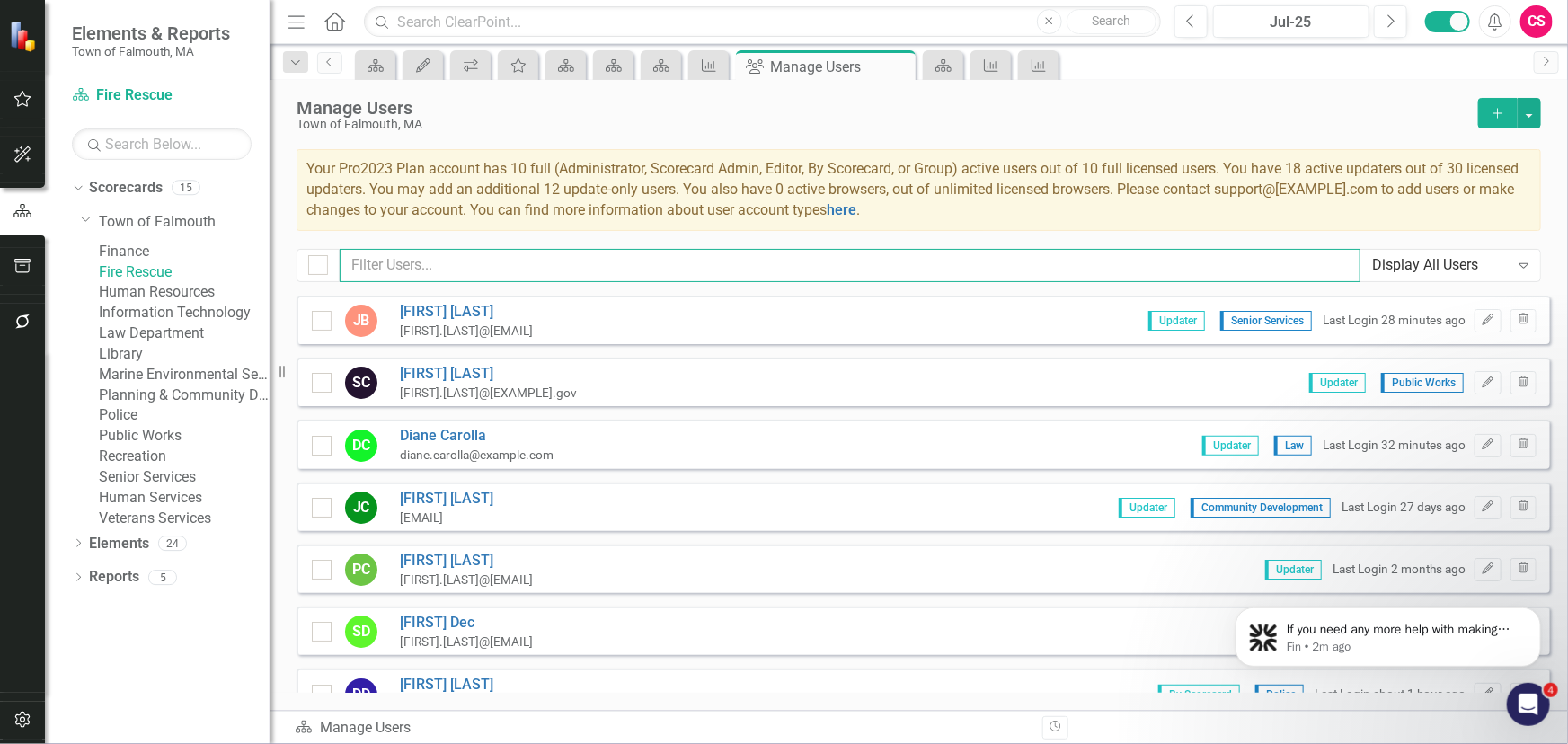 click at bounding box center [850, 265] 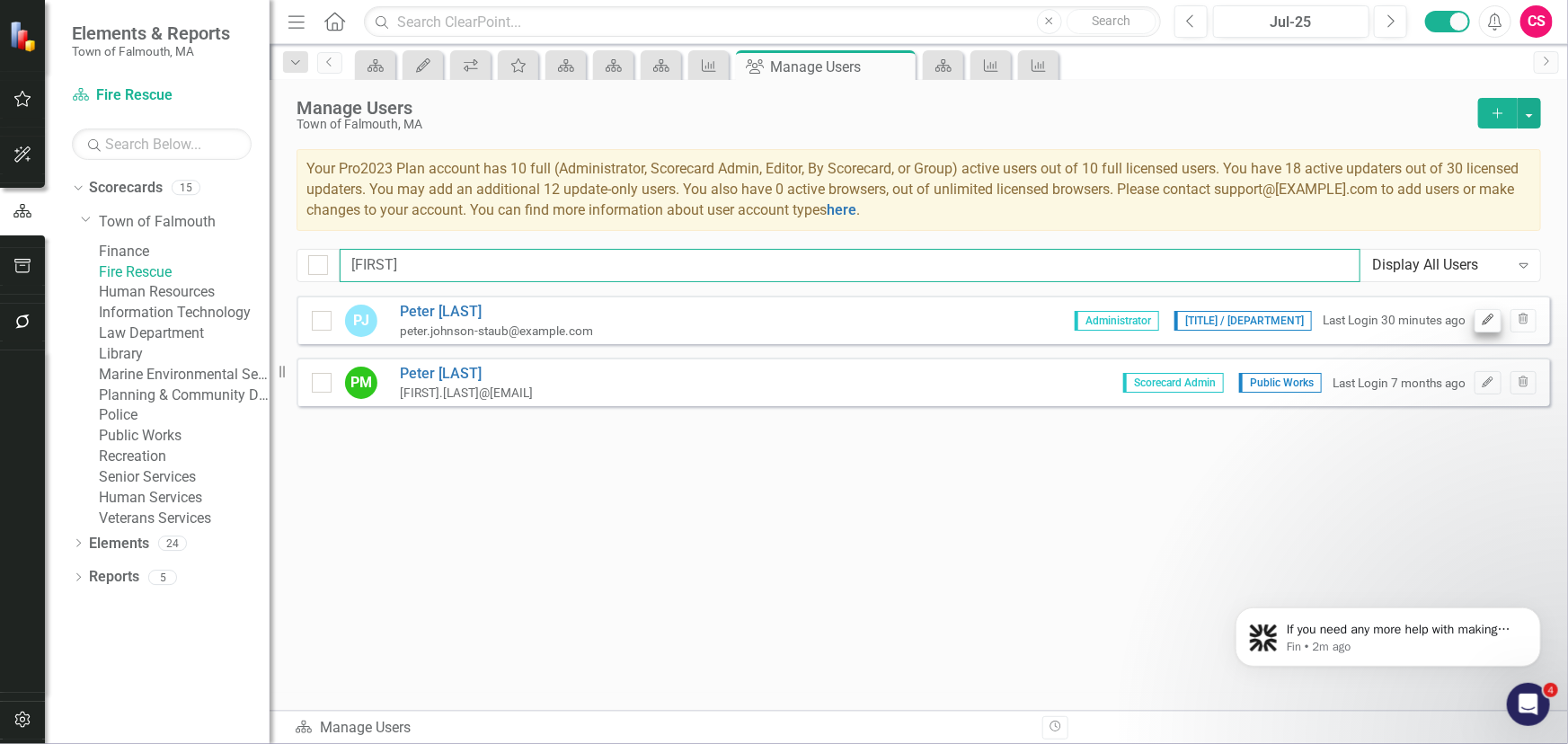 type on "[FIRST]" 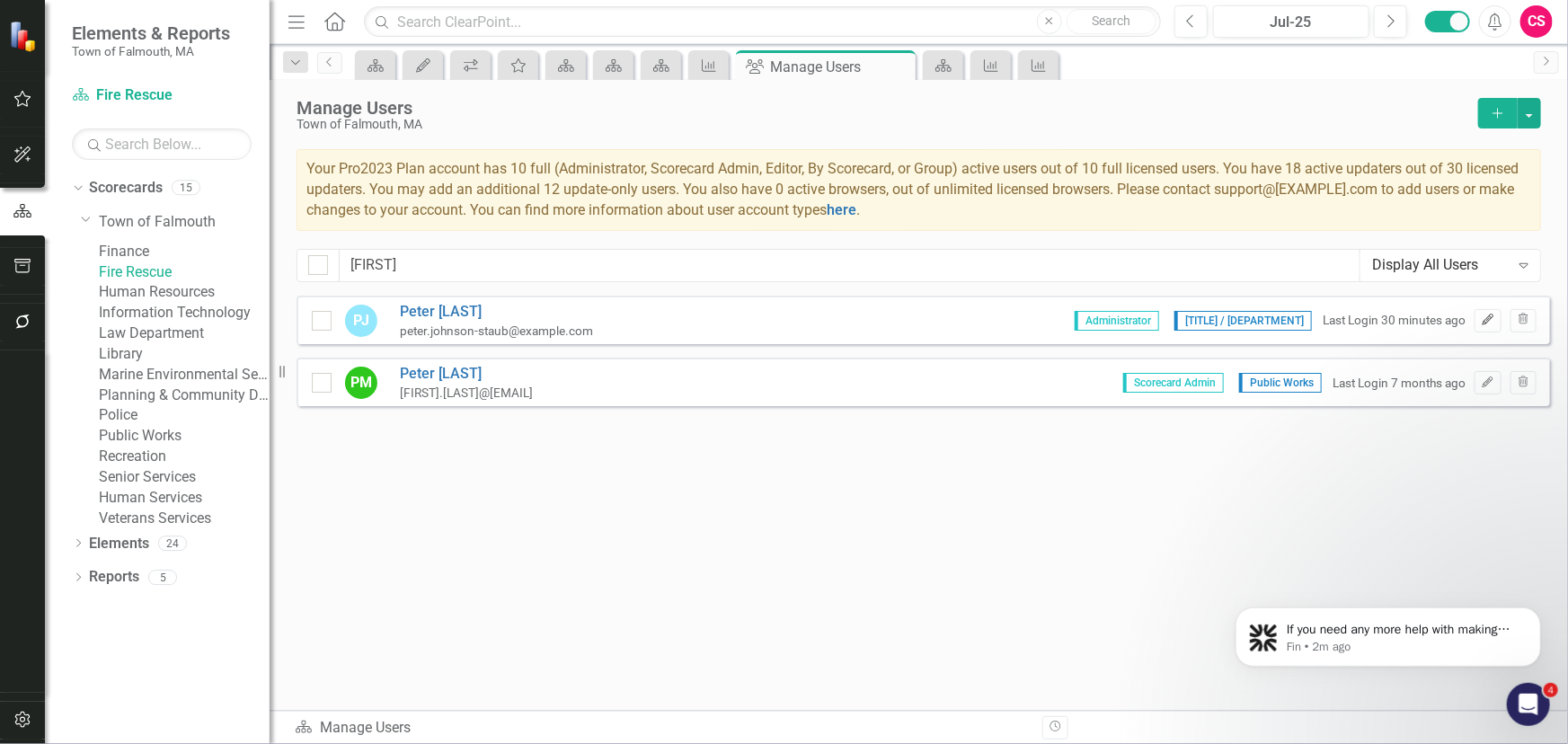 click on "Edit" 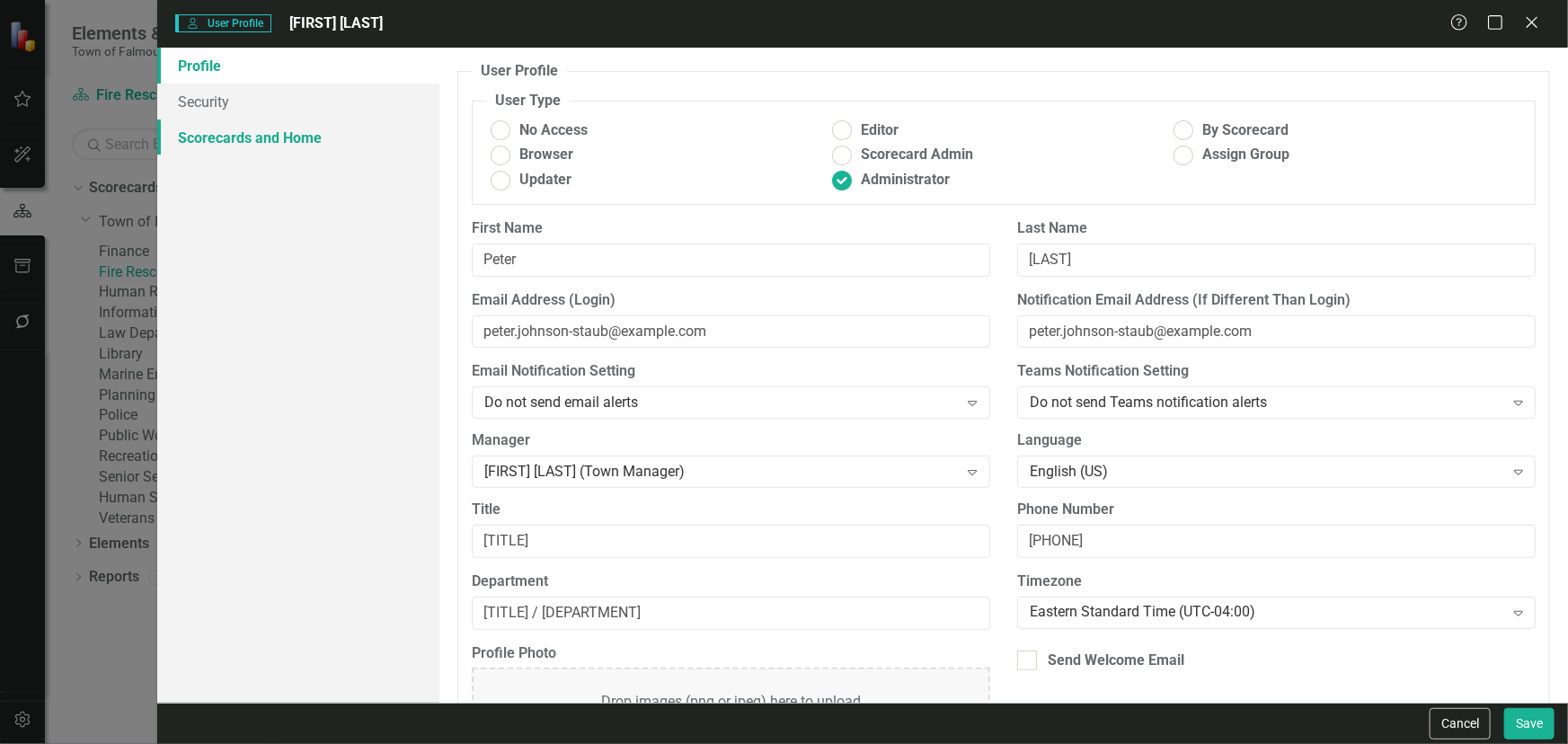 click on "Scorecards and Home" at bounding box center (298, 137) 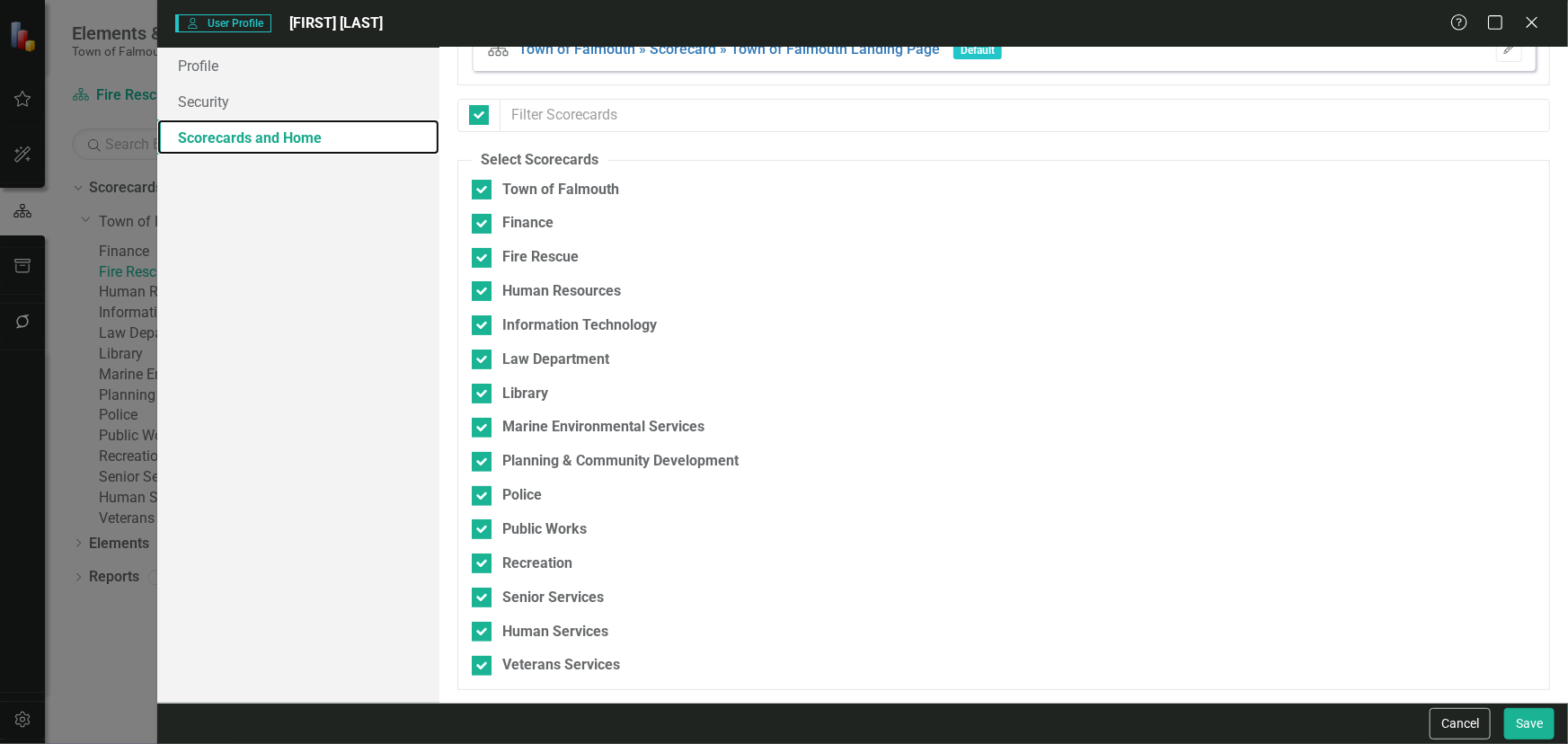 scroll, scrollTop: 0, scrollLeft: 0, axis: both 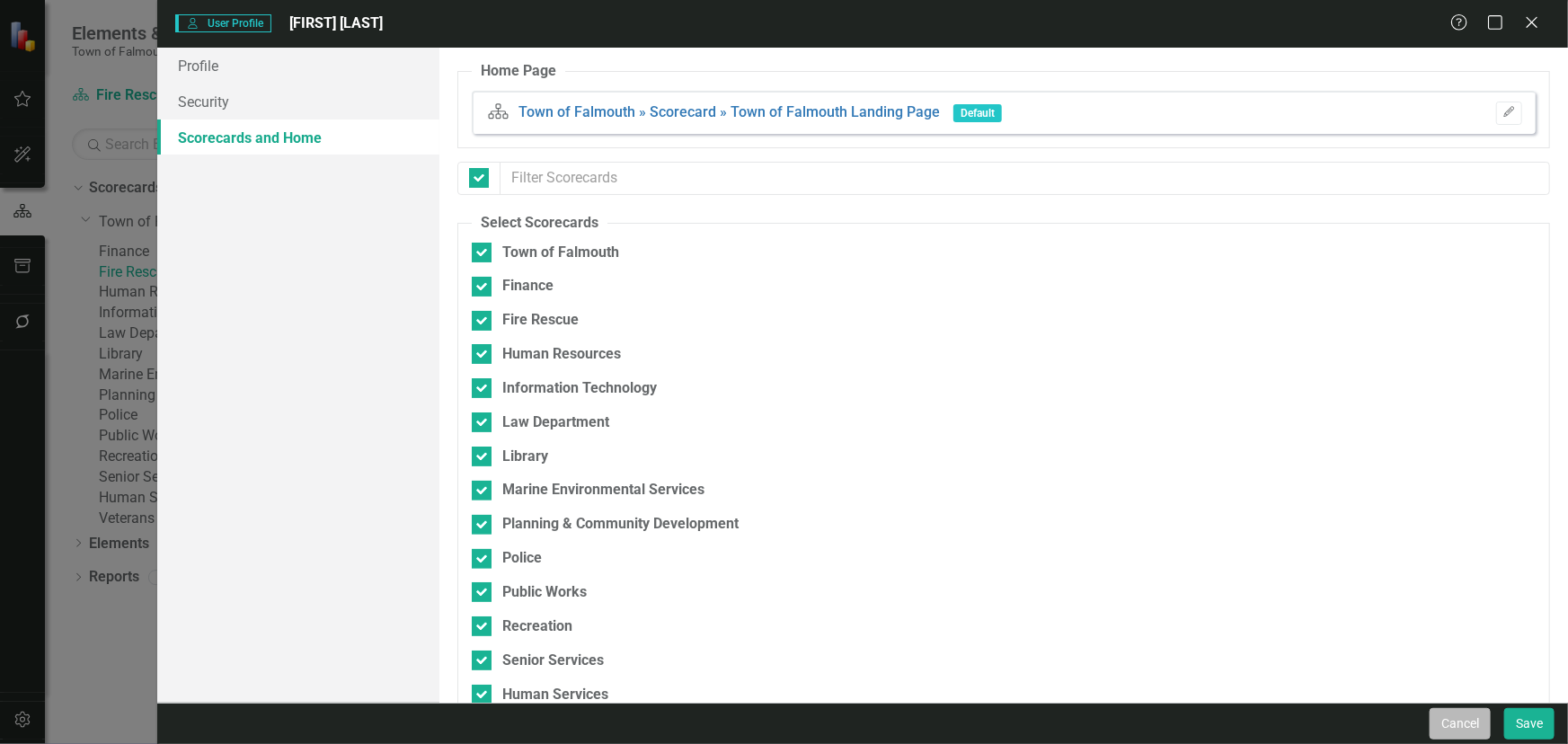 click on "Cancel" at bounding box center (1460, 723) 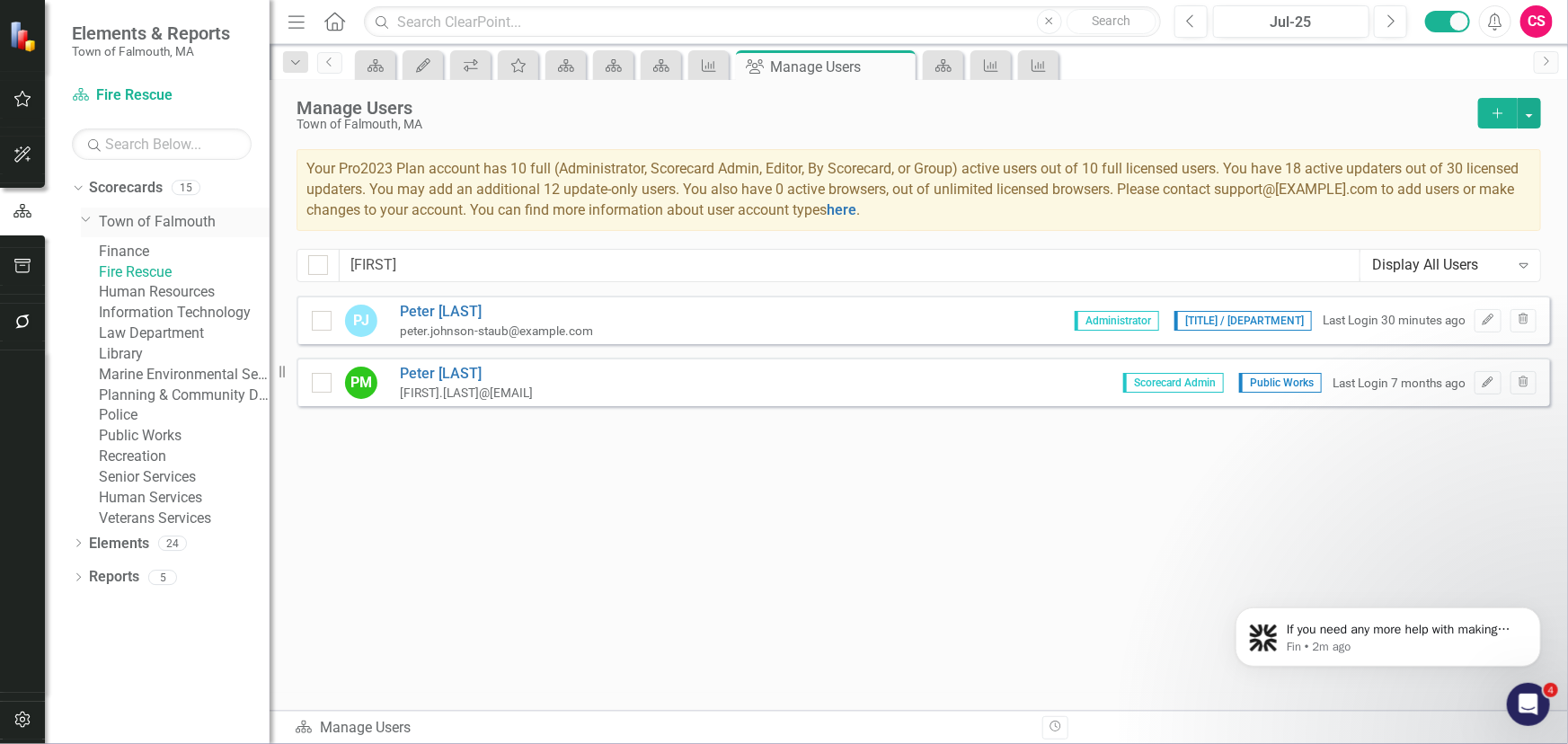click on "Town of Falmouth" at bounding box center [184, 222] 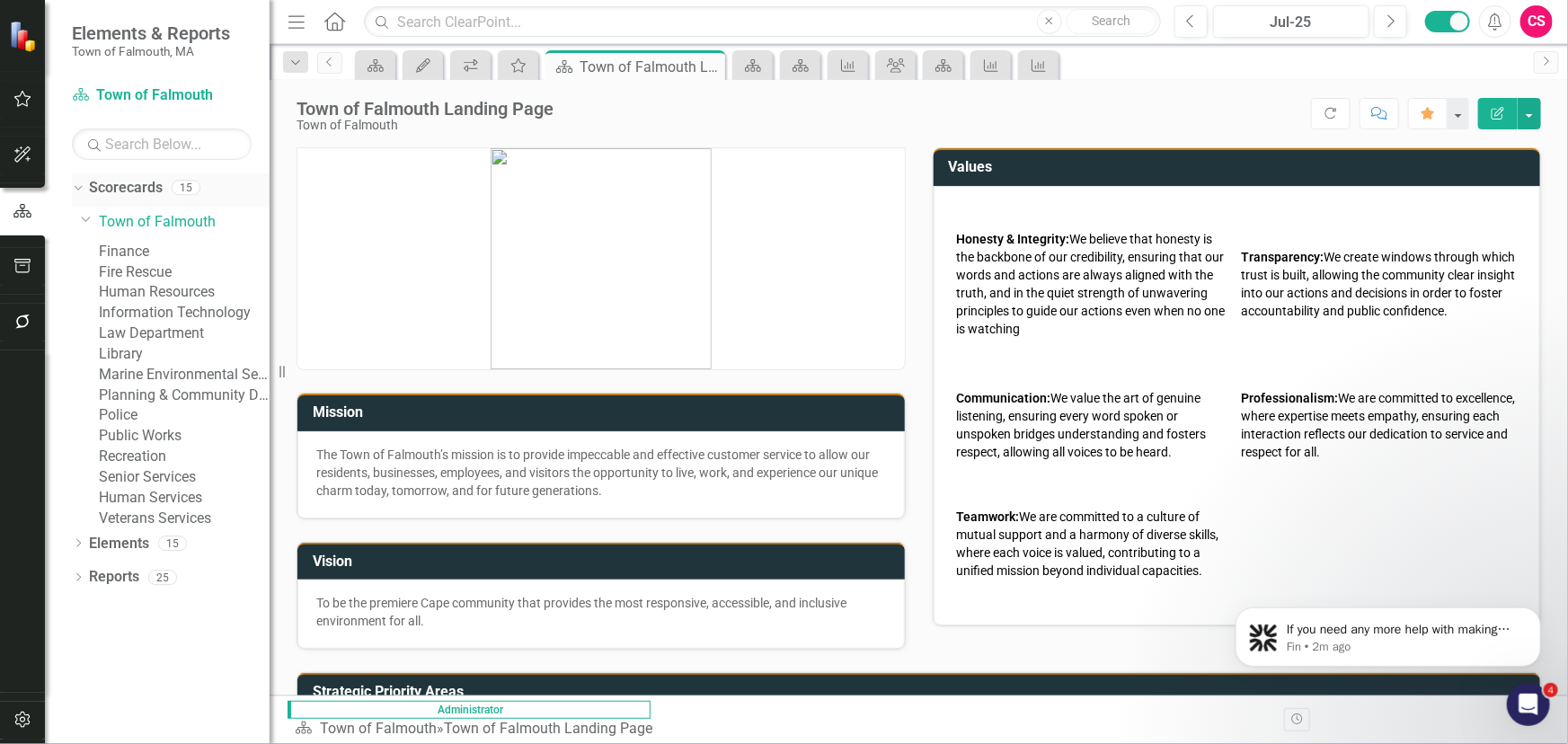 click on "Dropdown" 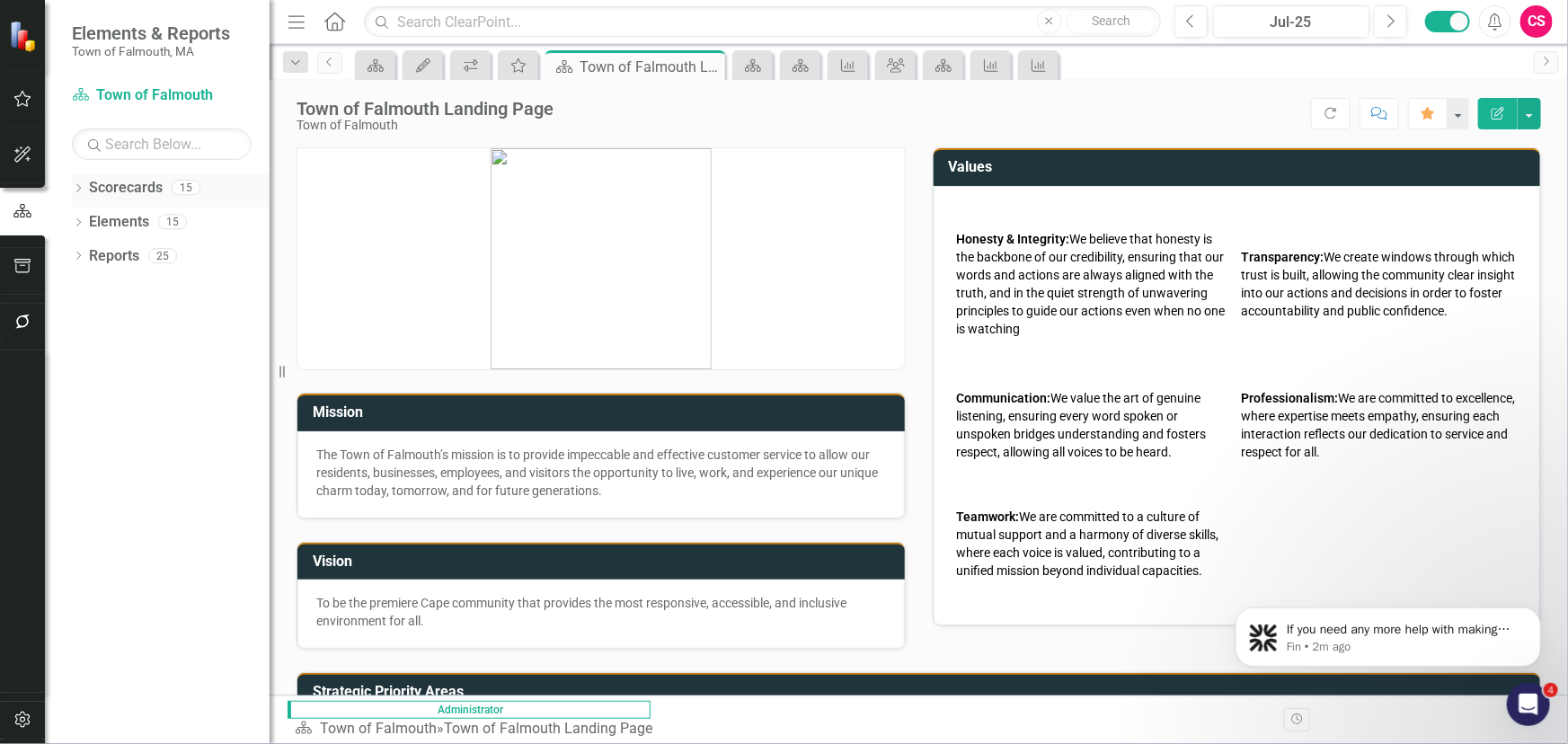click on "Dropdown" 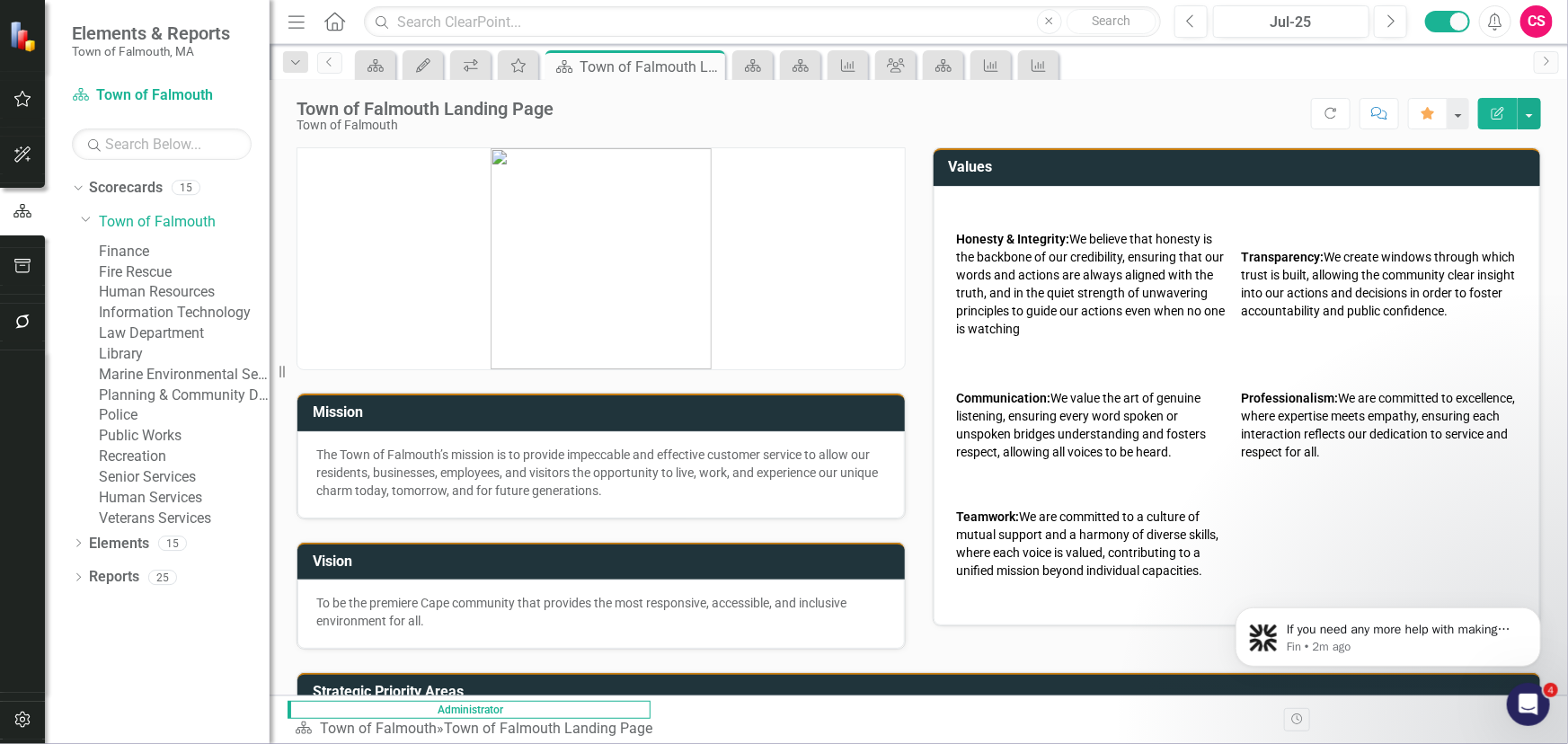 scroll, scrollTop: 147, scrollLeft: 0, axis: vertical 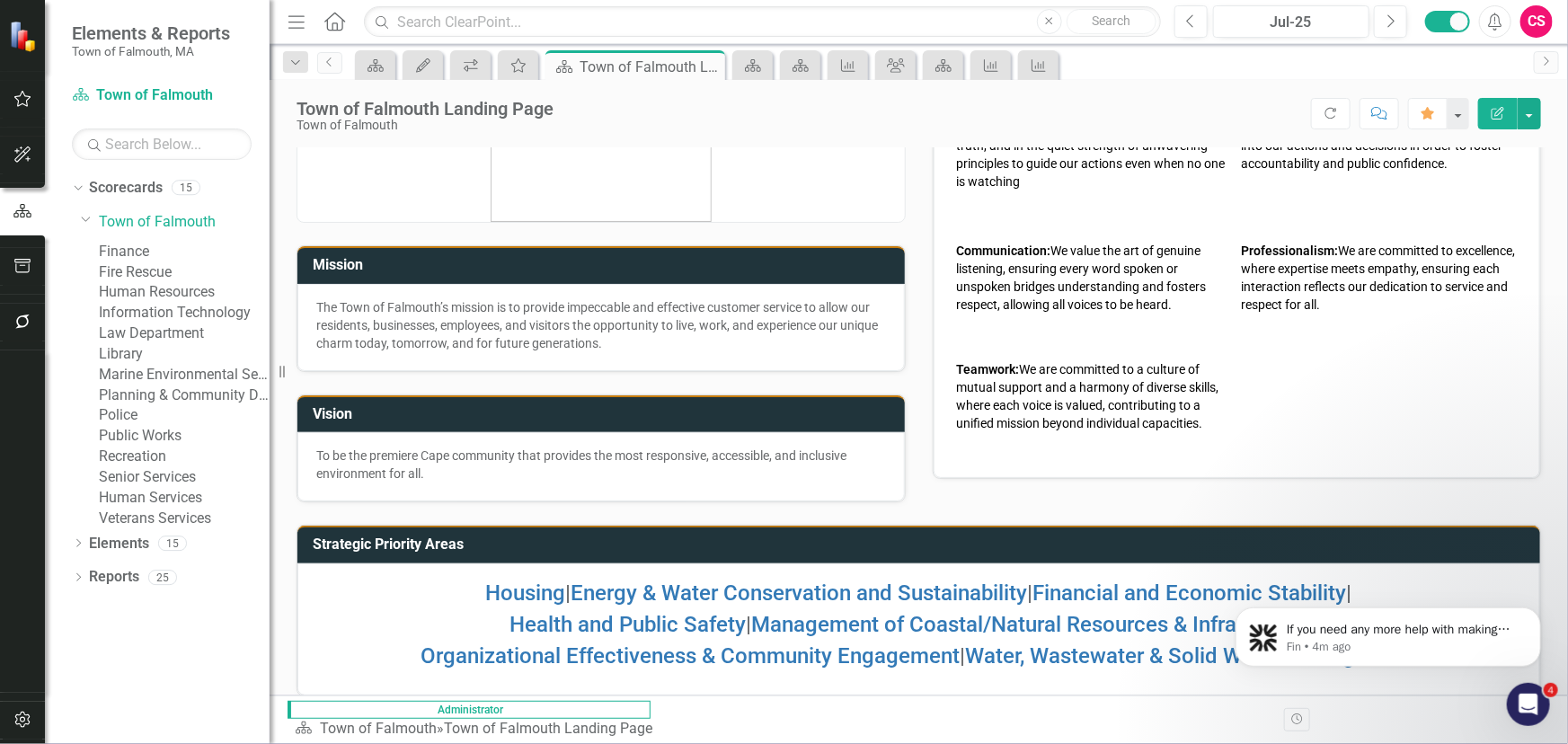 click on "Human Resources" at bounding box center [184, 292] 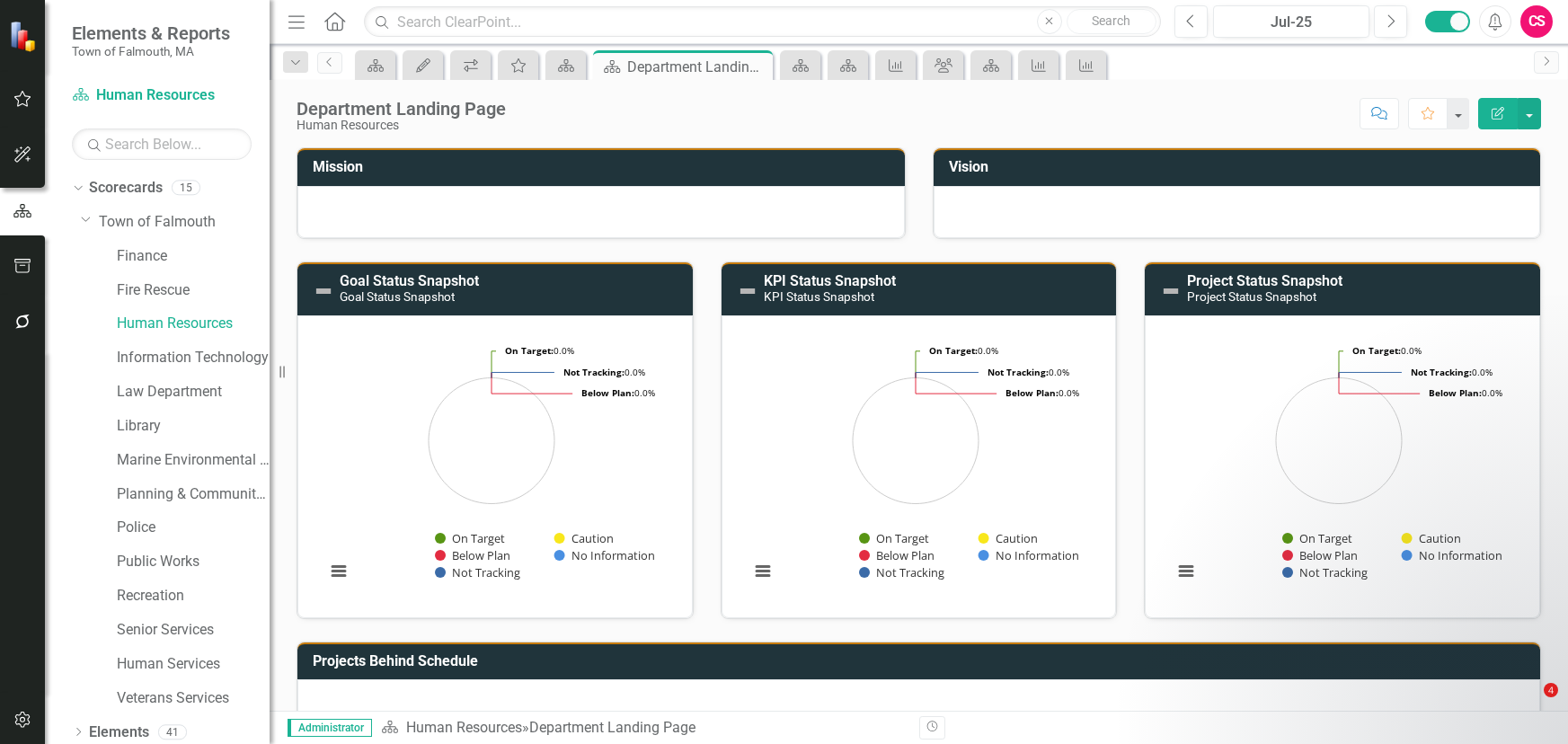 scroll, scrollTop: 0, scrollLeft: 0, axis: both 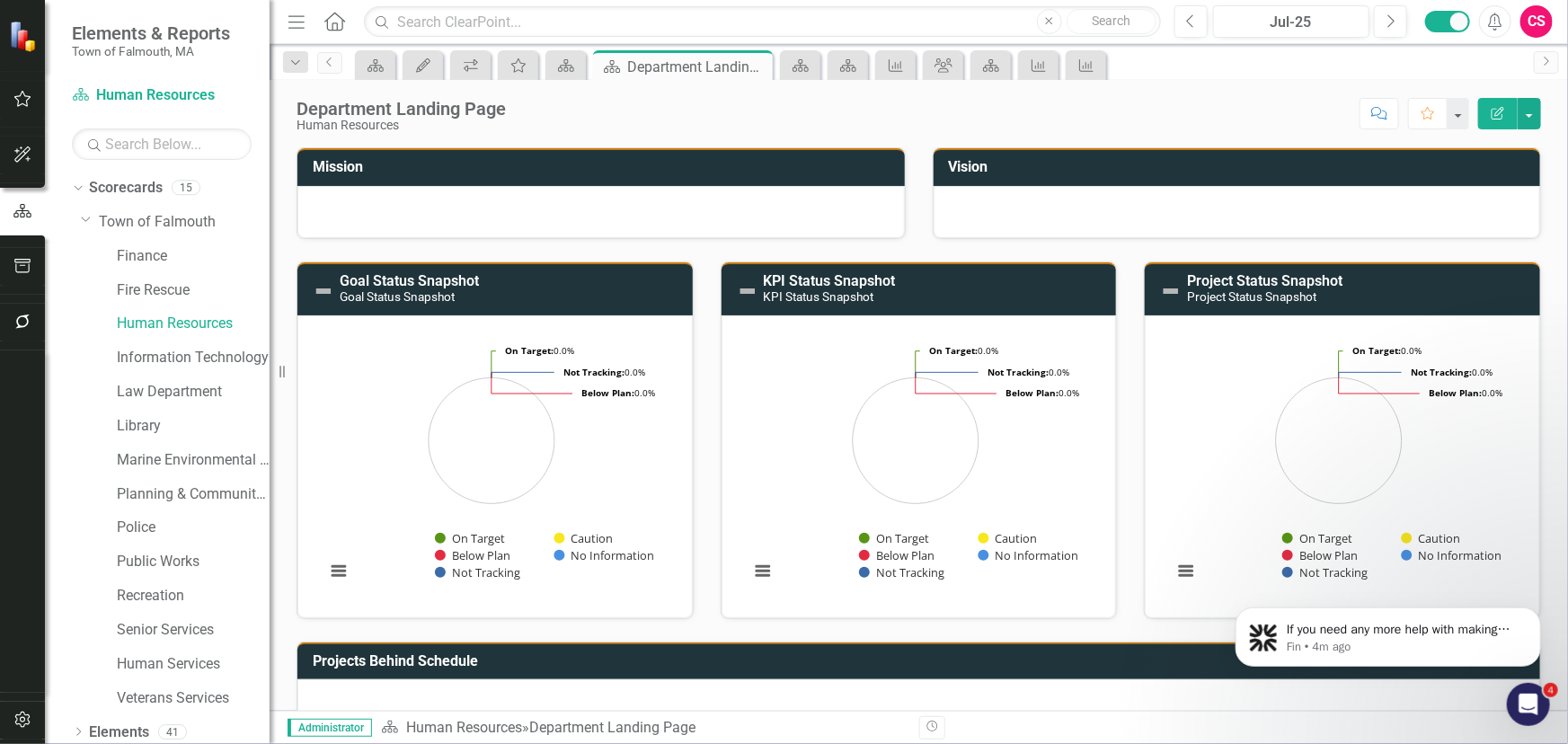 click at bounding box center (601, 212) 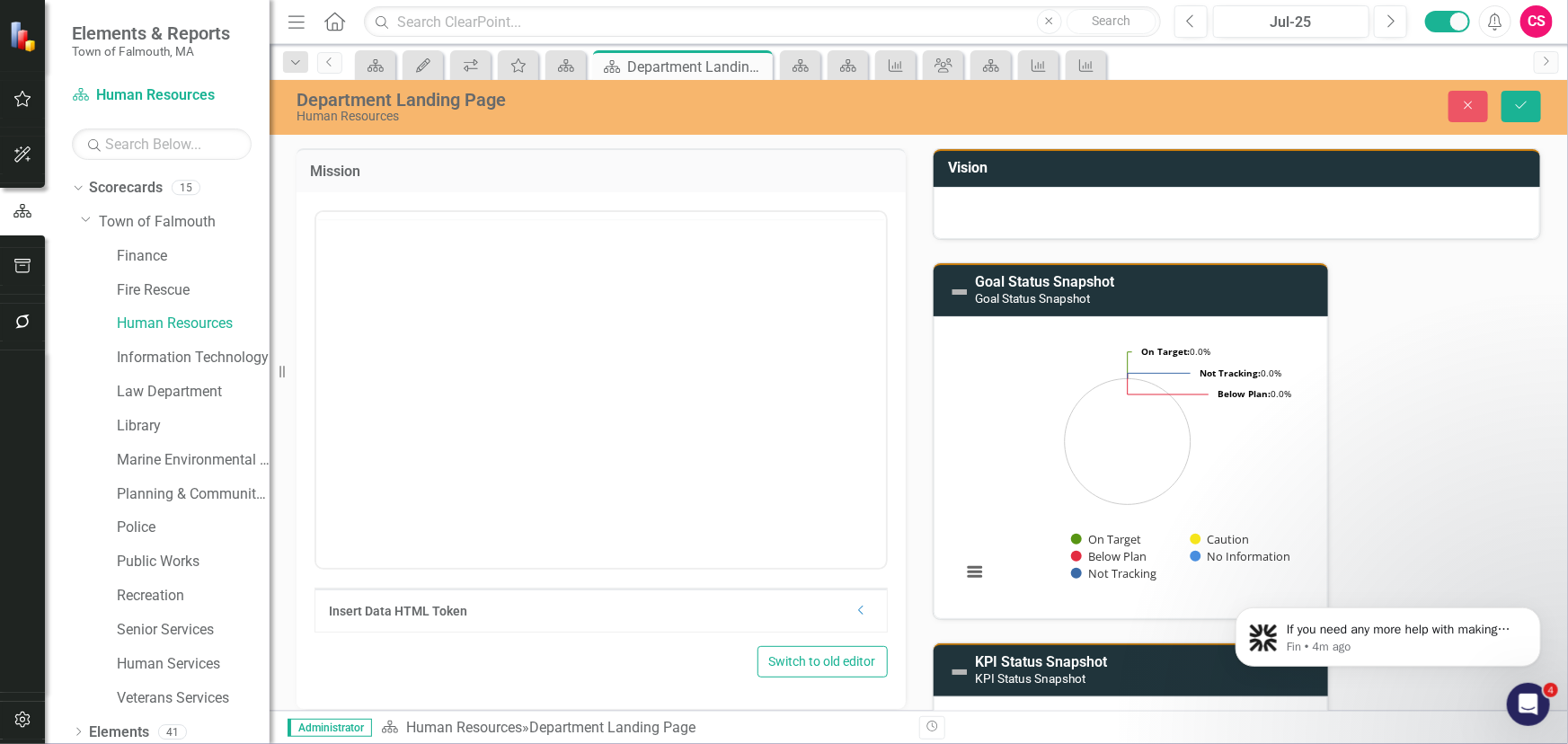 scroll, scrollTop: 0, scrollLeft: 0, axis: both 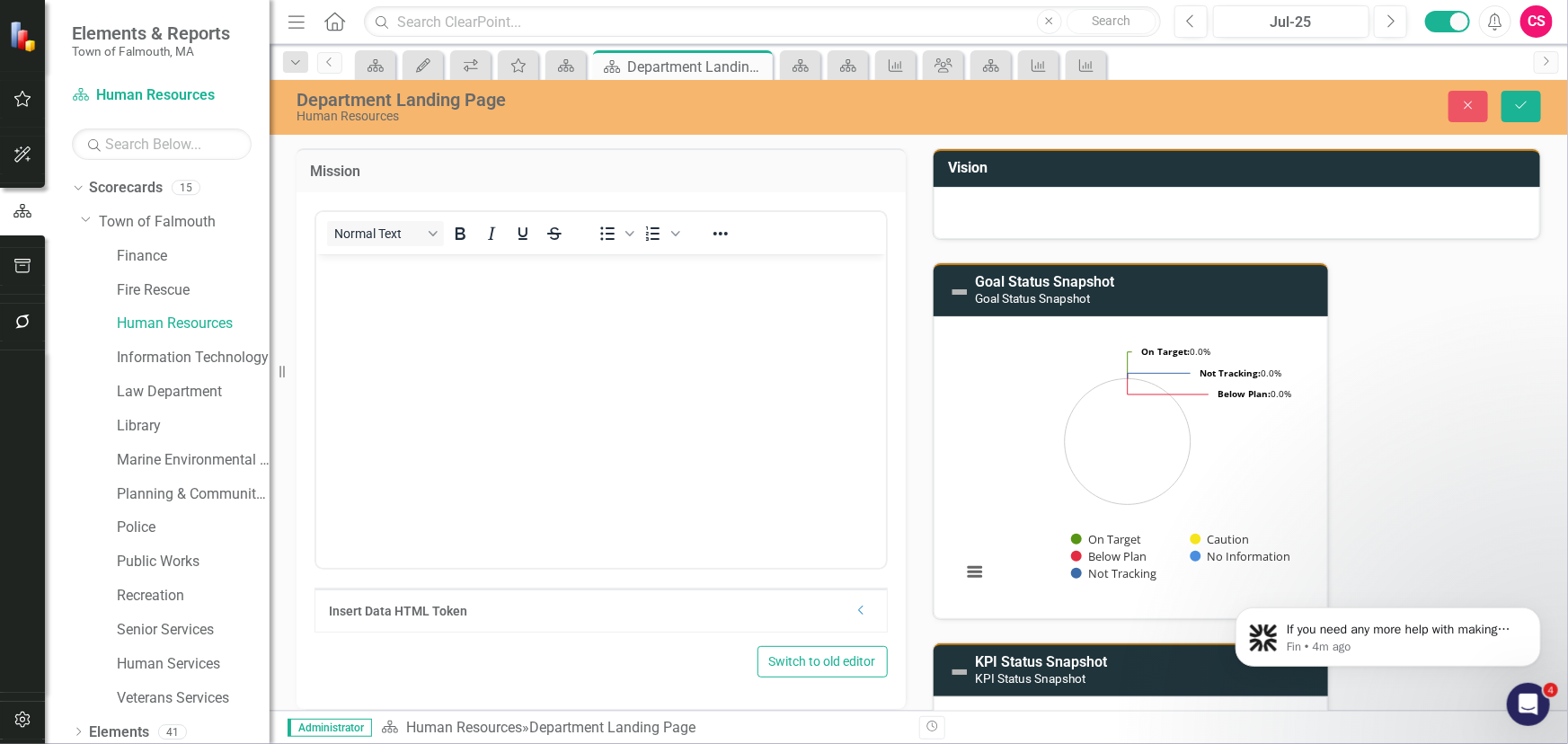 click at bounding box center (1237, 213) 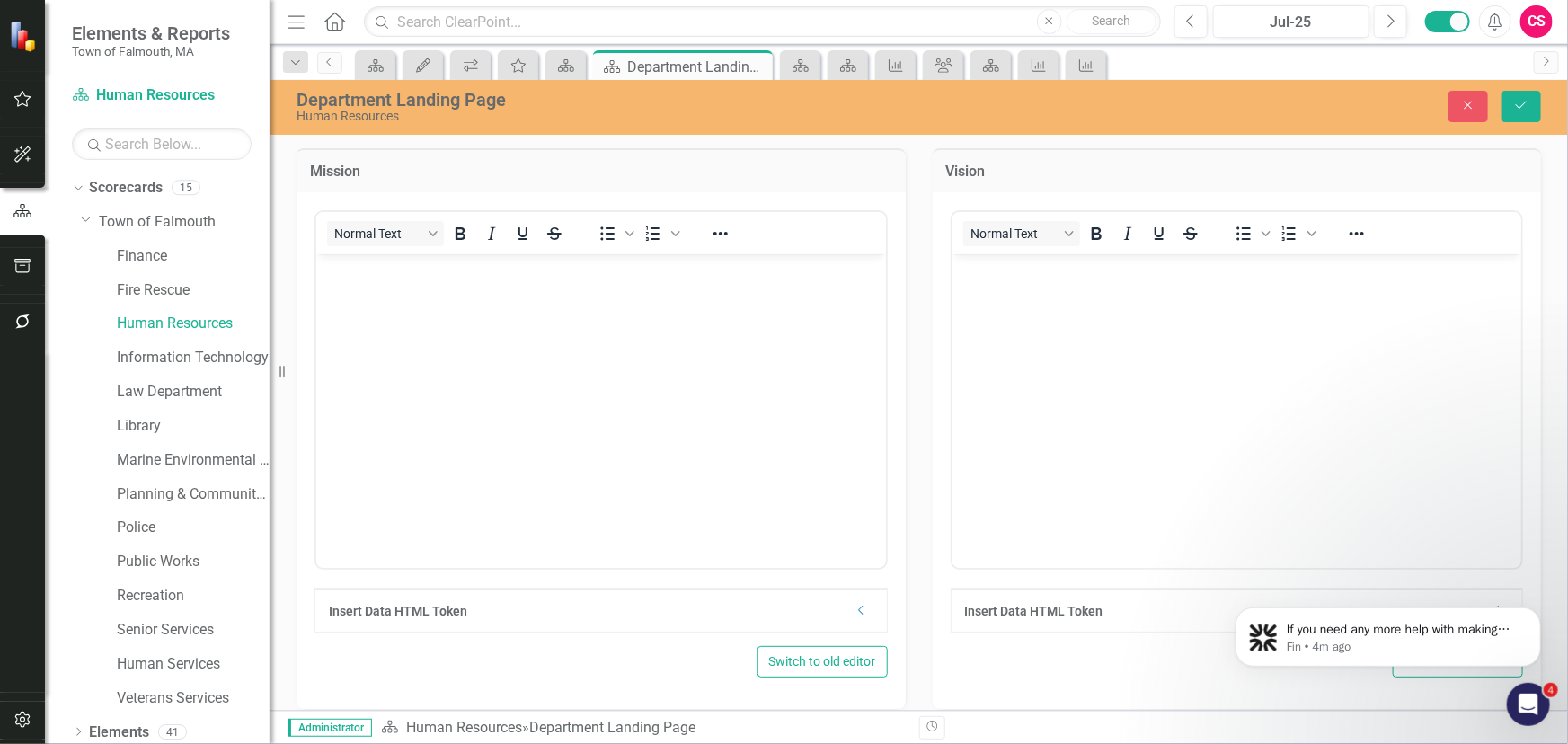 scroll, scrollTop: 0, scrollLeft: 0, axis: both 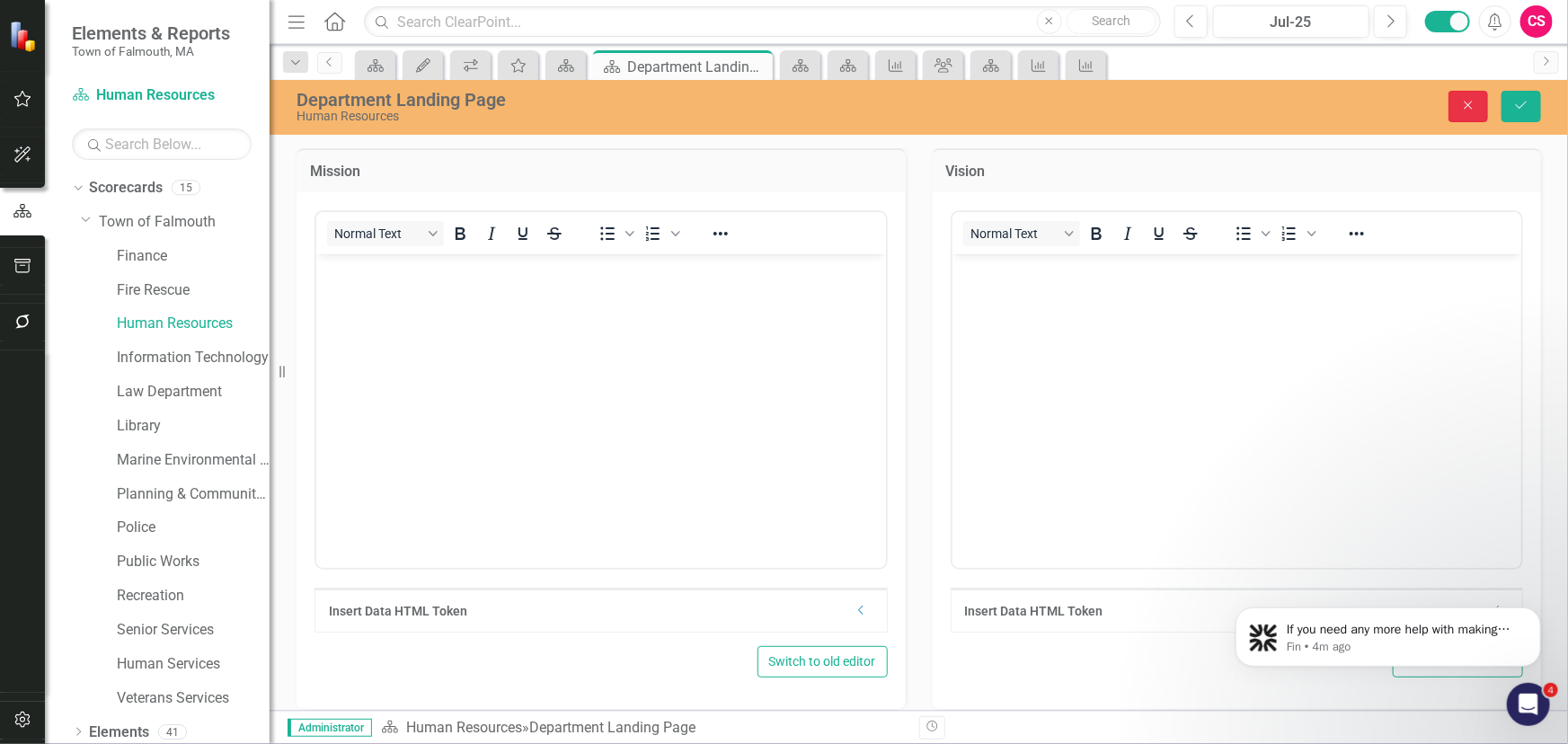click on "Close" at bounding box center [1468, 106] 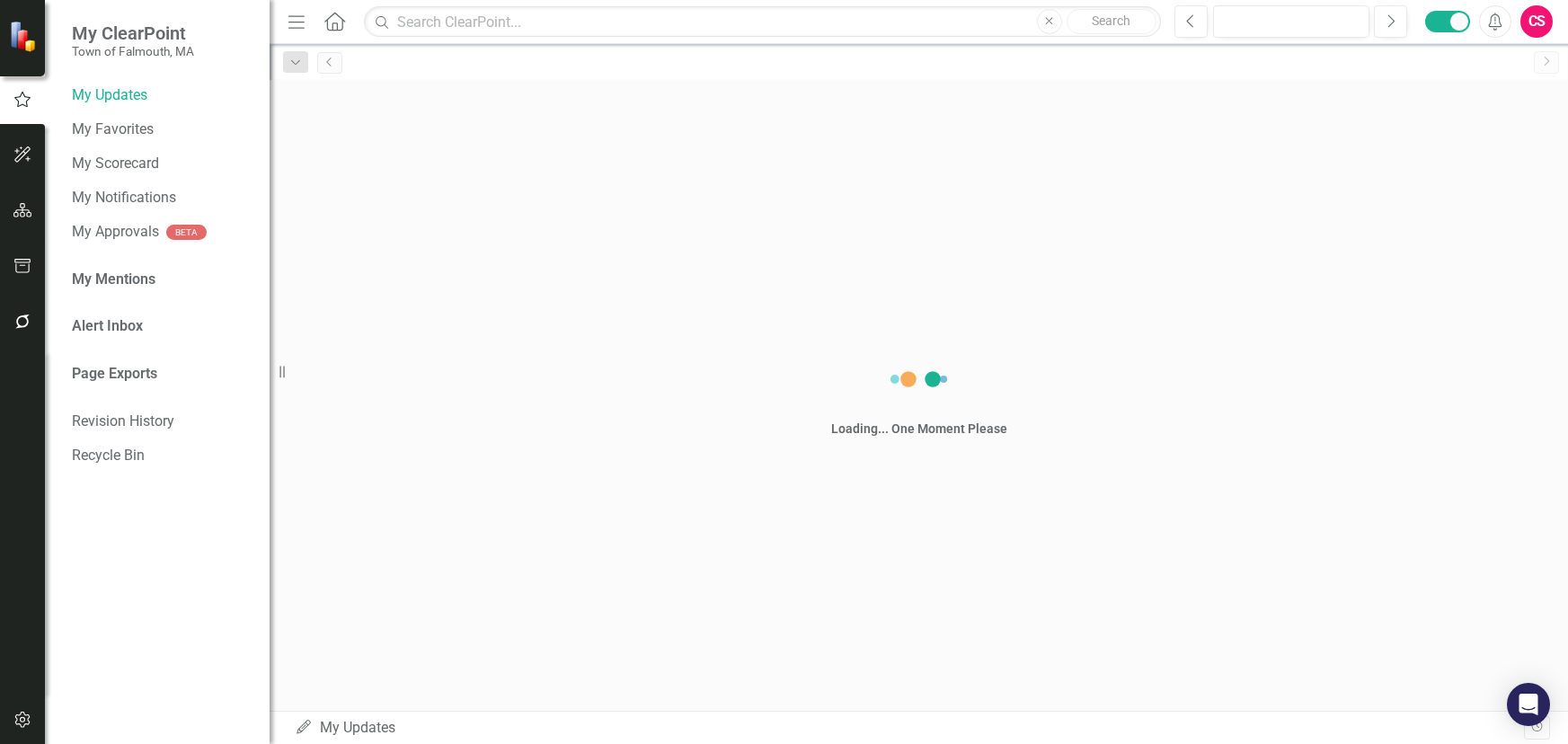 scroll, scrollTop: 0, scrollLeft: 0, axis: both 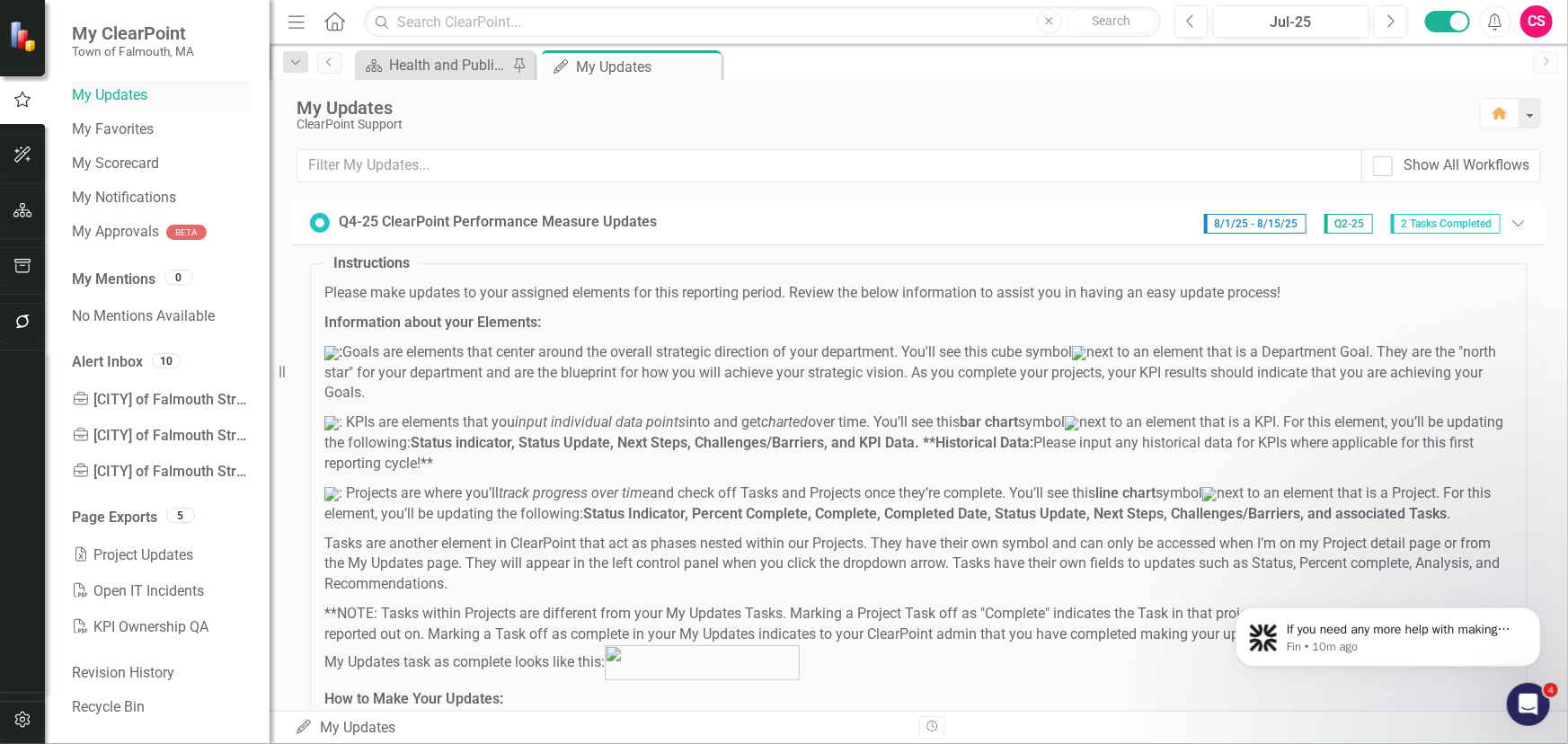 click on "My Updates" at bounding box center (162, 95) 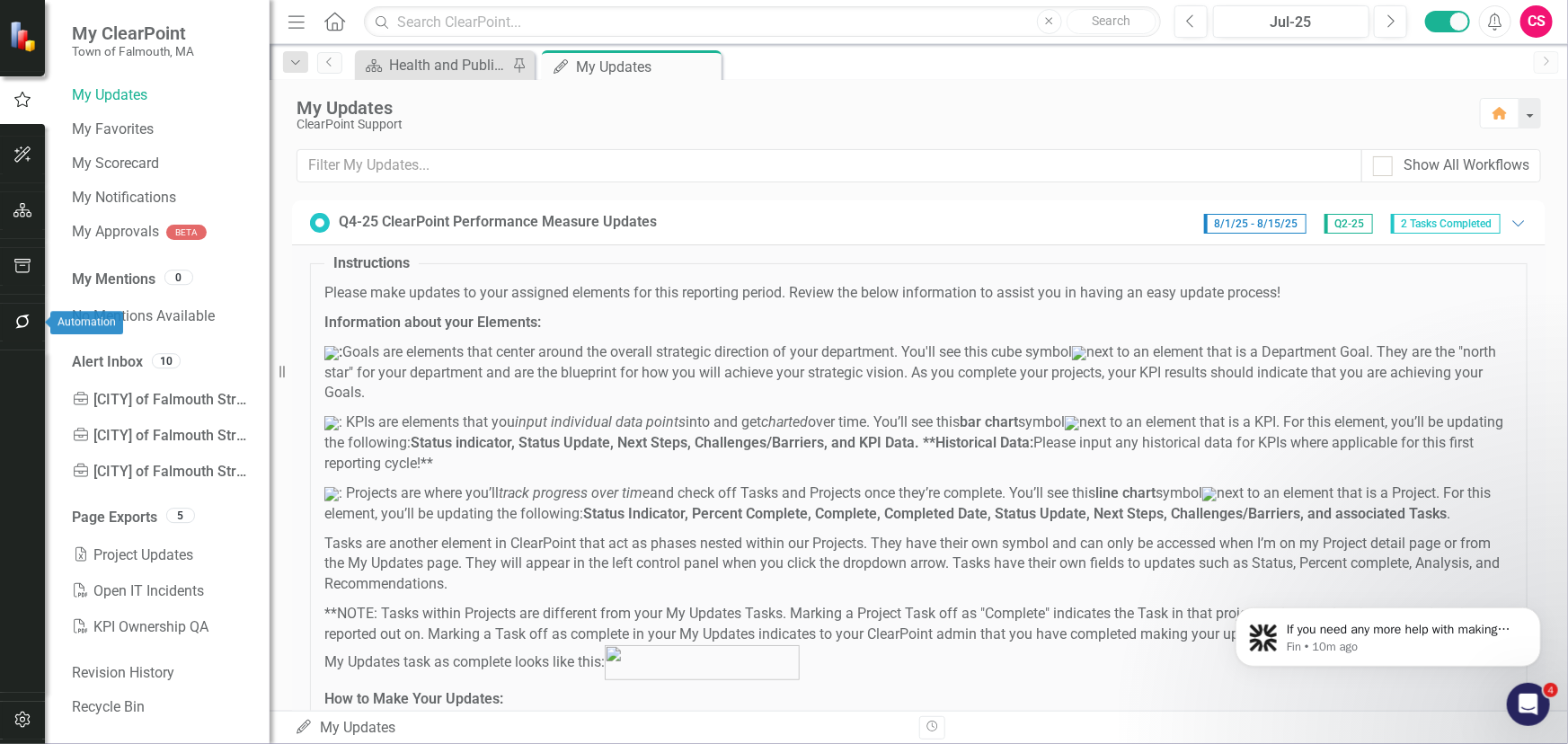 click at bounding box center [22, 323] 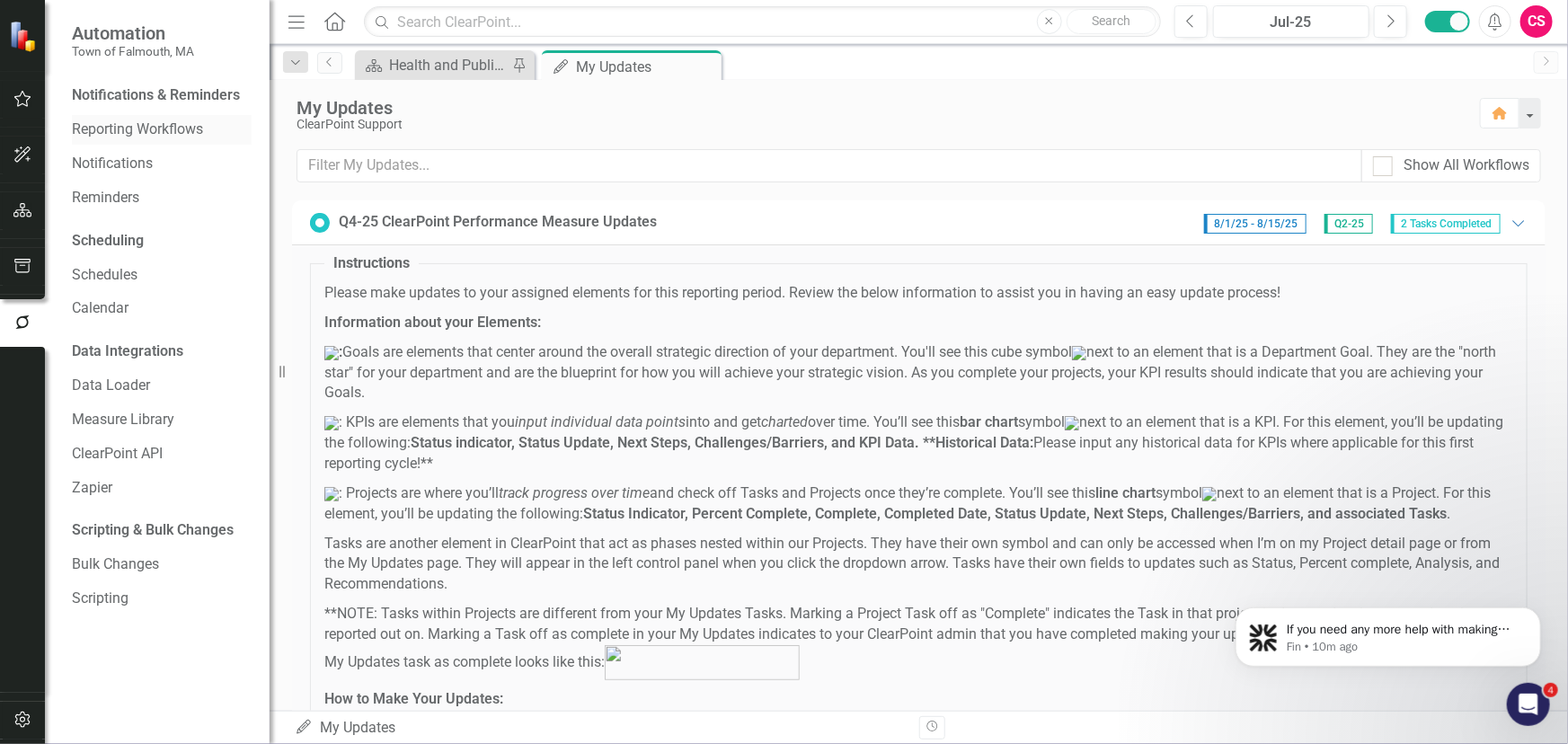 click on "Reporting Workflows" at bounding box center (162, 129) 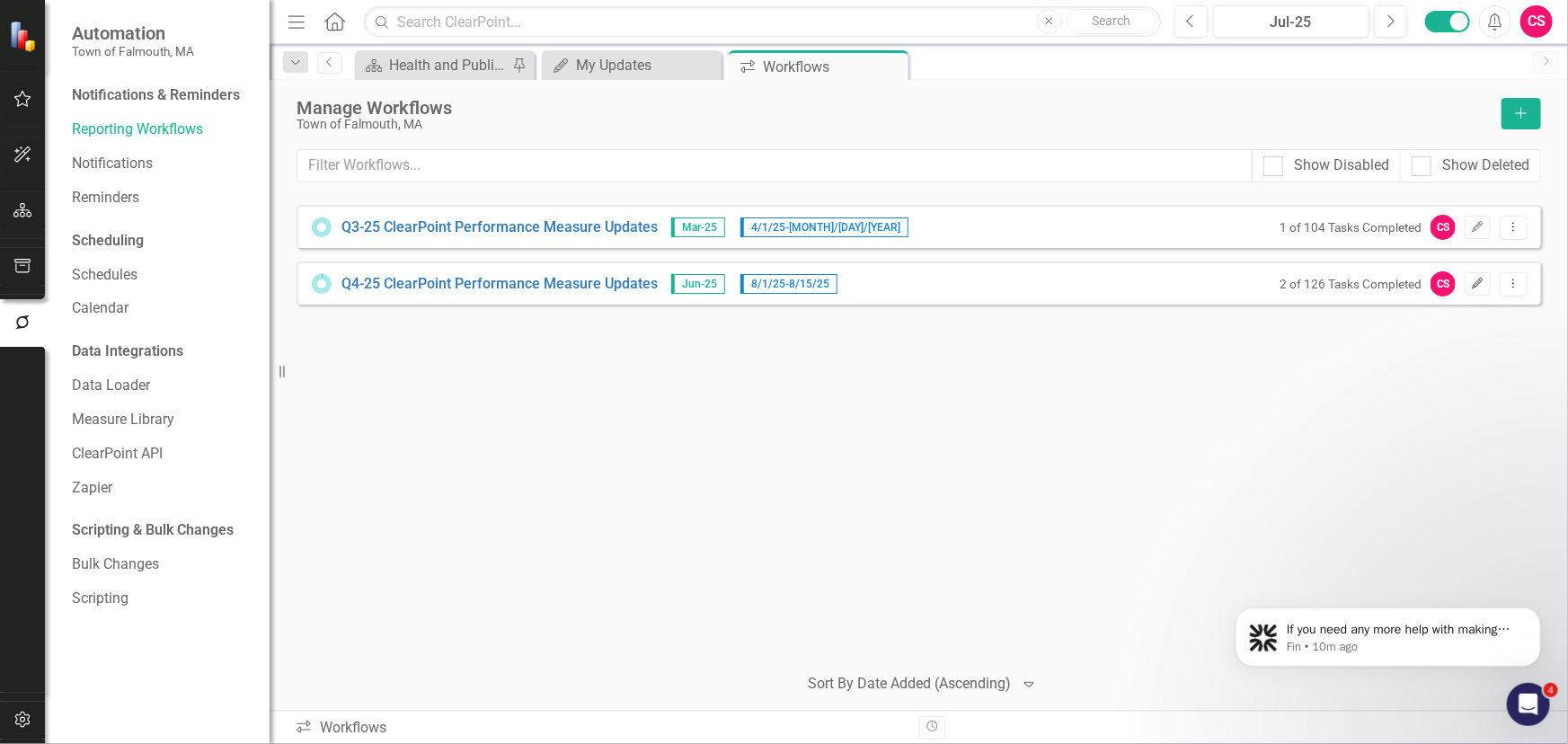 click on "Edit" at bounding box center [1477, 284] 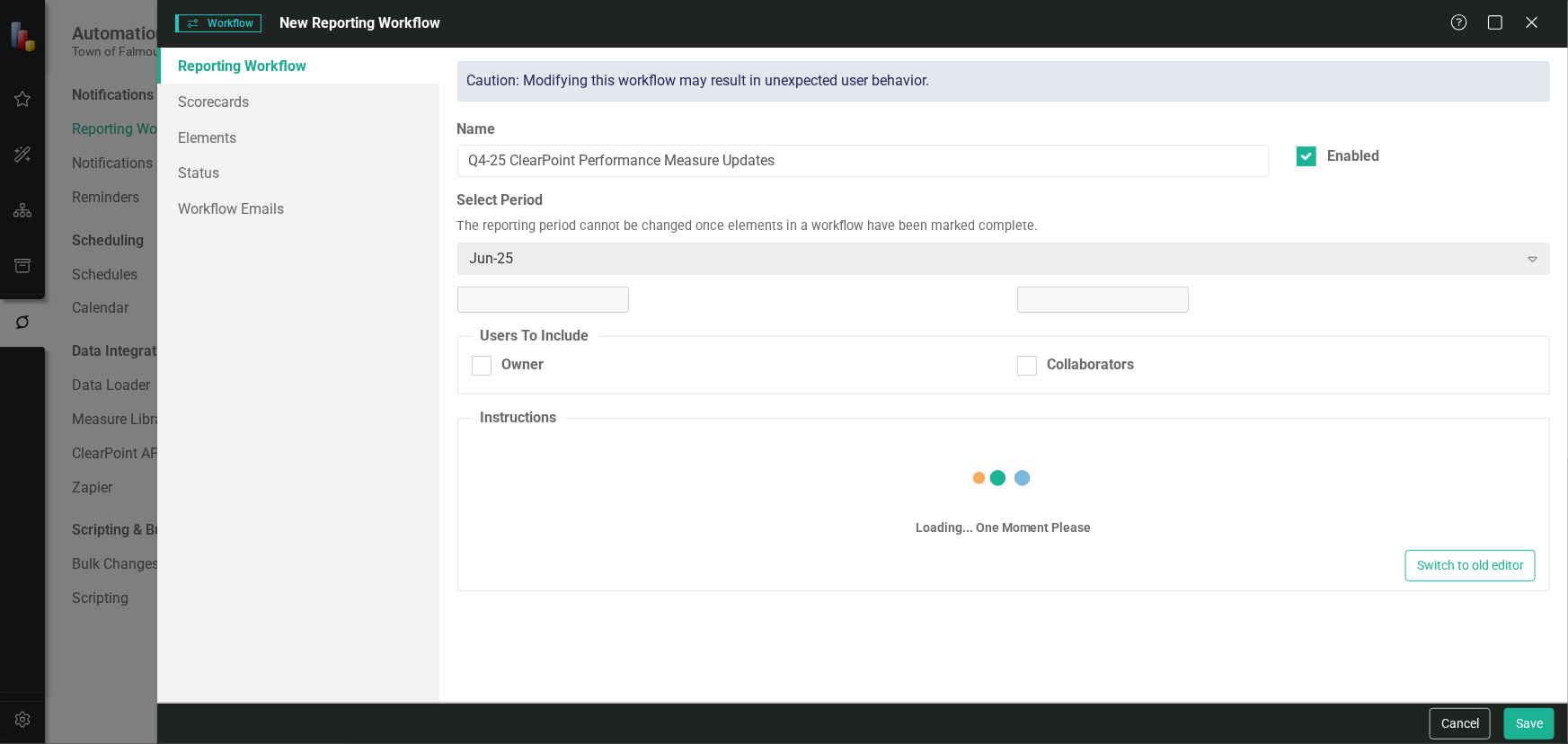 checkbox on "true" 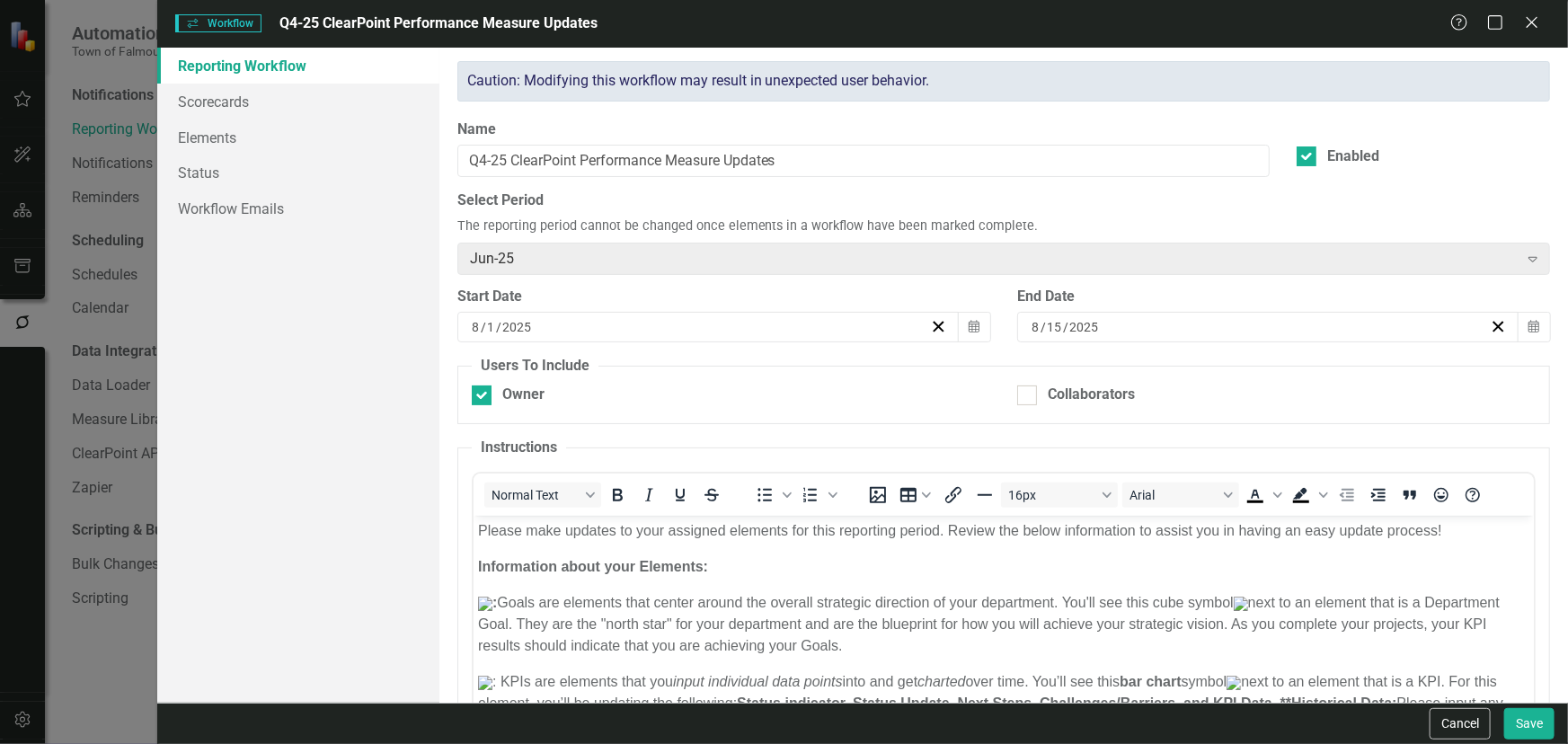 scroll, scrollTop: 0, scrollLeft: 0, axis: both 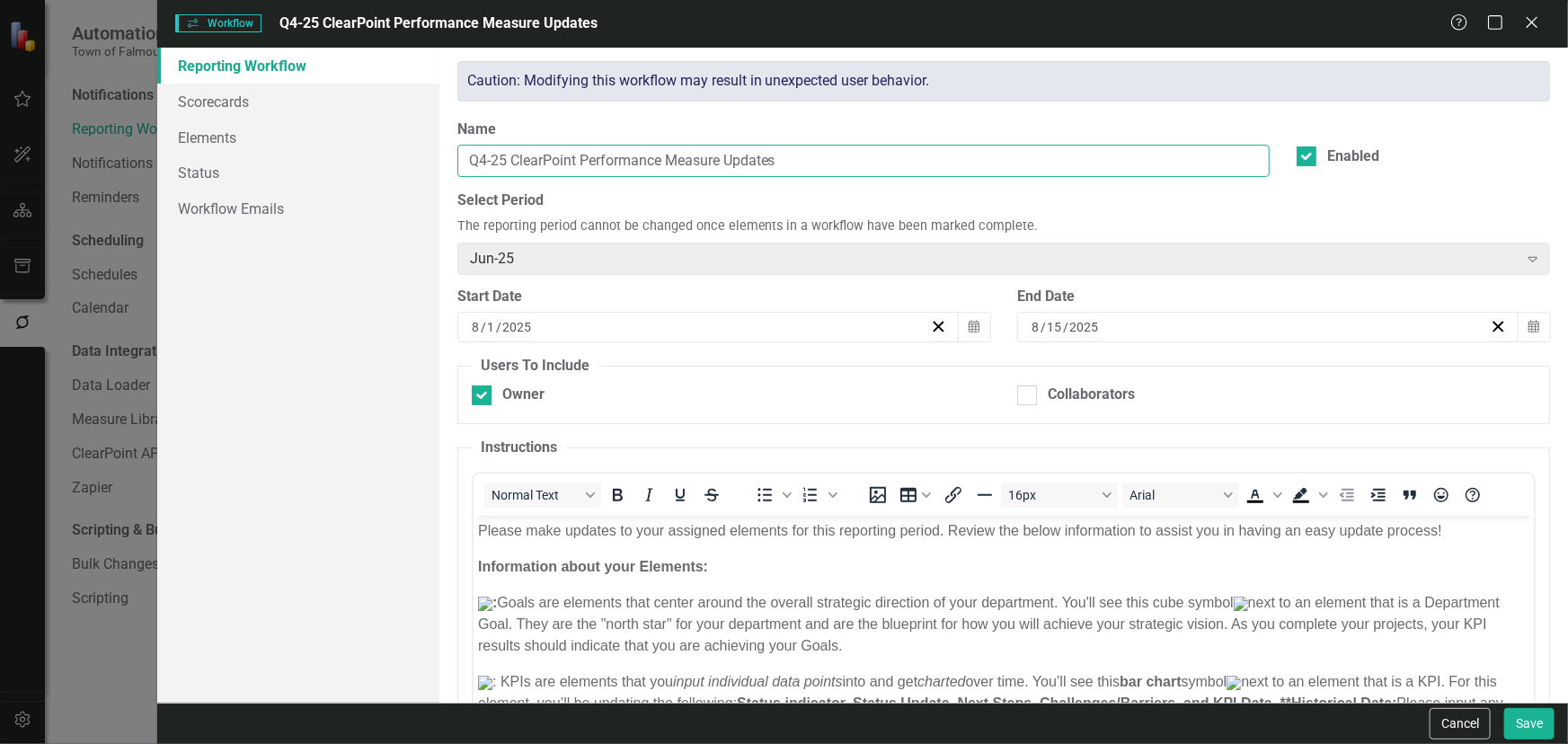 click on "Q4-25 ClearPoint Performance Measure Updates" at bounding box center (864, 161) 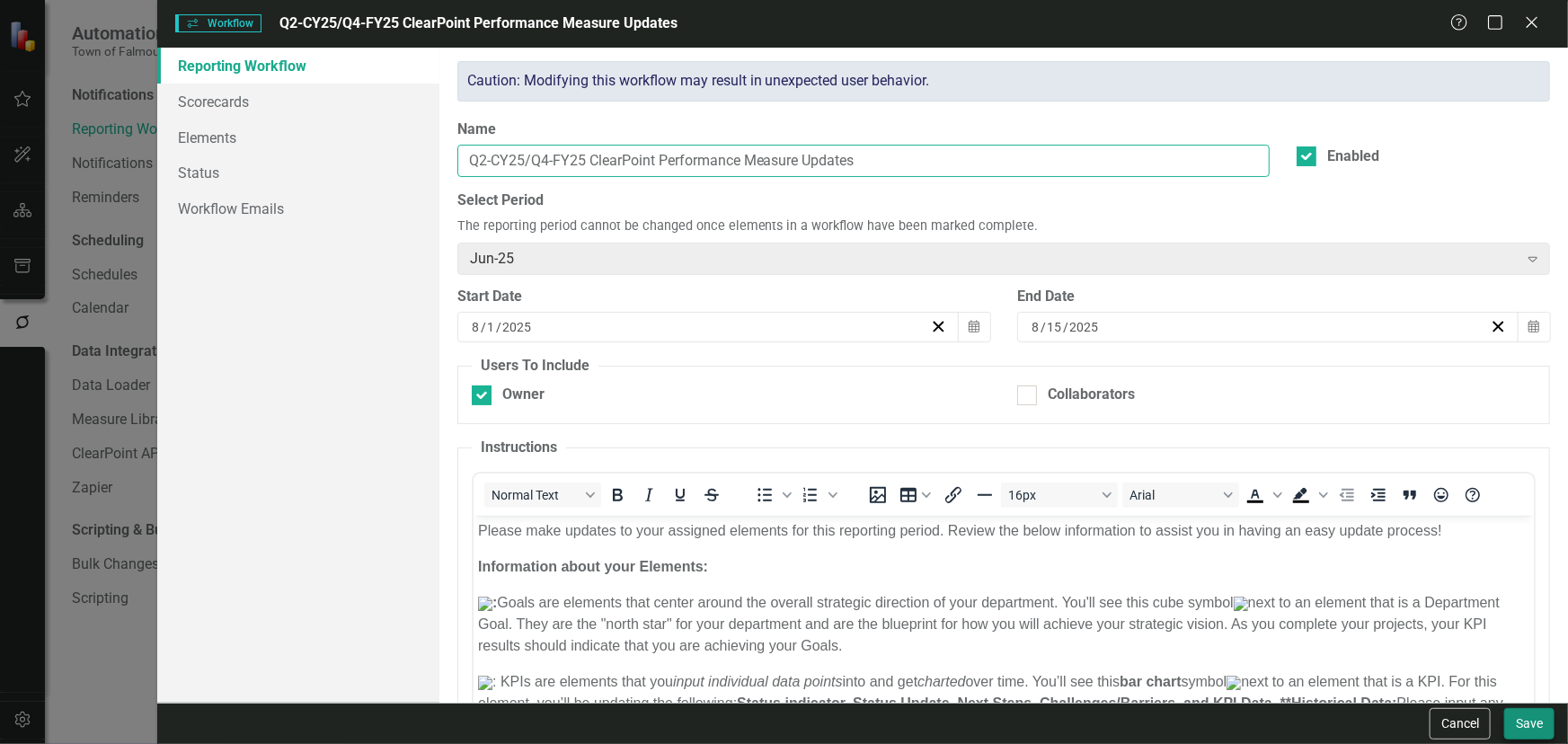 type on "Q2-CY25/Q4-FY25 ClearPoint Performance Measure Updates" 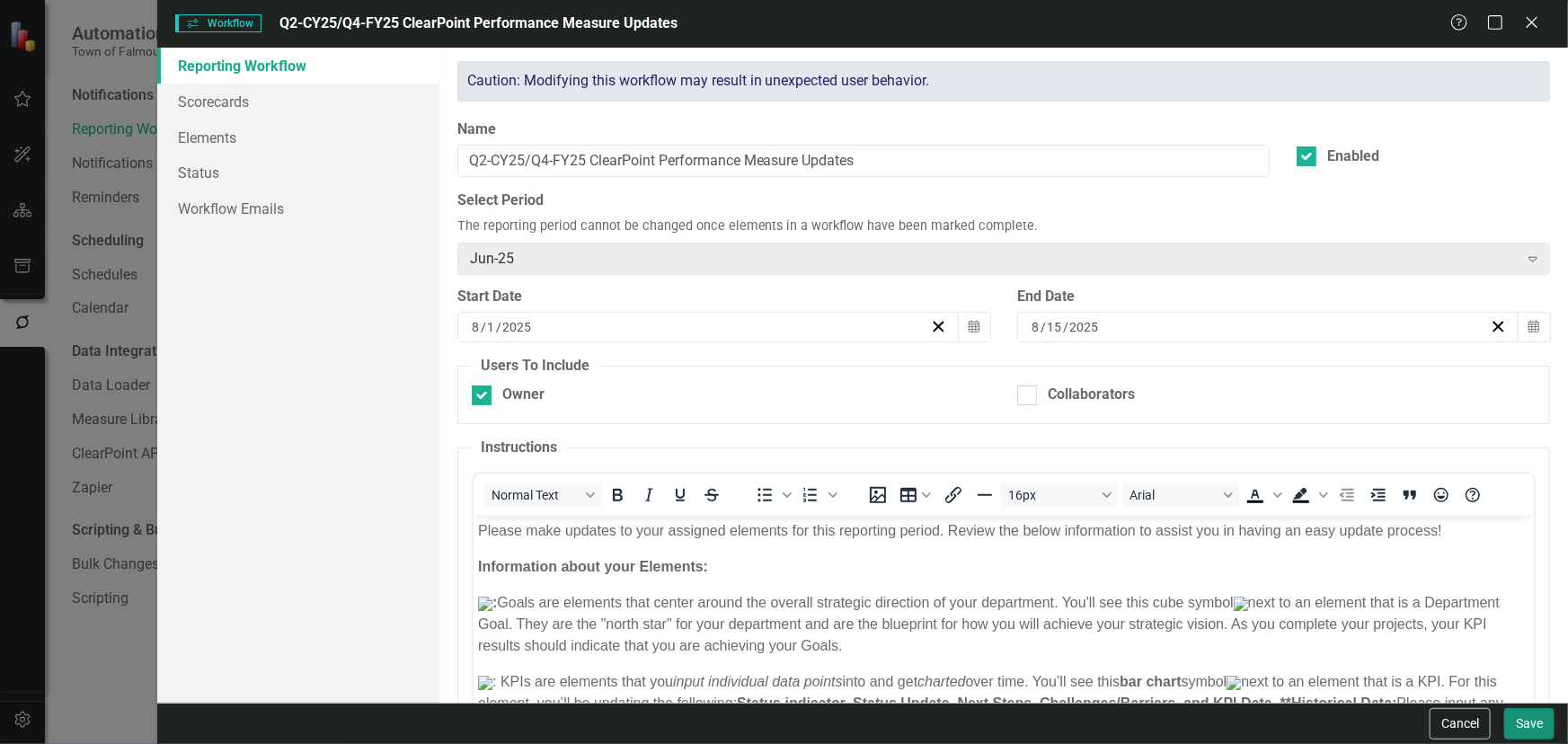 click on "Save" at bounding box center (1529, 723) 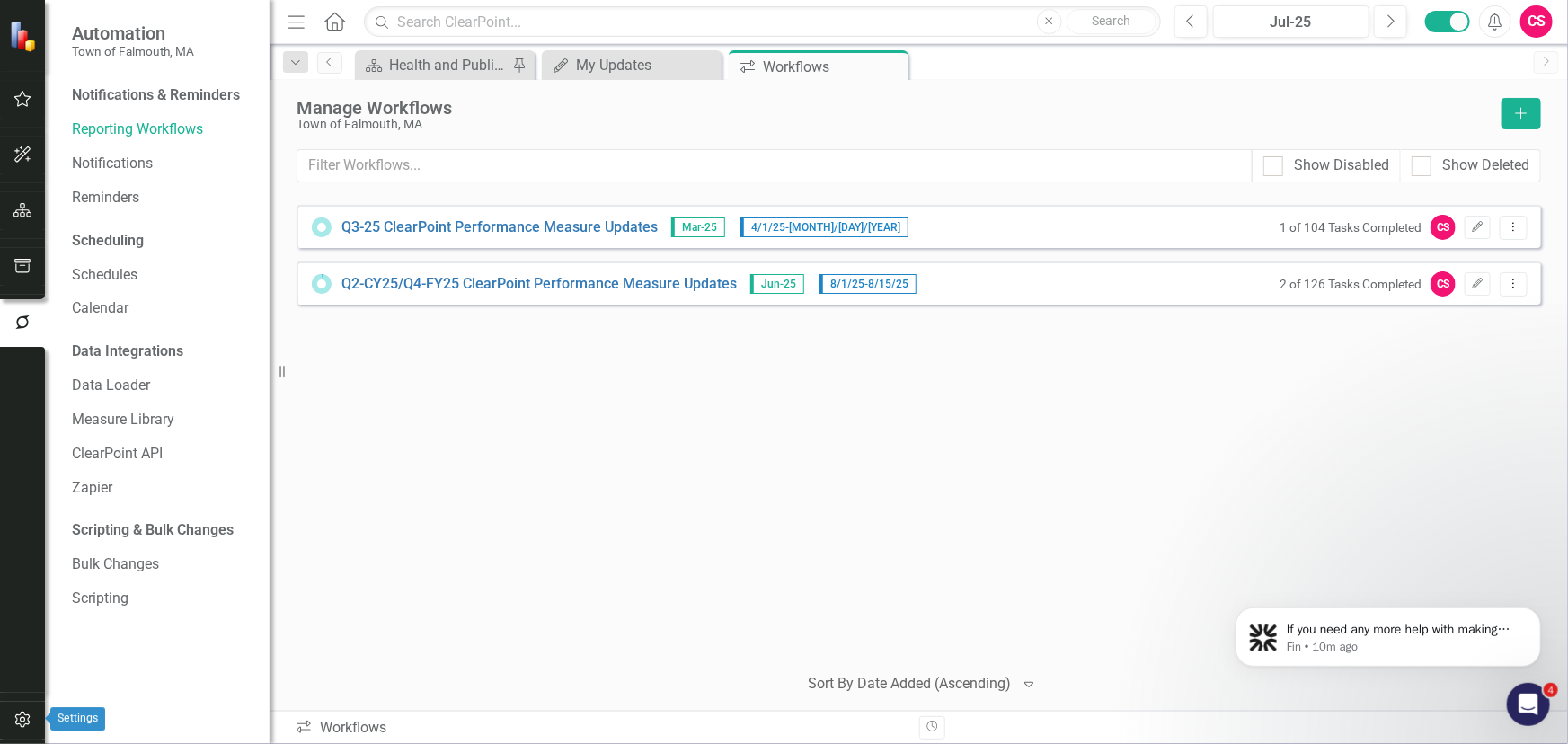 click 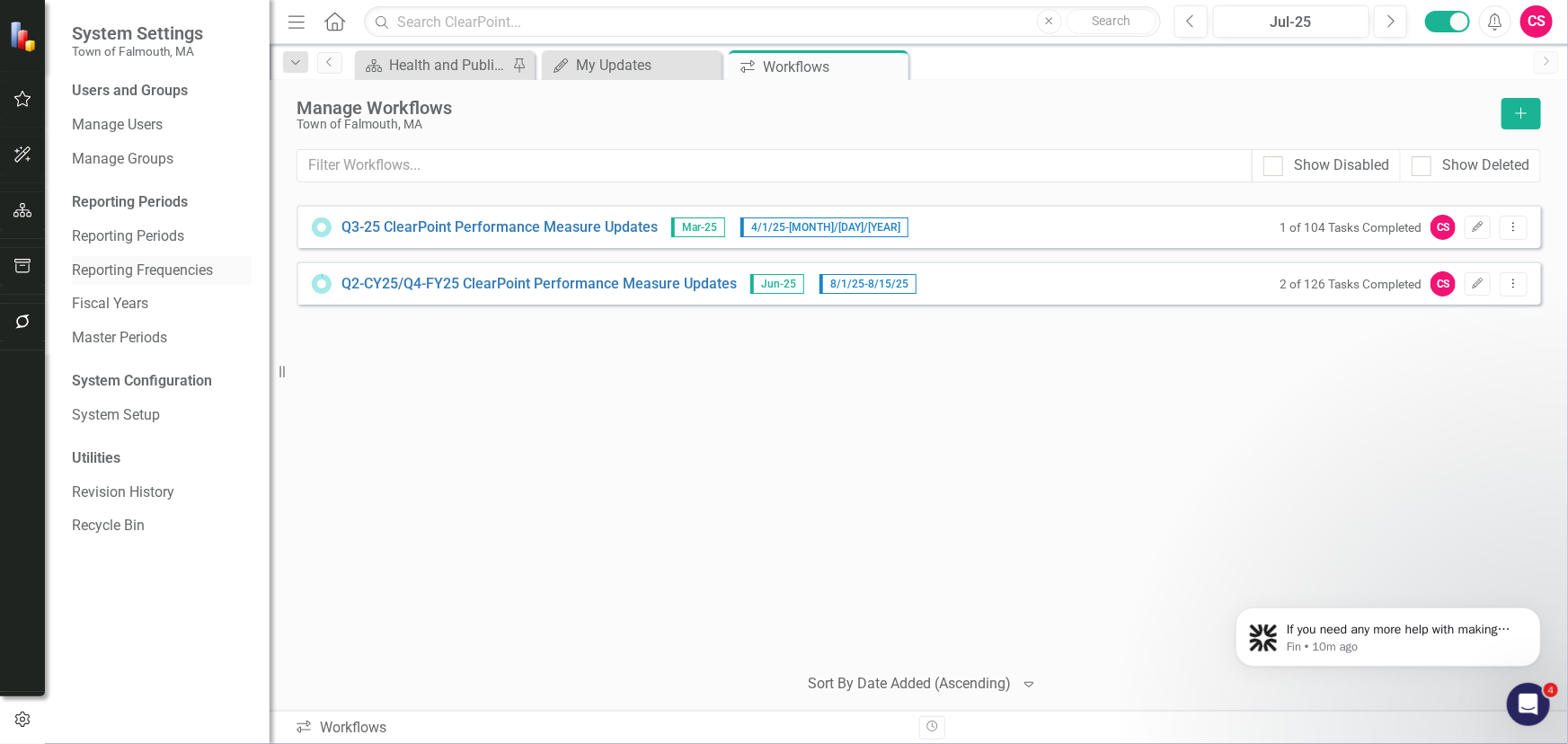 click on "Reporting Frequencies" at bounding box center (162, 270) 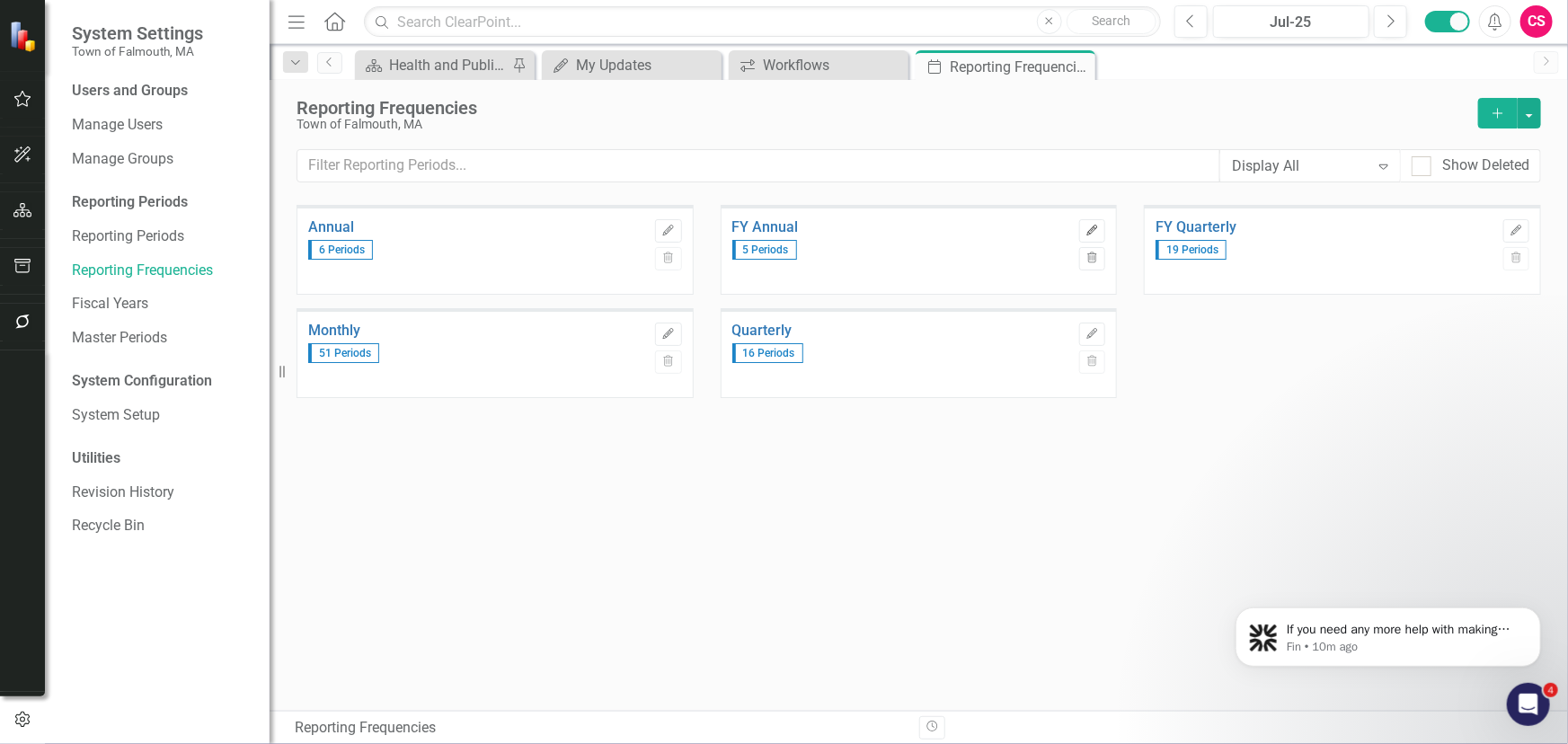 click on "Edit" at bounding box center (1092, 231) 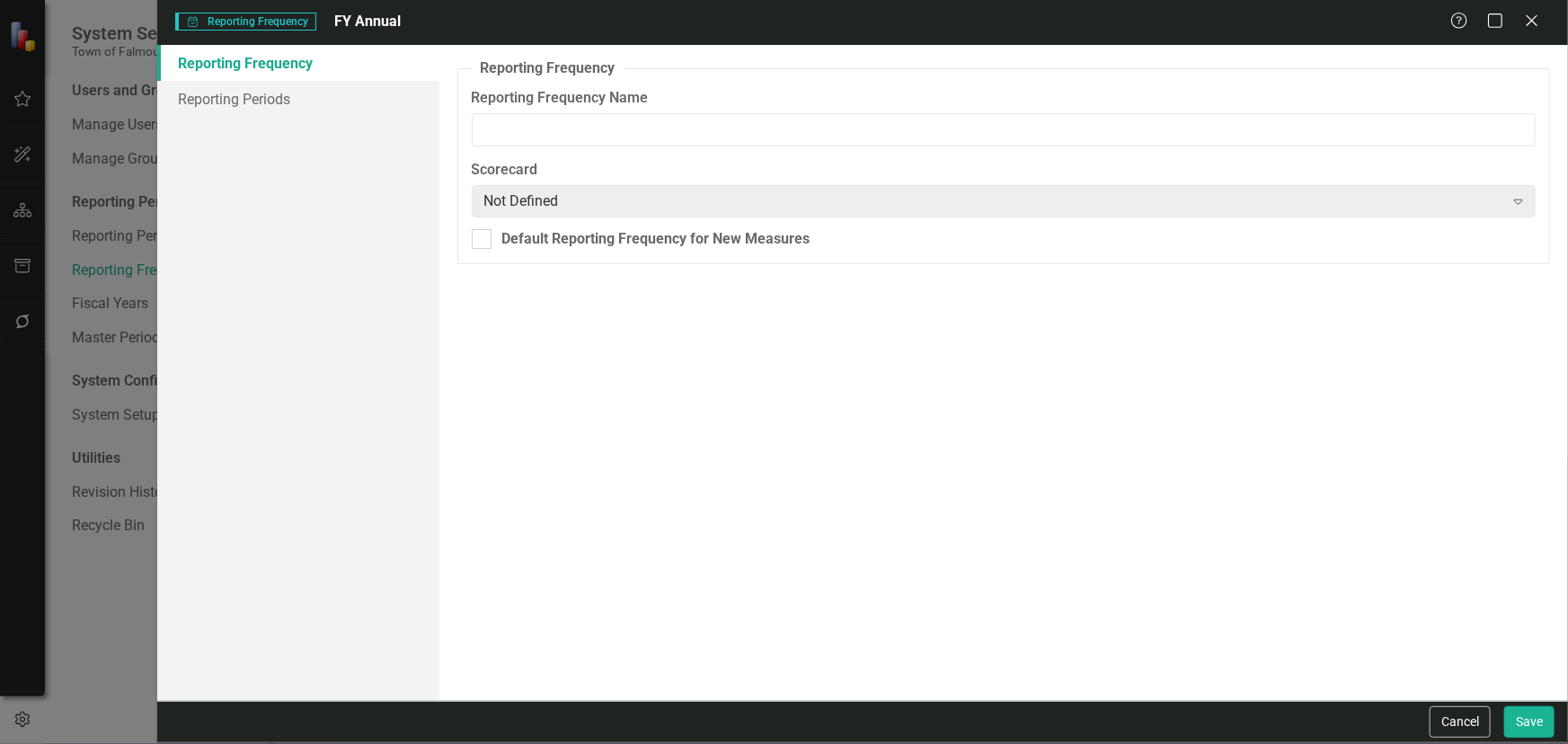 type on "FY Annual" 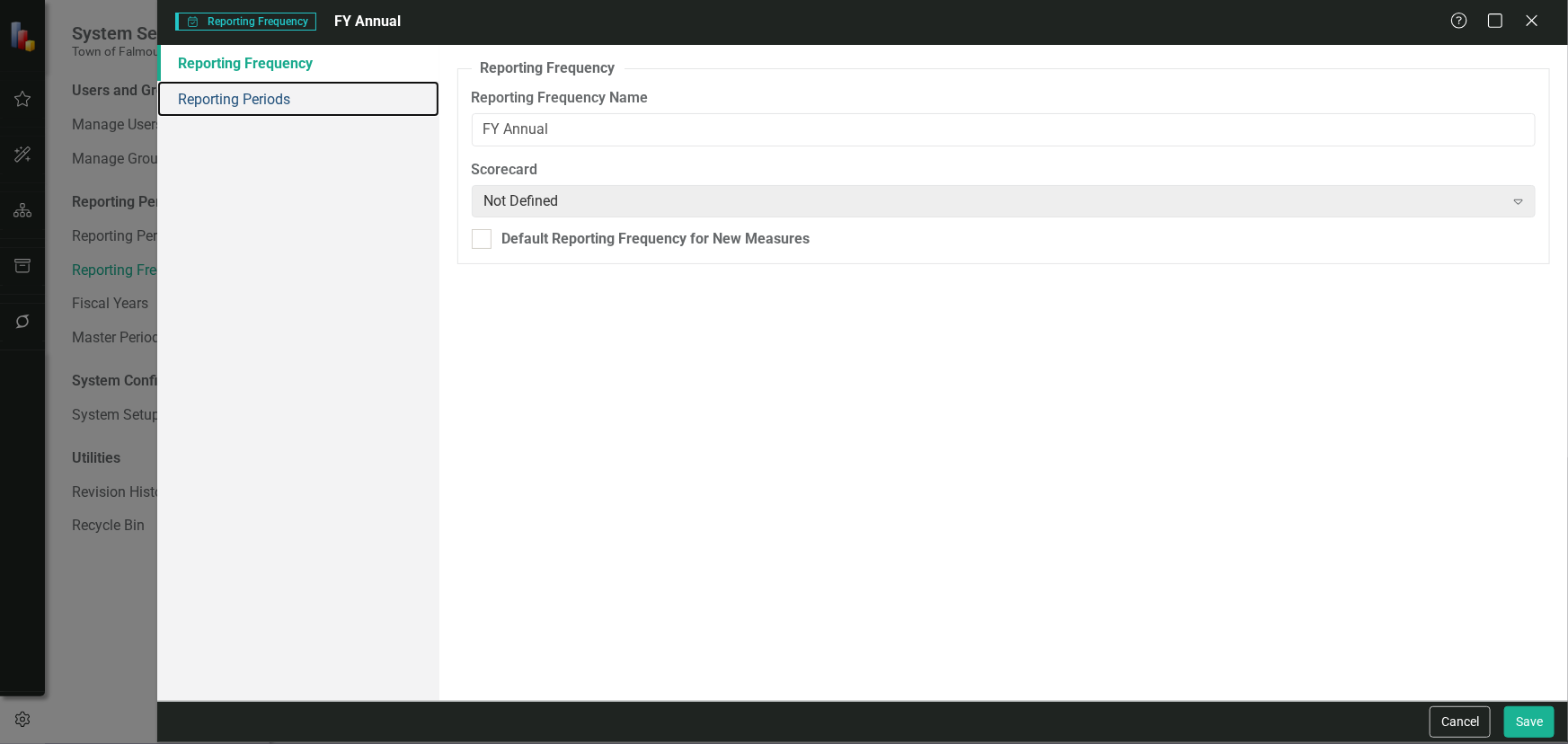 click on "Reporting Periods" at bounding box center (298, 99) 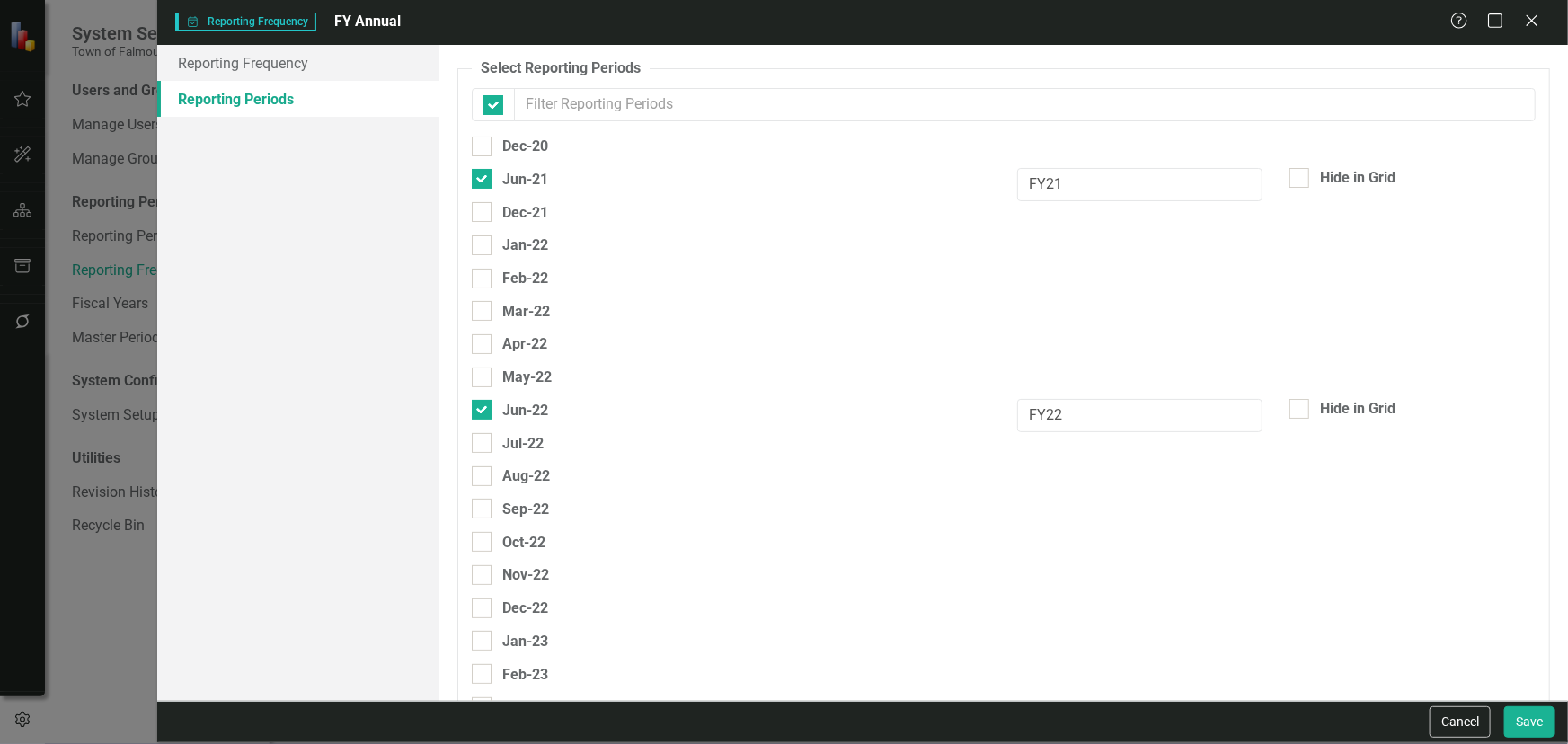 checkbox on "false" 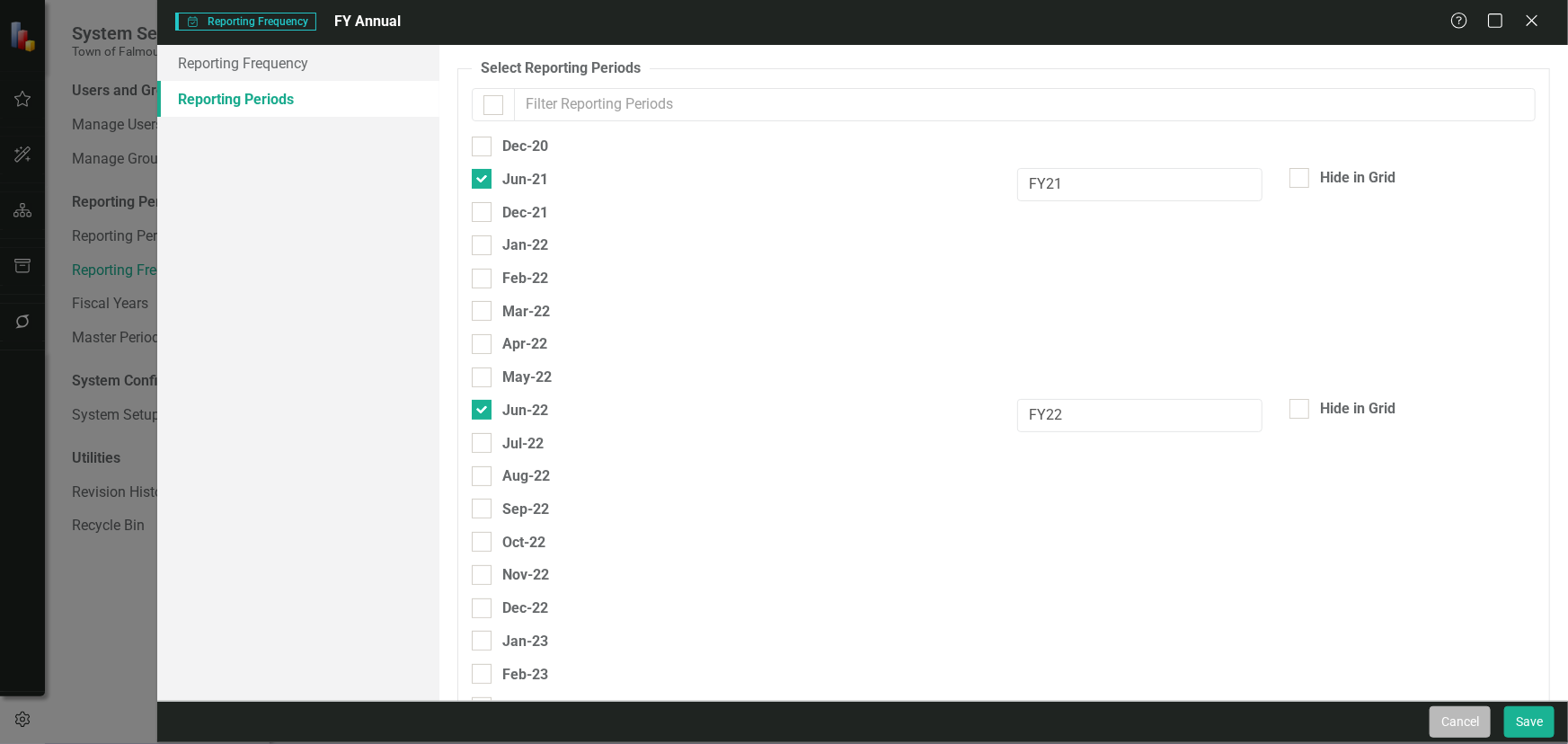 click on "Cancel" at bounding box center (1460, 722) 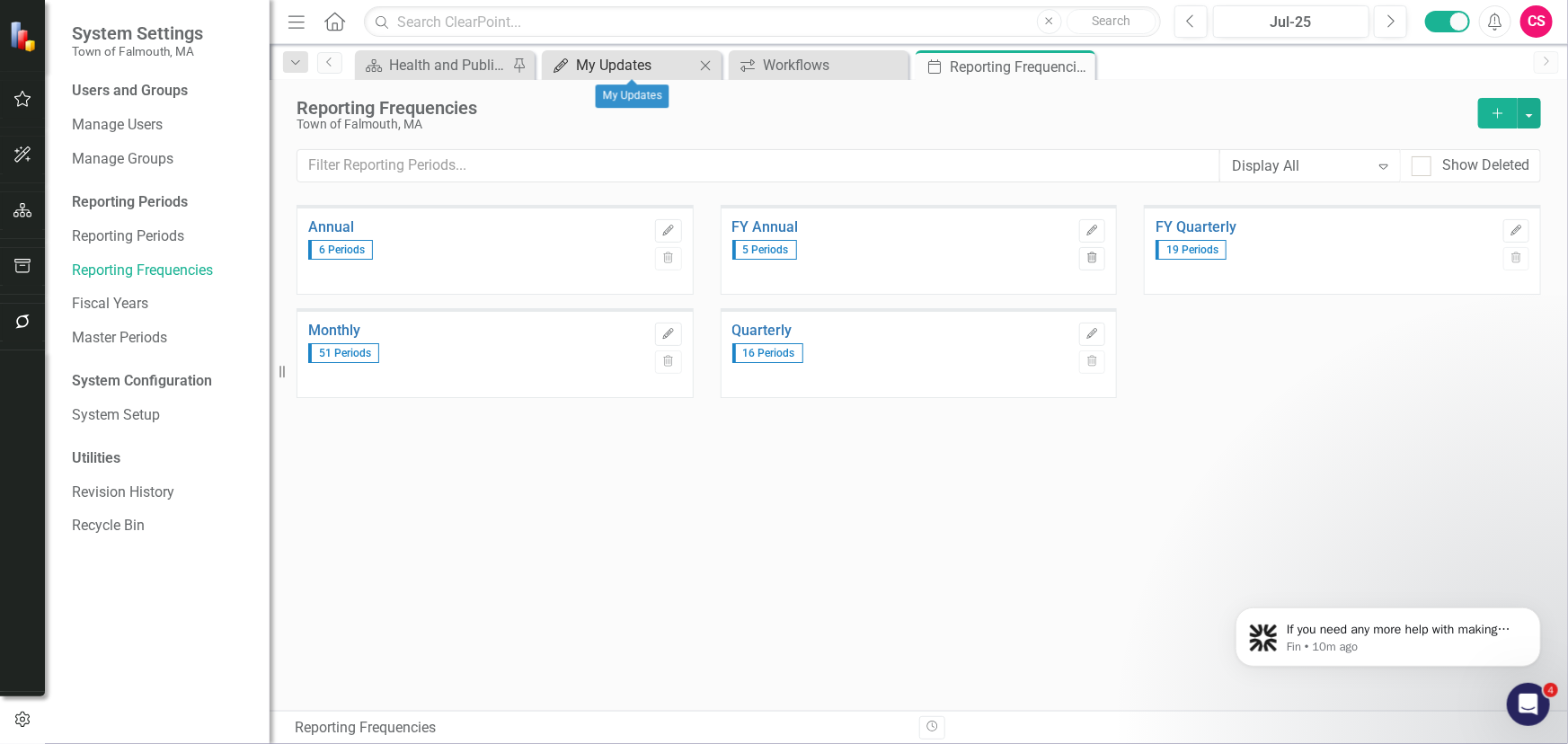 click on "My Updates" at bounding box center [635, 65] 